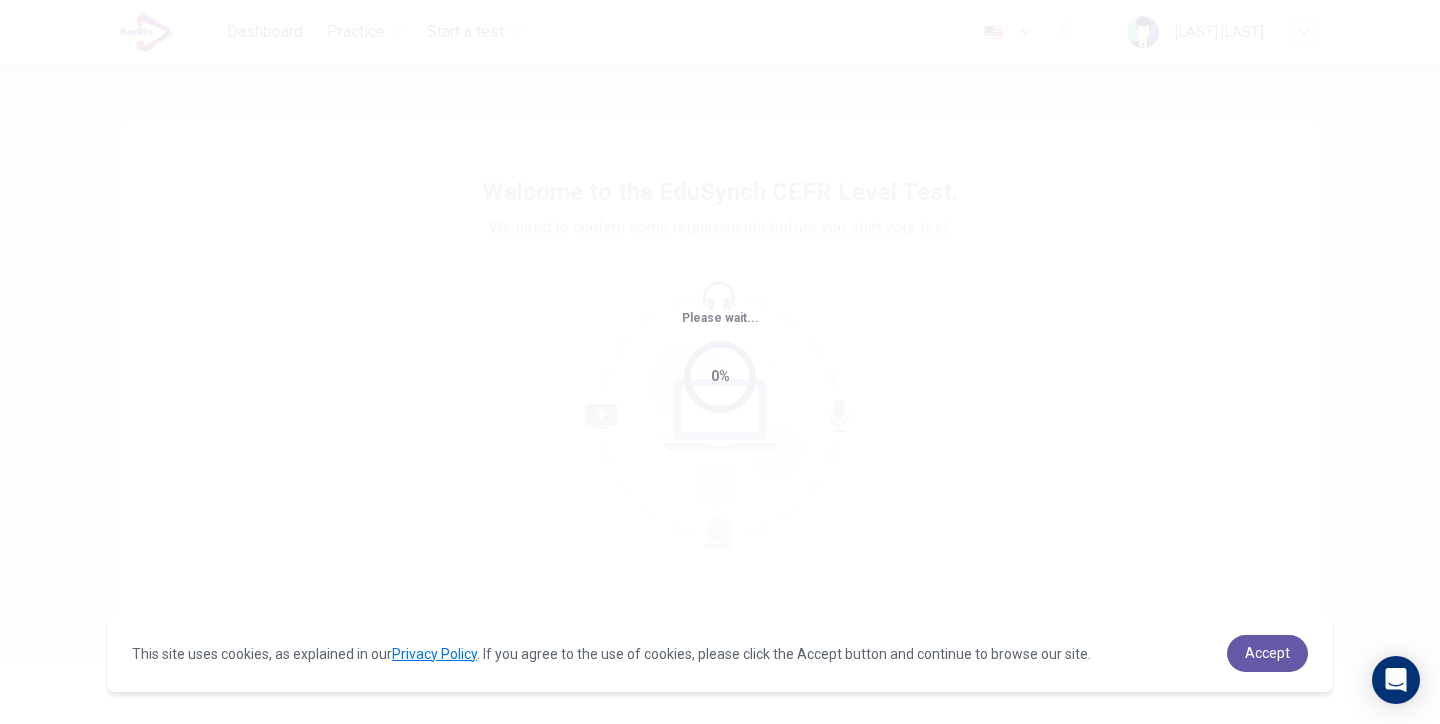 scroll, scrollTop: 0, scrollLeft: 0, axis: both 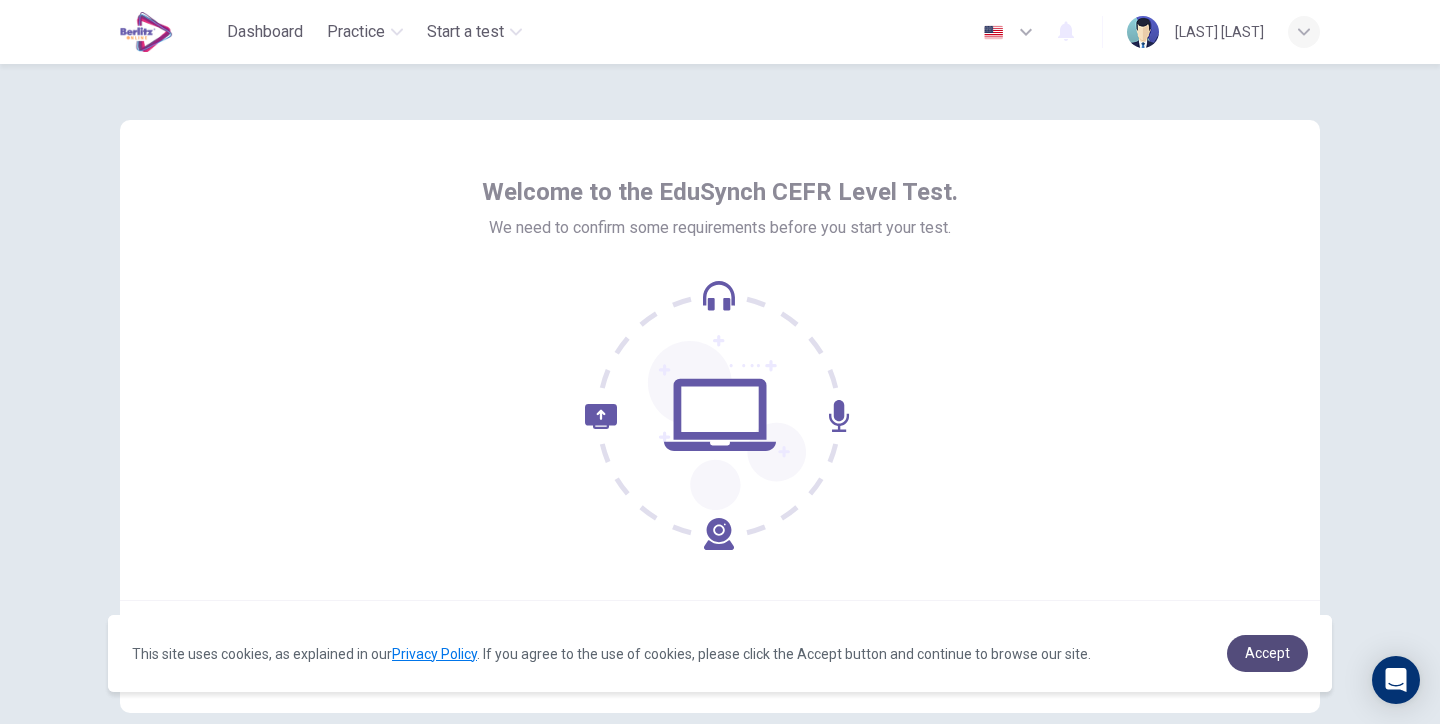 click on "Accept" at bounding box center (1267, 653) 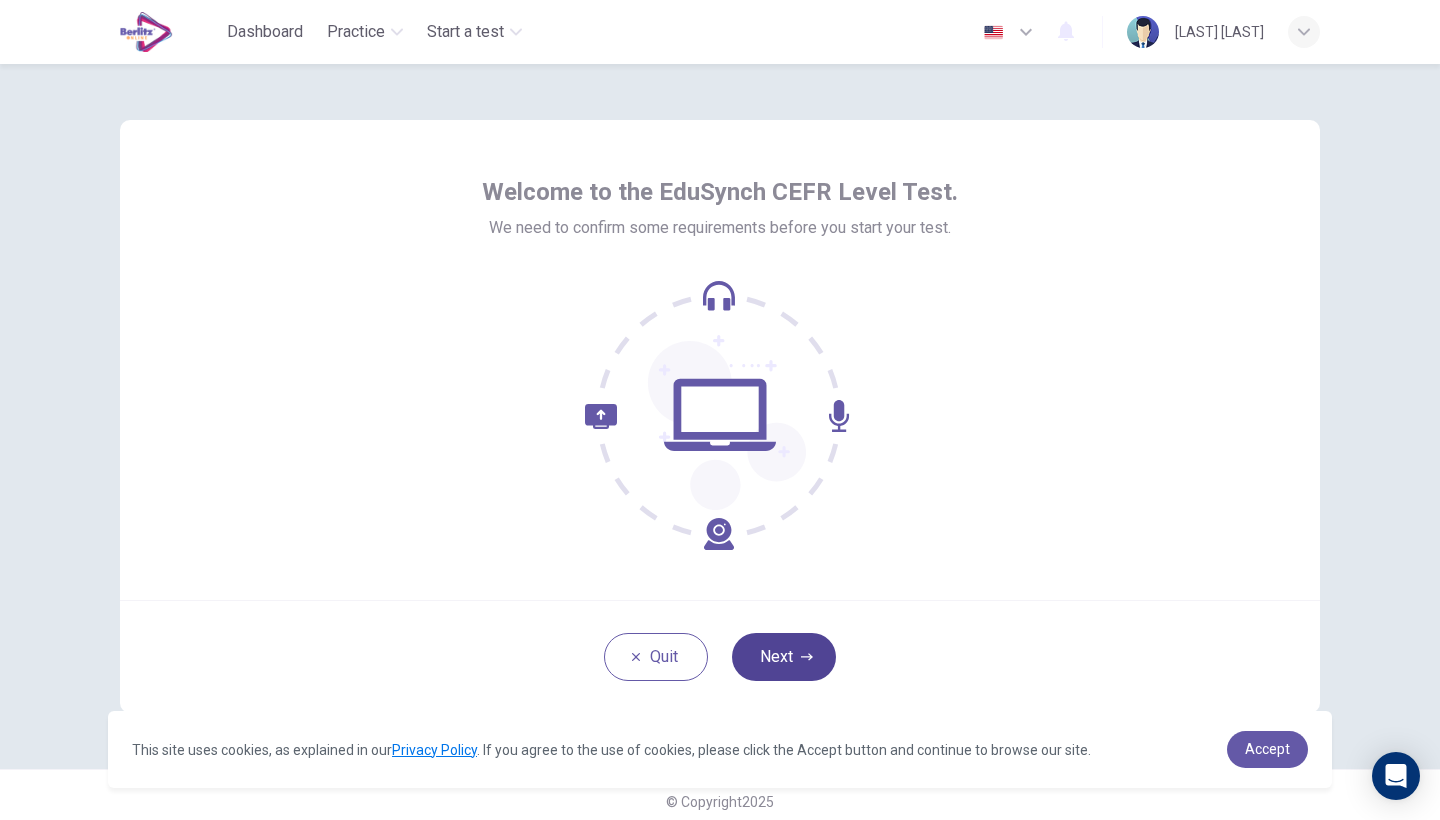 click on "Next" at bounding box center [784, 657] 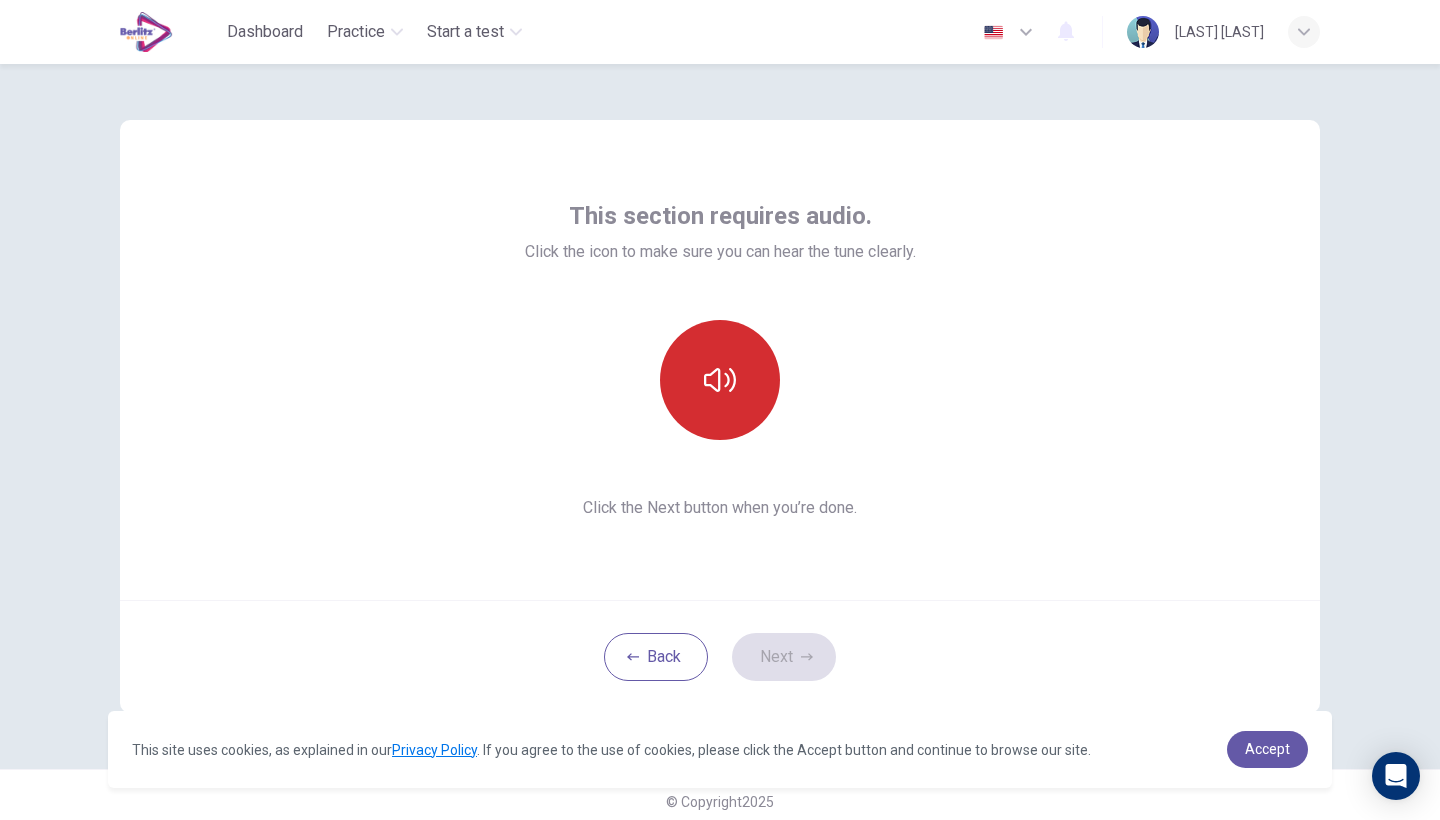 click at bounding box center [720, 380] 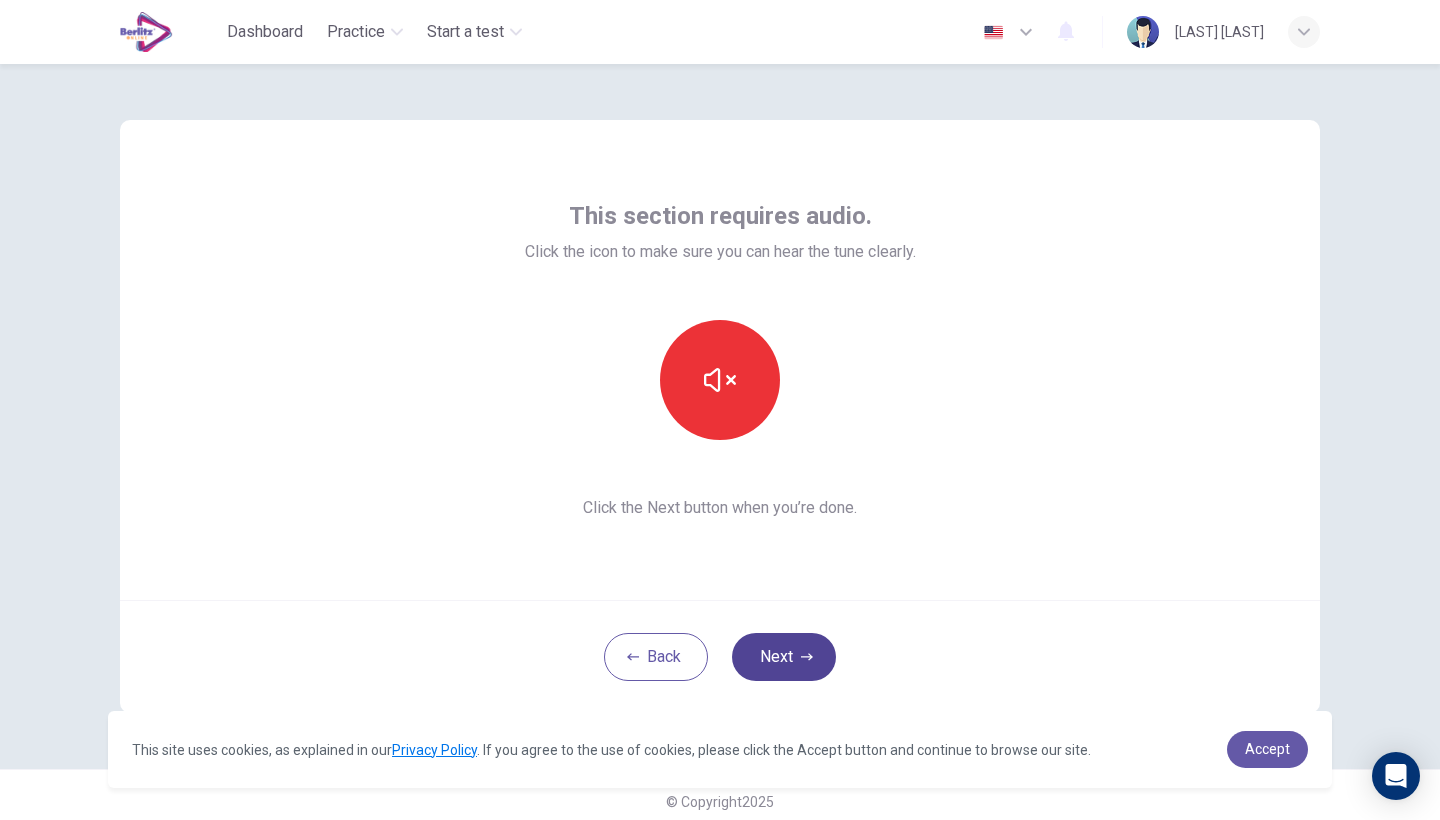 click on "Next" at bounding box center (784, 657) 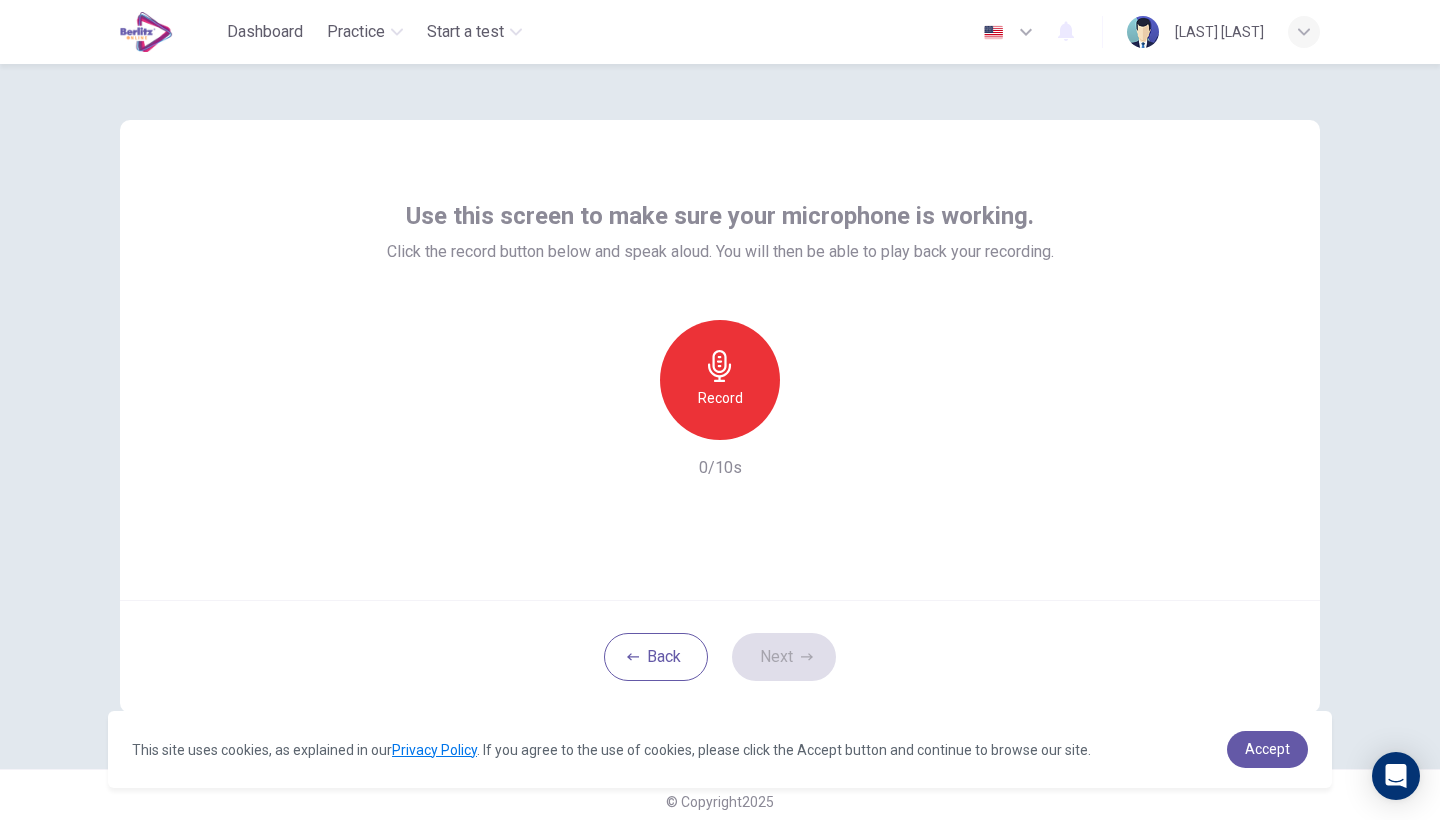 click on "Record" at bounding box center [720, 380] 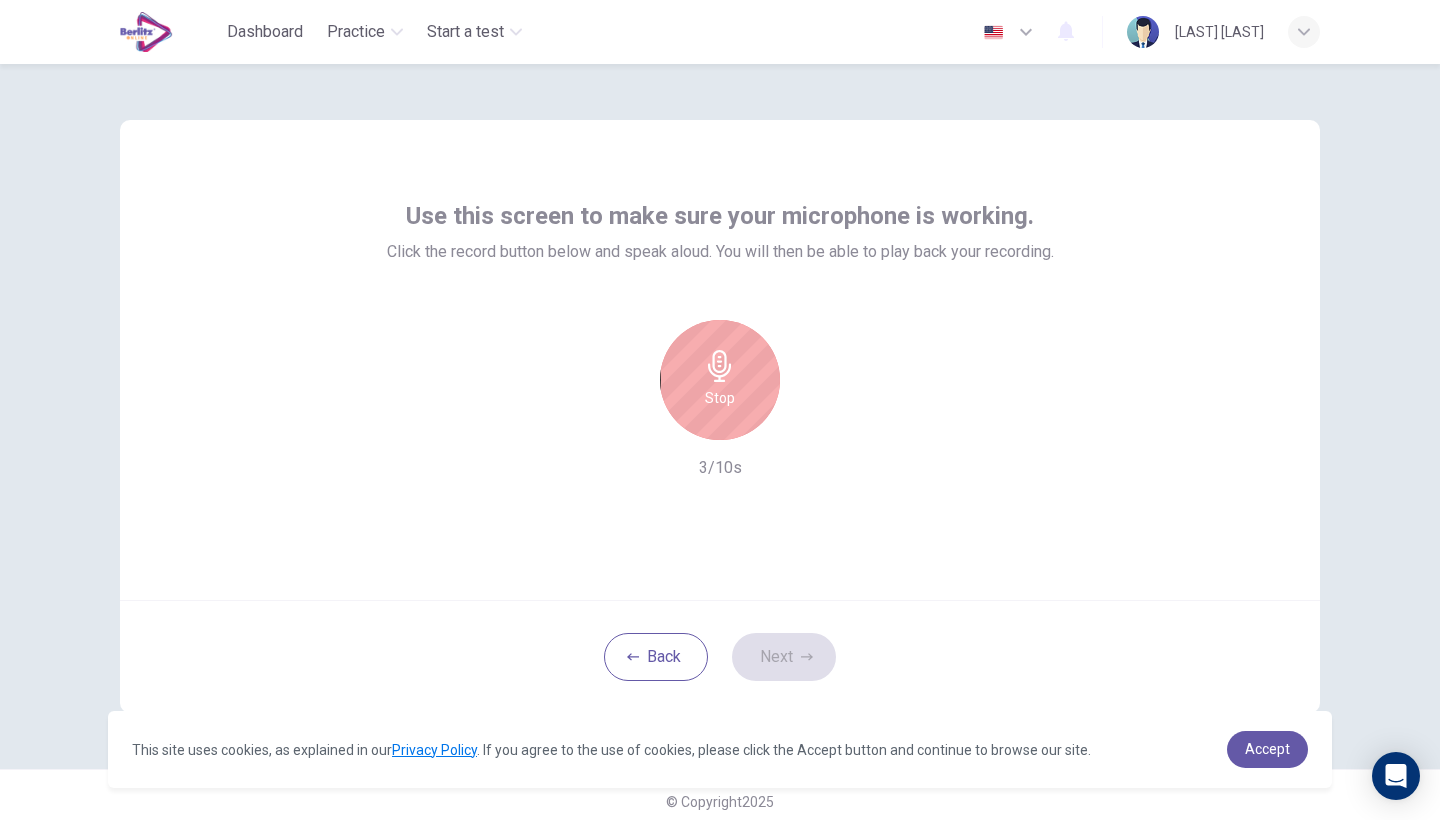 click on "Stop" at bounding box center [720, 398] 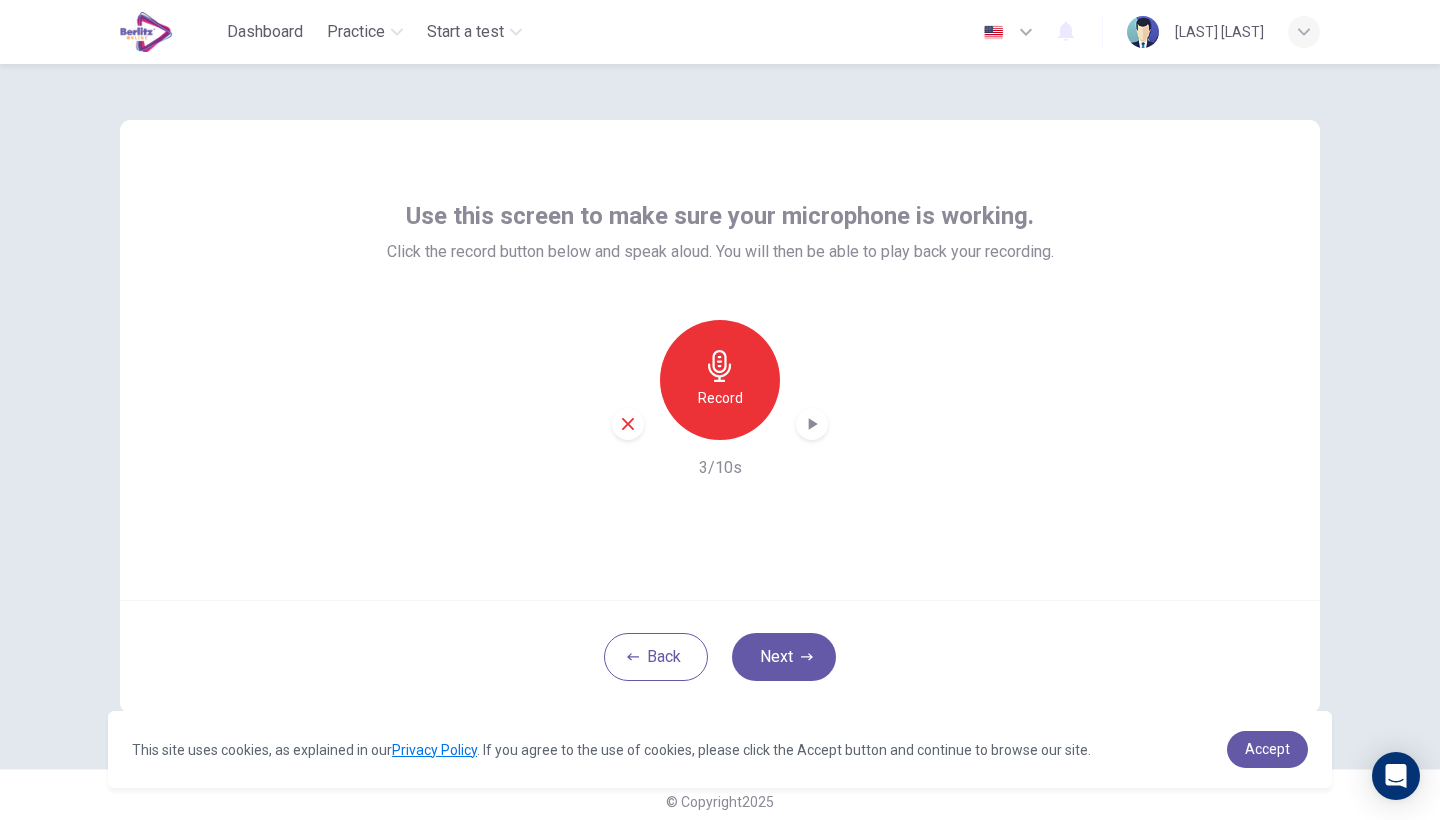 click 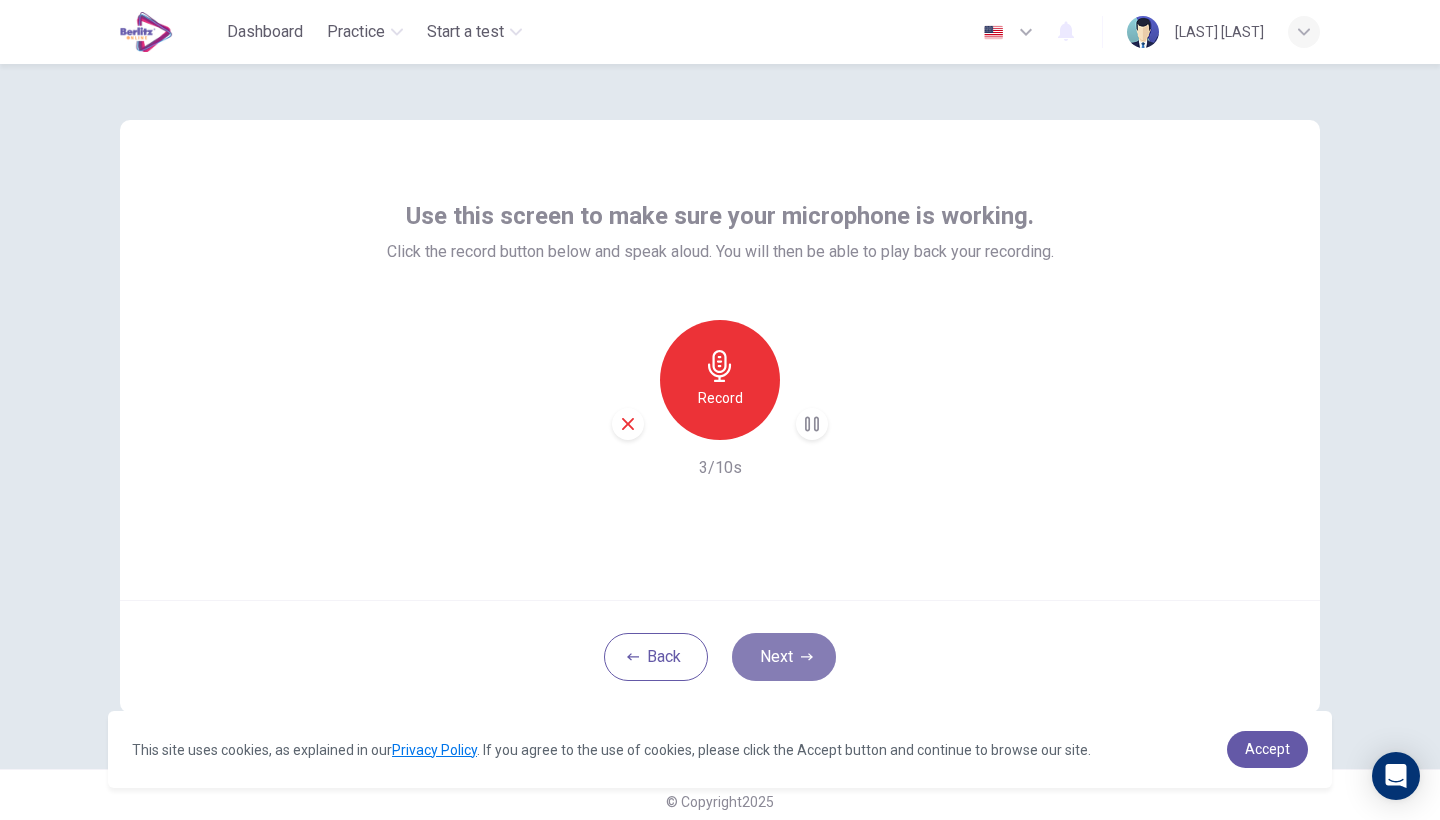 click on "Next" at bounding box center [784, 657] 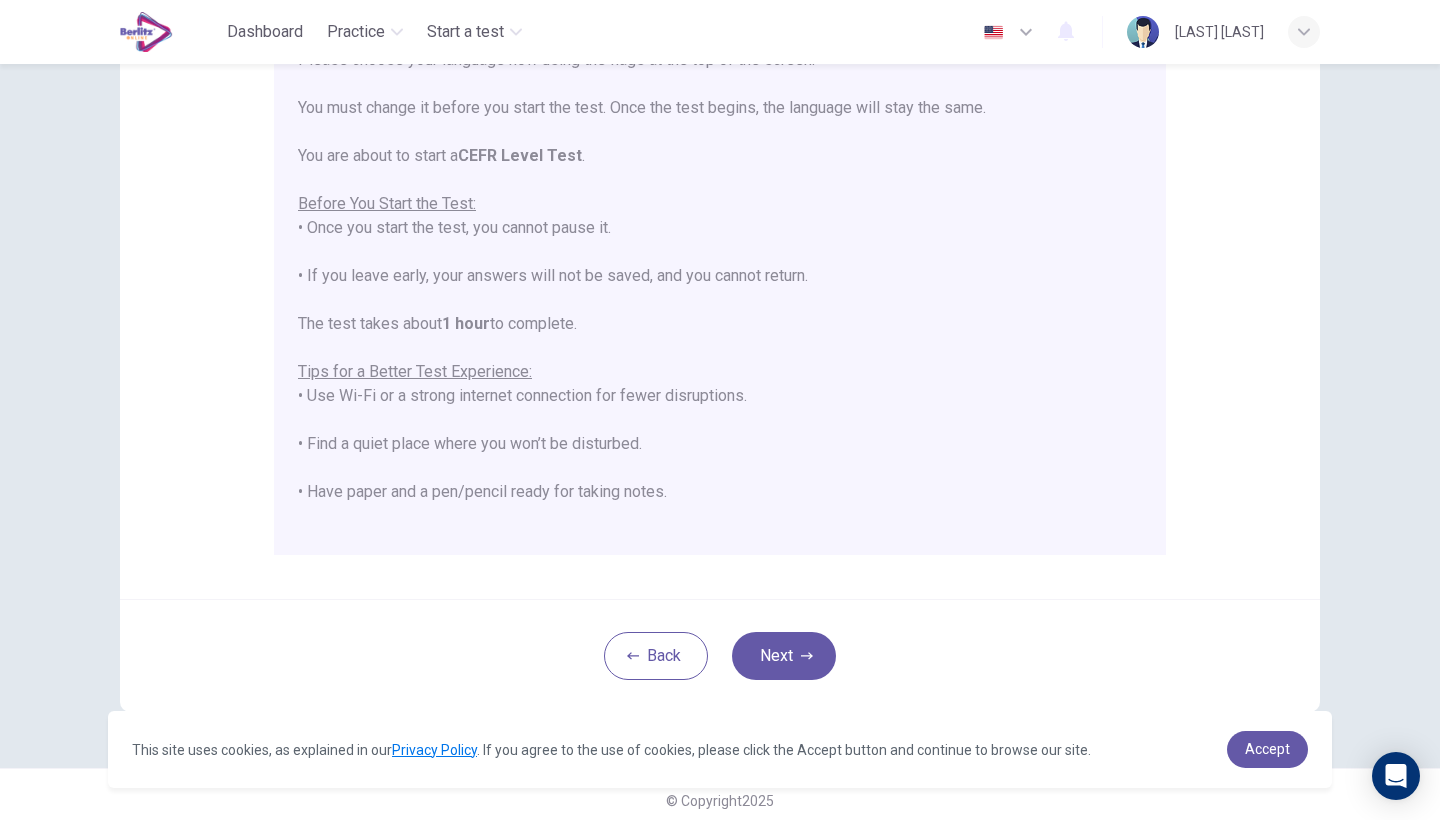 scroll, scrollTop: 292, scrollLeft: 0, axis: vertical 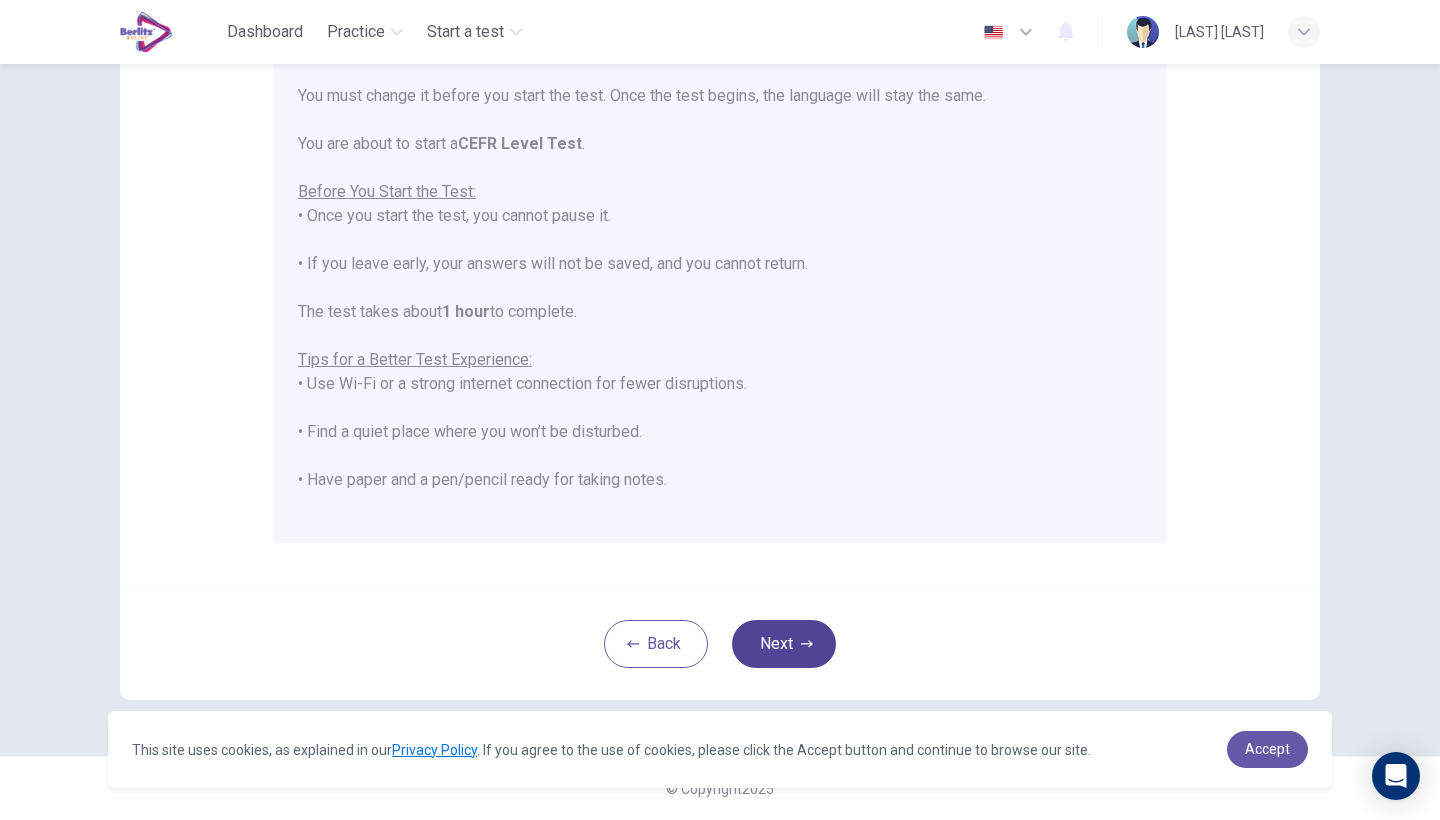 click on "Next" at bounding box center (784, 644) 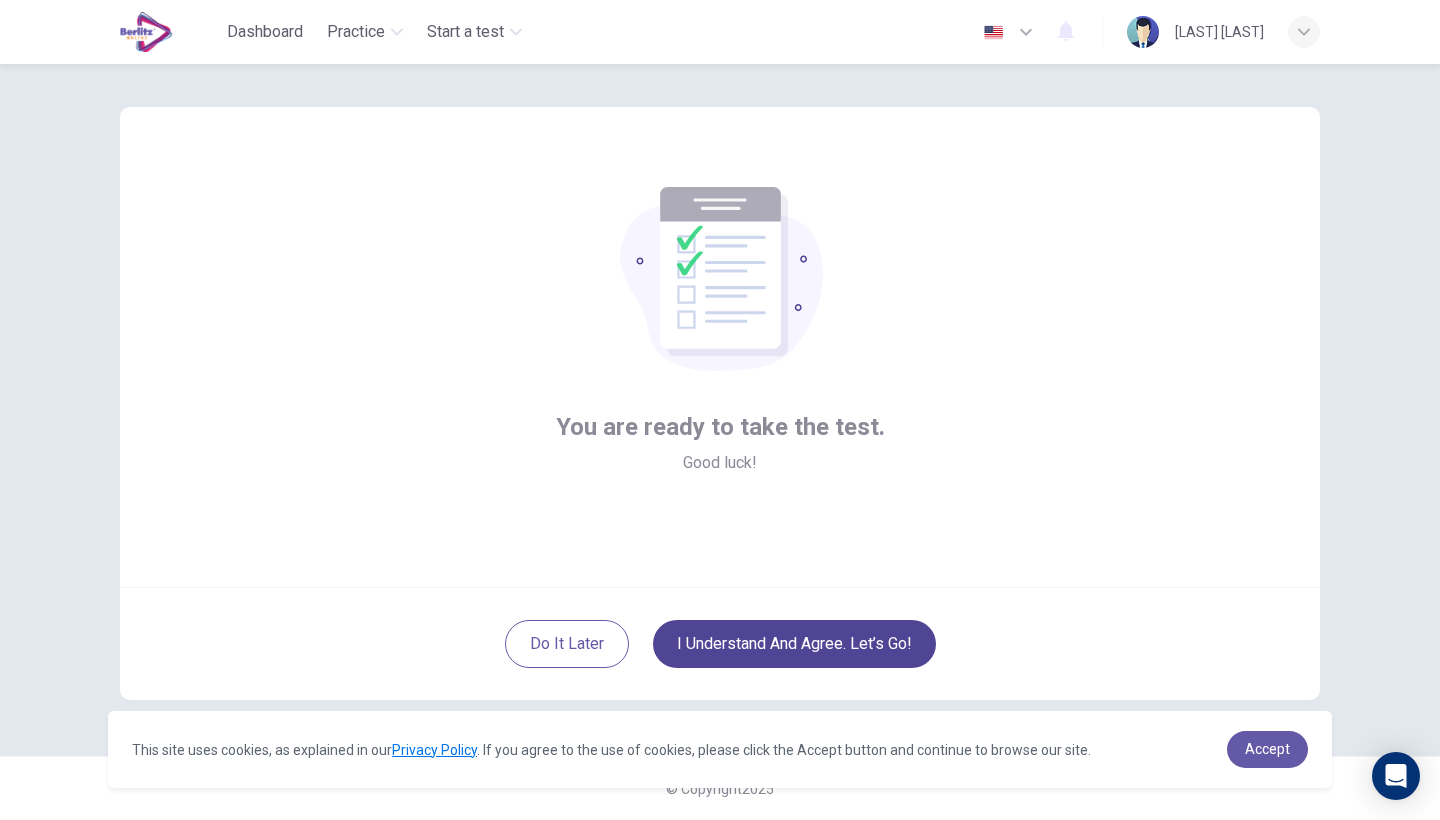 scroll, scrollTop: 13, scrollLeft: 0, axis: vertical 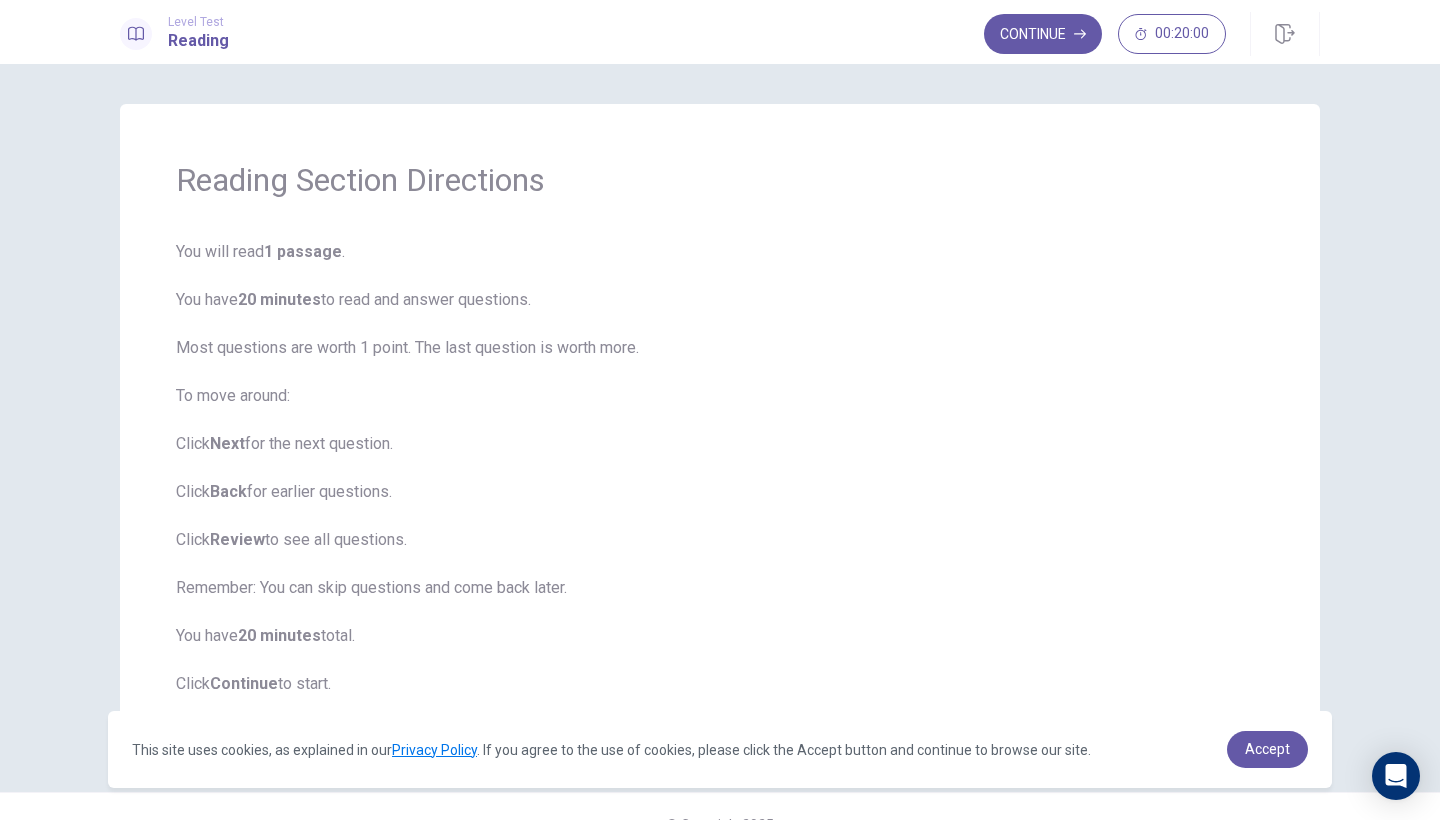 click on "You will read  1 passage .
You have  20 minutes  to read and answer questions.
Most questions are worth 1 point. The last question is worth more.
To move around:
Click  Next  for the next question.
Click  Back  for earlier questions.
Click  Review  to see all questions.
Remember: You can skip questions and come back later.
You have  20 minutes  total.
Click  Continue  to start." at bounding box center (720, 468) 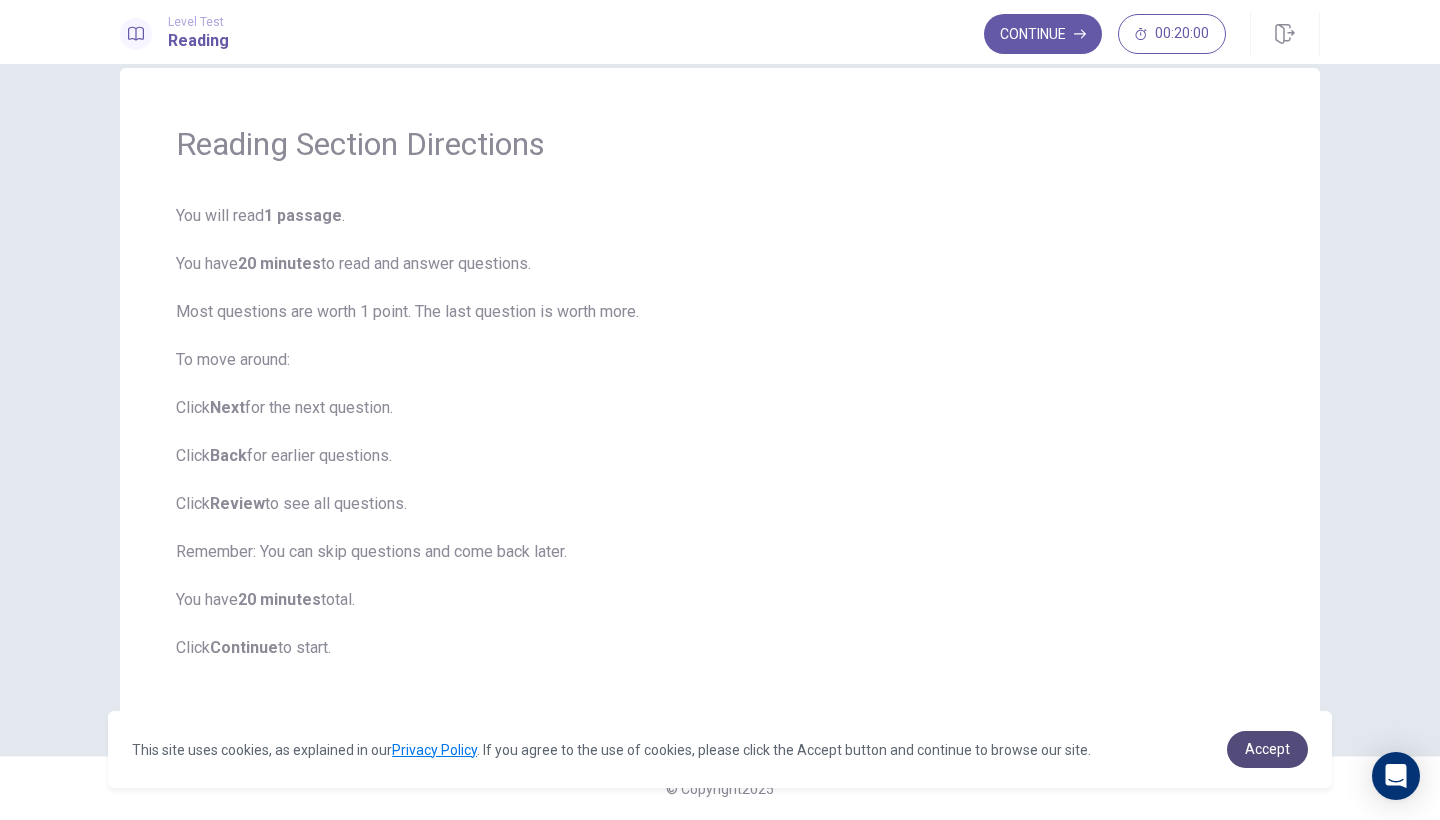 click on "Accept" at bounding box center (1267, 749) 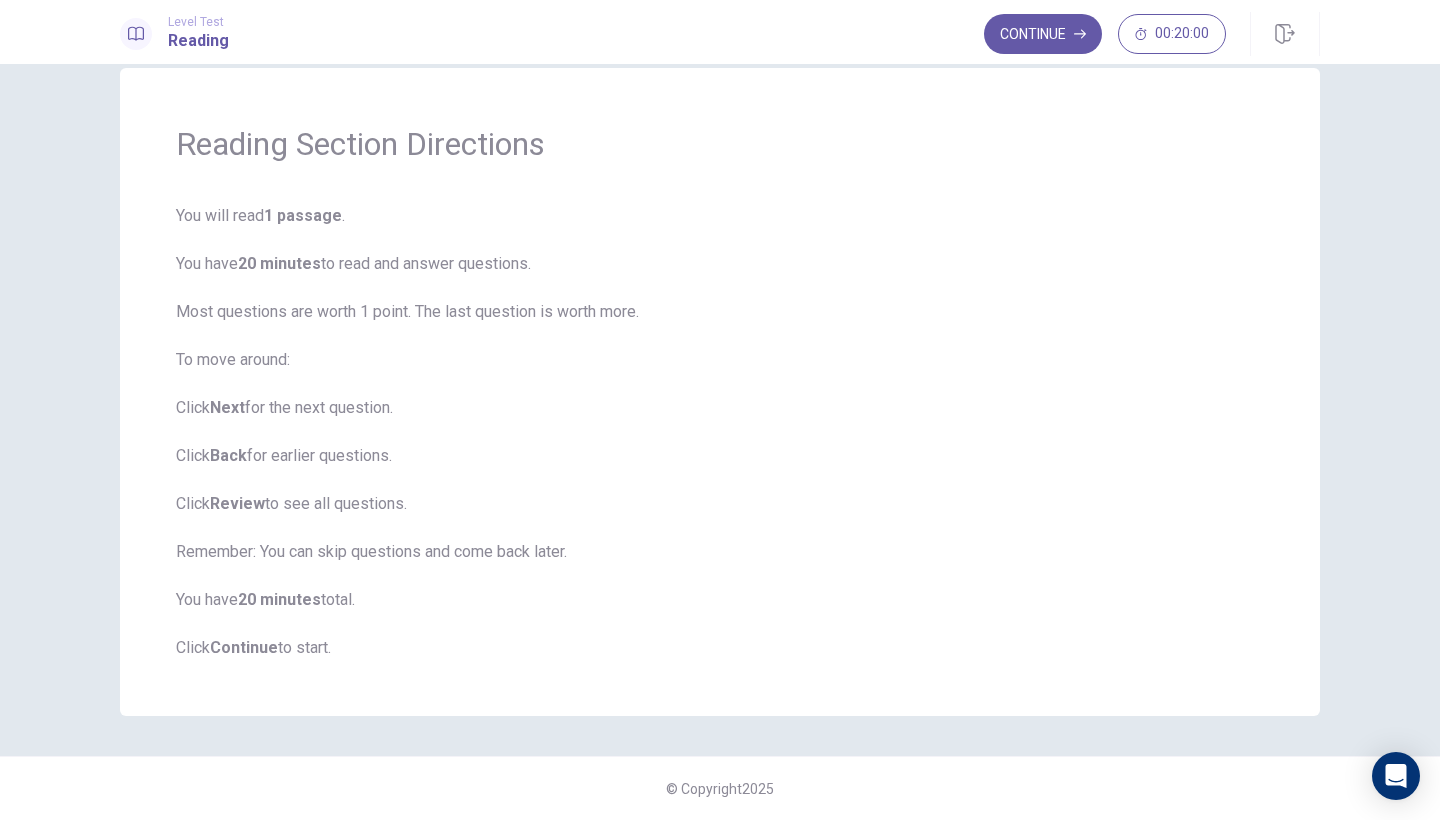 click on "You will read  1 passage .
You have  20 minutes  to read and answer questions.
Most questions are worth 1 point. The last question is worth more.
To move around:
Click  Next  for the next question.
Click  Back  for earlier questions.
Click  Review  to see all questions.
Remember: You can skip questions and come back later.
You have  20 minutes  total.
Click  Continue  to start." at bounding box center [720, 432] 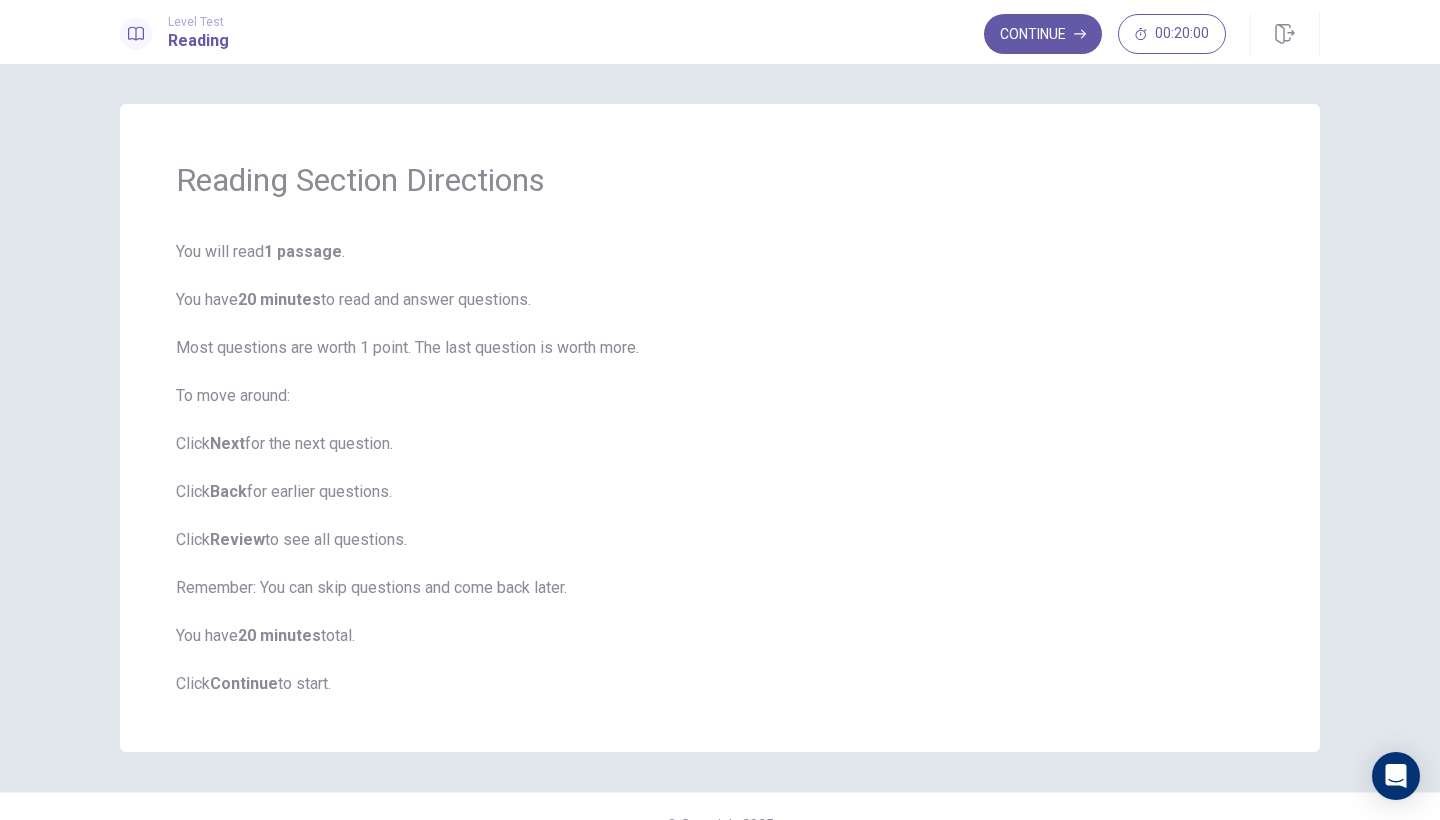 scroll, scrollTop: 36, scrollLeft: 0, axis: vertical 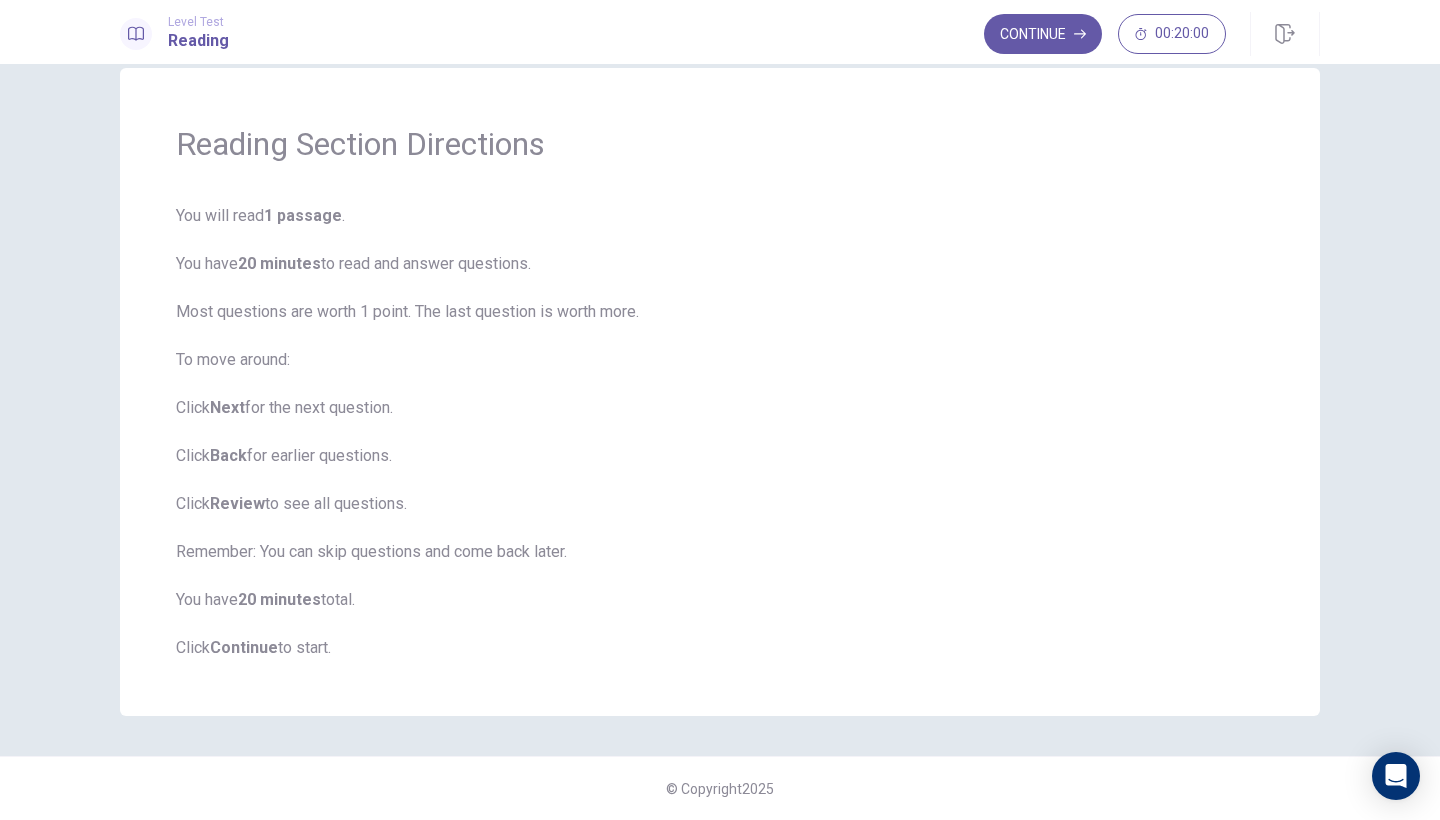 click on "You will read  1 passage .
You have  20 minutes  to read and answer questions.
Most questions are worth 1 point. The last question is worth more.
To move around:
Click  Next  for the next question.
Click  Back  for earlier questions.
Click  Review  to see all questions.
Remember: You can skip questions and come back later.
You have  20 minutes  total.
Click  Continue  to start." at bounding box center [720, 432] 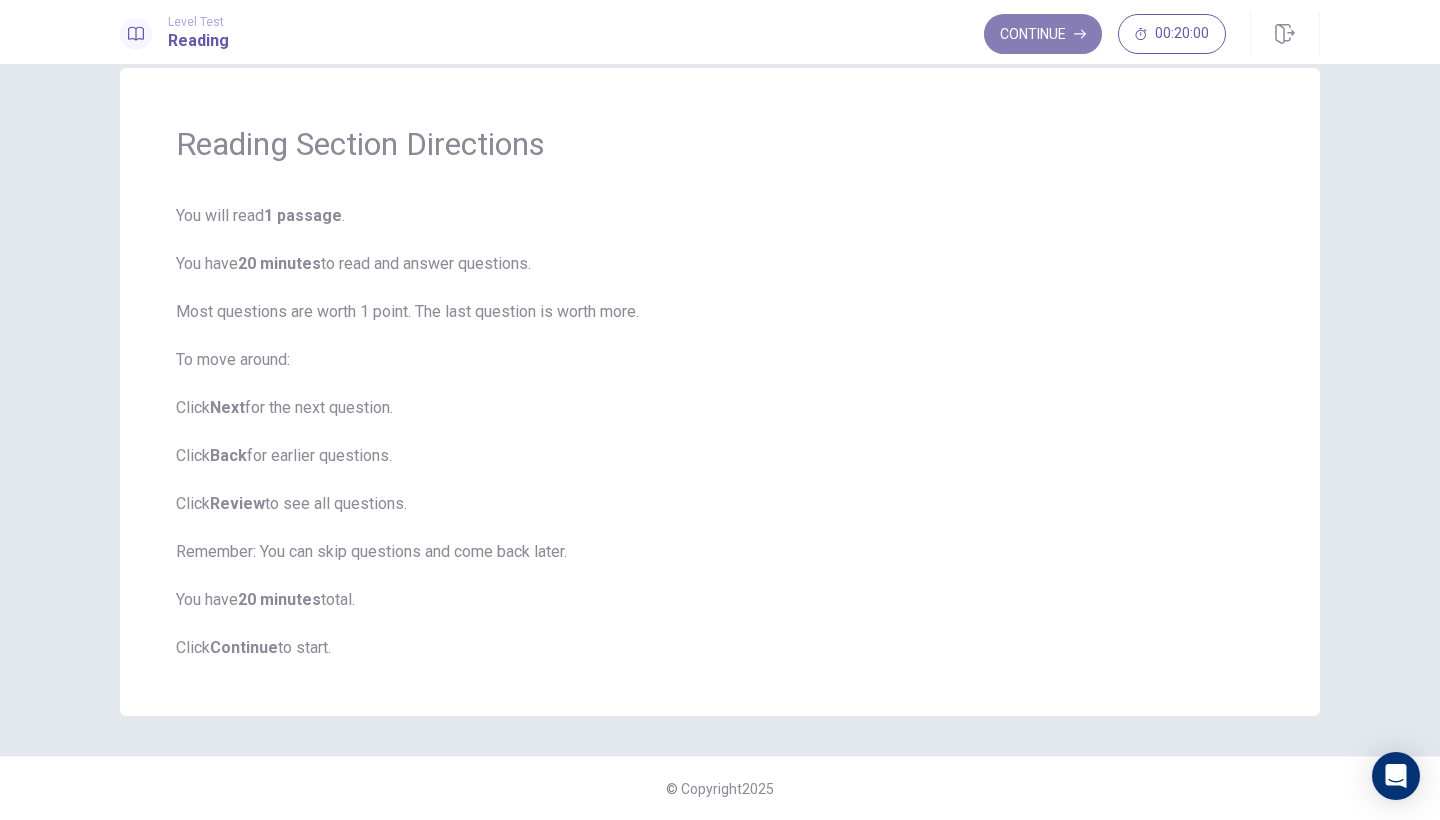 click on "Continue" at bounding box center [1043, 34] 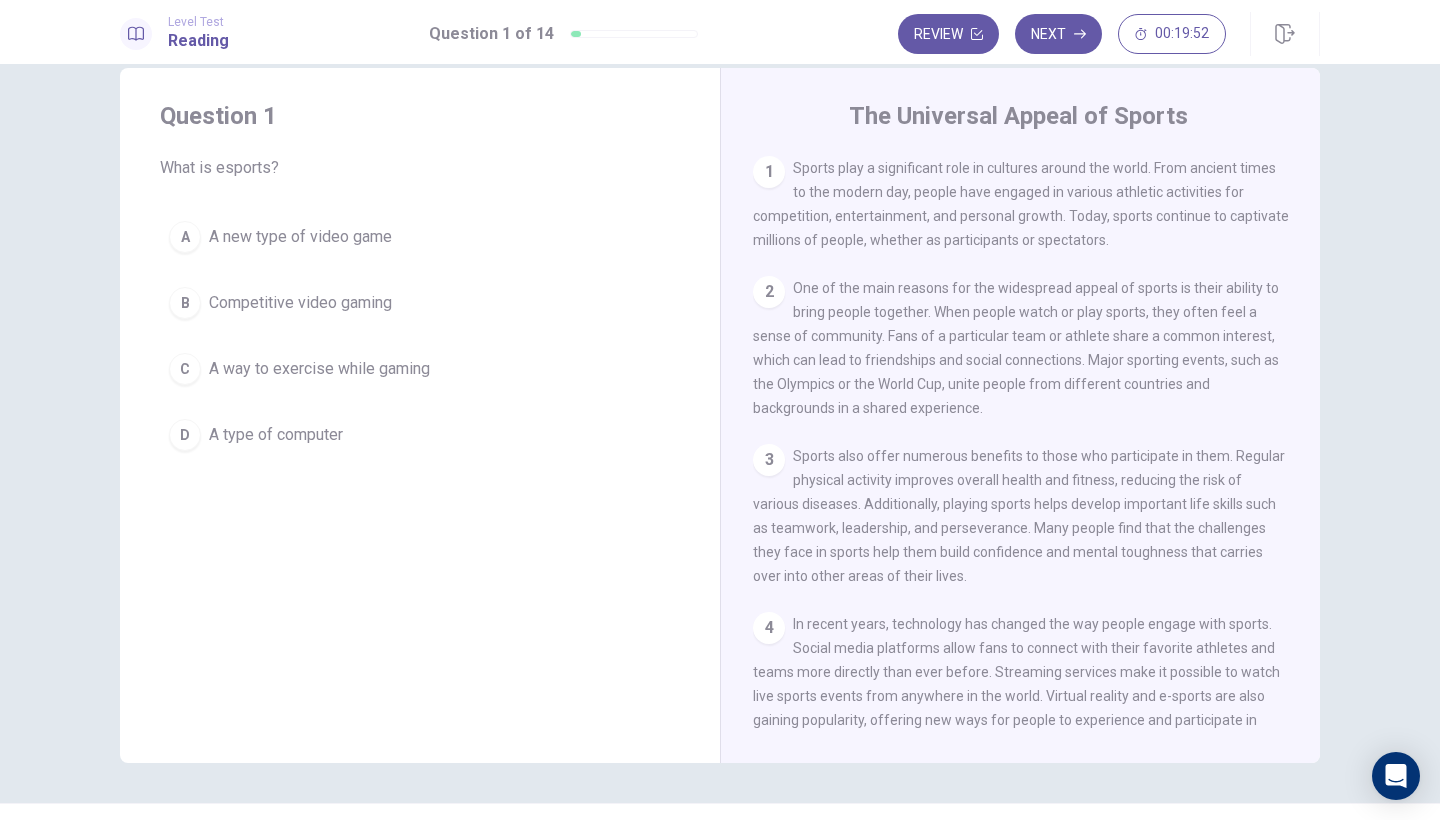 click on "Question 1 What is esports? A A new type of video game B Competitive video gaming C A way to exercise while gaming D A type of computer" at bounding box center [420, 415] 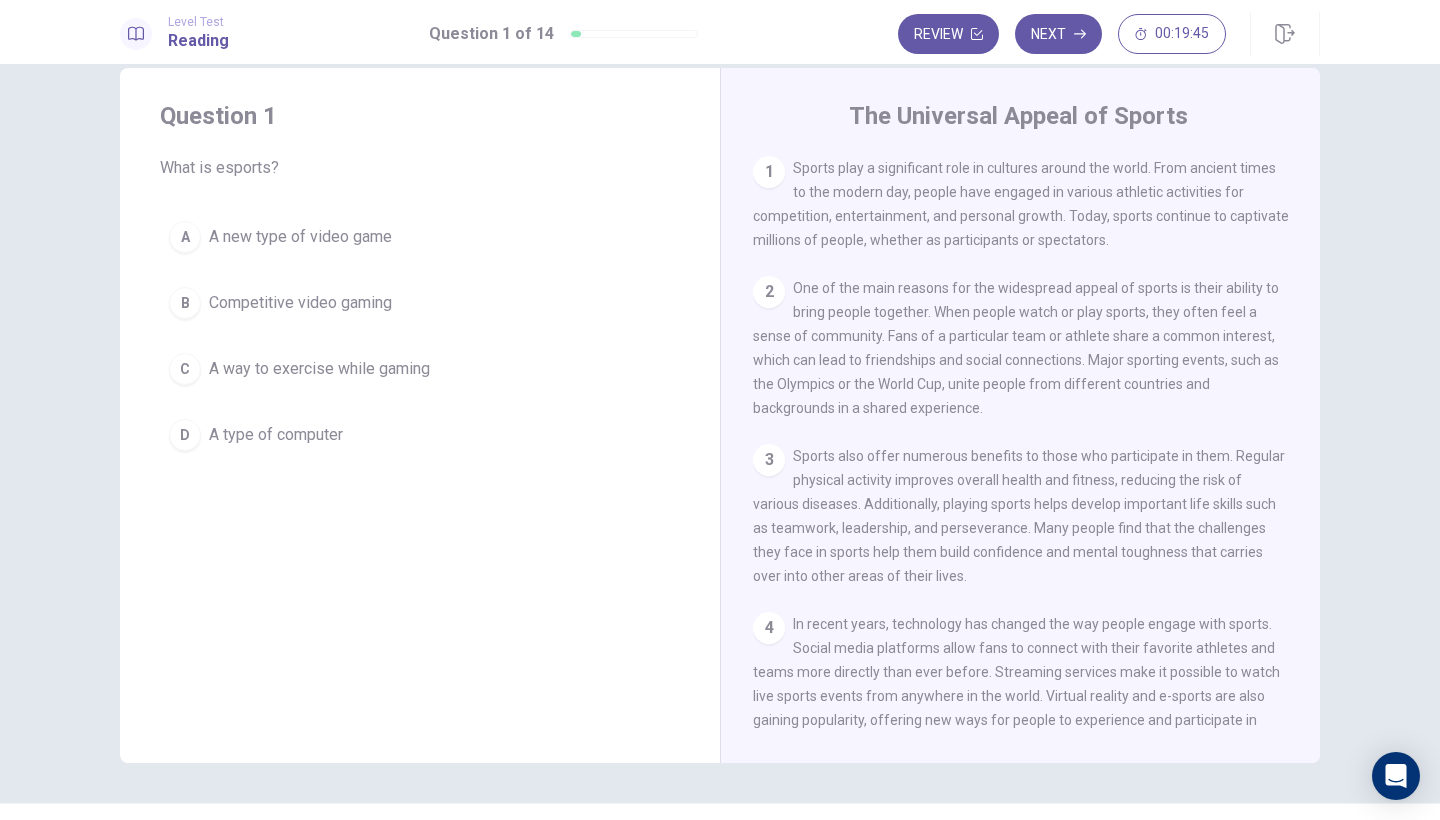 click on "A new type of video game" at bounding box center (300, 237) 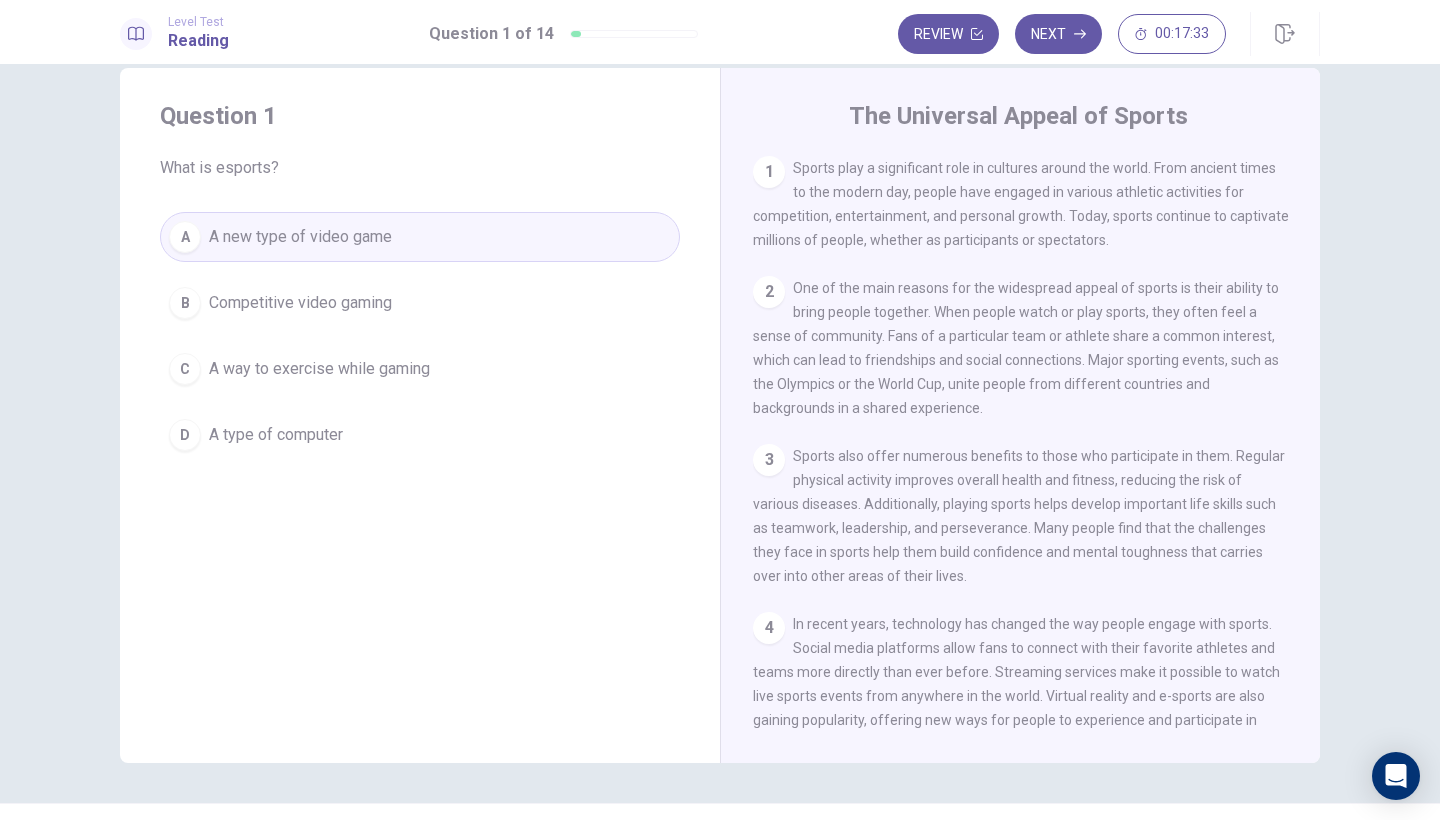 click on "Sports also offer numerous benefits to those who participate in them. Regular physical activity improves overall health and fitness, reducing the risk of various diseases. Additionally, playing sports helps develop important life skills such as teamwork, leadership, and perseverance. Many people find that the challenges they face in sports help them build confidence and mental toughness that carries over into other areas of their lives." at bounding box center [1019, 516] 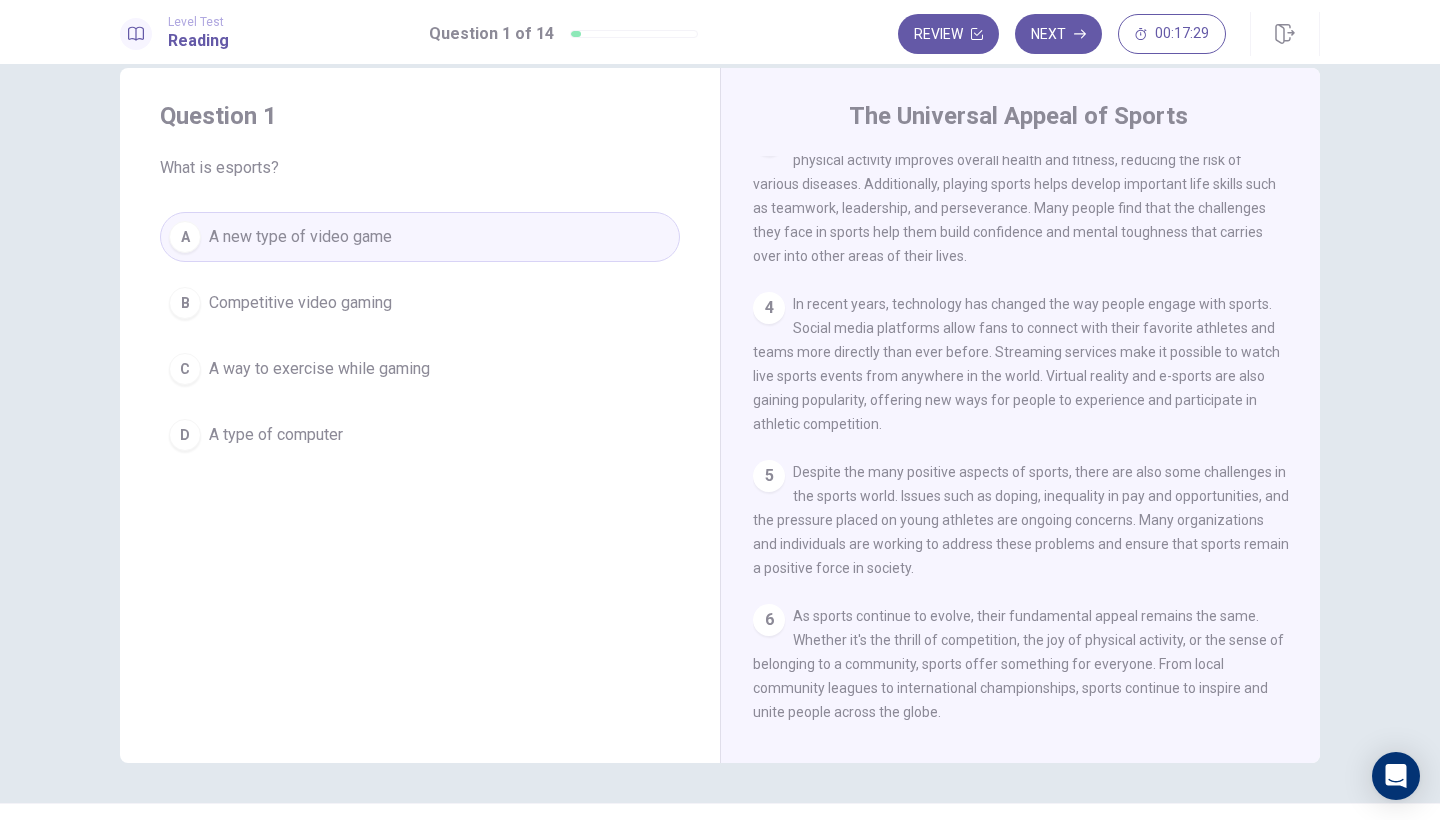 scroll, scrollTop: 337, scrollLeft: 0, axis: vertical 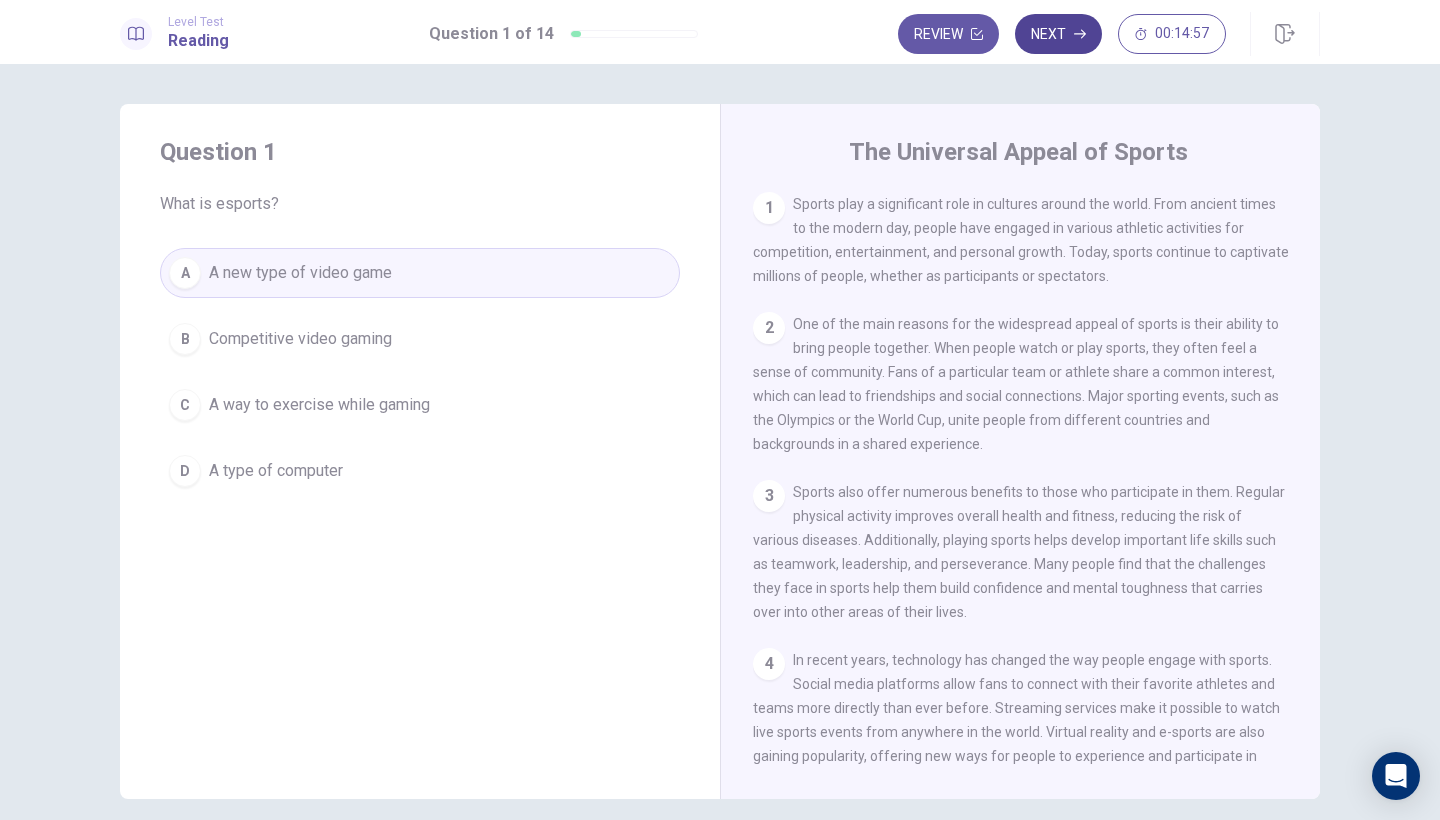 click on "Next" at bounding box center [1058, 34] 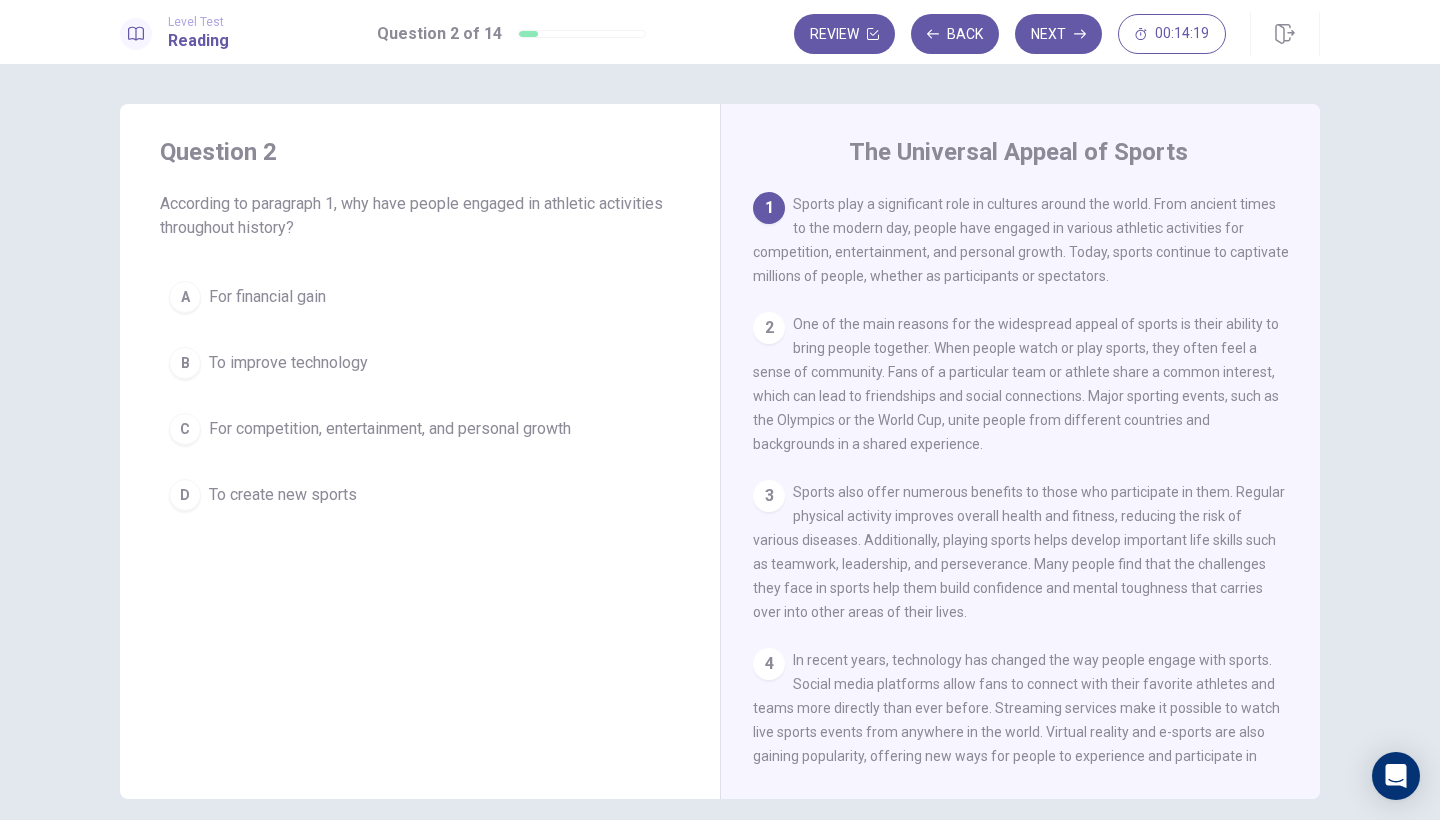 click on "For competition, entertainment, and personal growth" at bounding box center (390, 429) 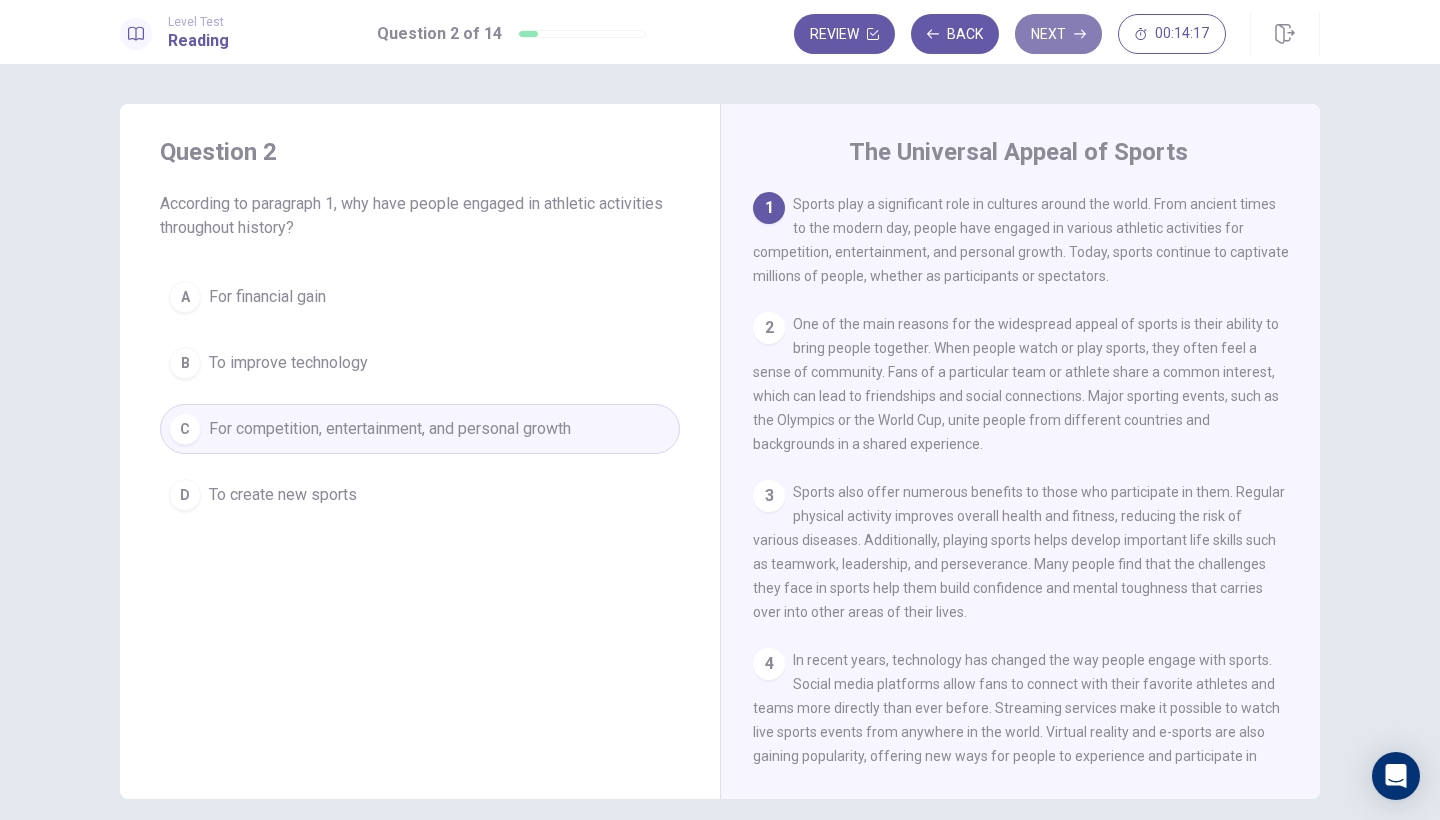 click on "Next" at bounding box center [1058, 34] 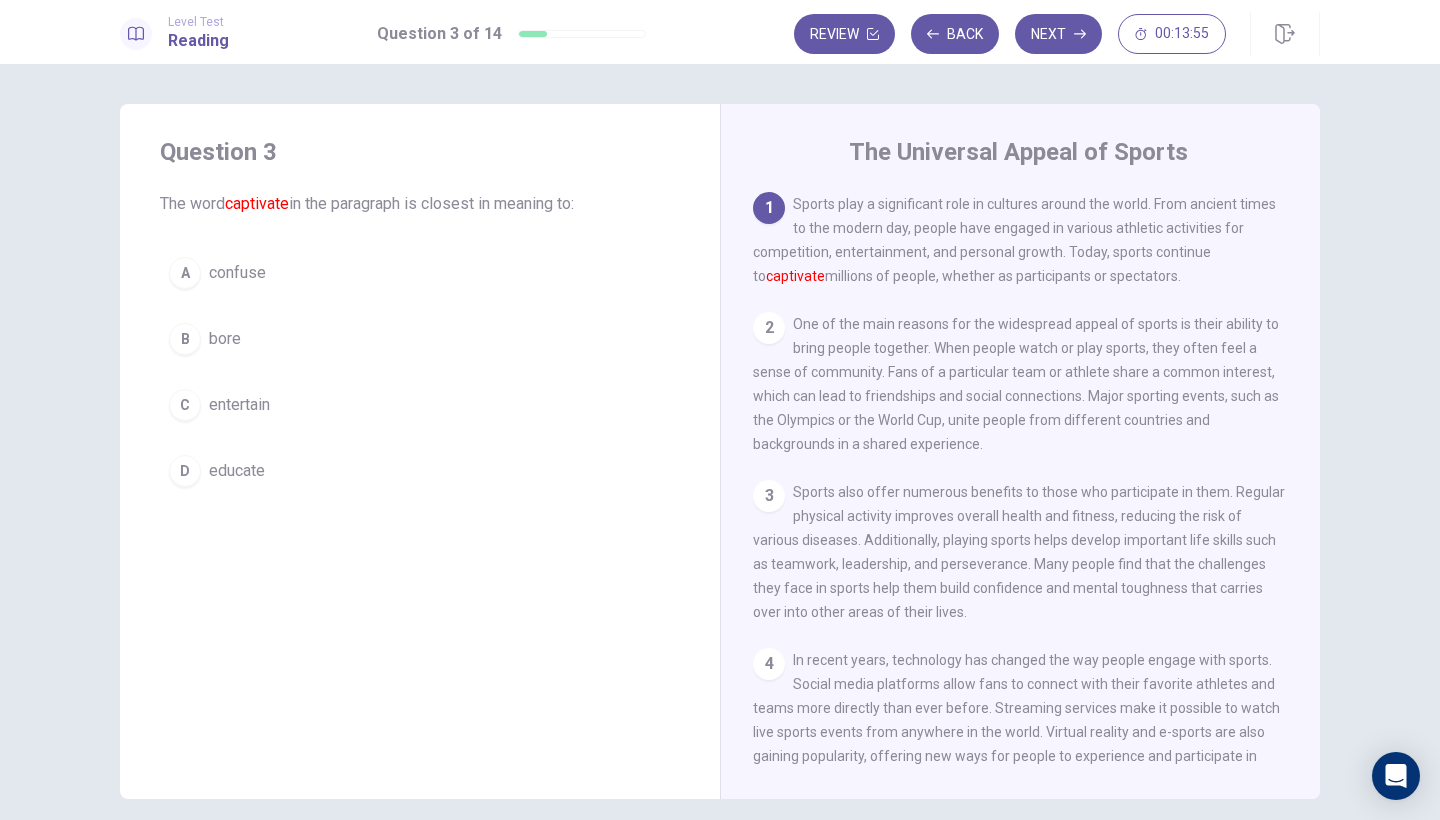 click on "educate" at bounding box center (237, 471) 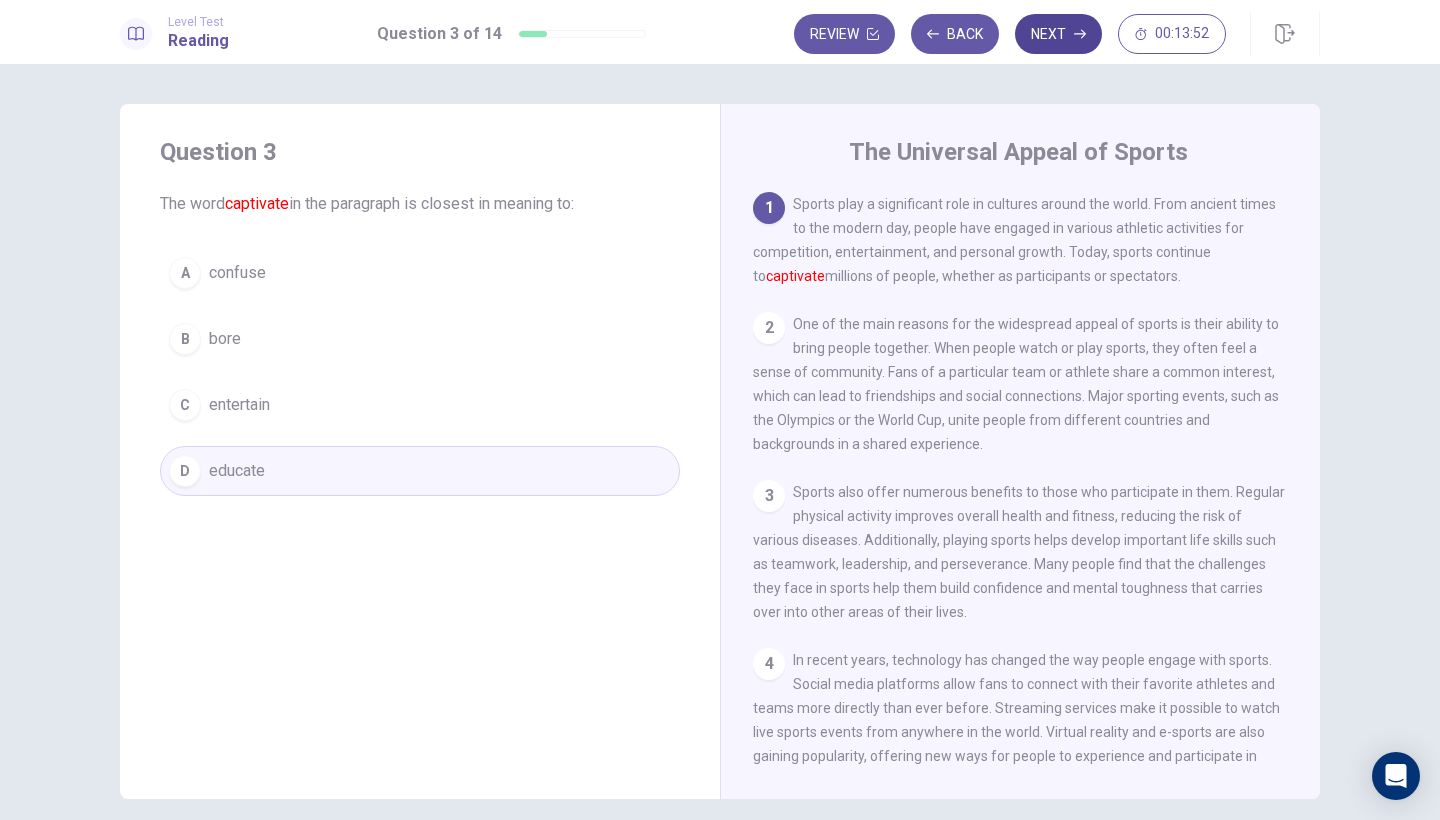 click on "Next" at bounding box center (1058, 34) 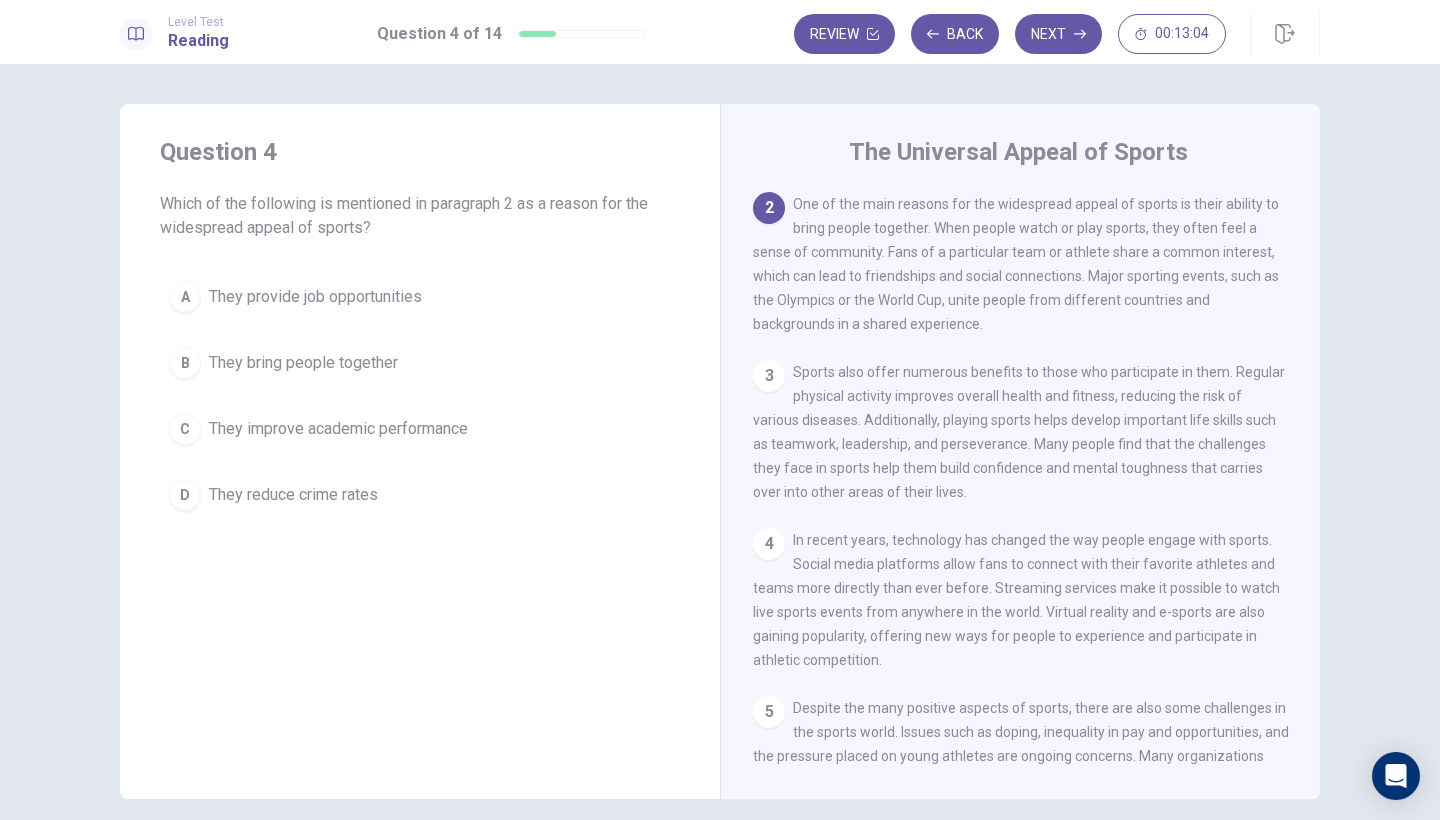 click on "They bring people together" at bounding box center [303, 363] 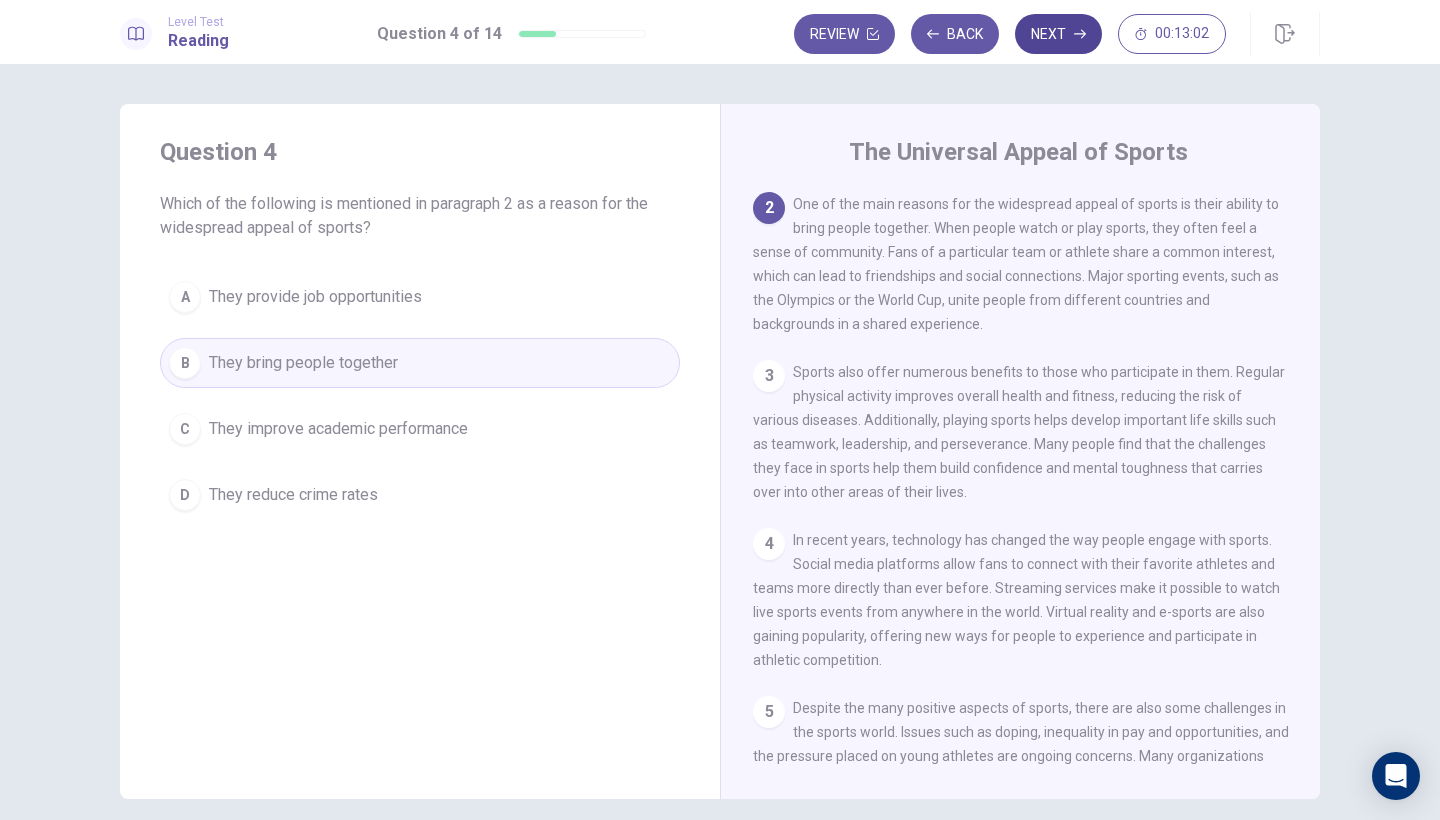 click on "Next" at bounding box center (1058, 34) 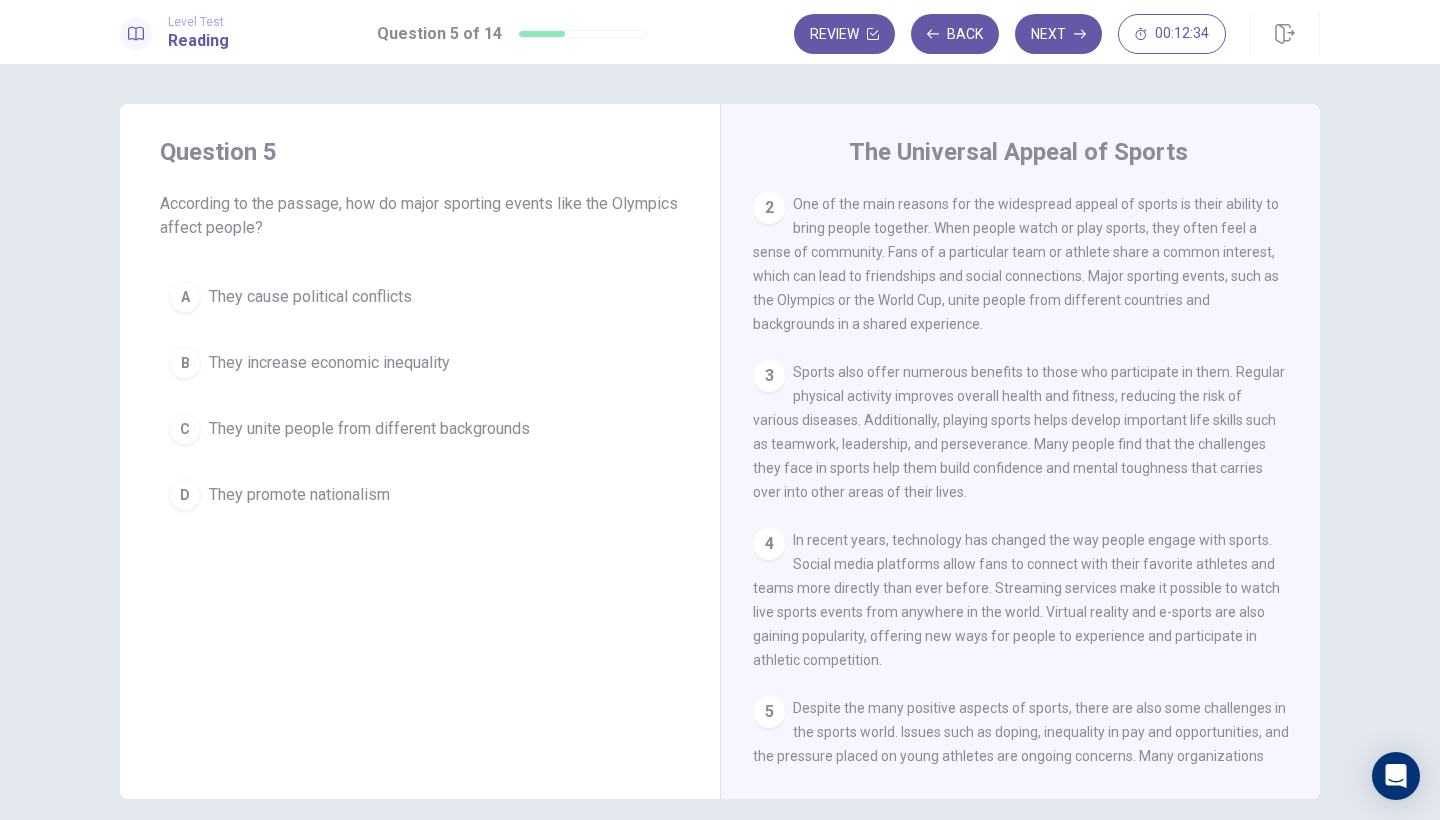 click on "They unite people from different backgrounds" at bounding box center (369, 429) 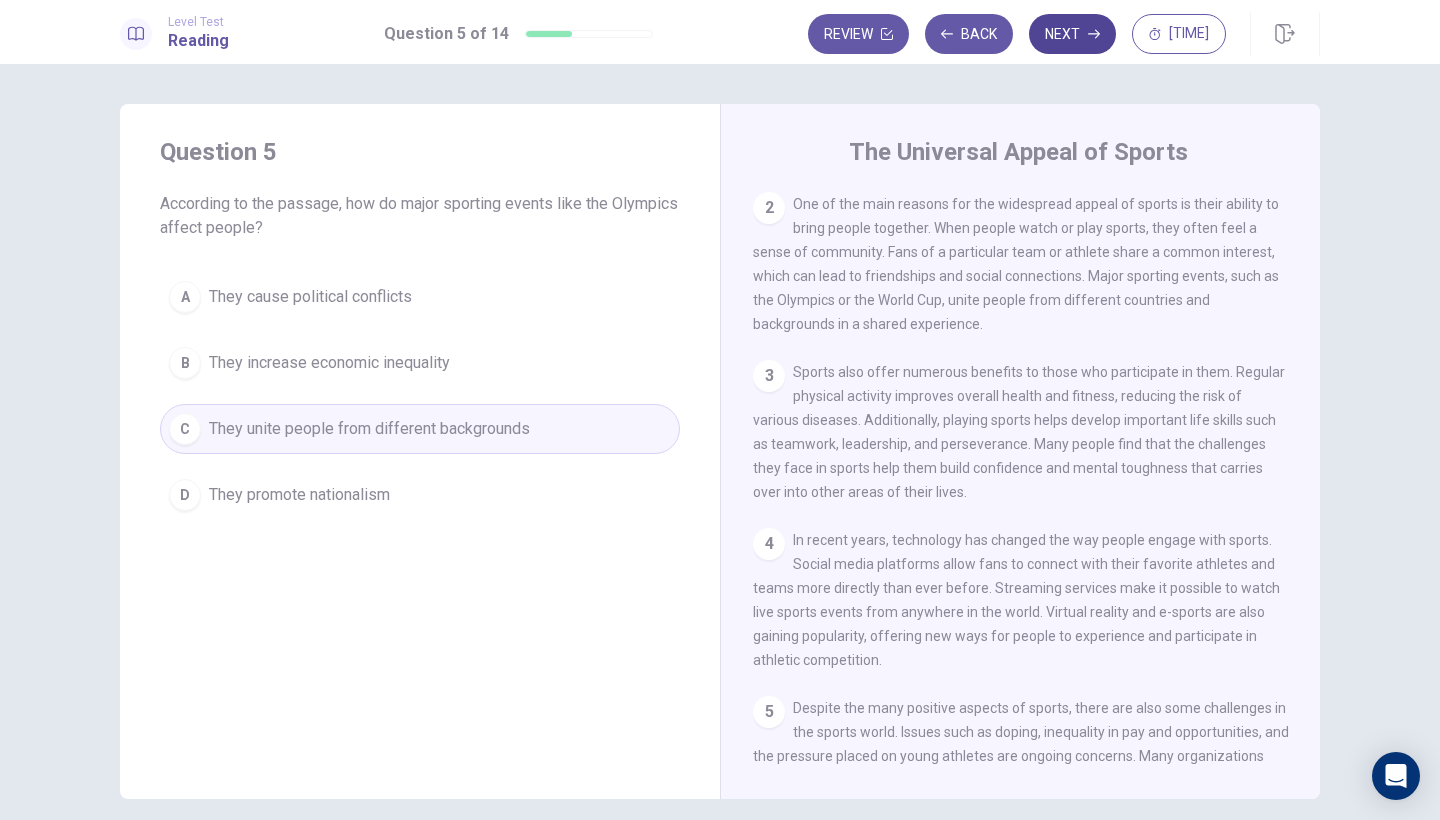 click on "Next" at bounding box center (1072, 34) 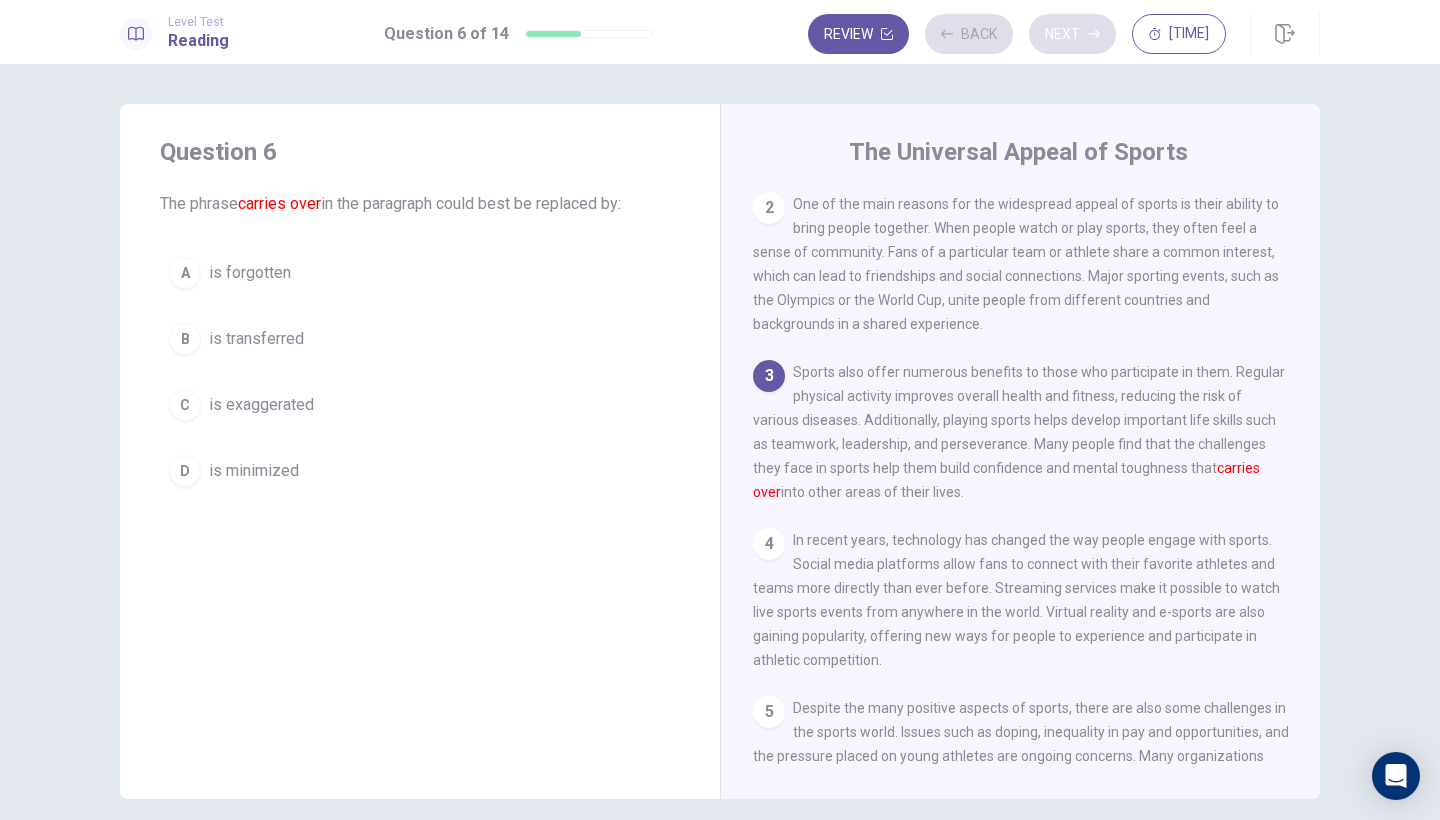 scroll, scrollTop: 288, scrollLeft: 0, axis: vertical 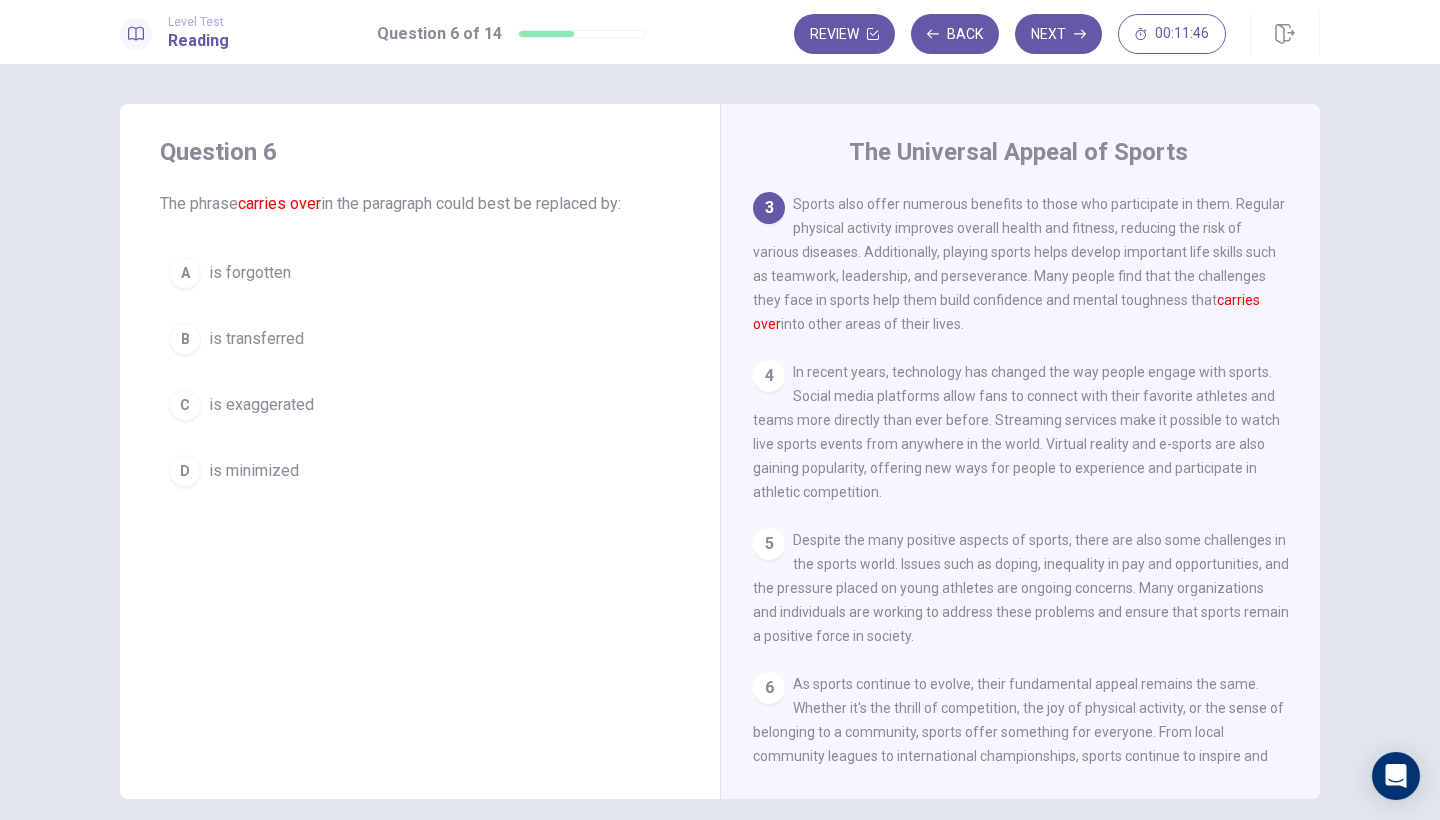 click on "is transferred" at bounding box center (256, 339) 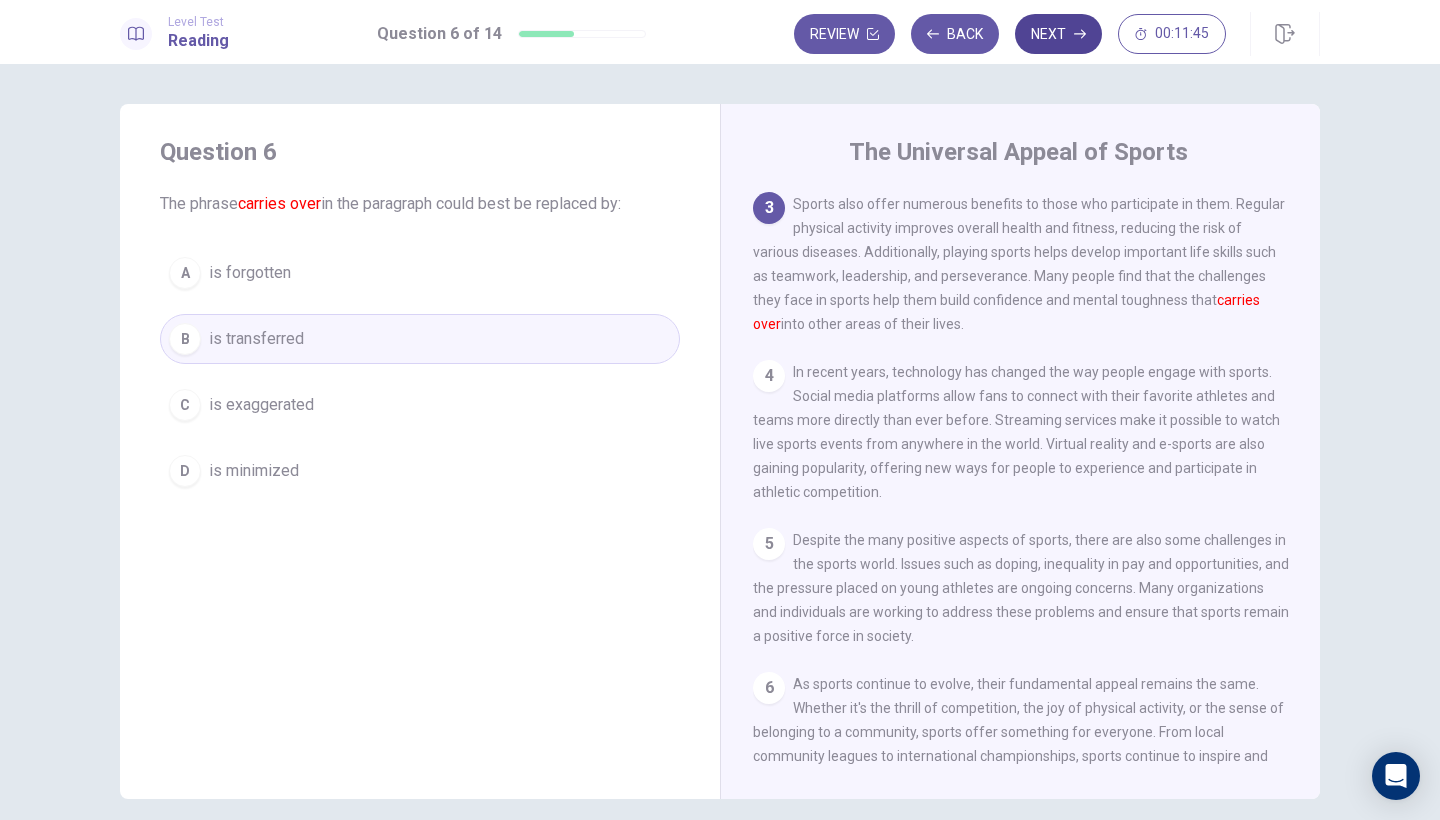 click on "Next" at bounding box center [1058, 34] 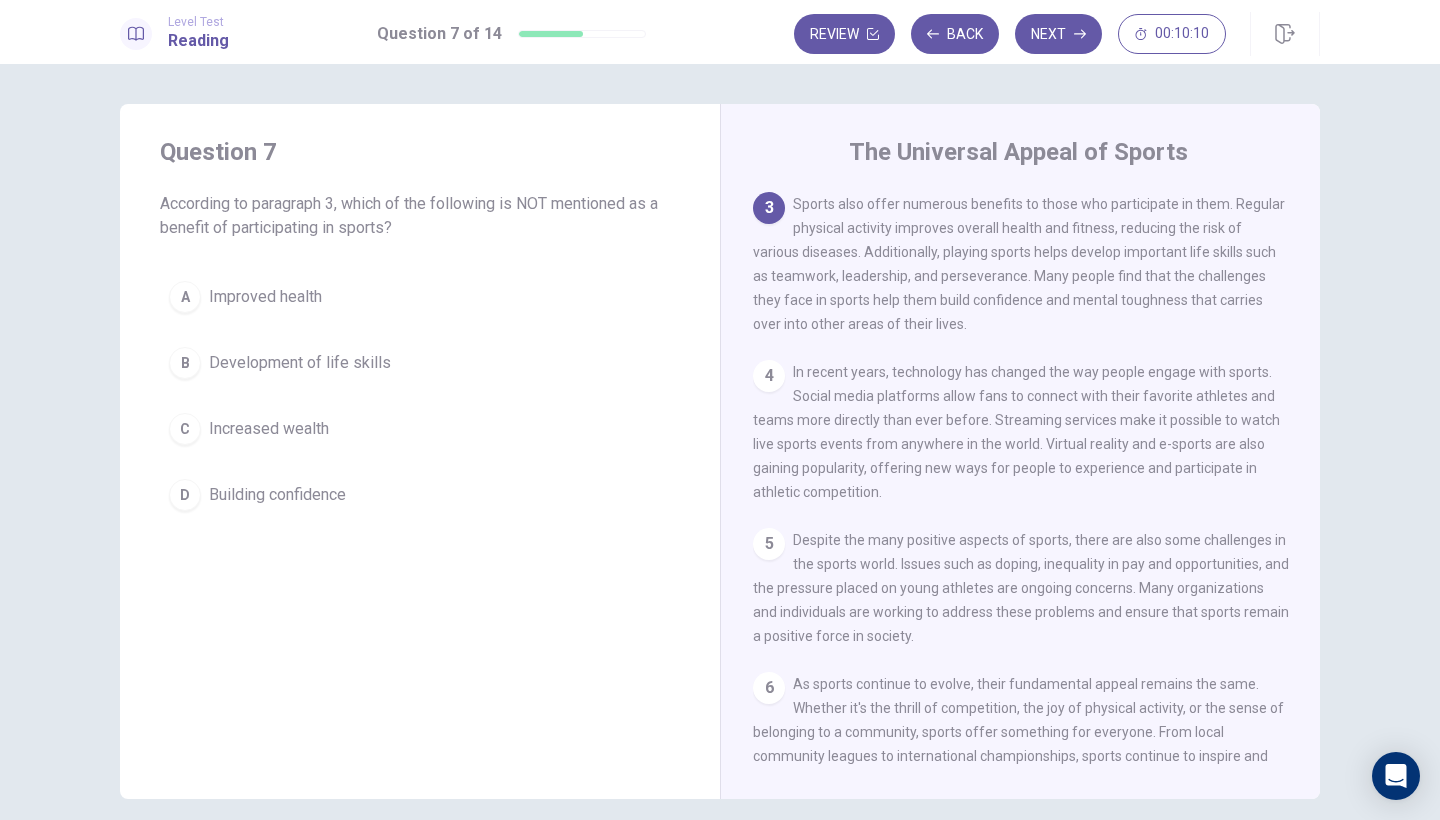 click on "Increased wealth" at bounding box center [269, 429] 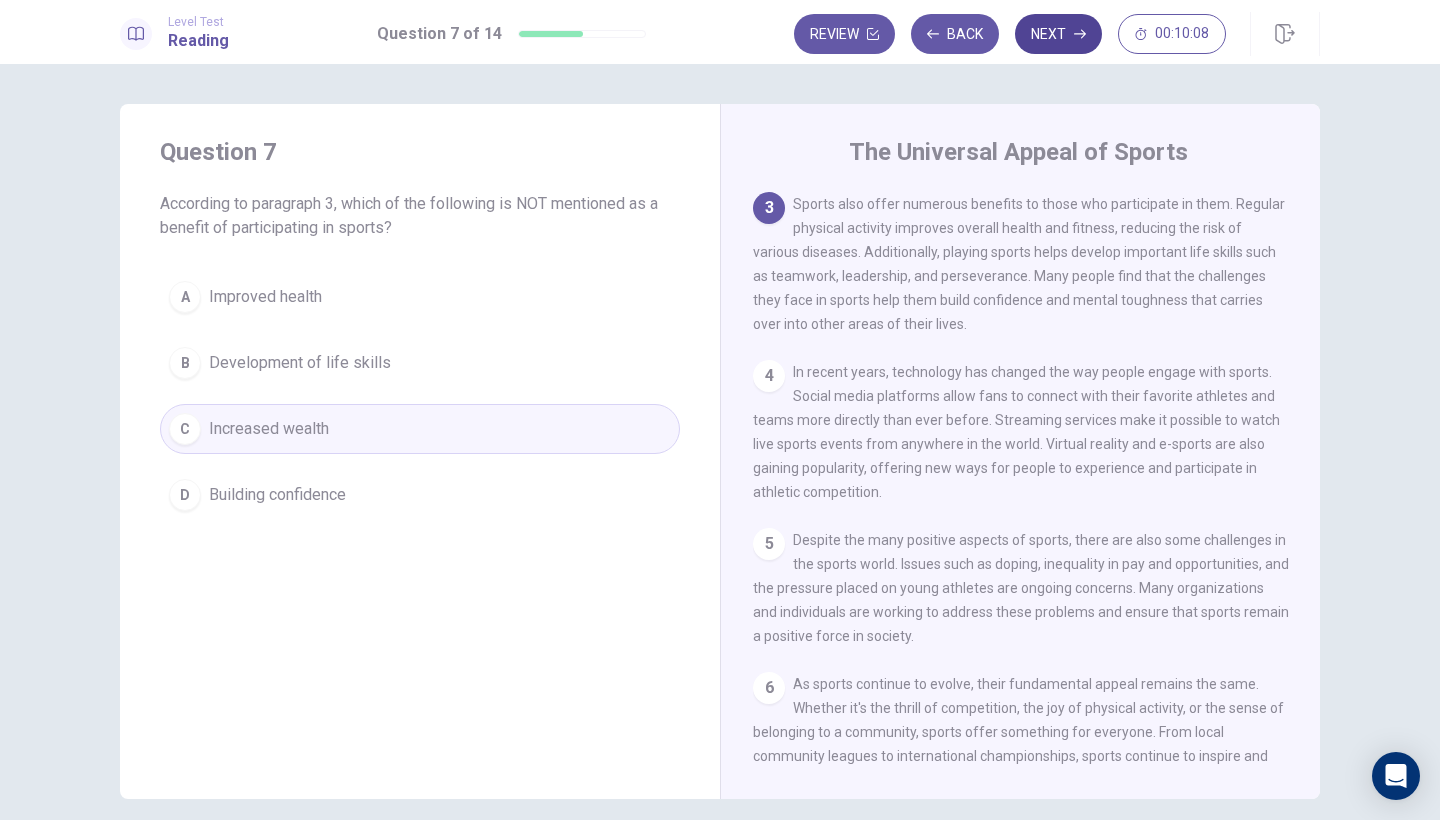 click on "Next" at bounding box center [1058, 34] 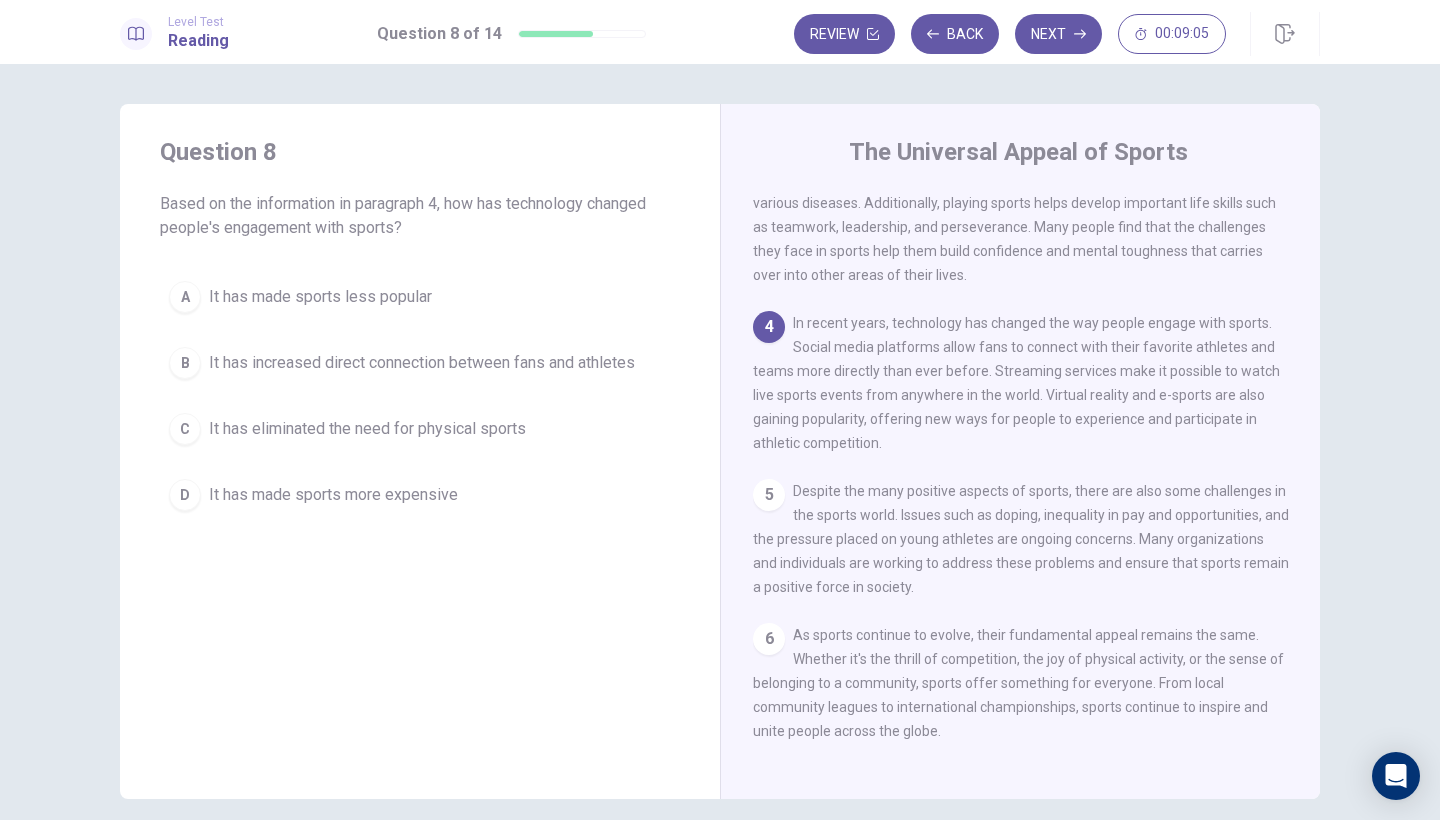click on "It has increased direct connection between fans and athletes" at bounding box center [422, 363] 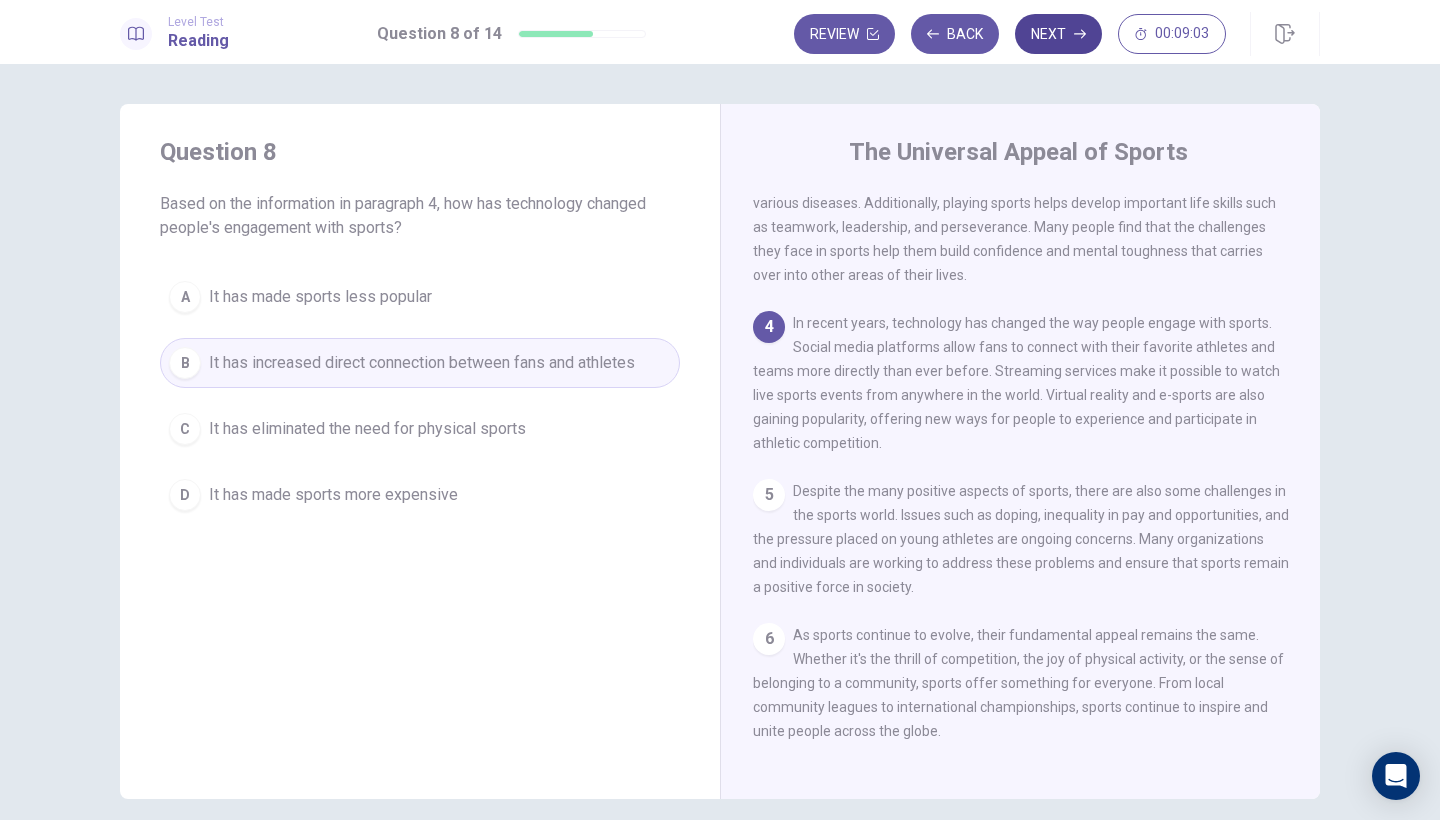 click on "Next" at bounding box center [1058, 34] 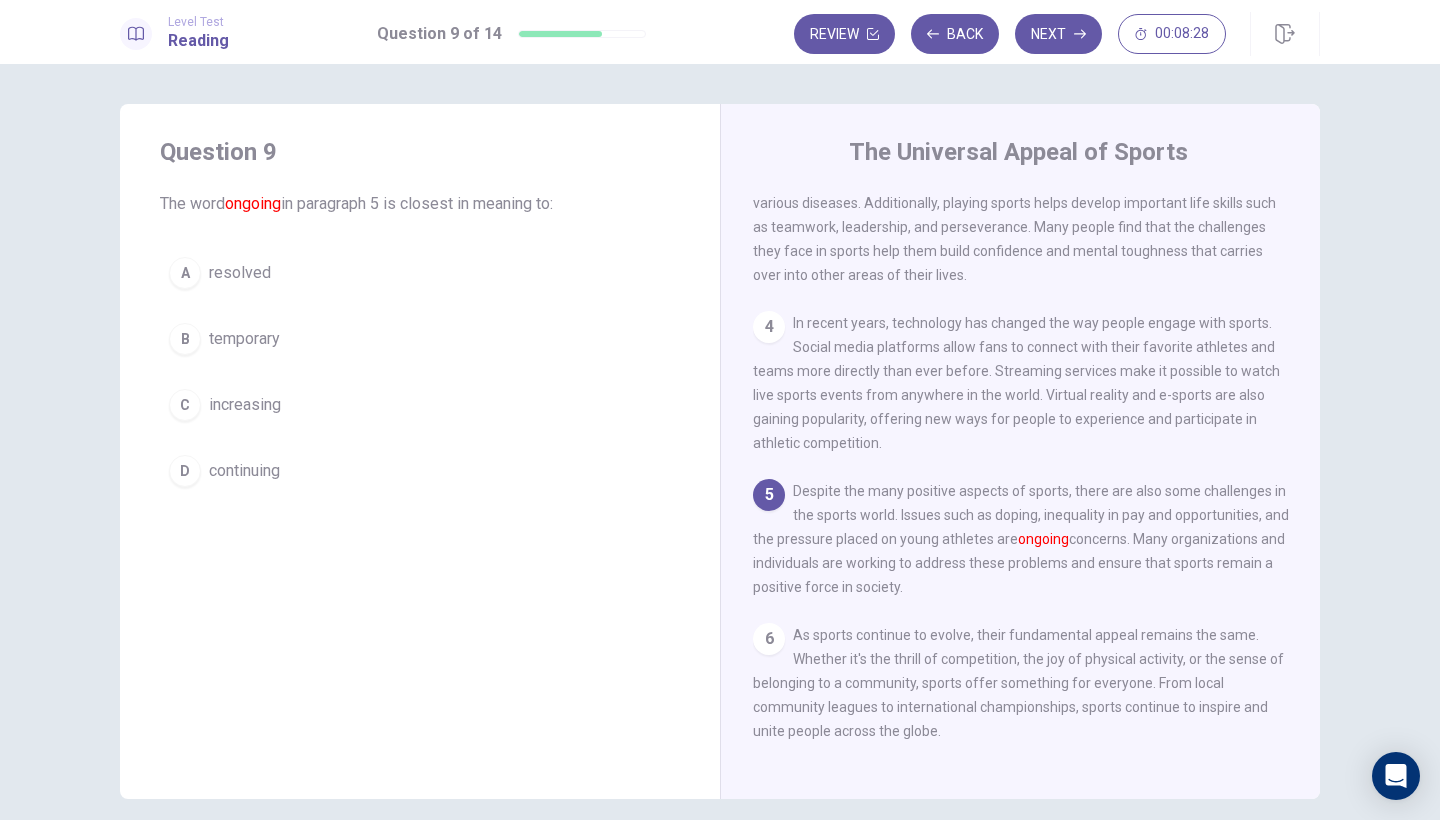 click on "C increasing" at bounding box center (420, 405) 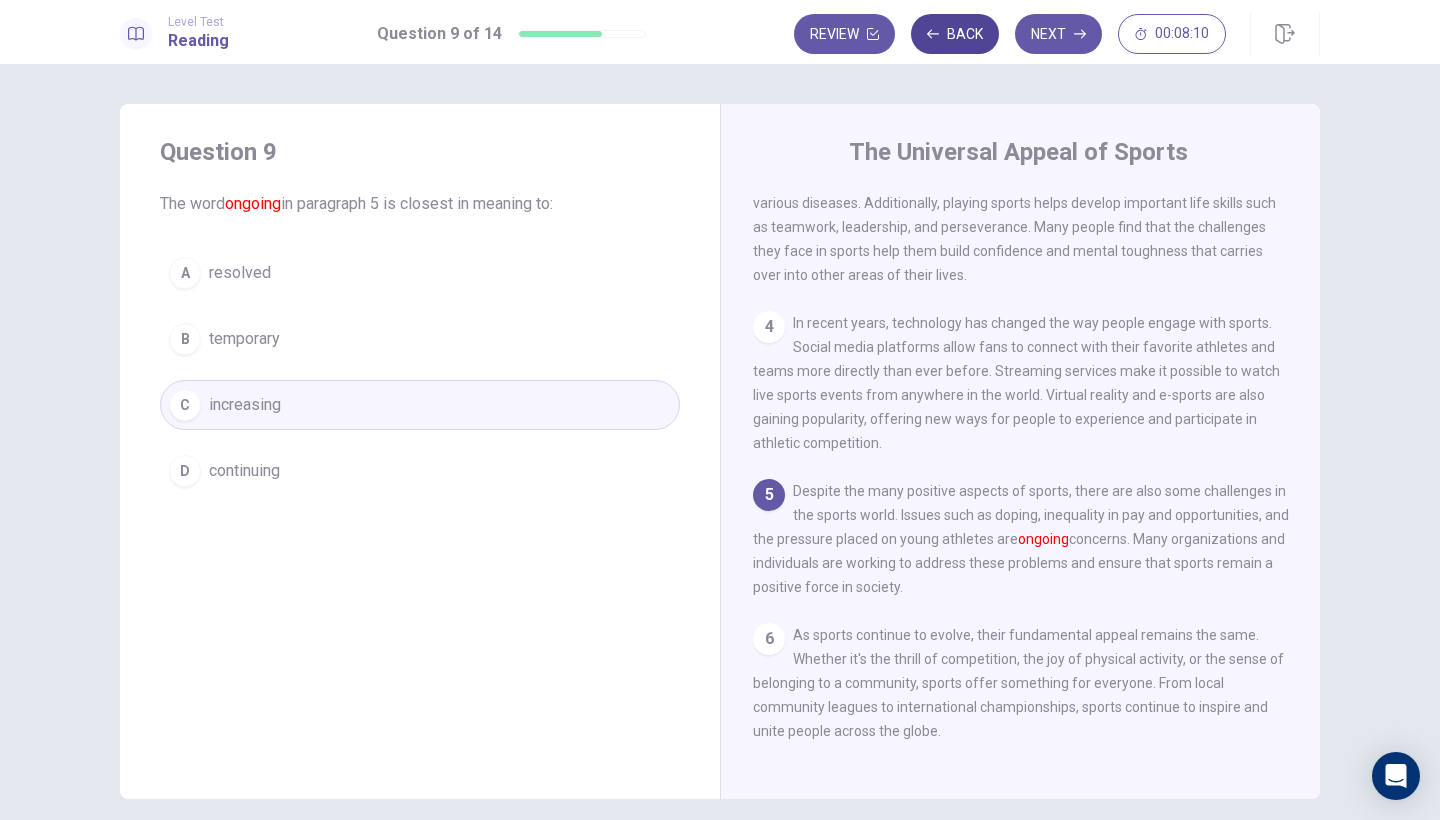 click on "Back" at bounding box center (955, 34) 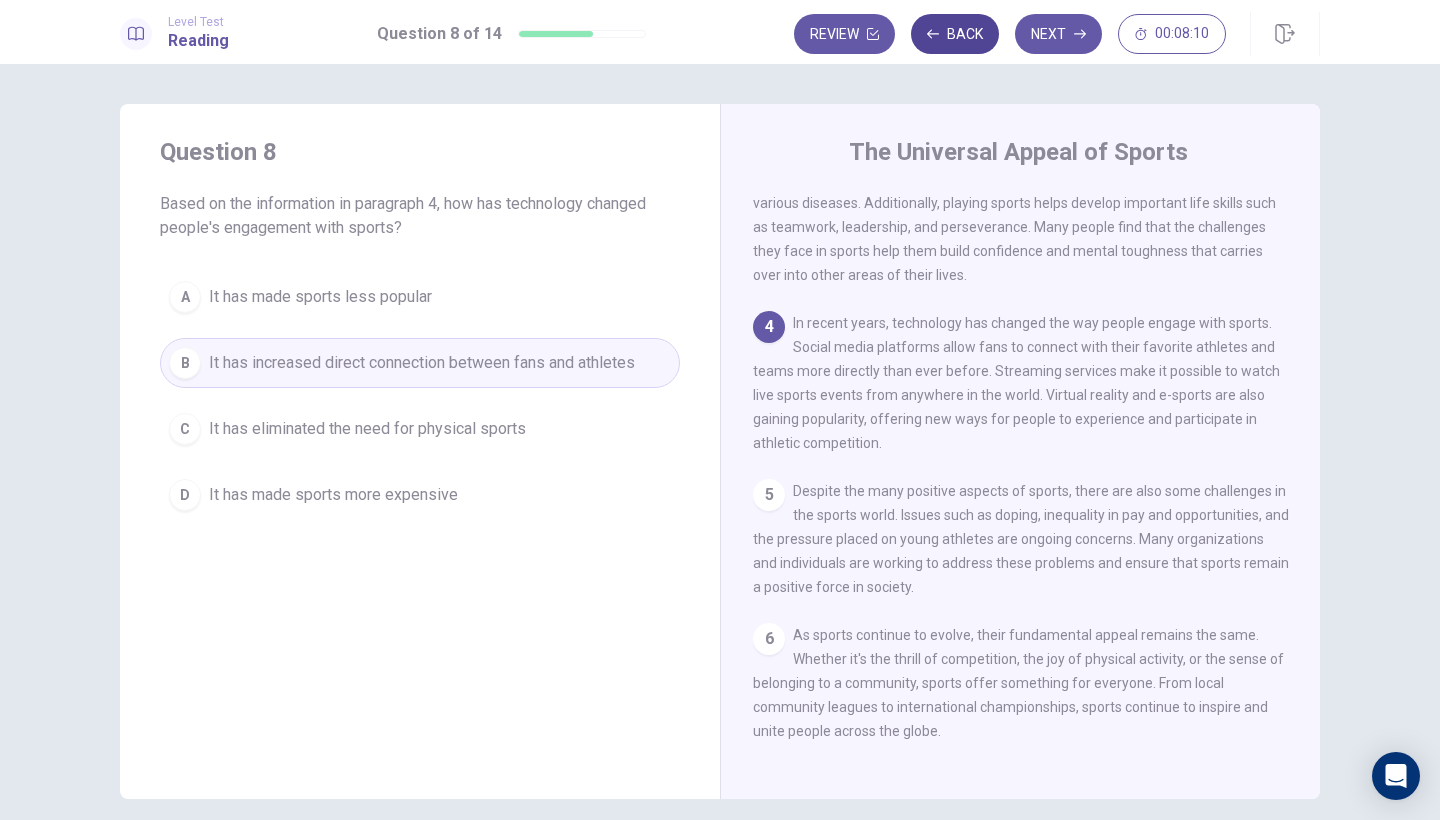 click on "Back" at bounding box center [955, 34] 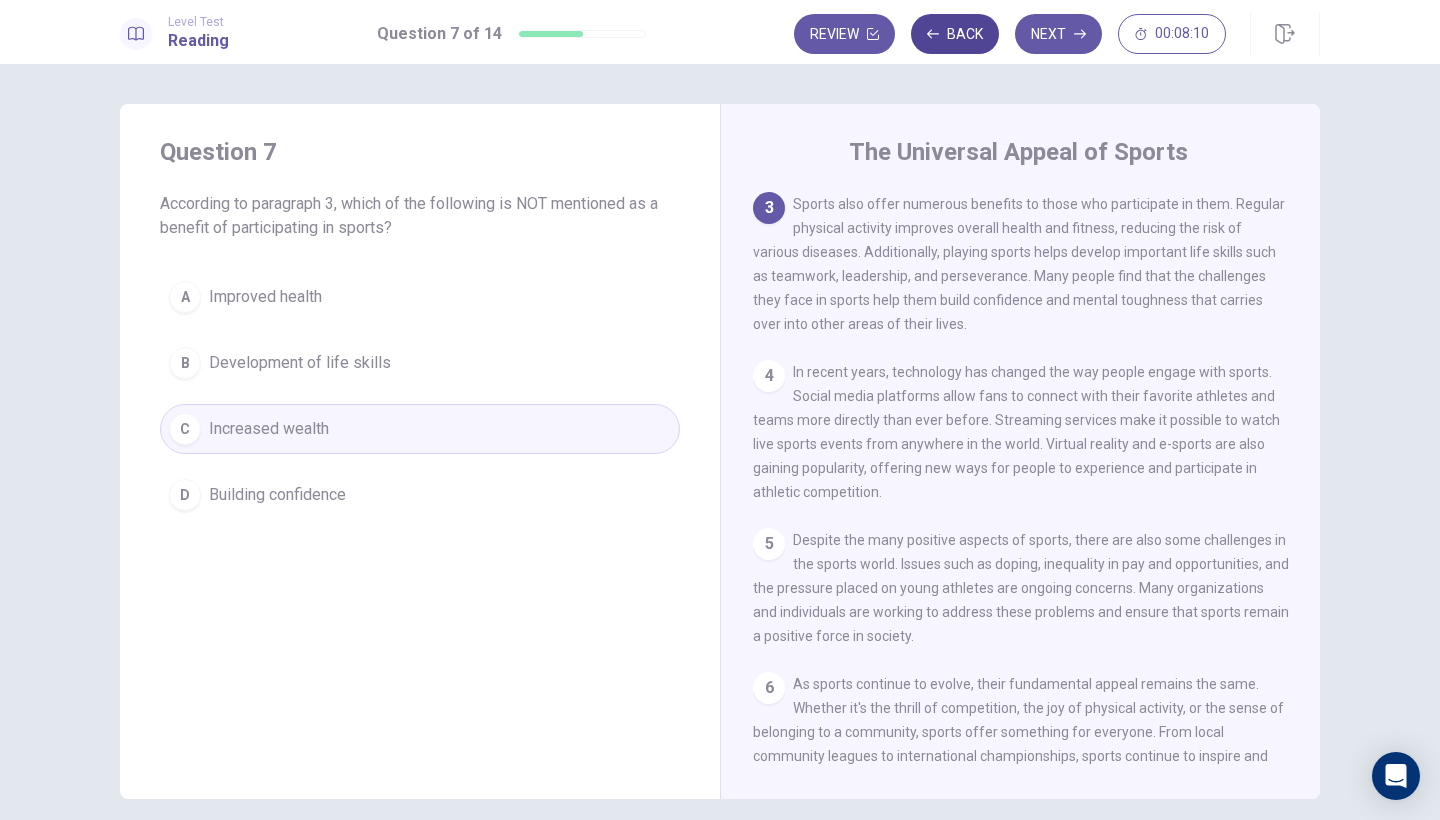 click on "Back" at bounding box center (955, 34) 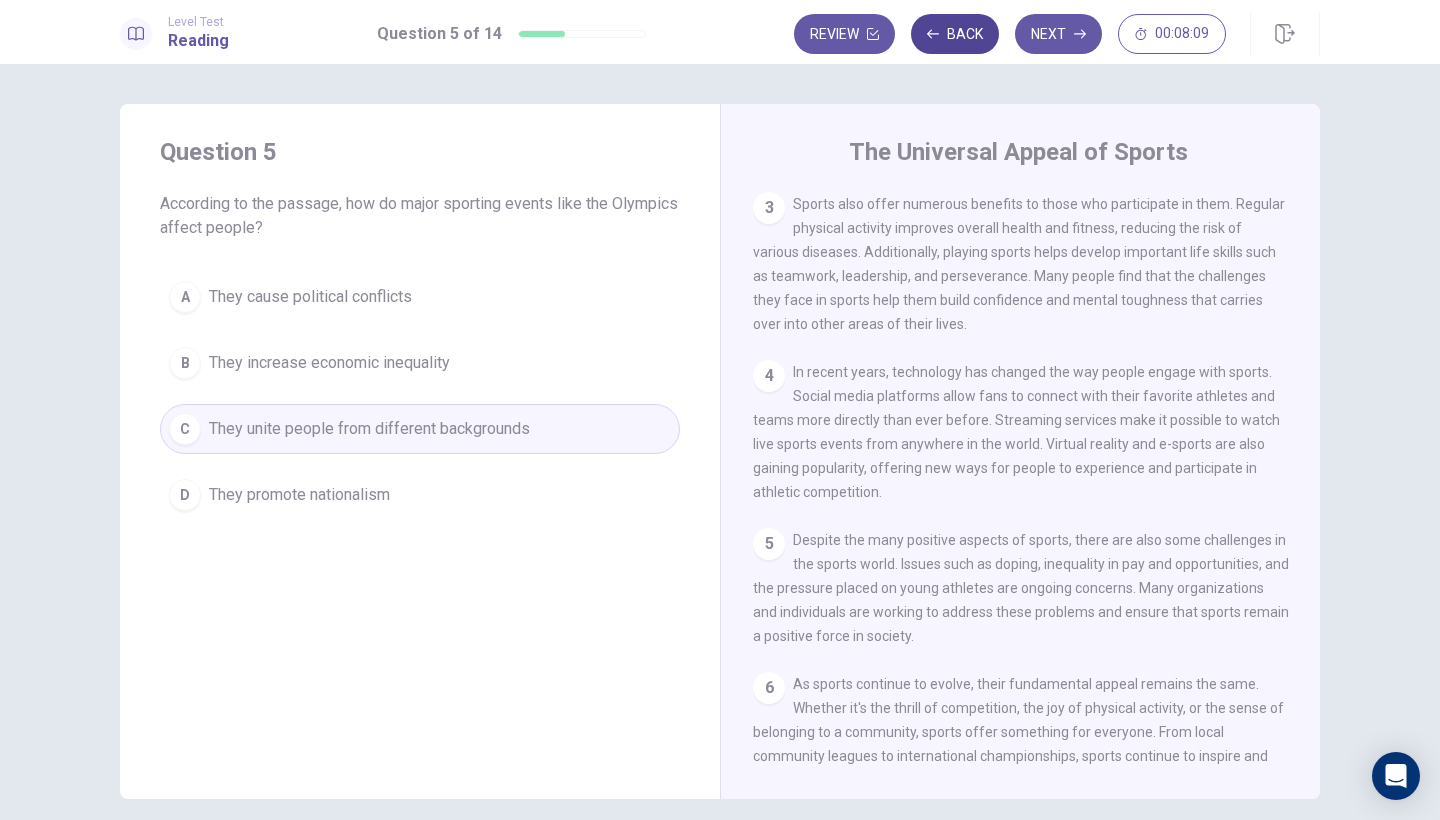 click on "Back" at bounding box center (955, 34) 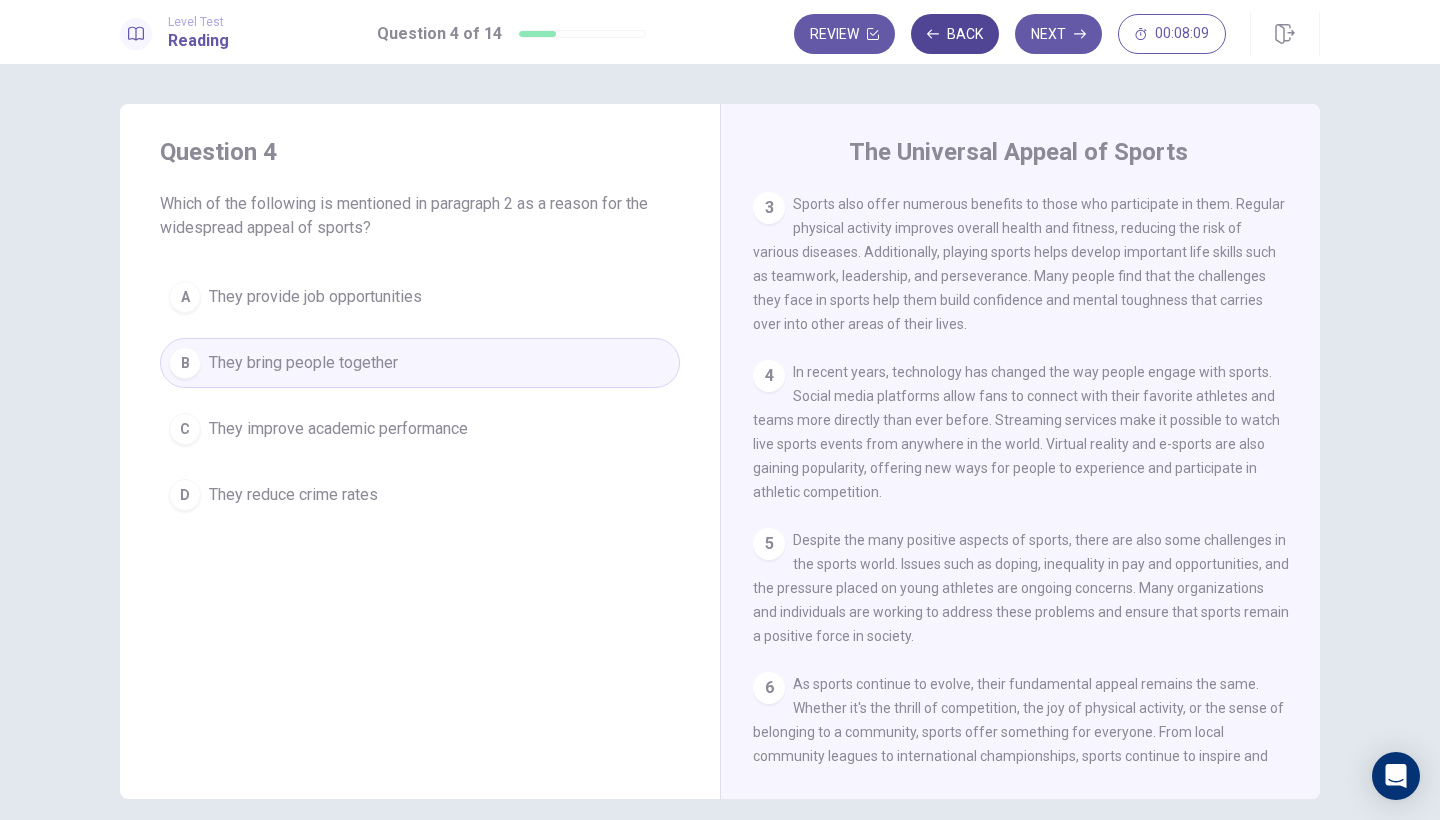 scroll, scrollTop: 120, scrollLeft: 0, axis: vertical 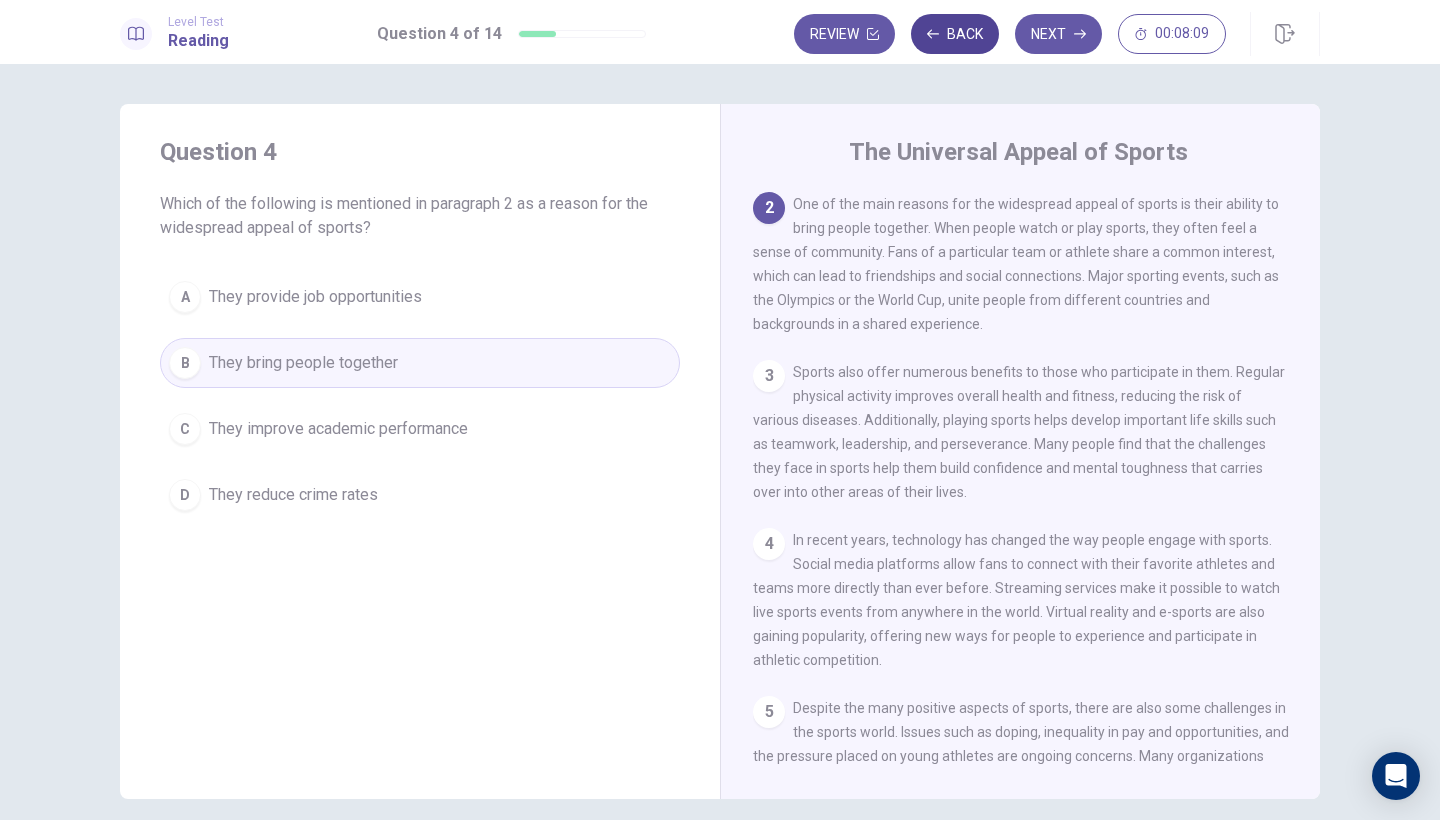 click on "Back" at bounding box center [955, 34] 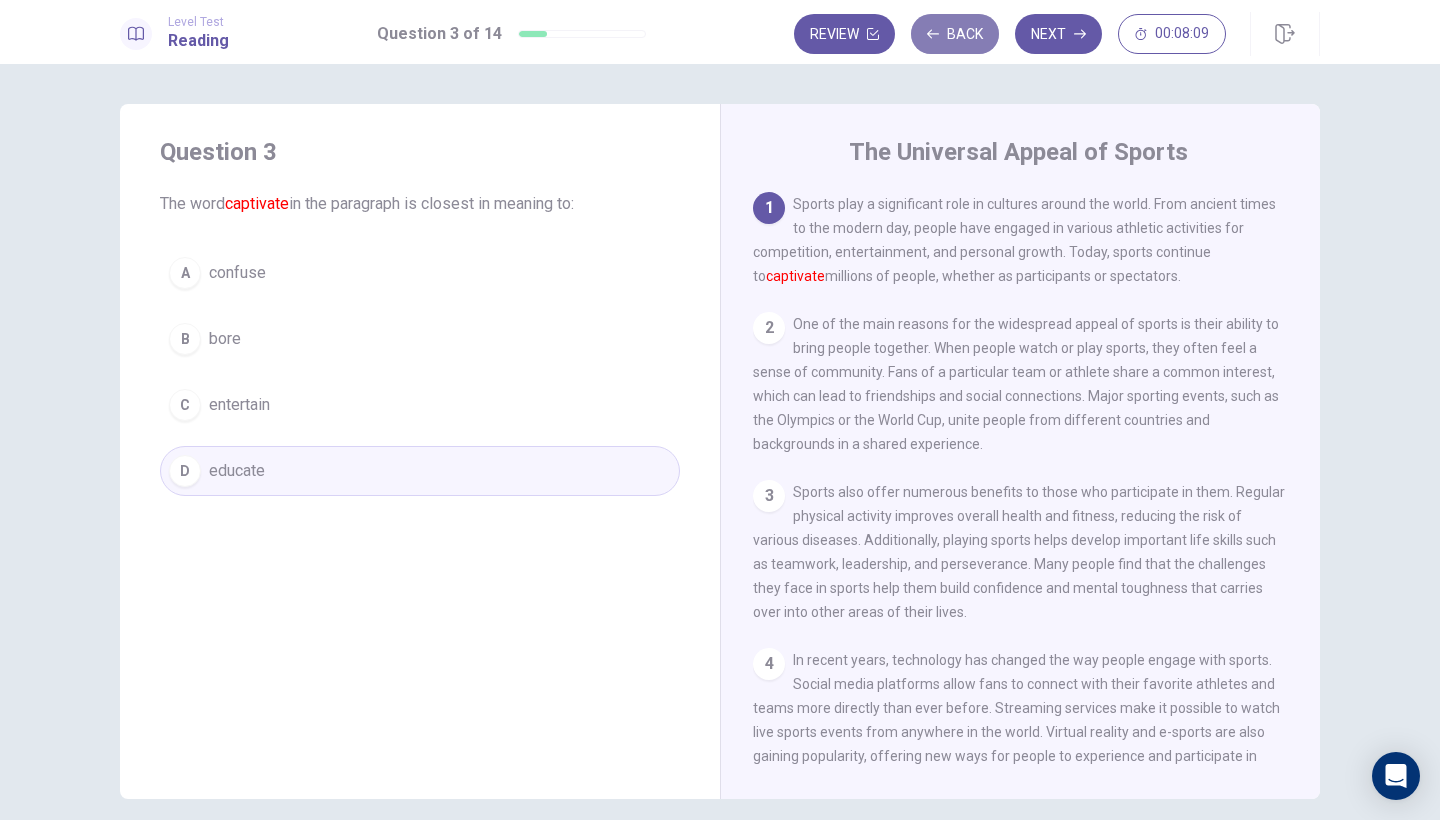 click on "Back" at bounding box center [955, 34] 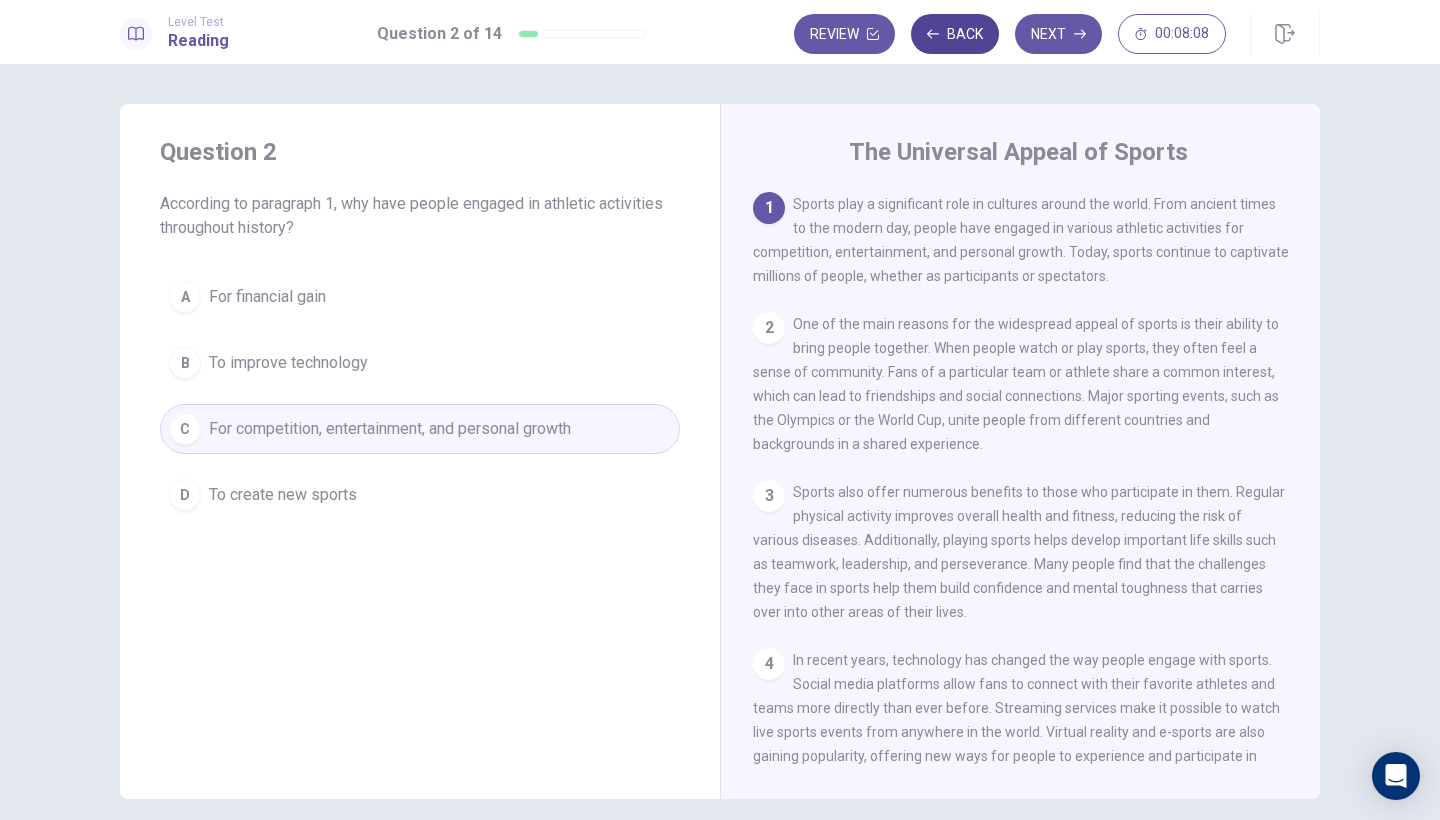 click on "Back" at bounding box center (955, 34) 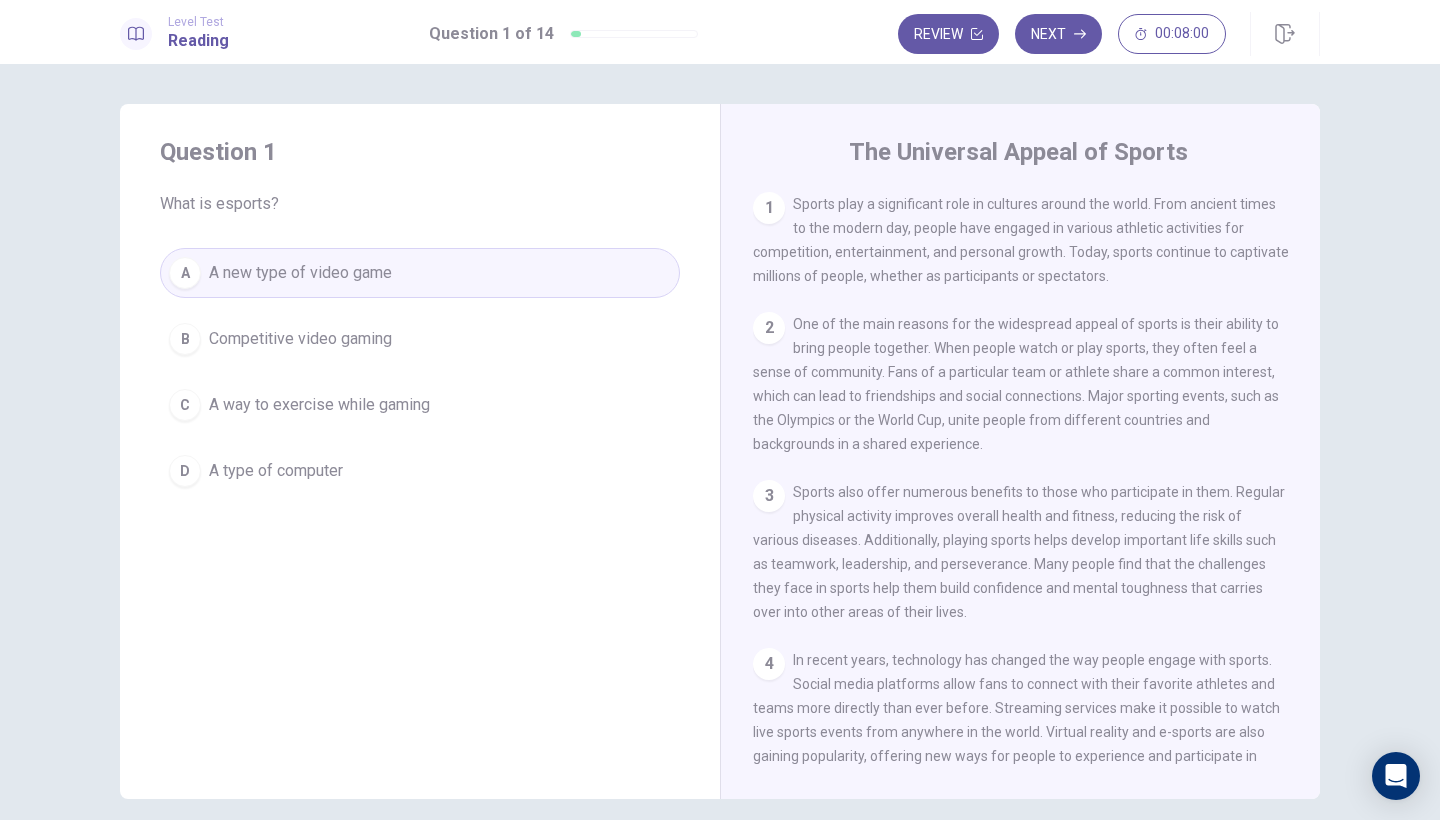 click on "3 Sports also offer numerous benefits to those who participate in them. Regular physical activity improves overall health and fitness, reducing the risk of various diseases. Additionally, playing sports helps develop important life skills such as teamwork, leadership, and perseverance. Many people find that the challenges they face in sports help them build confidence and mental toughness that carries over into other areas of their lives." at bounding box center (1021, 552) 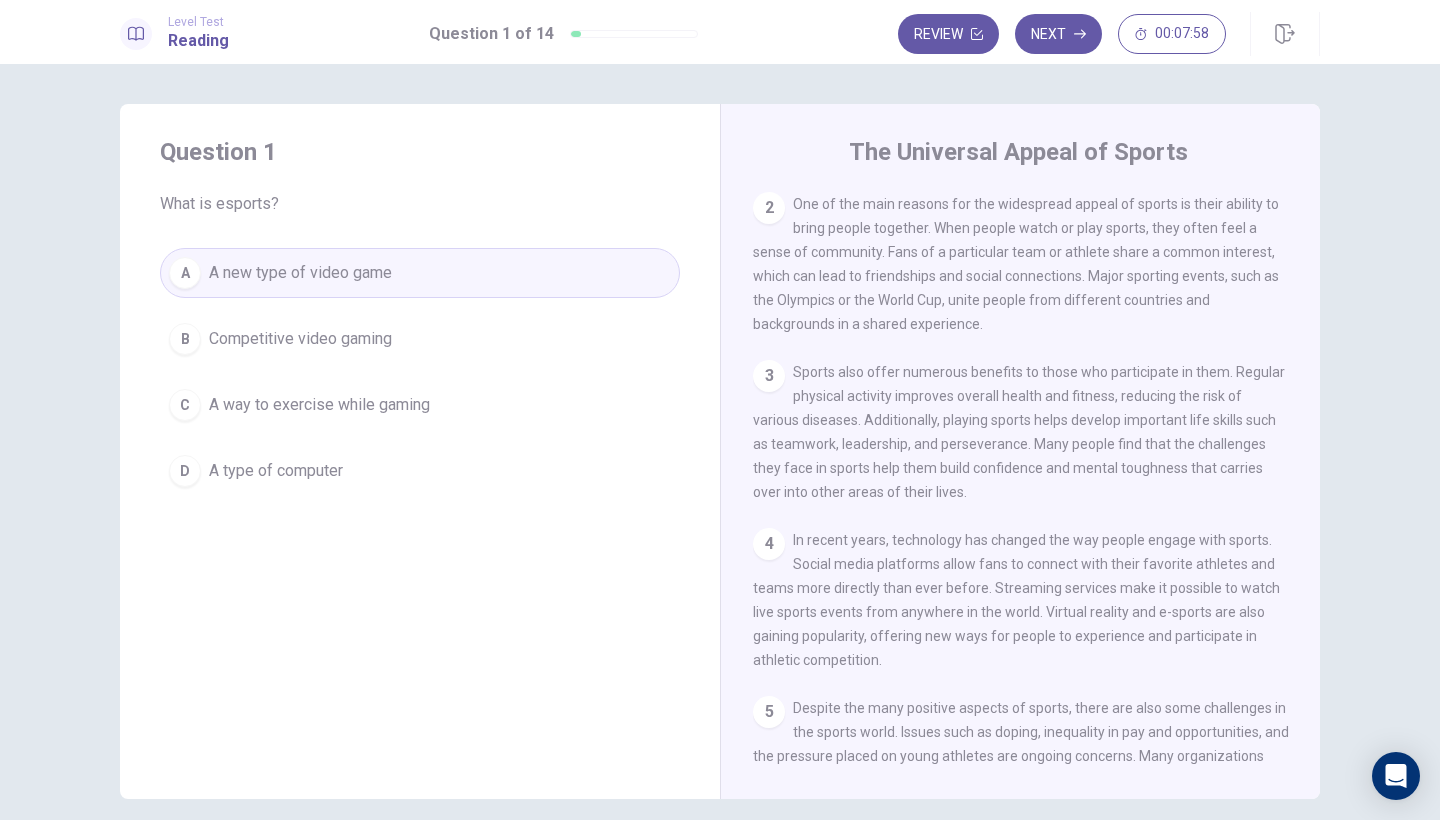 scroll, scrollTop: 160, scrollLeft: 0, axis: vertical 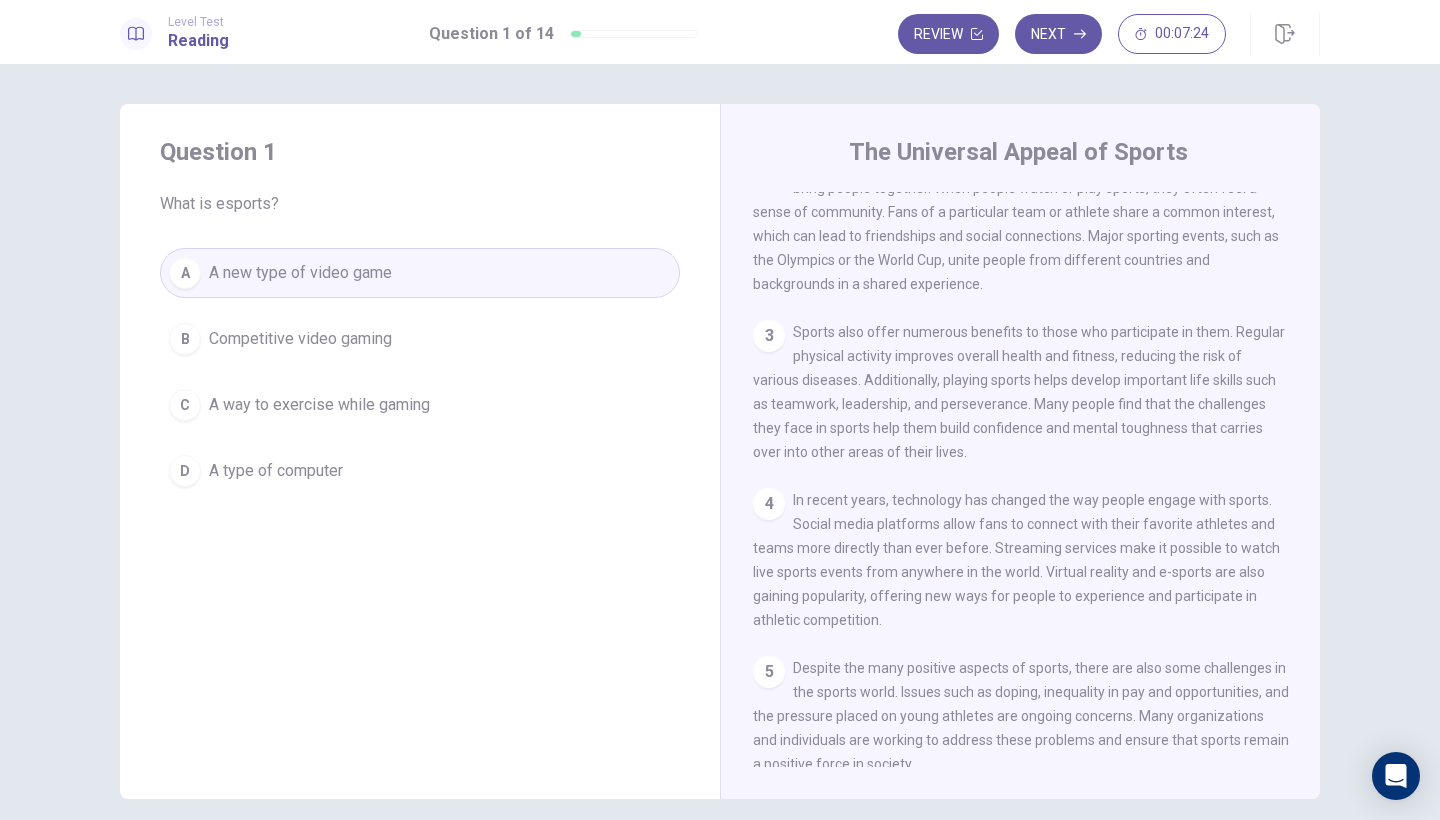 click on "C A way to exercise while gaming" at bounding box center (420, 405) 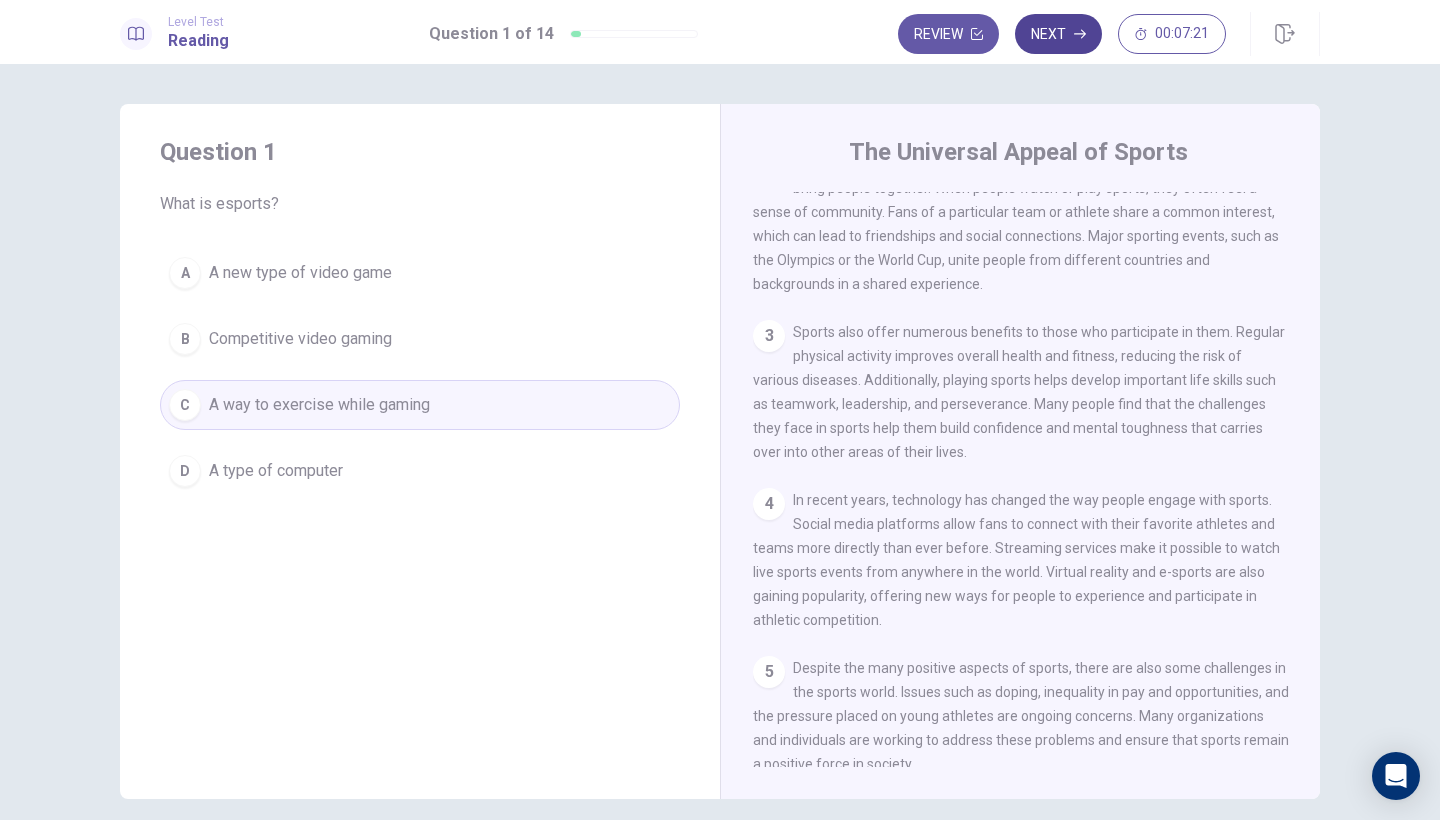 click on "Next" at bounding box center [1058, 34] 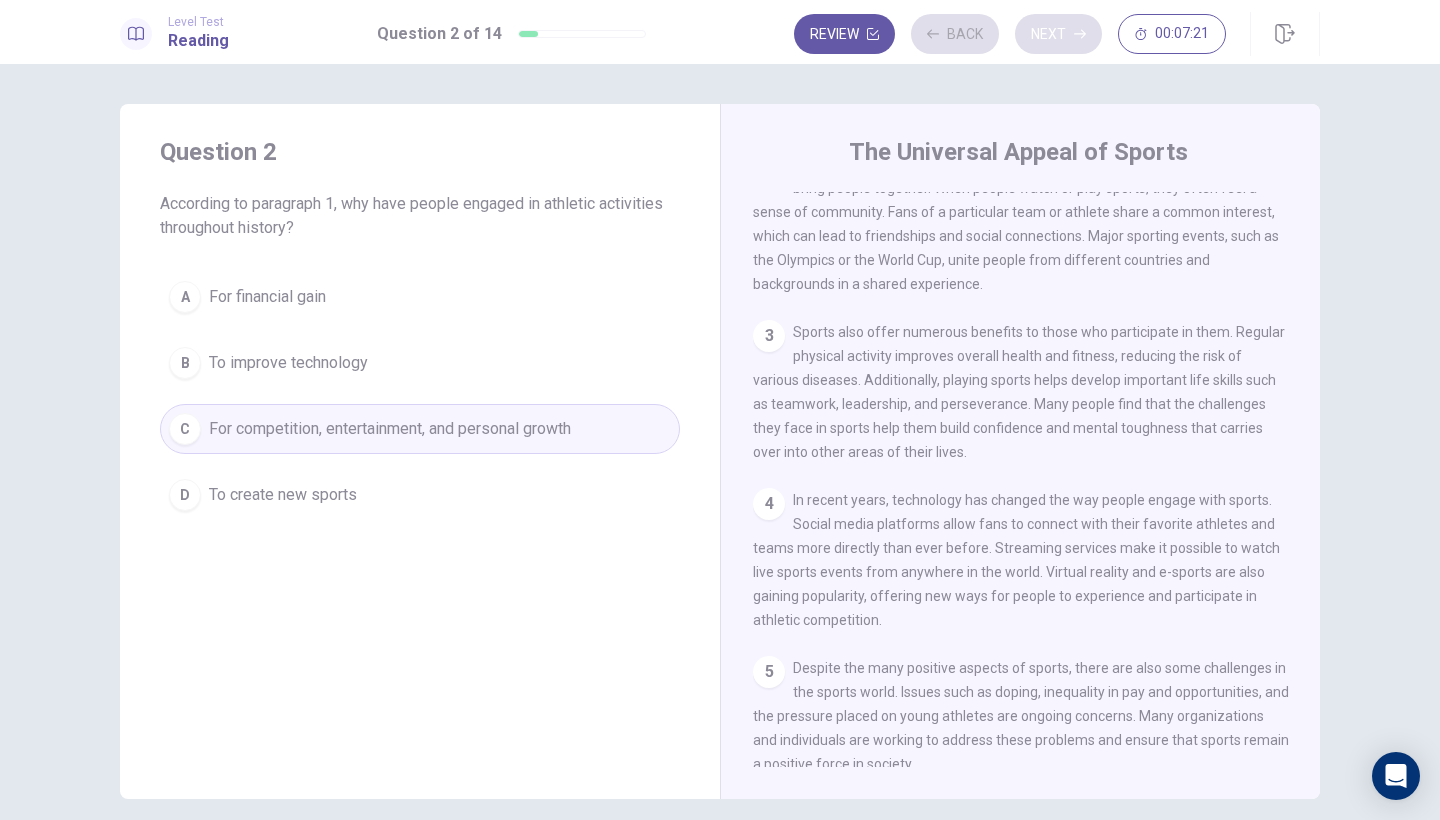 scroll, scrollTop: 0, scrollLeft: 0, axis: both 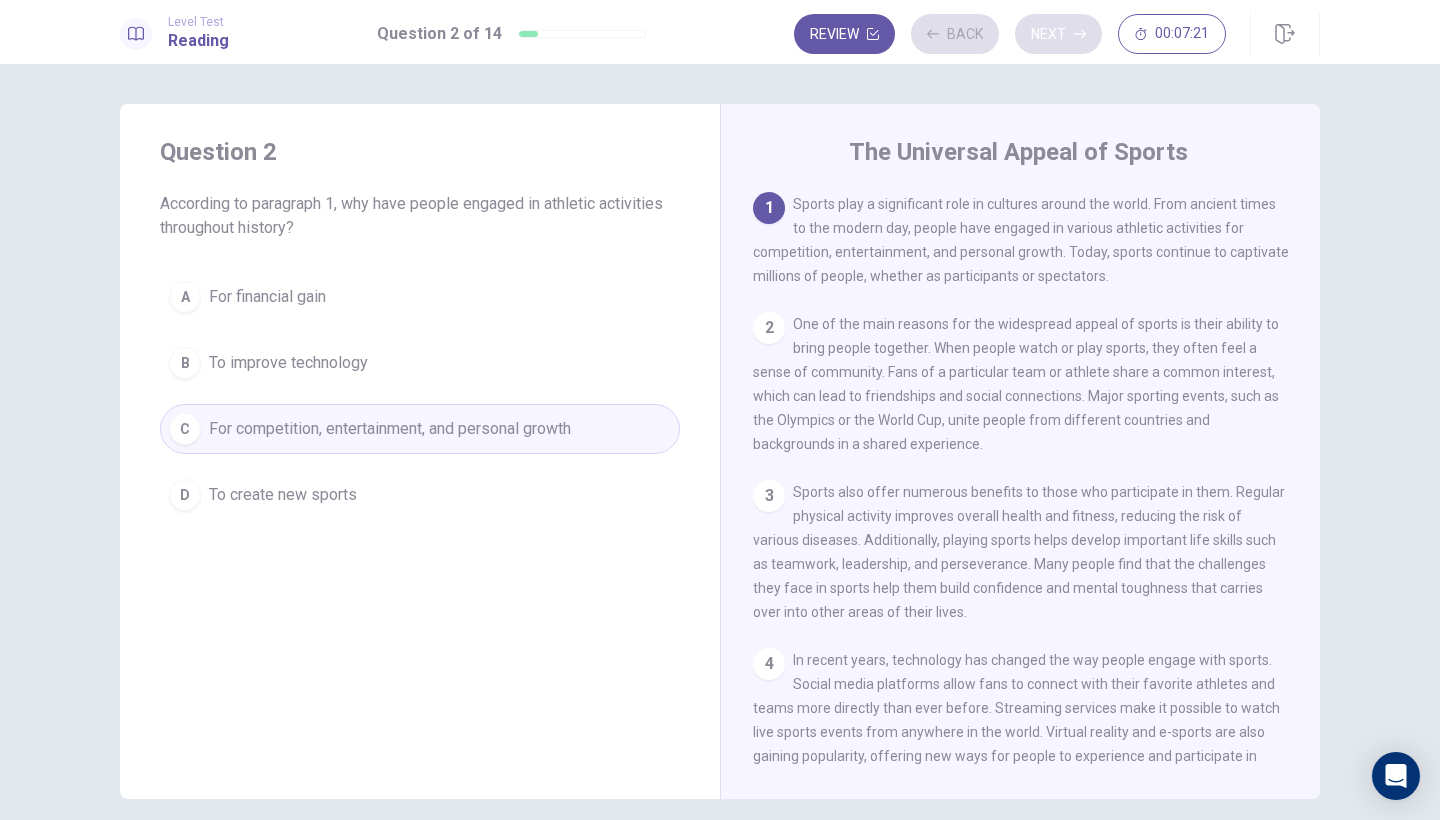 click on "Review Back Next 00:07:21" at bounding box center (1010, 34) 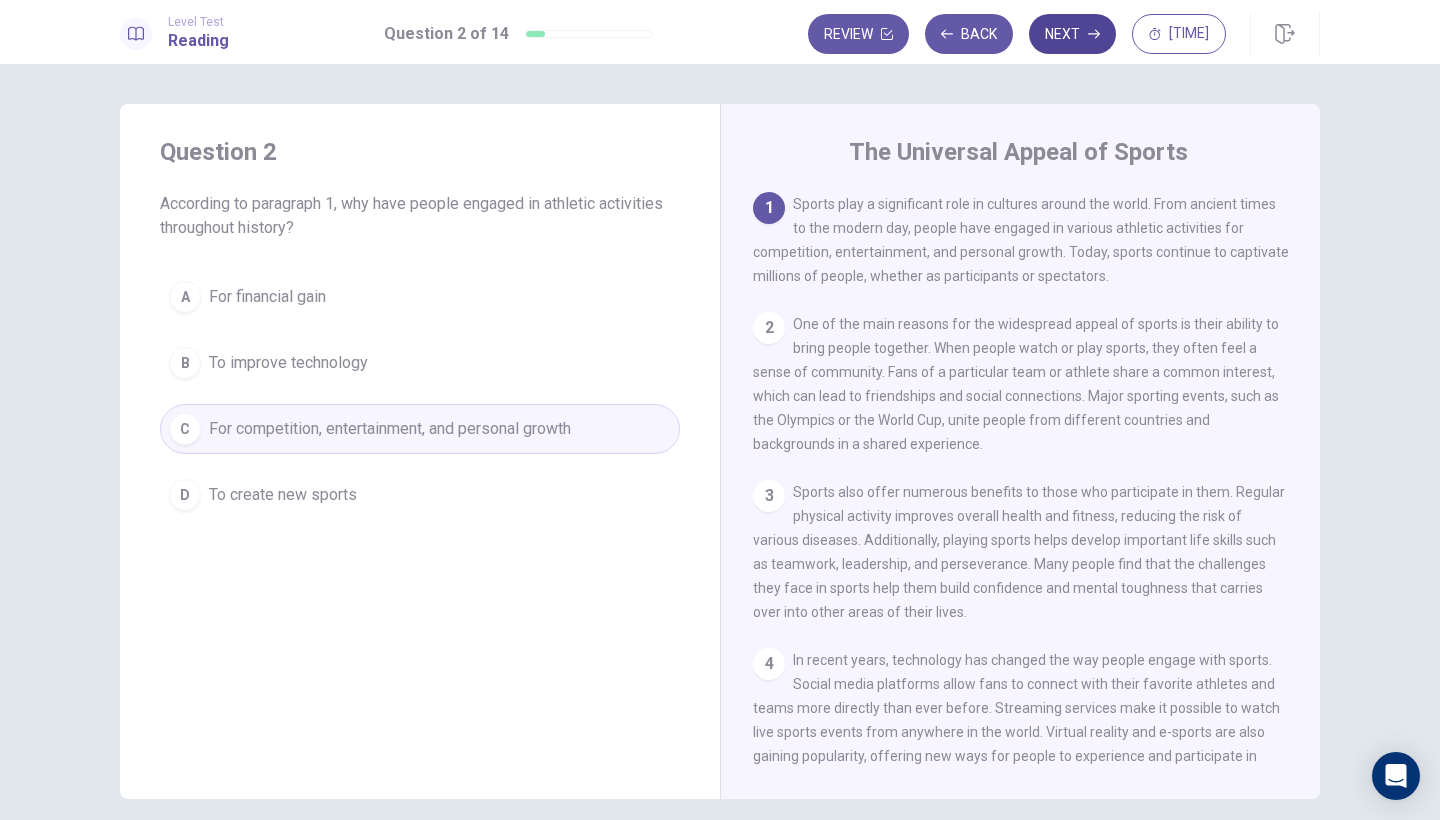 click on "Next" at bounding box center [1072, 34] 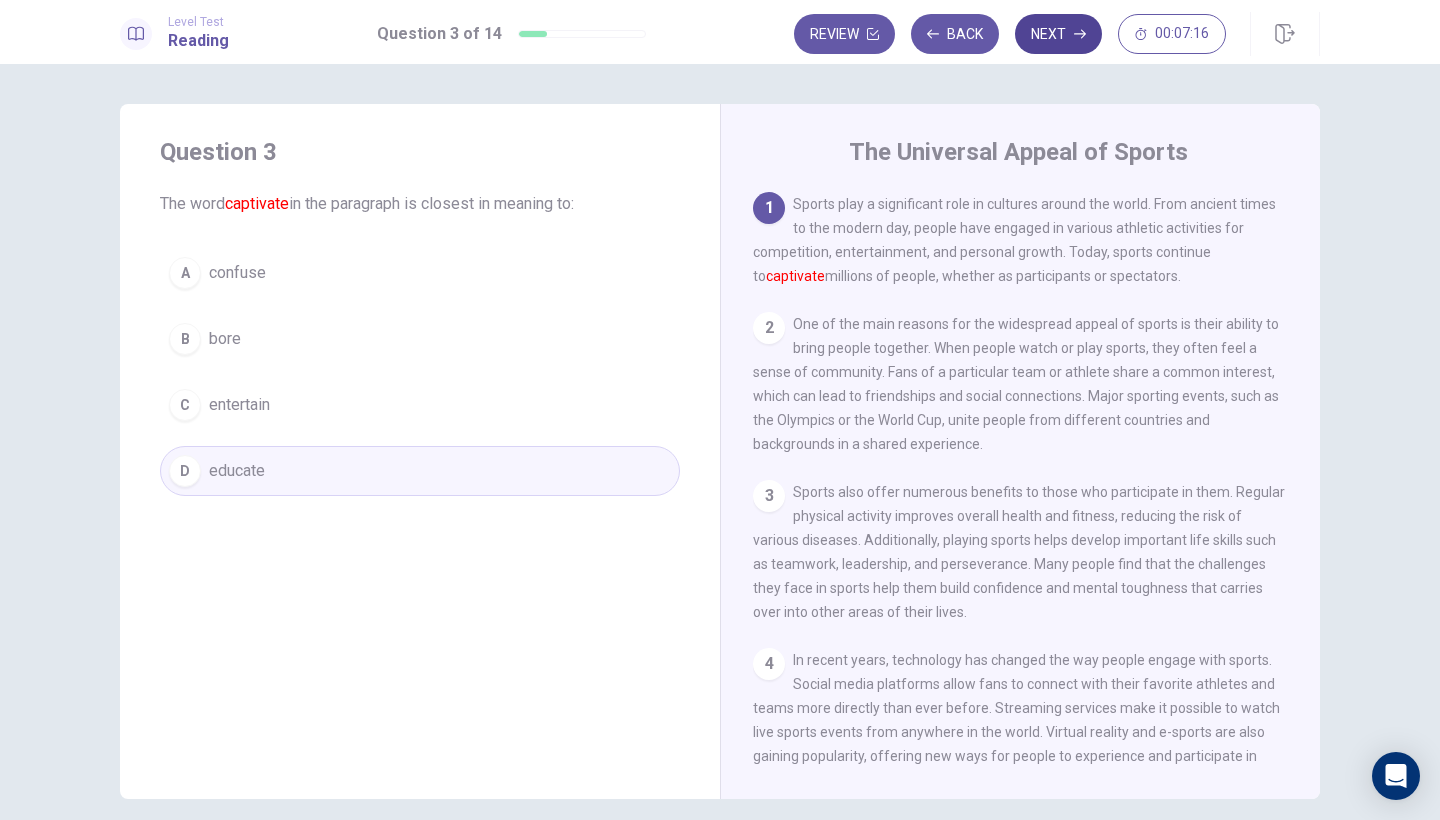 click on "Next" at bounding box center [1058, 34] 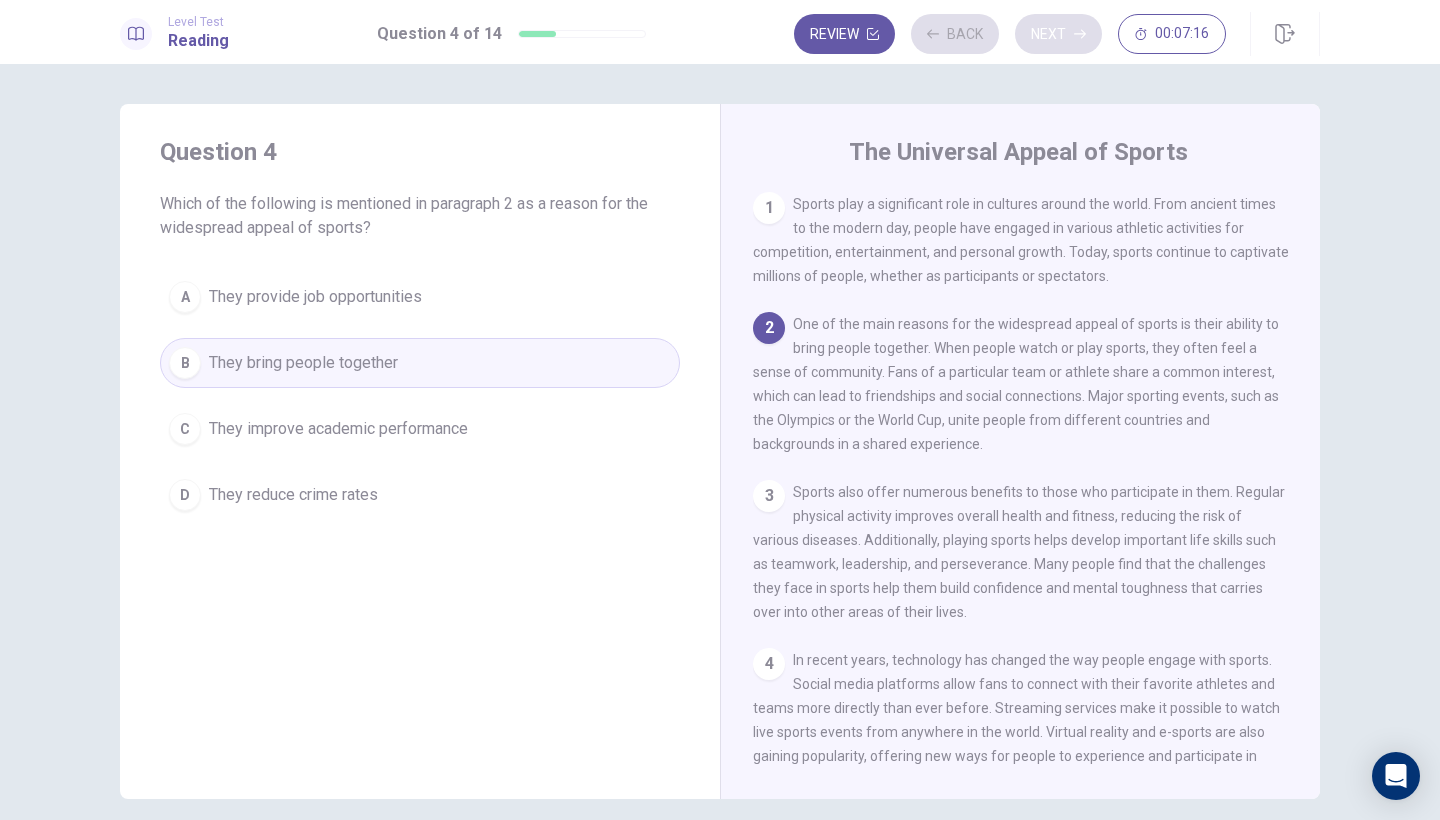 scroll, scrollTop: 120, scrollLeft: 0, axis: vertical 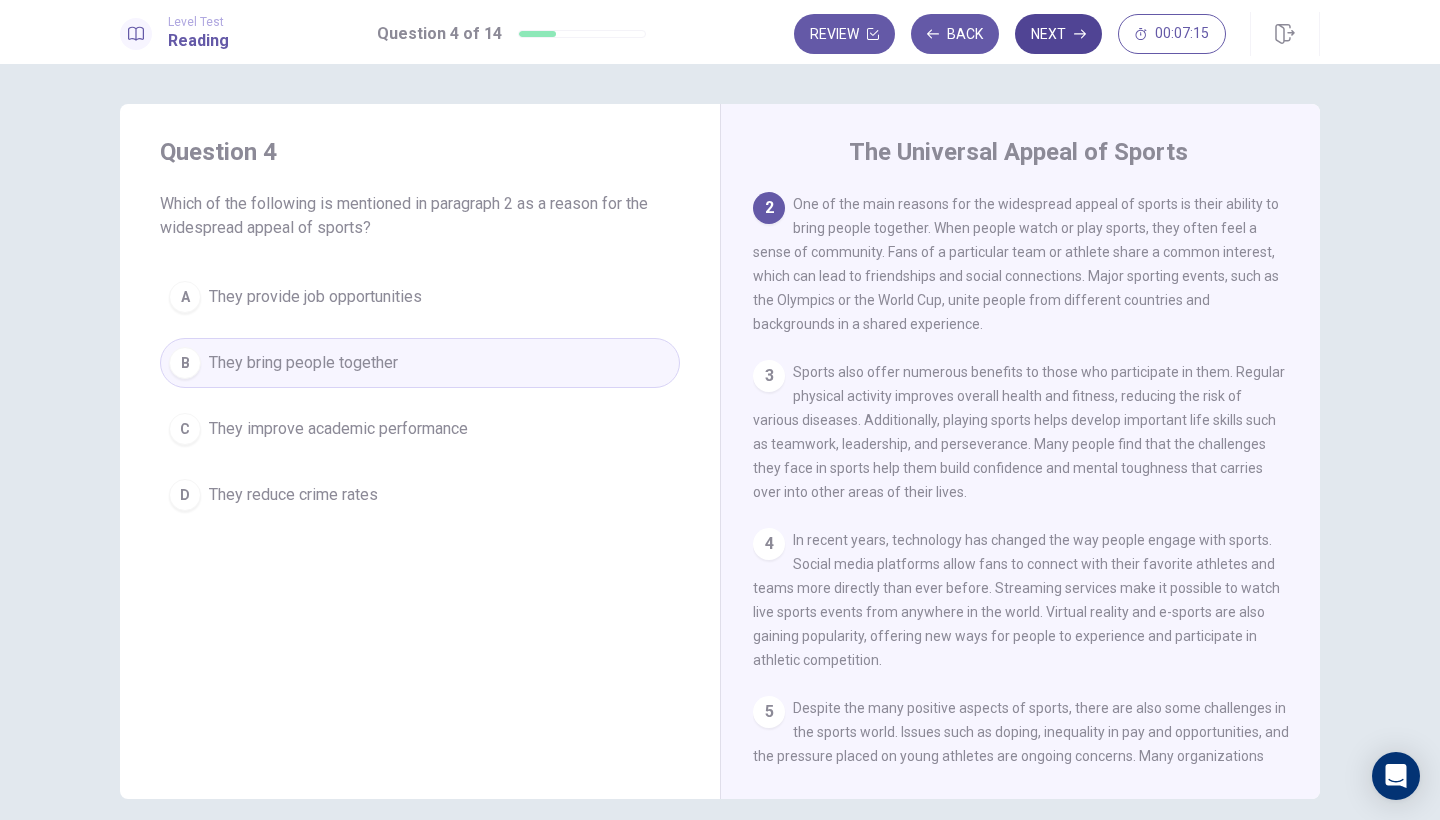 click on "Next" at bounding box center [1058, 34] 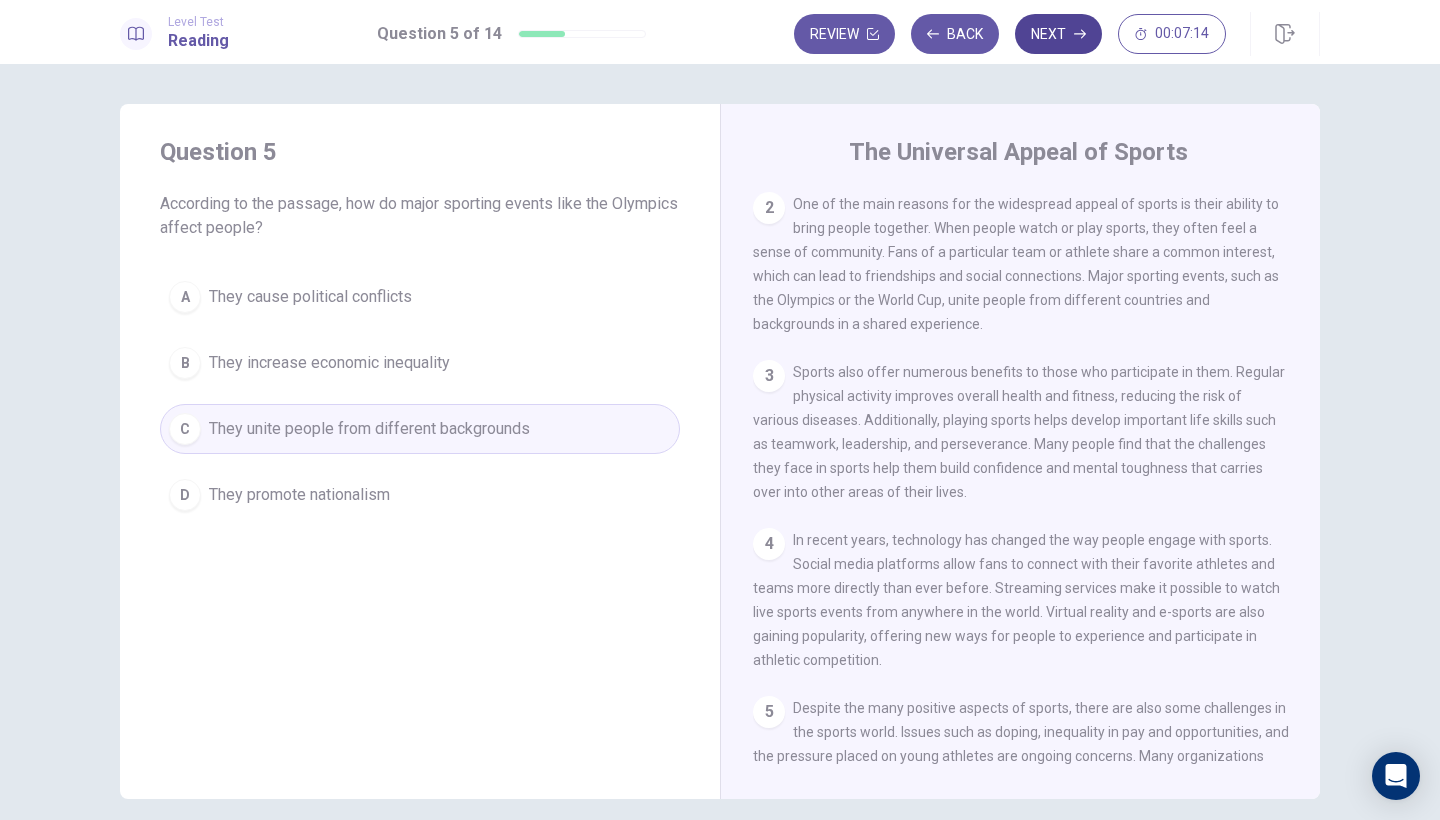 click on "Next" at bounding box center (1058, 34) 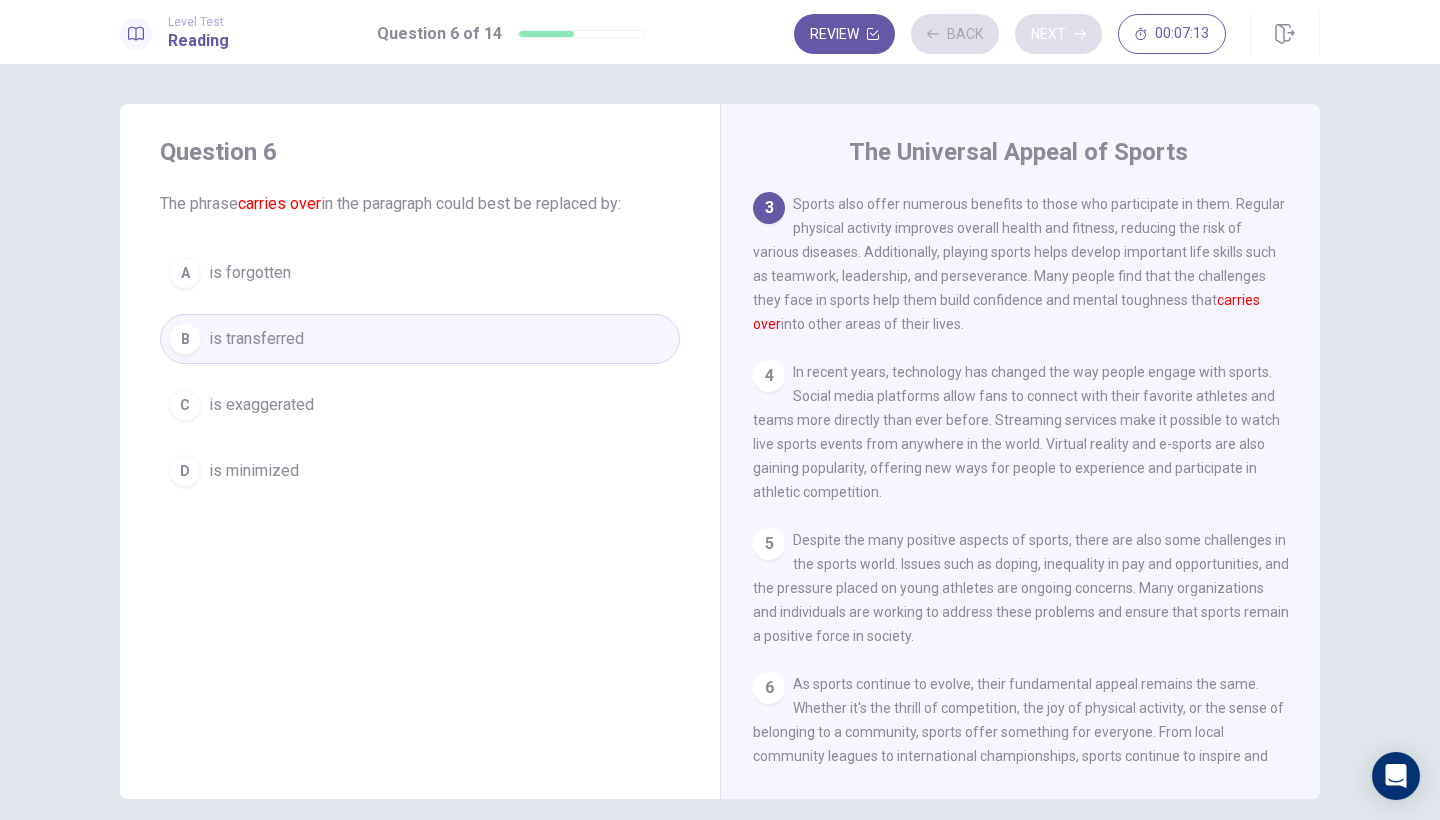 click on "Next" at bounding box center [1058, 34] 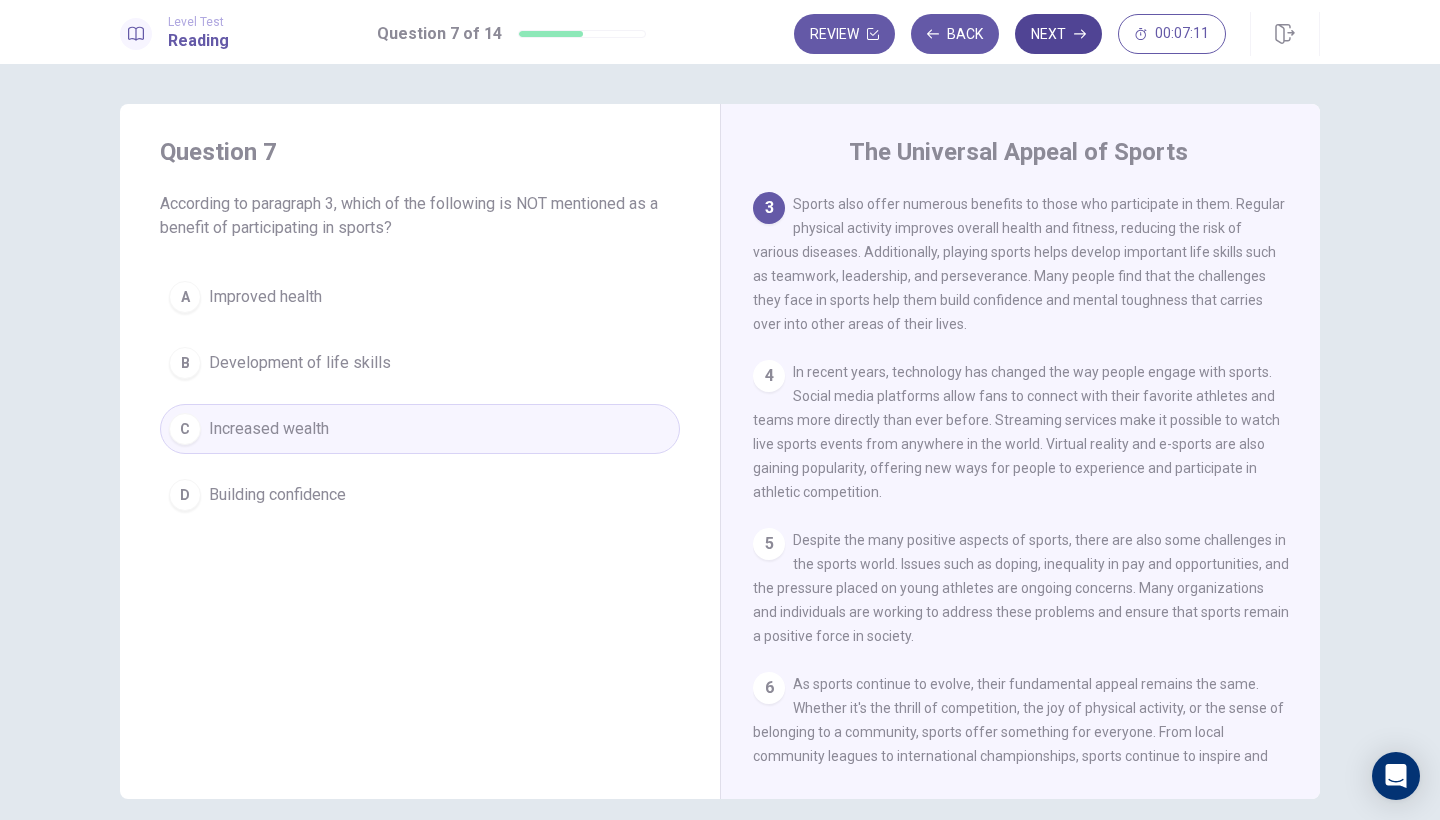 click on "Next" at bounding box center [1058, 34] 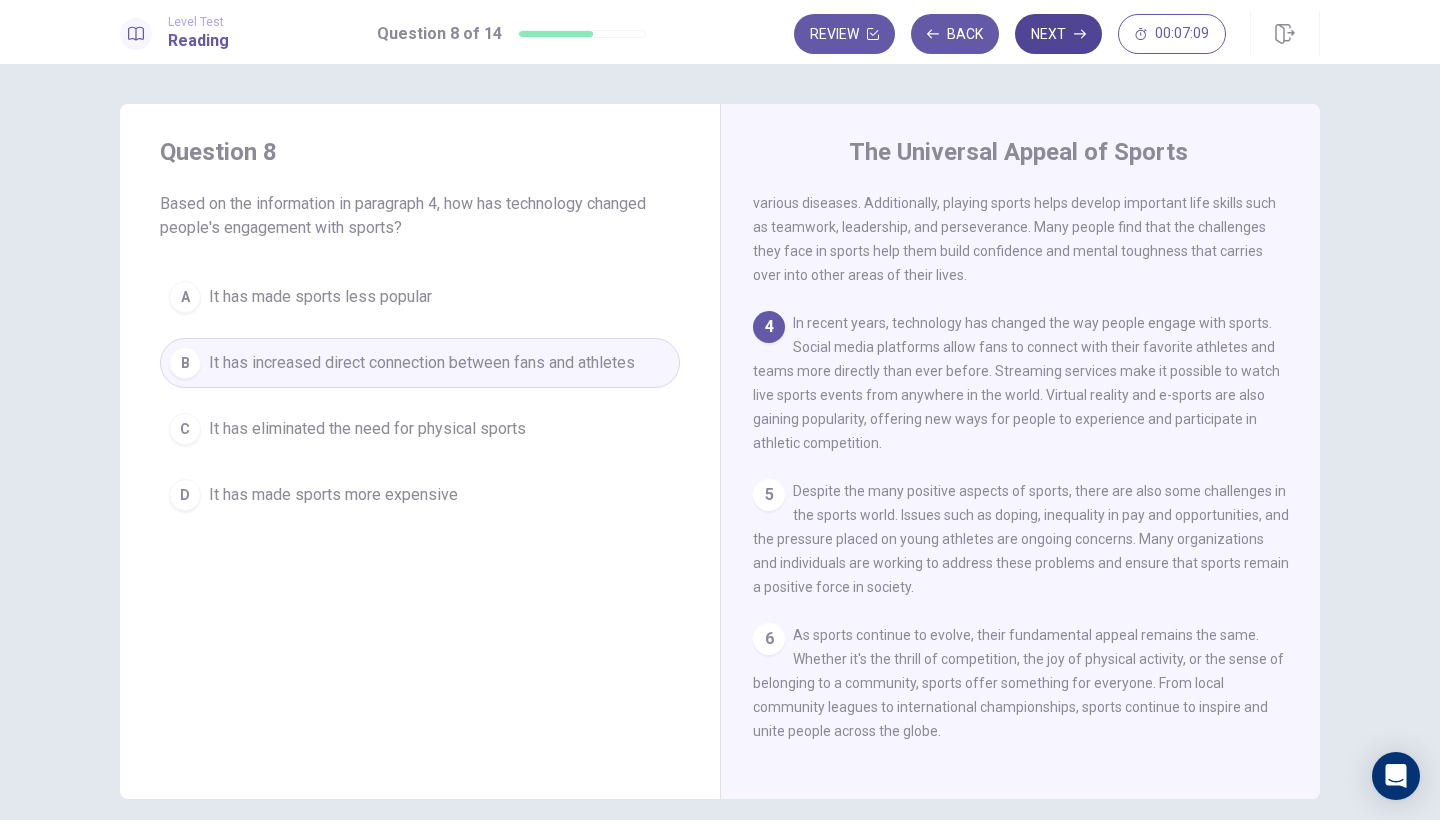 click on "Next" at bounding box center [1058, 34] 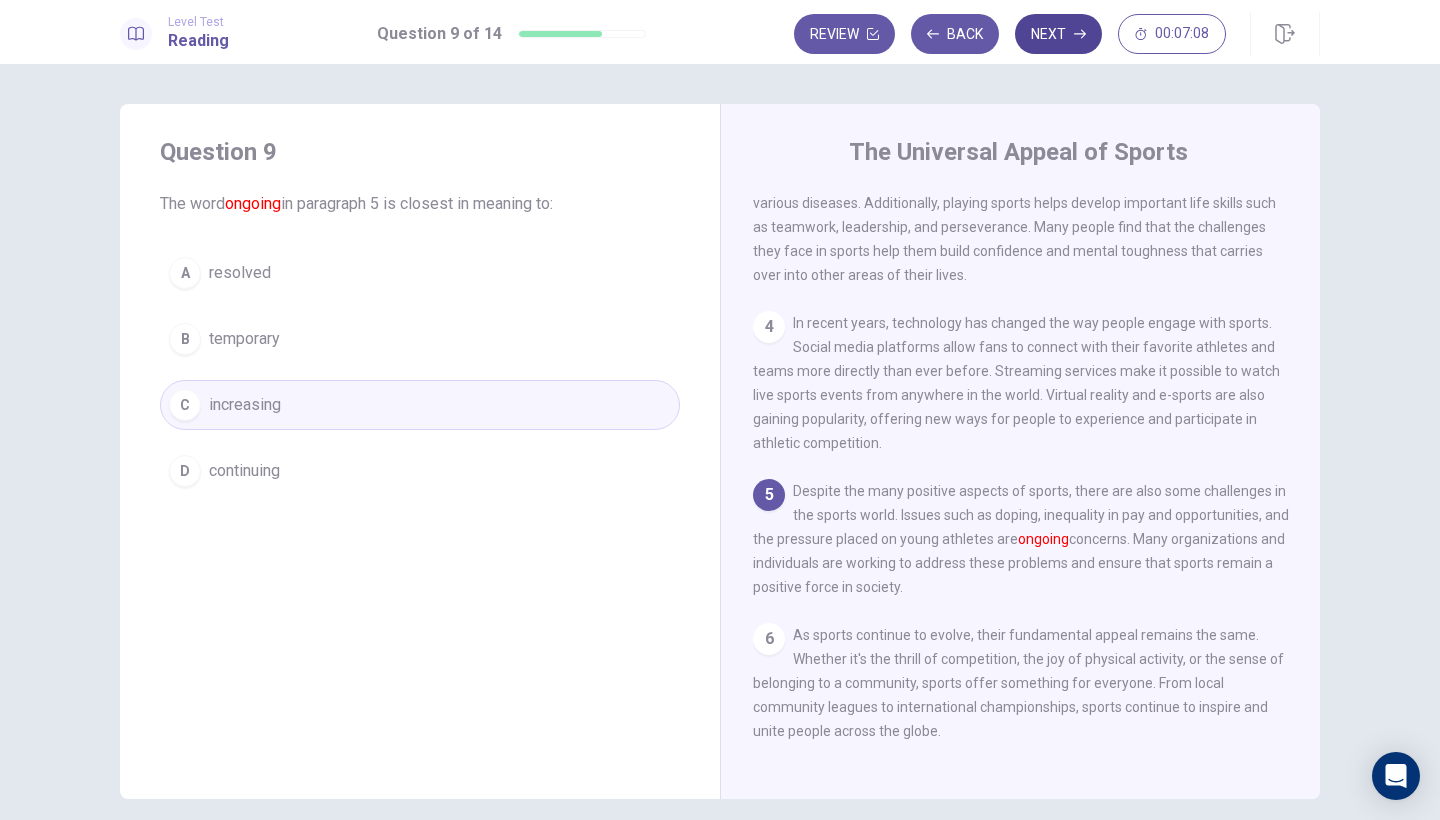 click on "Next" at bounding box center [1058, 34] 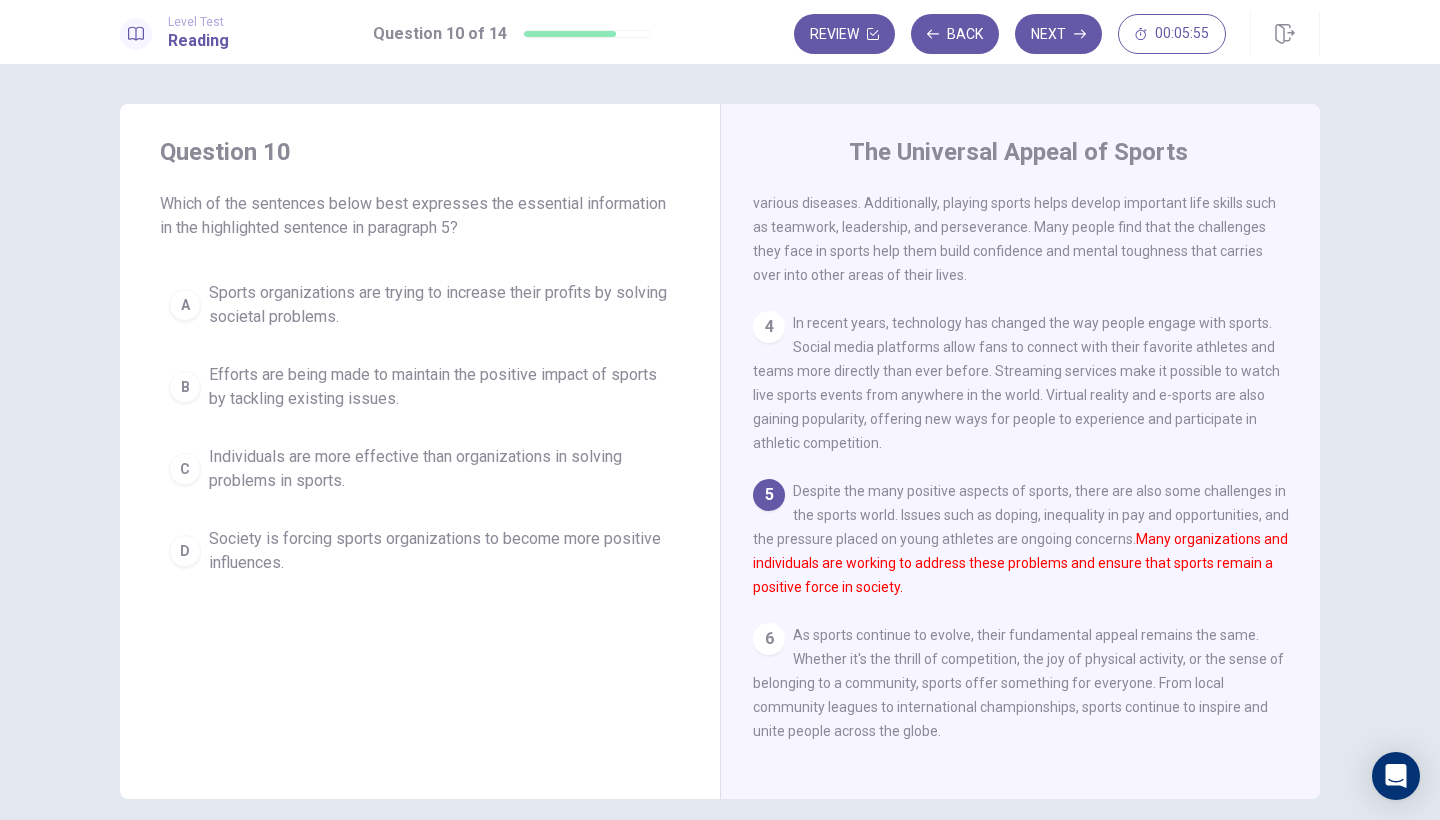 click on "Sports organizations are trying to increase their profits by solving societal problems." at bounding box center (440, 305) 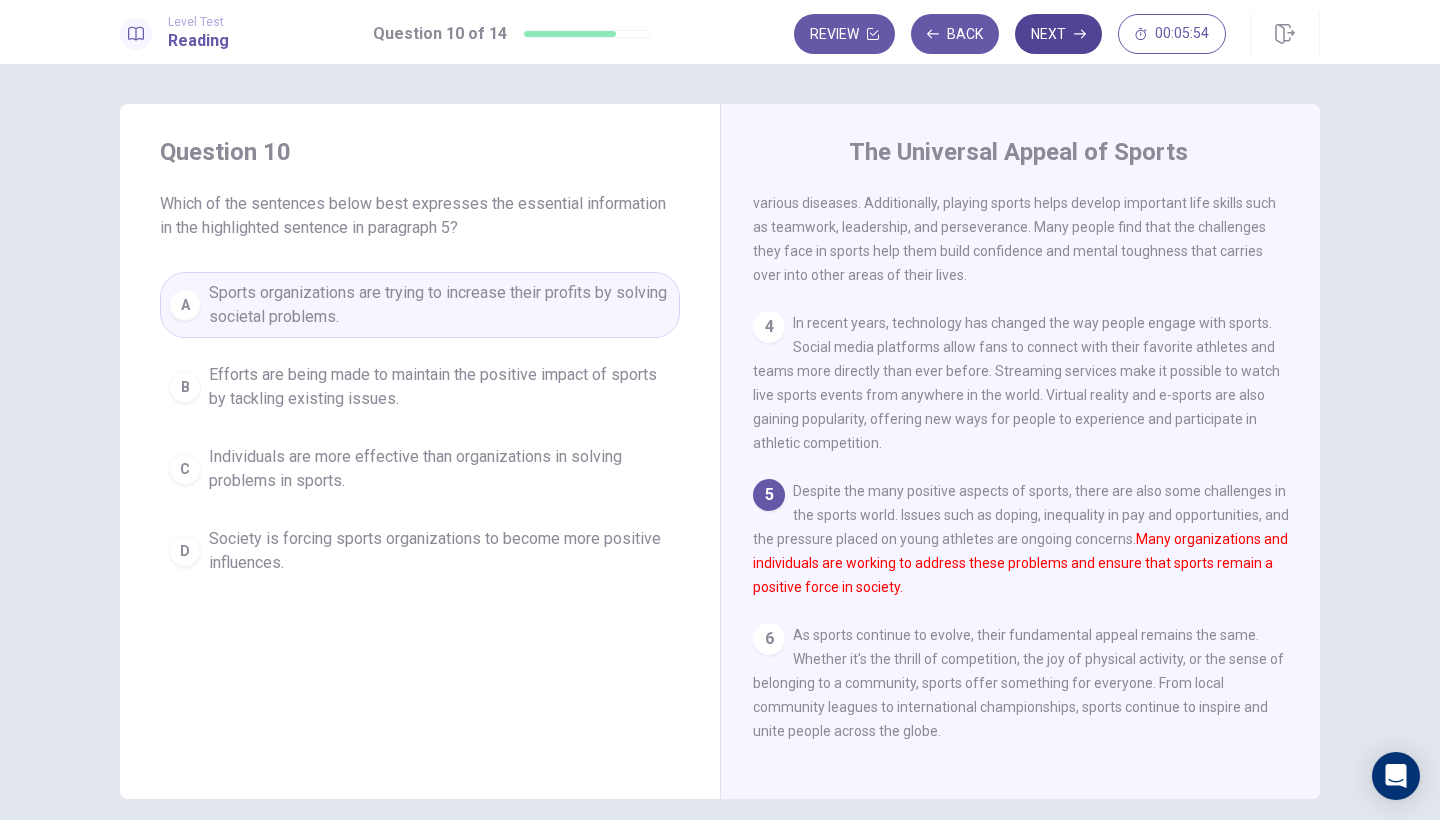 click on "Next" at bounding box center (1058, 34) 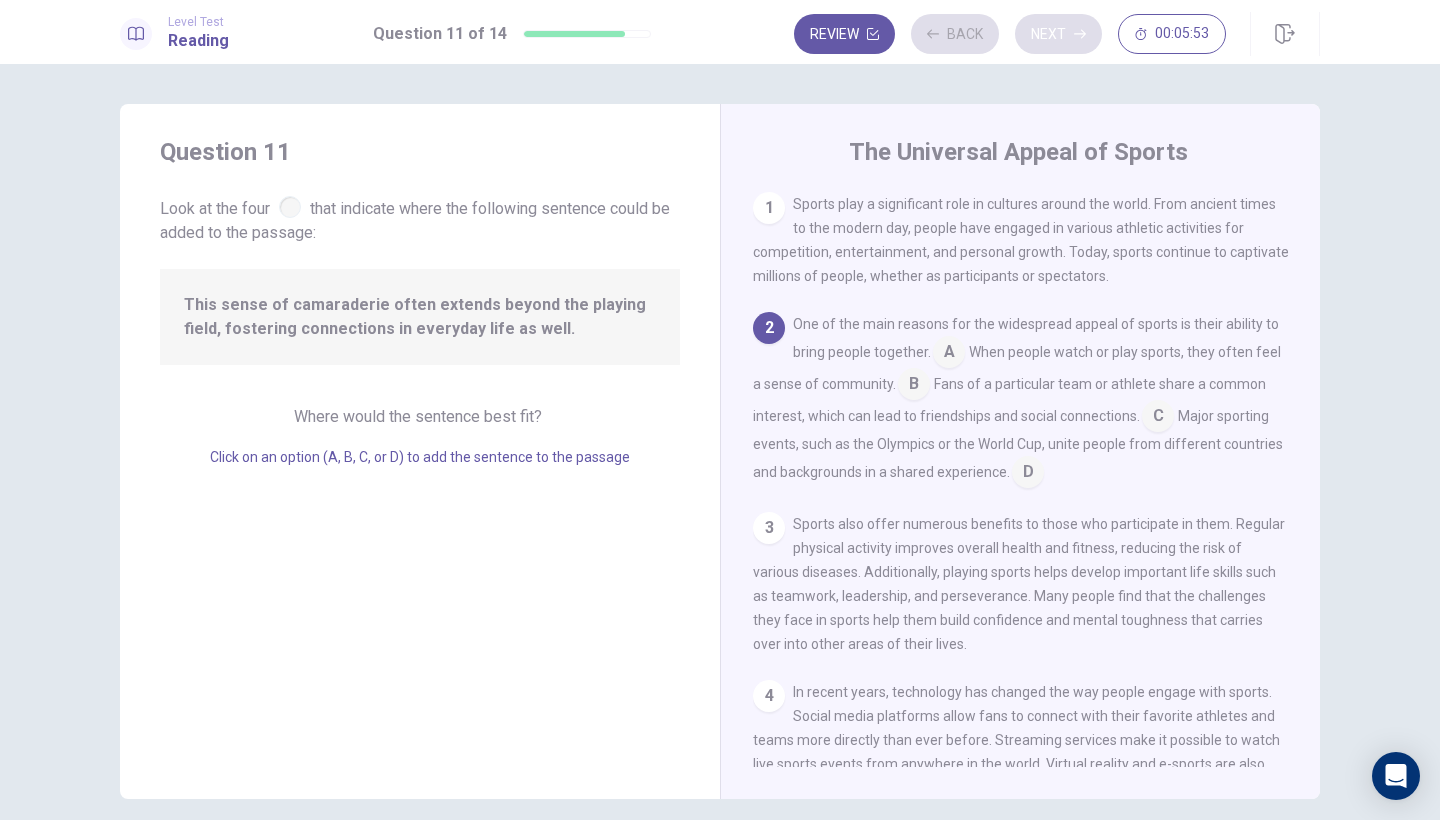 scroll, scrollTop: 120, scrollLeft: 0, axis: vertical 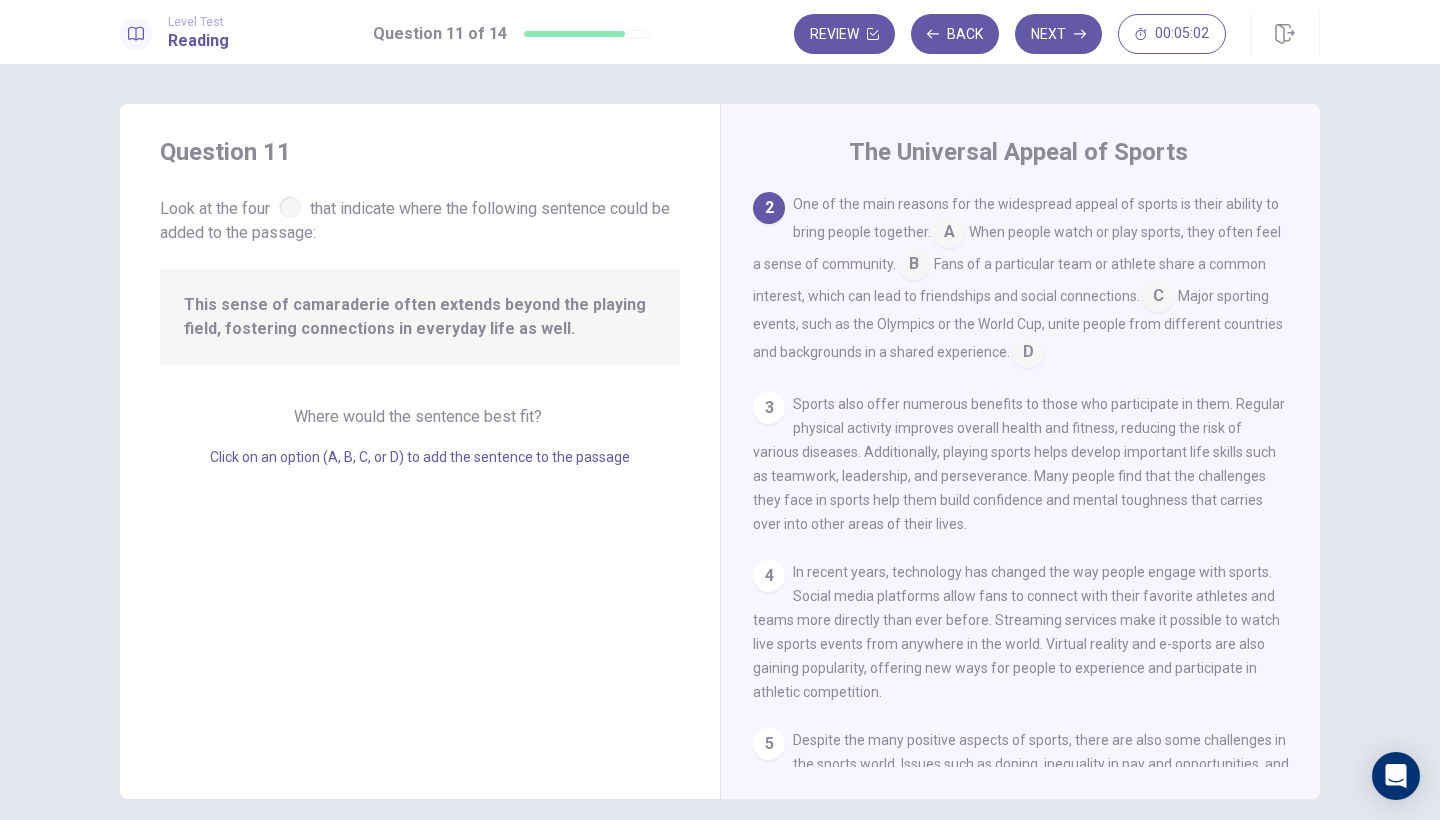 drag, startPoint x: 1024, startPoint y: 348, endPoint x: 999, endPoint y: 380, distance: 40.60788 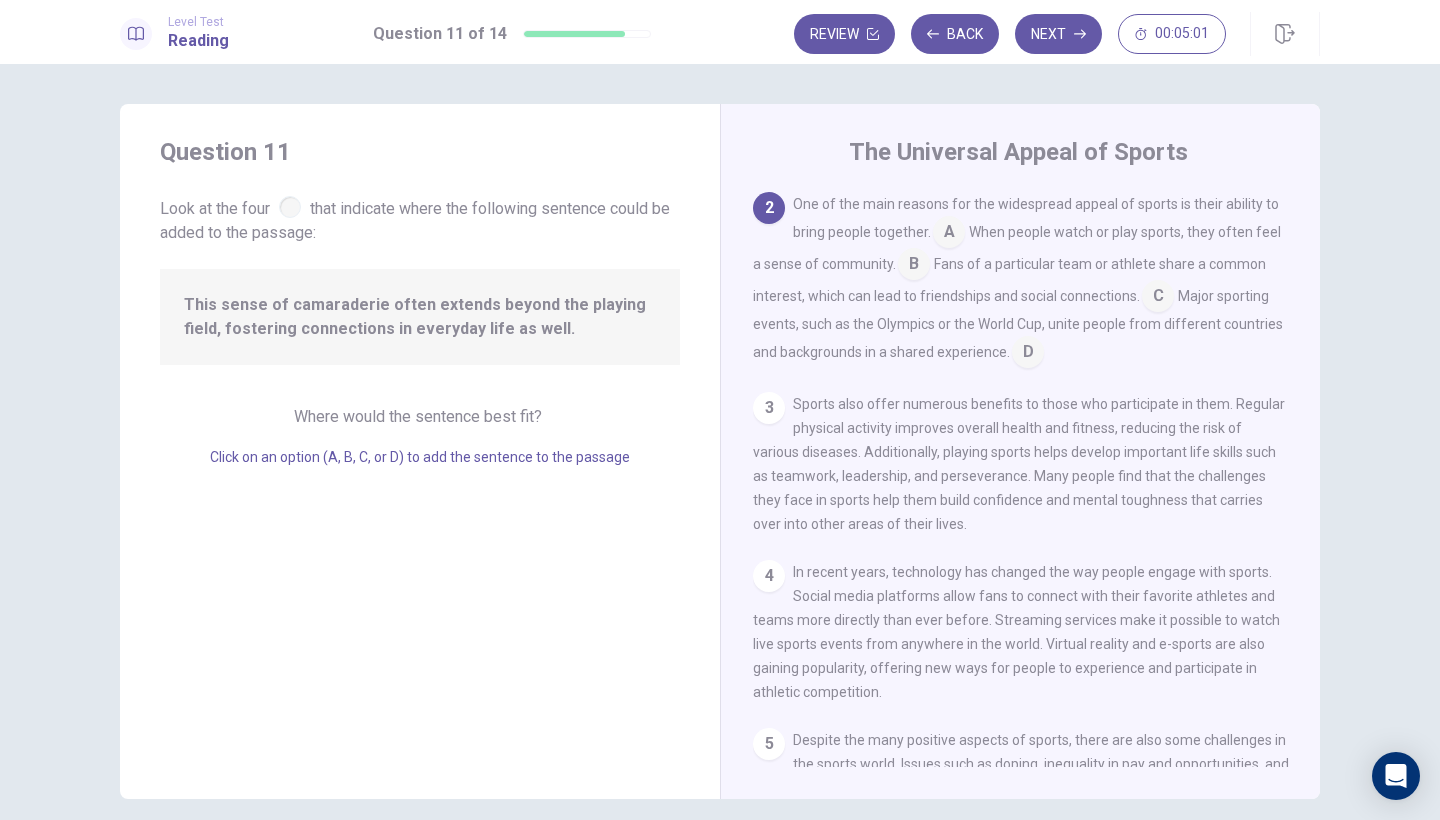 click at bounding box center [1028, 354] 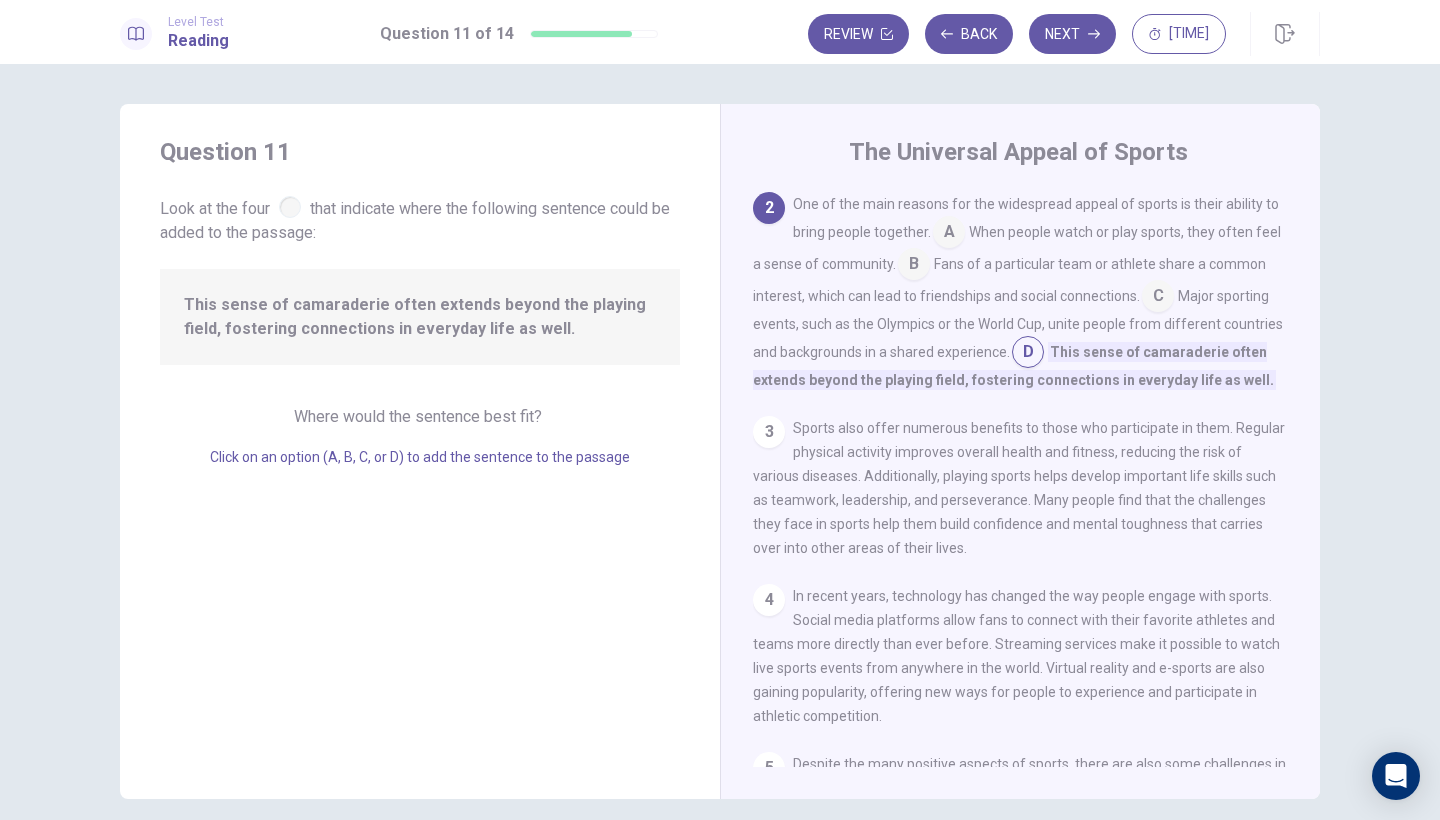 click at bounding box center [1028, 354] 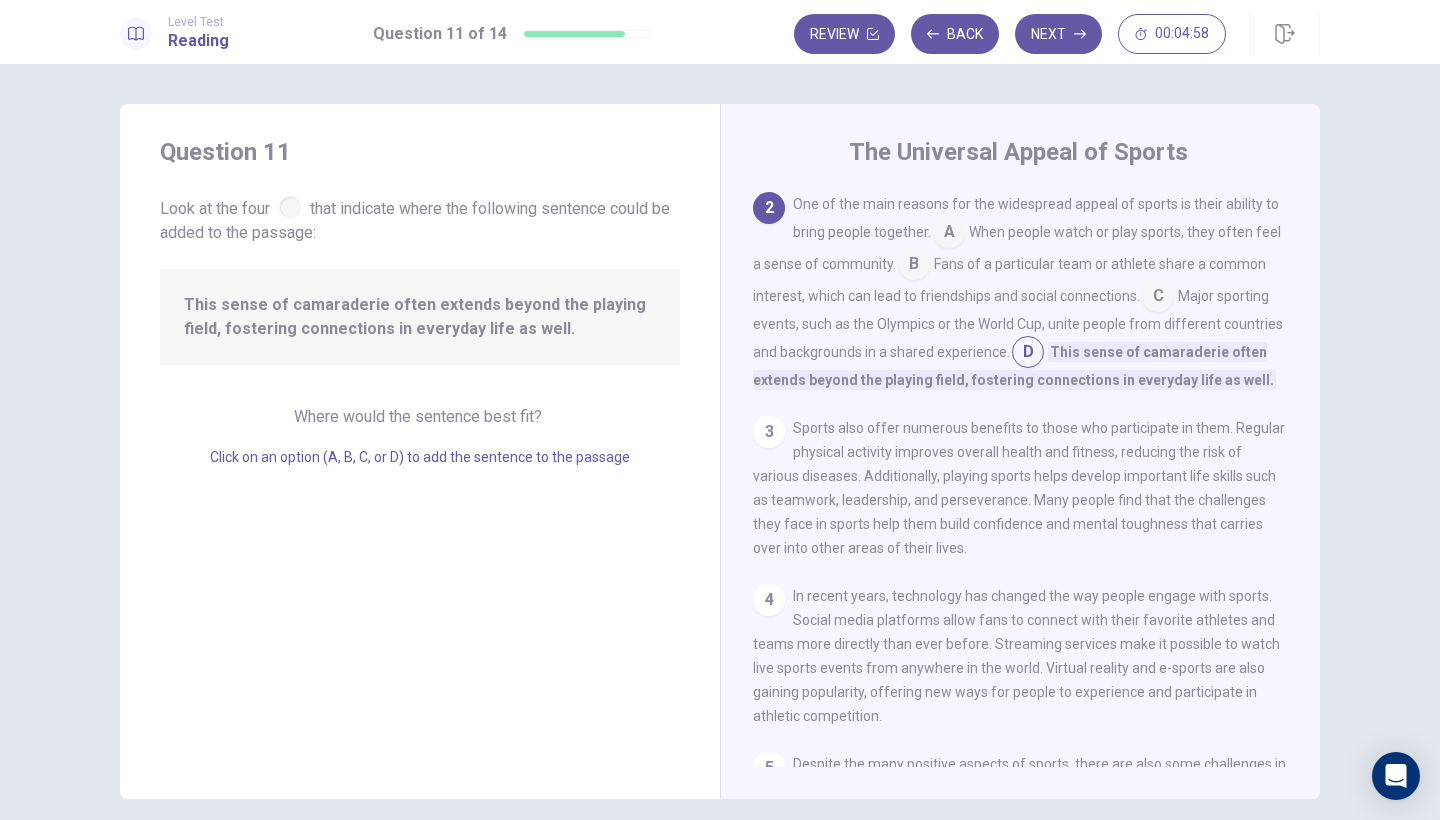 click at bounding box center [1158, 298] 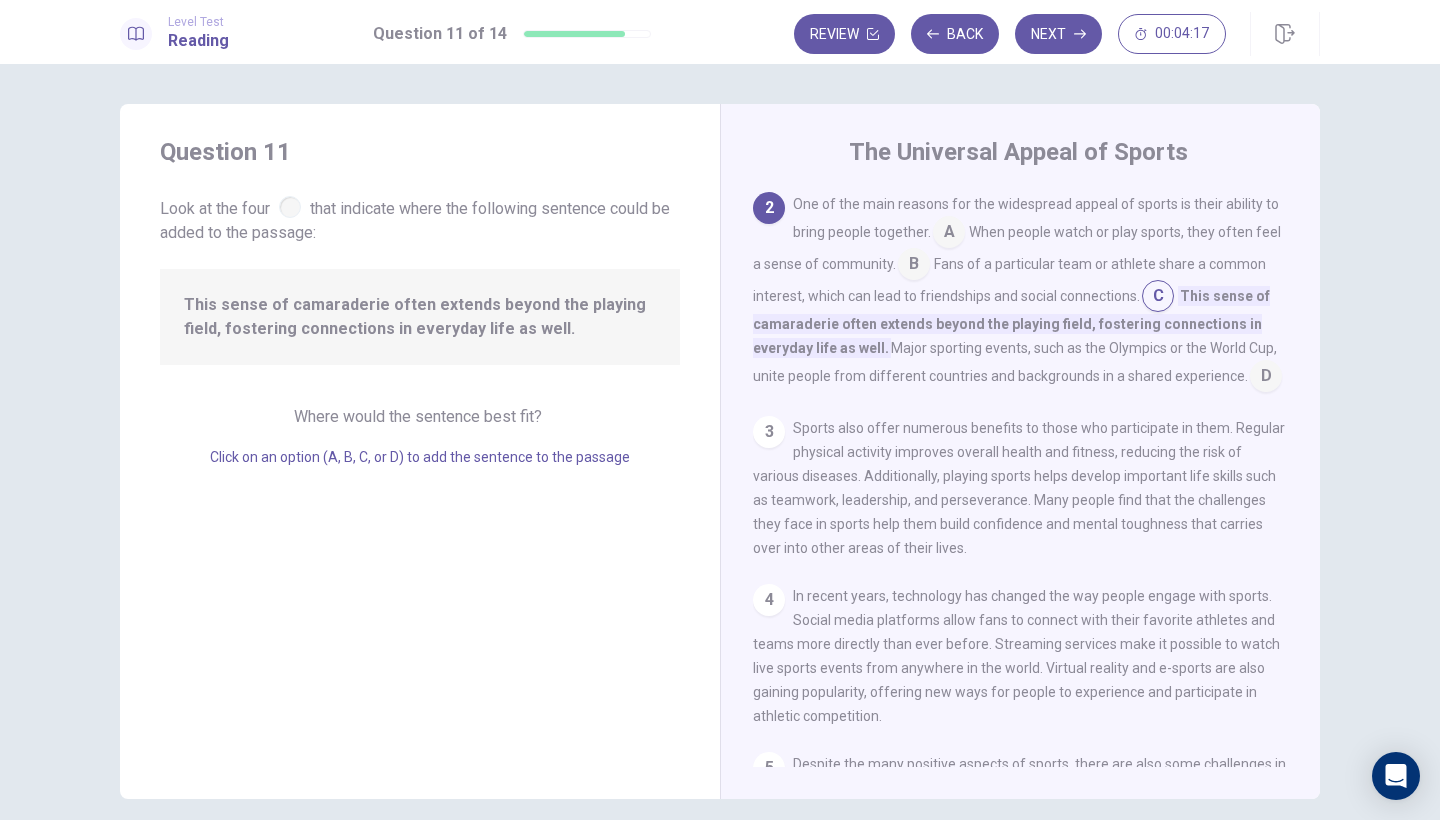 click at bounding box center (1158, 298) 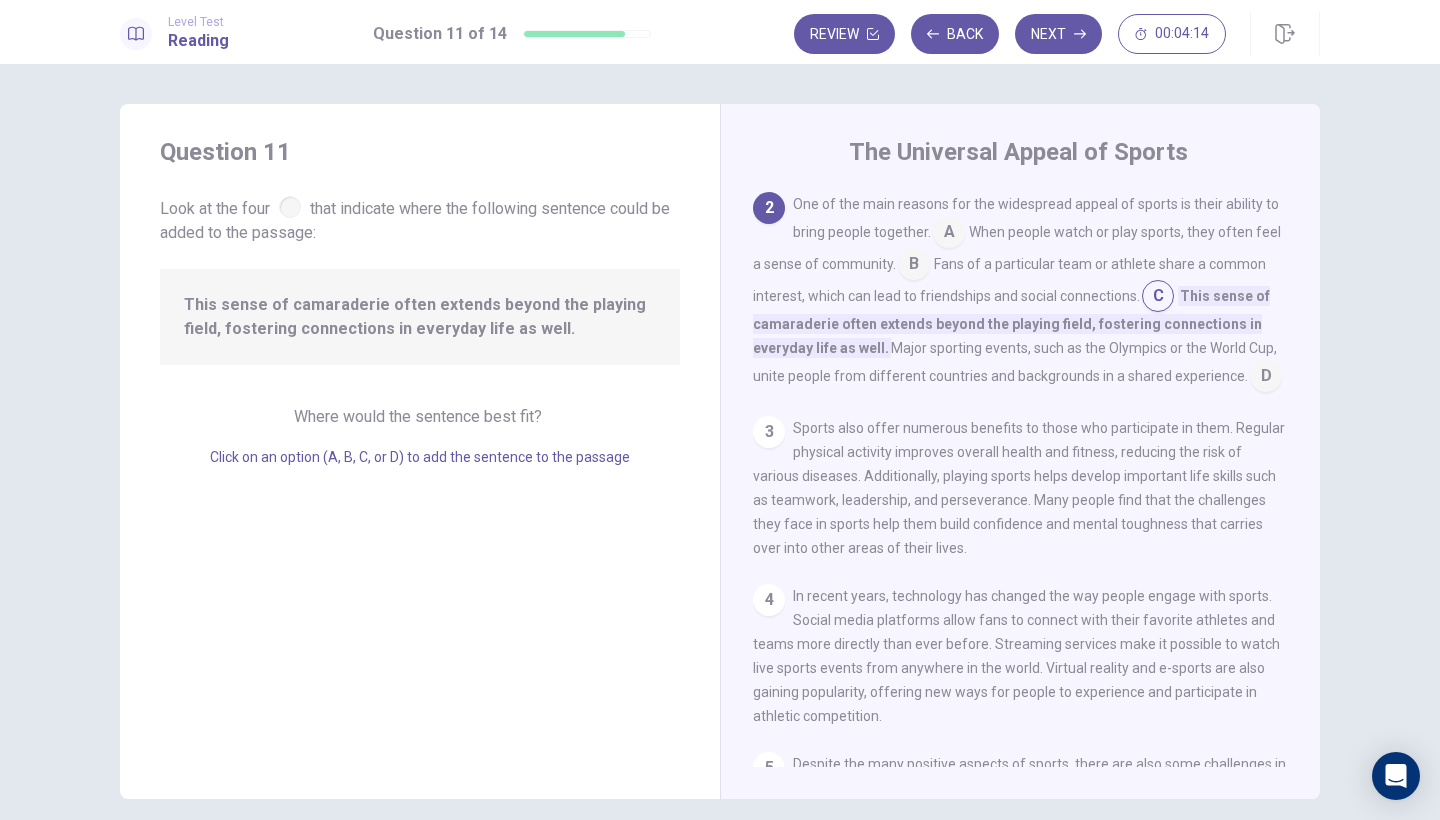 click on "Where would the sentence best fit?" at bounding box center [420, 416] 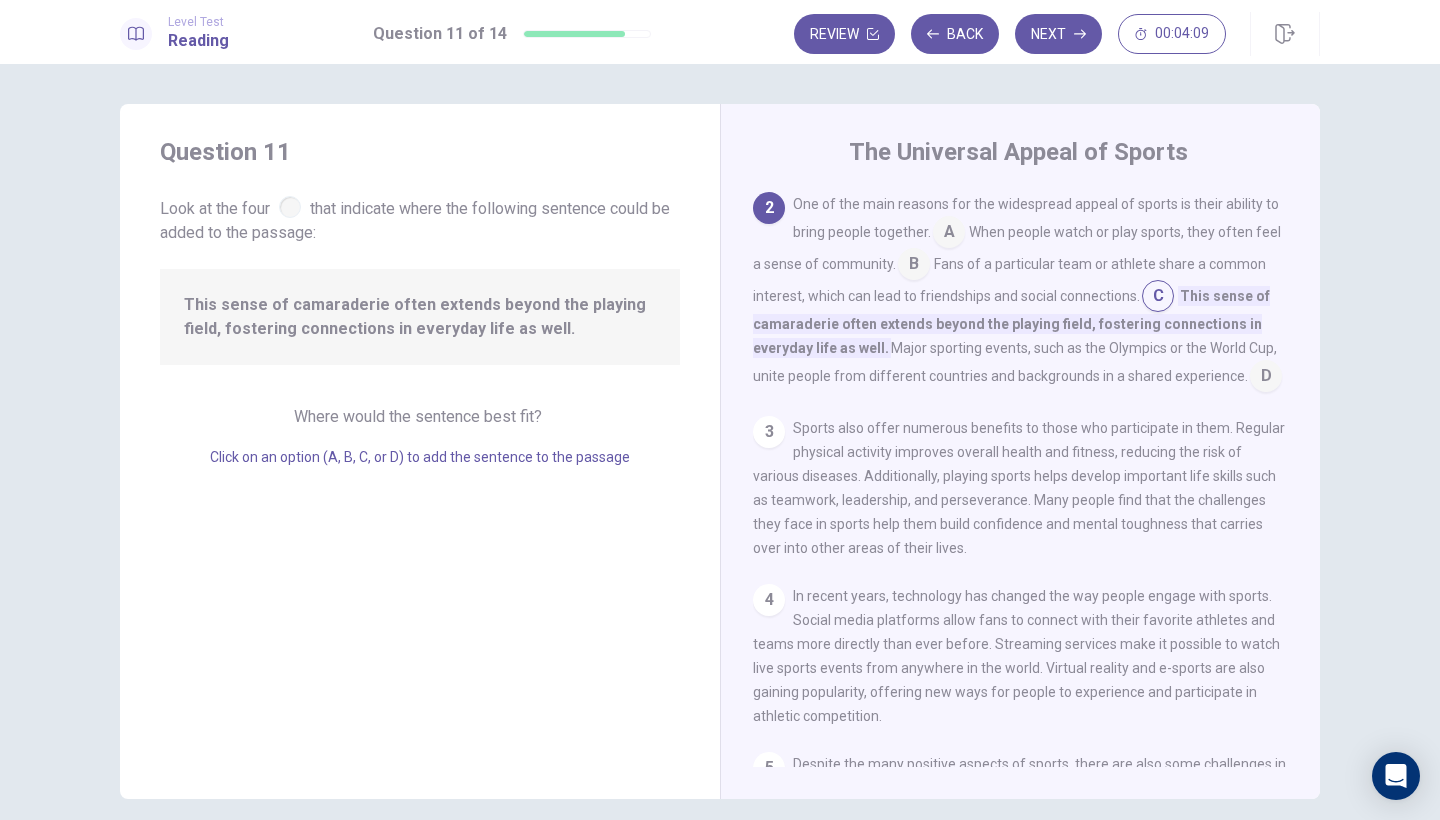 click at bounding box center (1158, 298) 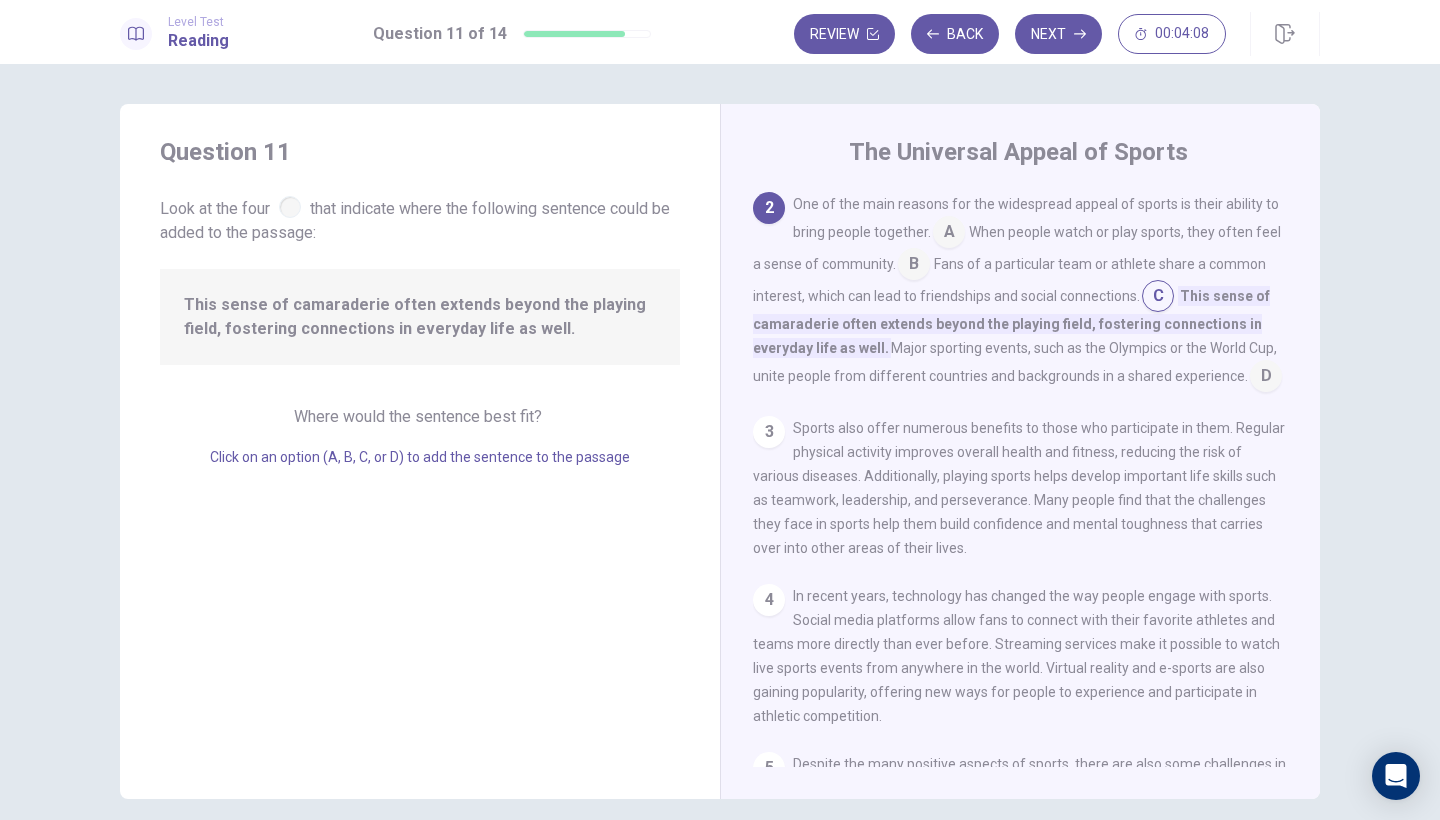click at bounding box center [1266, 378] 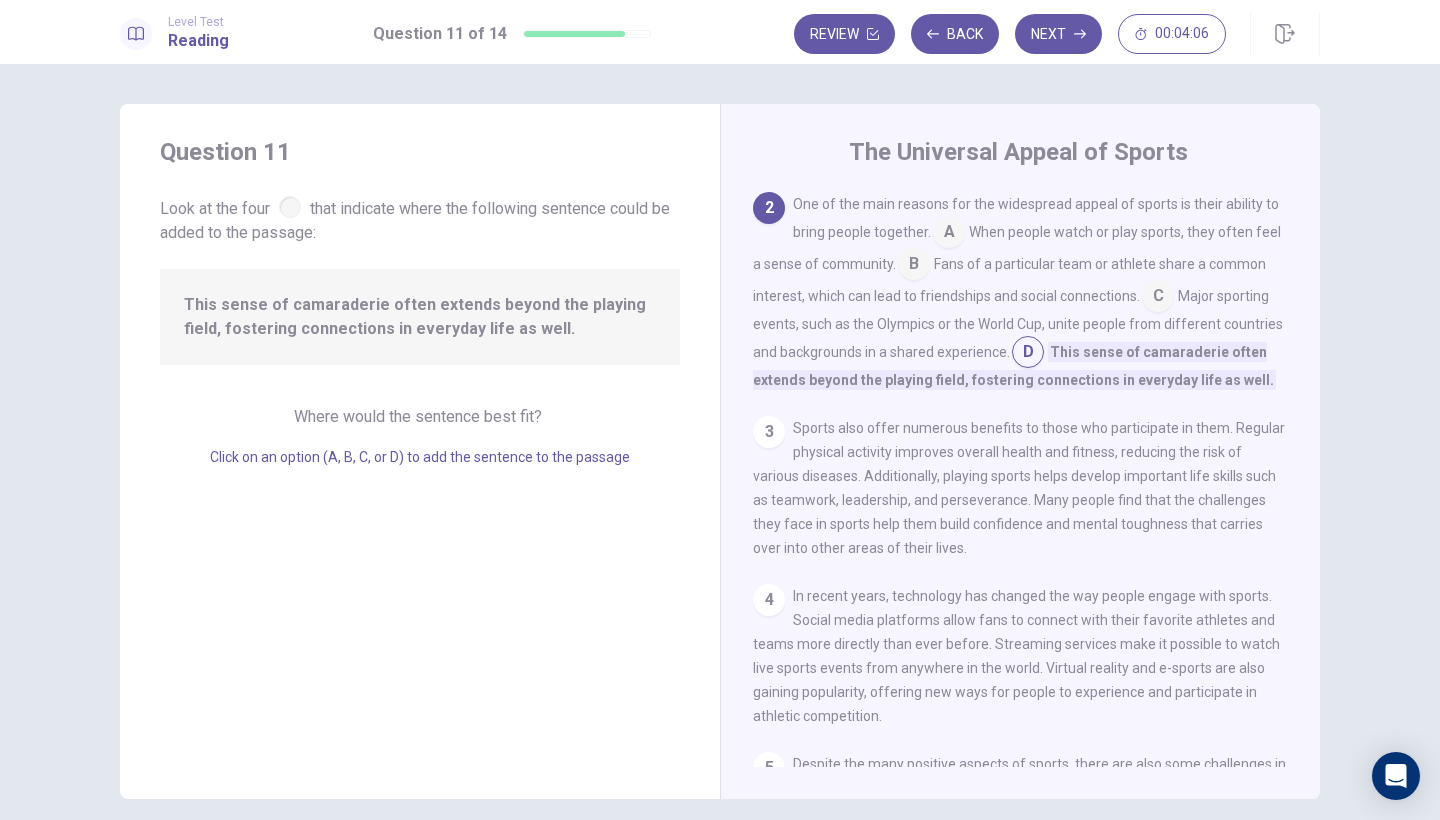 click at bounding box center (1158, 298) 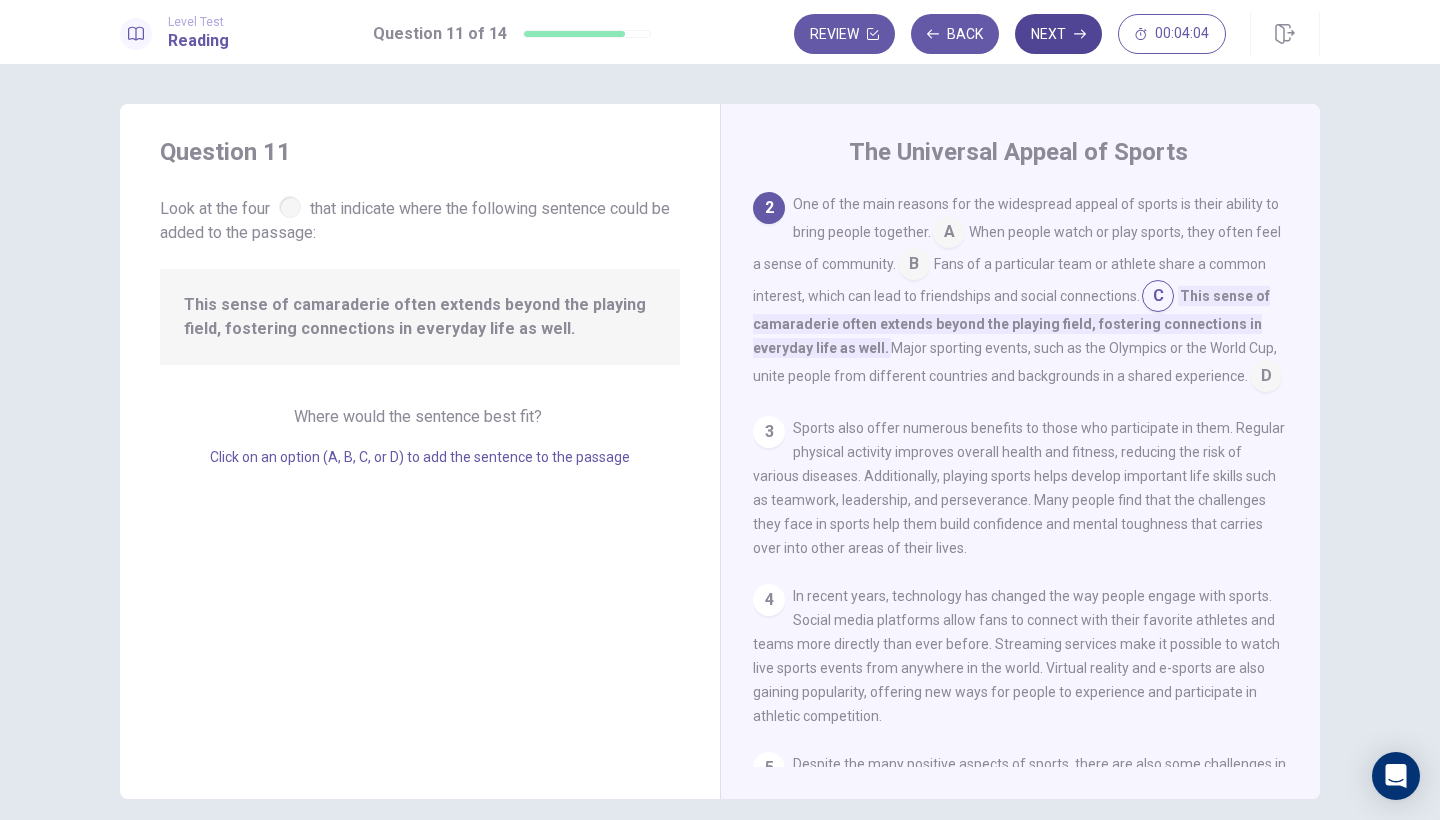 click on "Next" at bounding box center (1058, 34) 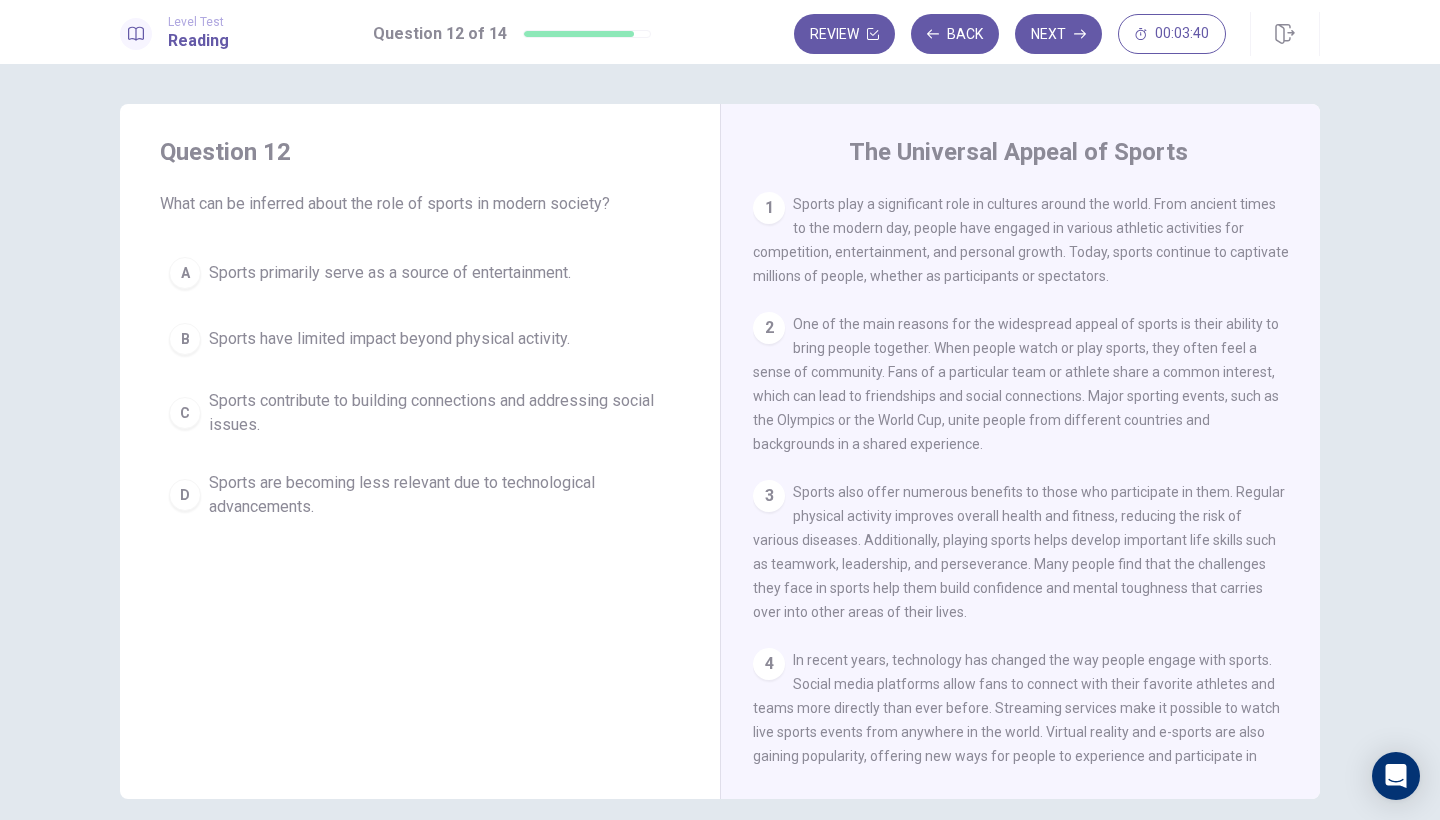 click on "Question 12 What can be inferred about the role of sports in modern society?
A Sports primarily serve as a source of entertainment.
B Sports have limited impact beyond physical activity.
C Sports contribute to building connections and addressing social issues.
D Sports are becoming less relevant due to technological advancements." at bounding box center [420, 332] 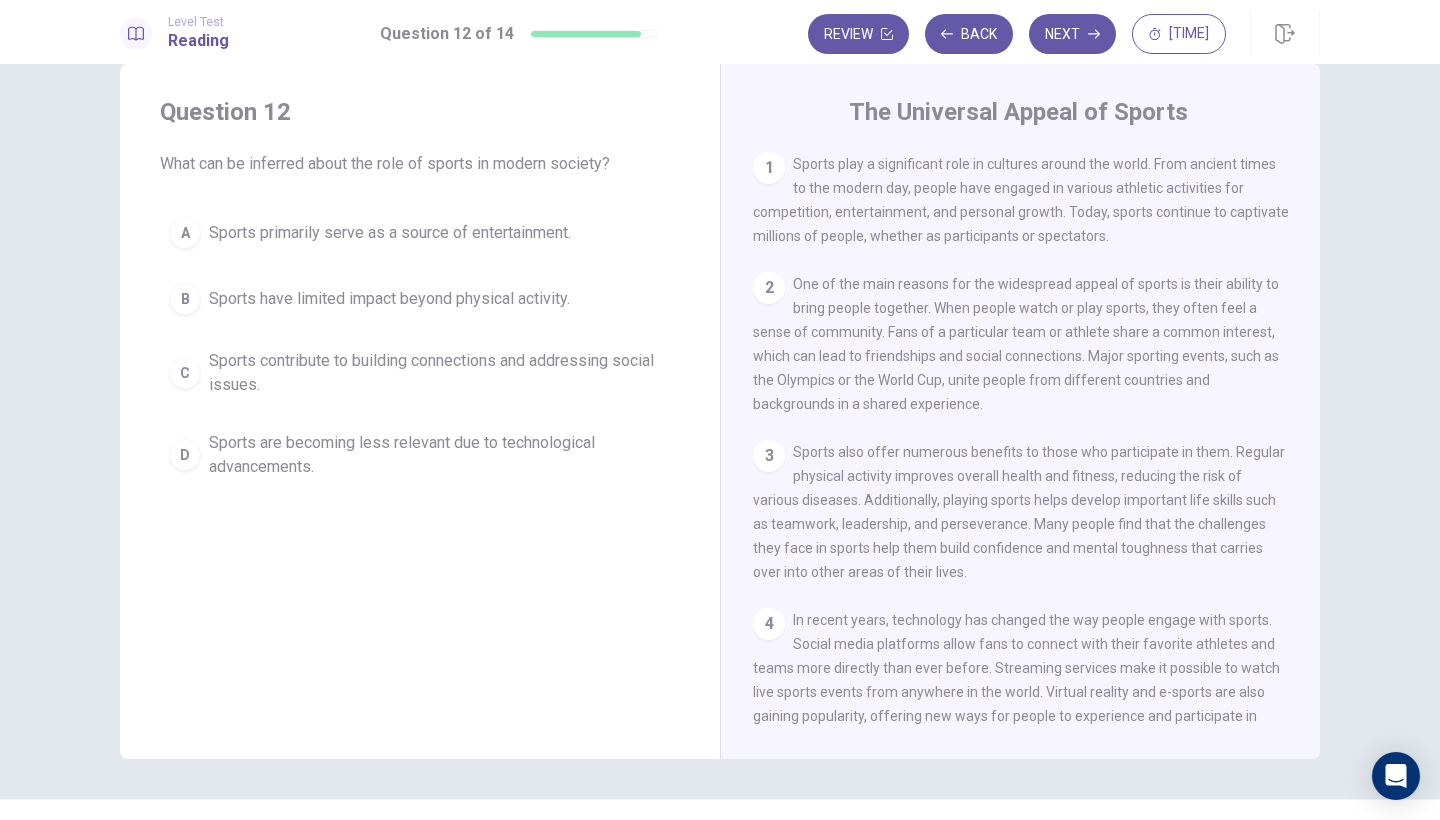 scroll, scrollTop: 83, scrollLeft: 0, axis: vertical 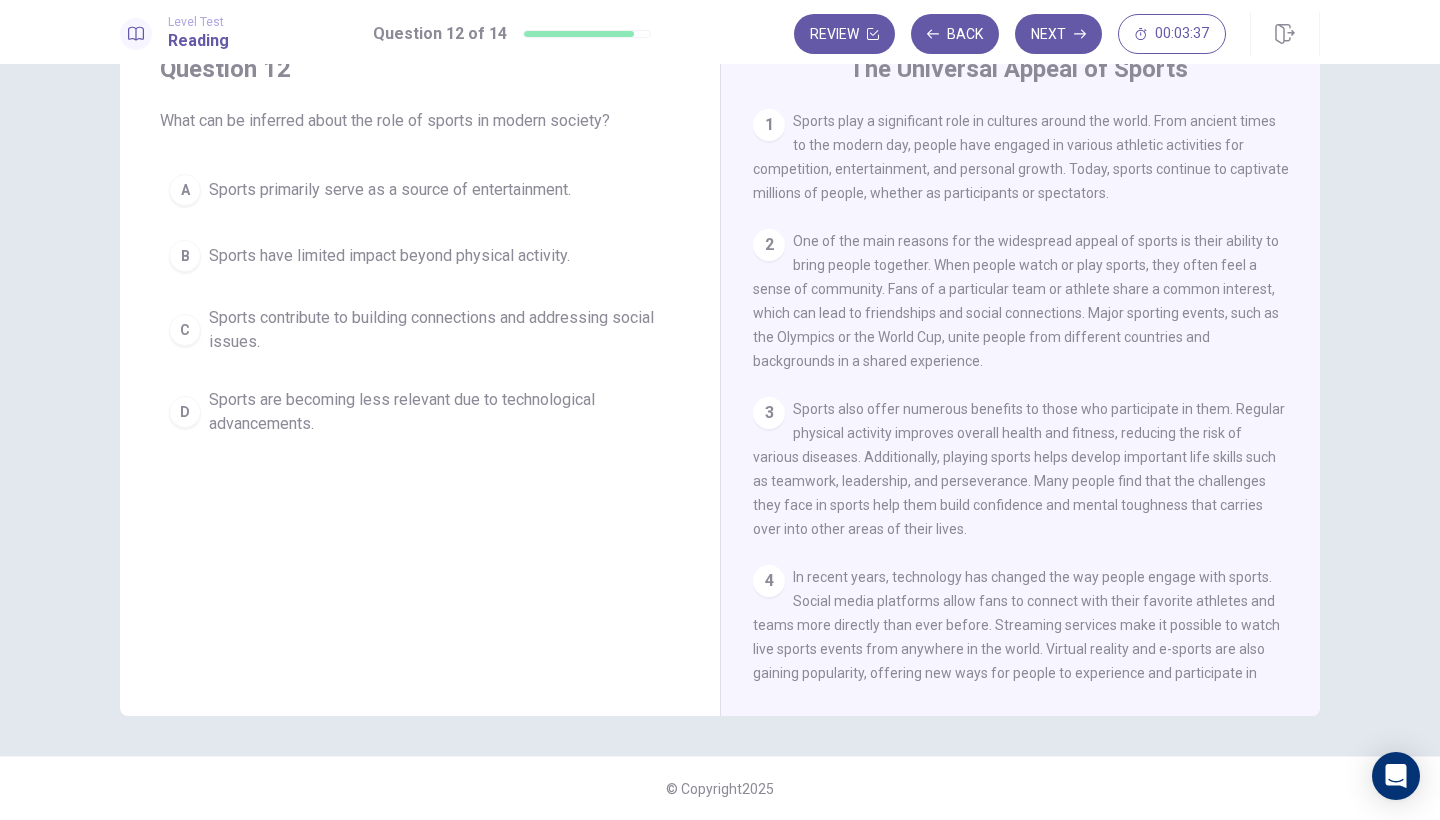 click on "In recent years, technology has changed the way people engage with sports. Social media platforms allow fans to connect with their favorite athletes and teams more directly than ever before. Streaming services make it possible to watch live sports events from anywhere in the world. Virtual reality and e-sports are also gaining popularity, offering new ways for people to experience and participate in athletic competition." at bounding box center [1016, 637] 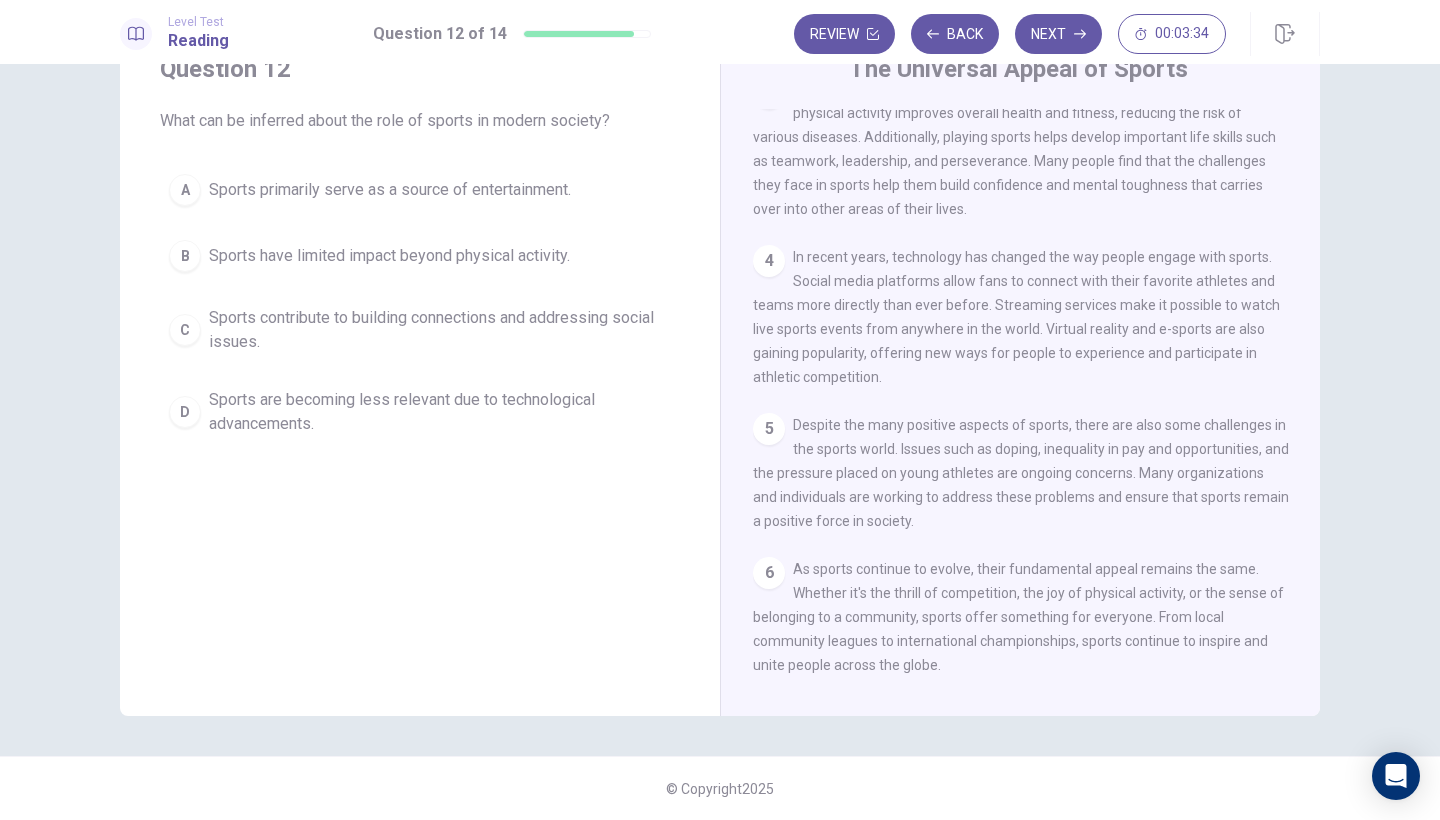 scroll, scrollTop: 337, scrollLeft: 0, axis: vertical 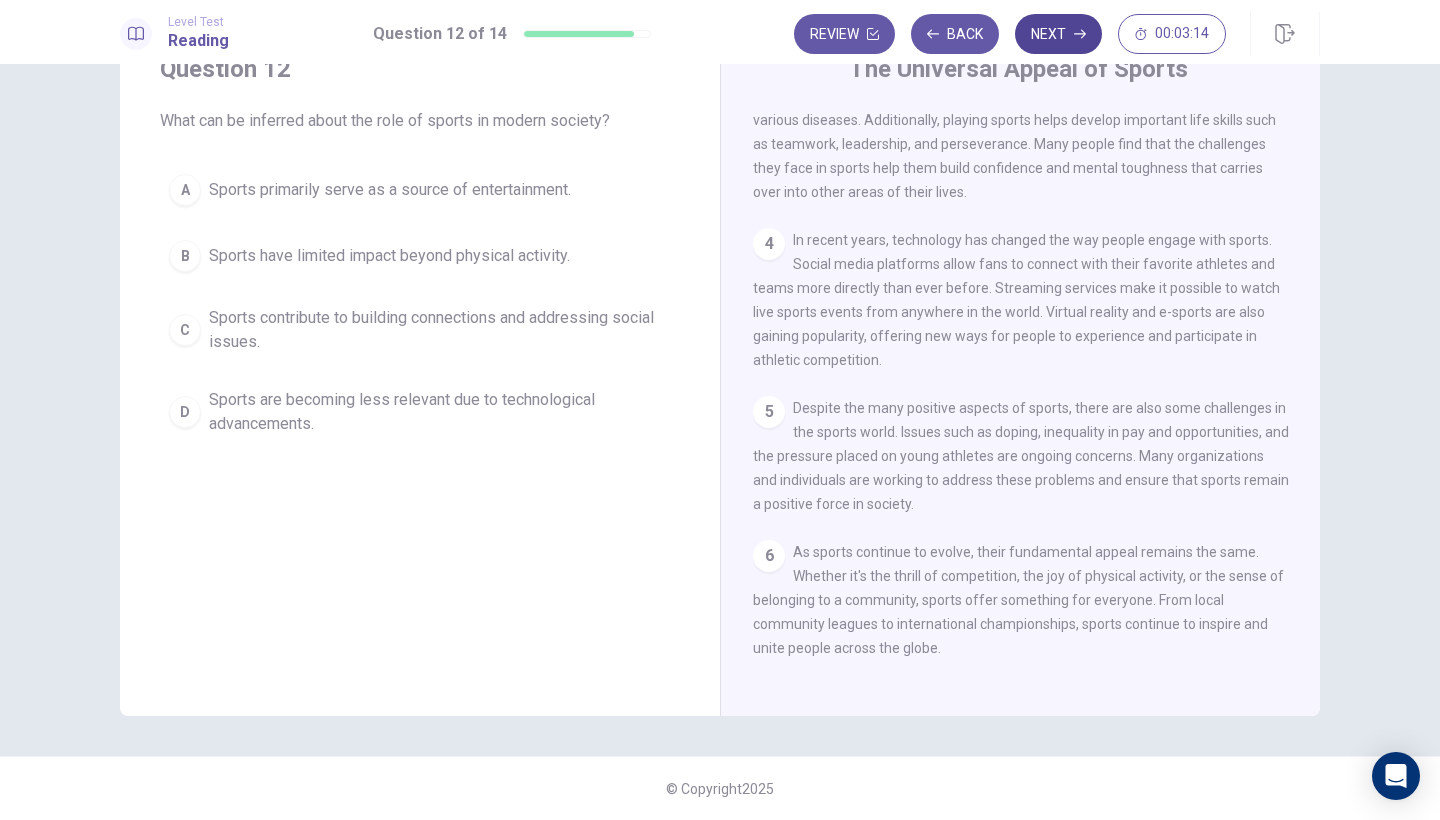 click 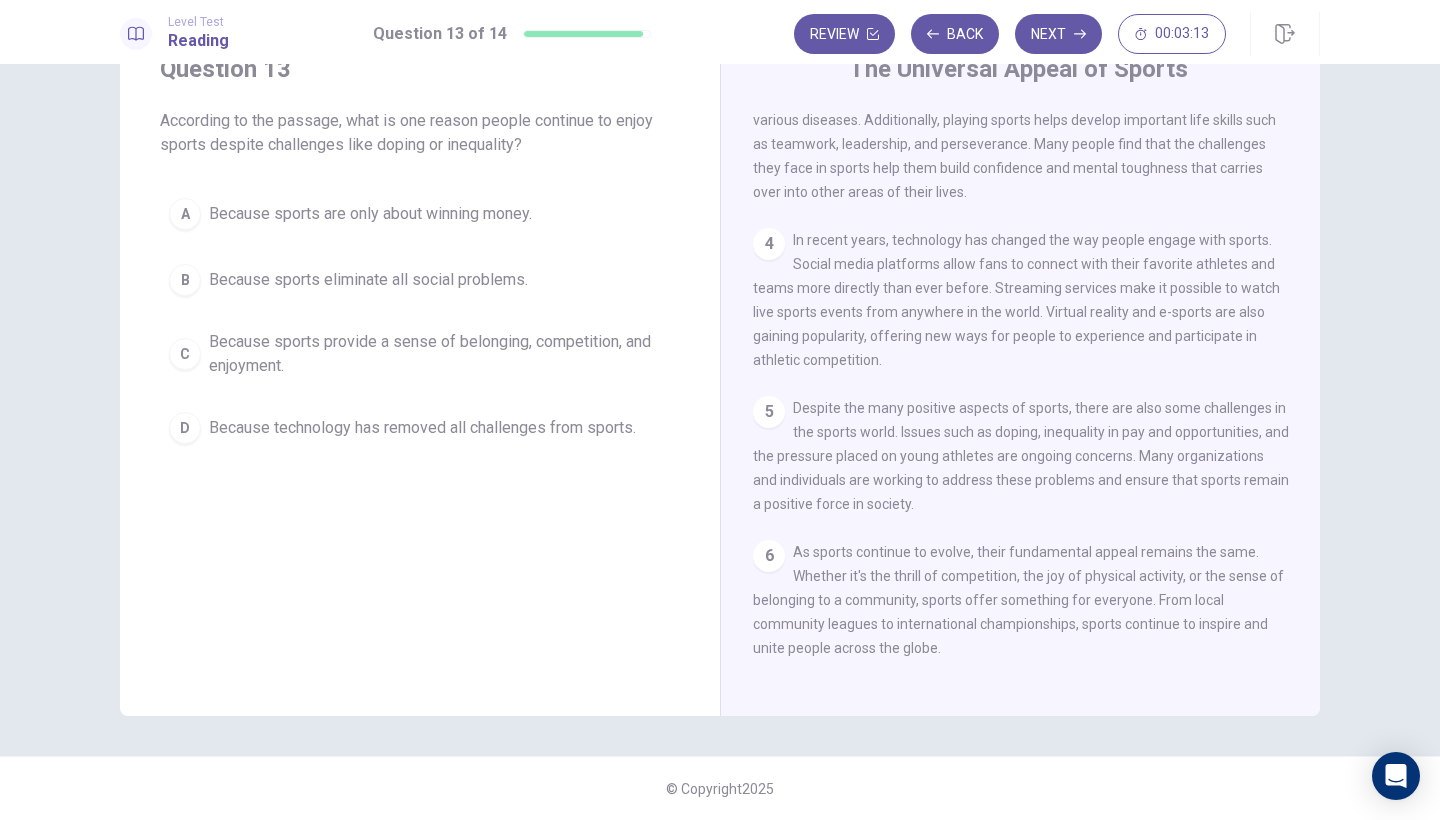 click on "Question 13 According to the passage, what is one reason people continue to enjoy sports despite challenges like doping or inequality?
A Because sports are only about winning money.
B Because sports eliminate all social problems.
C Because sports provide a sense of belonging, competition, and enjoyment.
D Because technology has removed all challenges from sports." at bounding box center (420, 368) 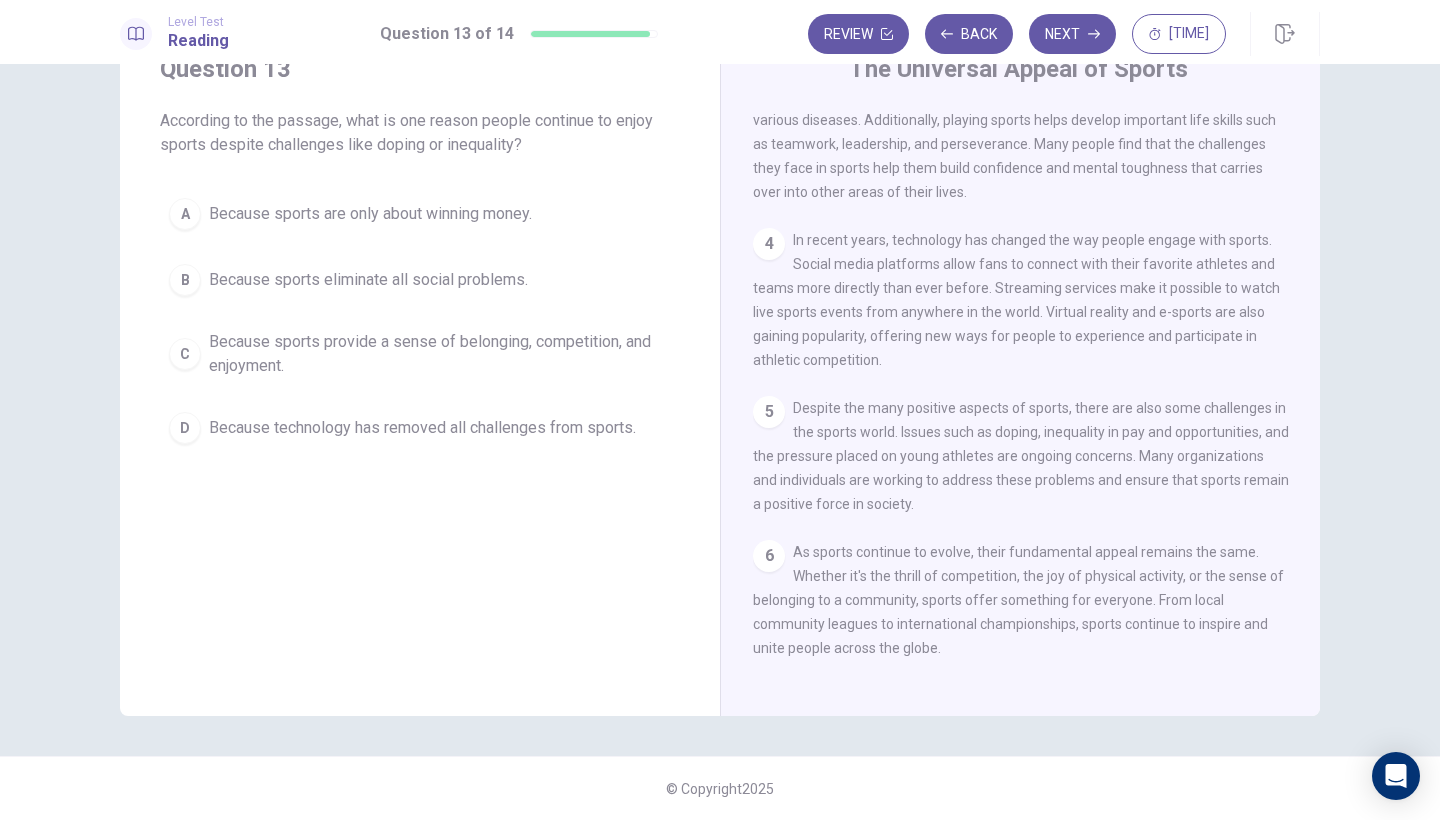 scroll, scrollTop: 43, scrollLeft: 0, axis: vertical 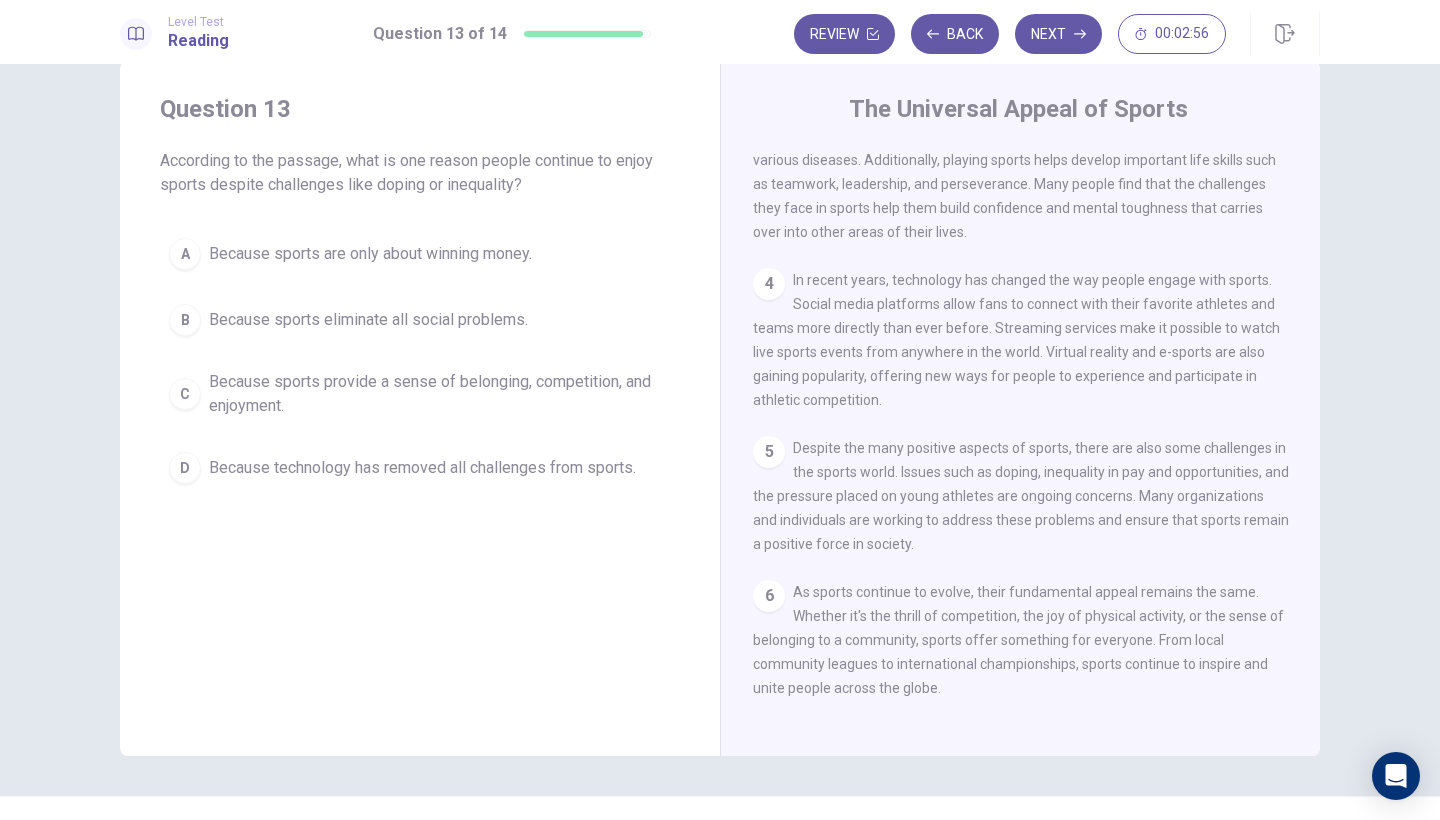 click on "As sports continue to evolve, their fundamental appeal remains the same. Whether it's the thrill of competition, the joy of physical activity, or the sense of belonging to a community, sports offer something for everyone. From local community leagues to international championships, sports continue to inspire and unite people across the globe." at bounding box center (1018, 640) 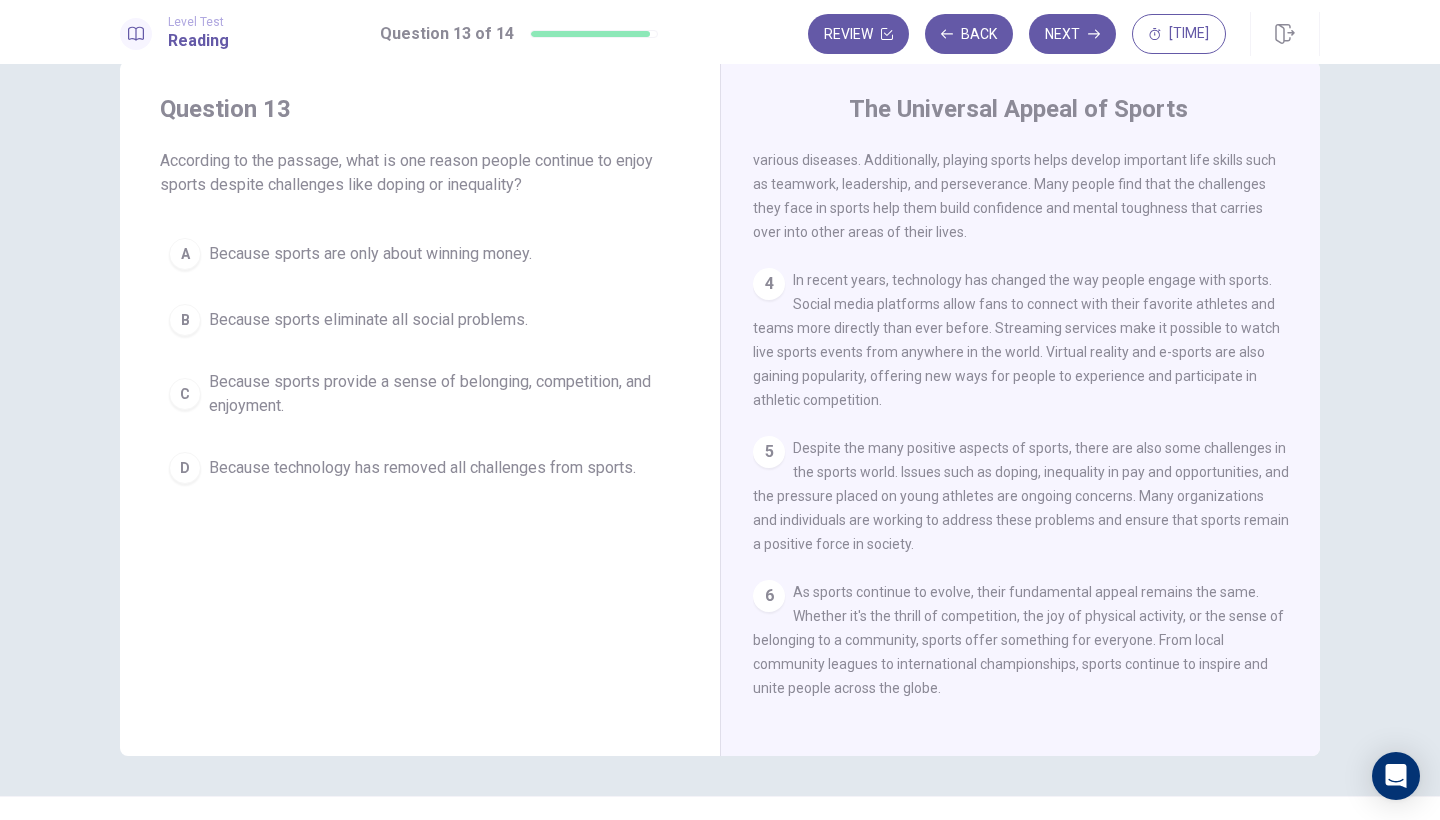 scroll, scrollTop: 83, scrollLeft: 0, axis: vertical 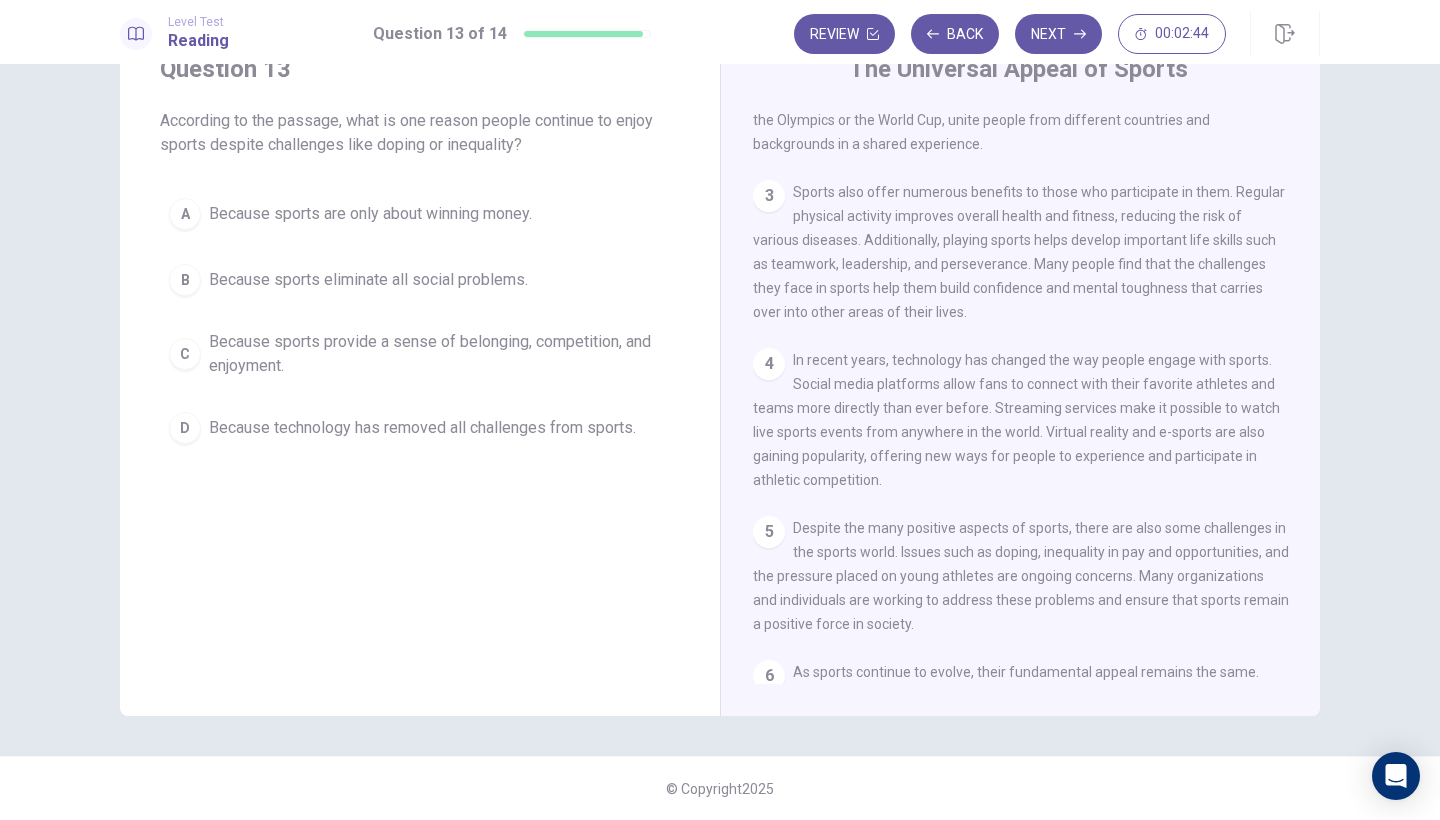 click on "Because sports provide a sense of belonging, competition, and enjoyment." at bounding box center (440, 354) 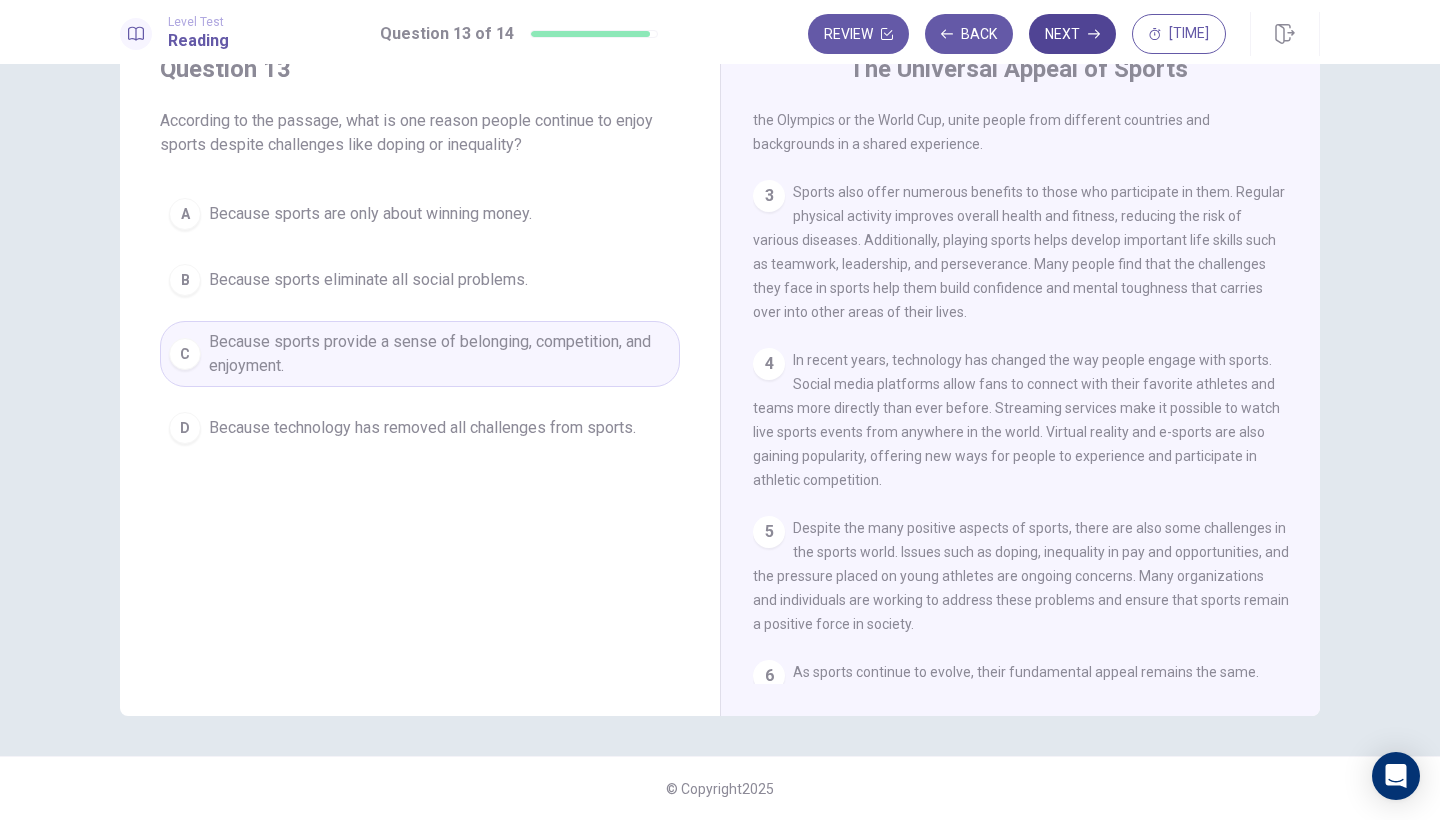 click on "Next" at bounding box center (1072, 34) 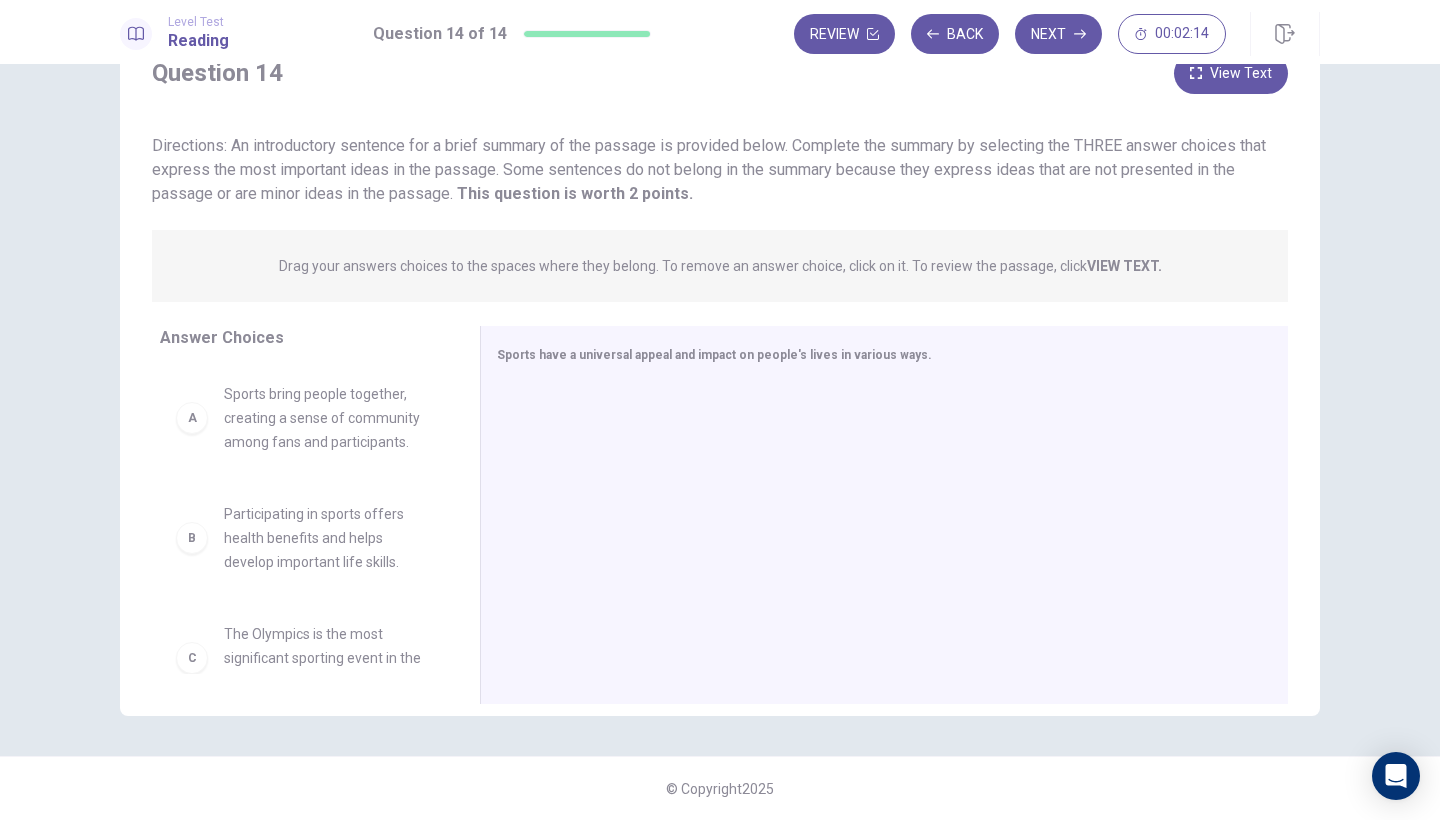 click on "Question 14 View Text Directions: An introductory sentence for a brief summary of the passage is provided below. Complete the summary by selecting the THREE answer choices that express the most important ideas in the passage. Some sentences do not belong in the summary because they express ideas that are not presented in the passage or are minor ideas in the passage.   This question is worth 2 points. This question is worth 2 points. Drag your answers choices to the spaces where they belong. To remove an answer choice, click on it. To review the passage, click   VIEW TEXT. Click on the answer choices below to select your answers. To remove an answer choice, go to the Answers tab and click on it. To review the passage, click the PASSAGE tab. A Sports bring people together, creating a sense of community among fans and participants. B Participating in sports offers health benefits and helps develop important life skills. C The Olympics is the most significant sporting event in the world. D E F Answer Choices A B" at bounding box center (720, 442) 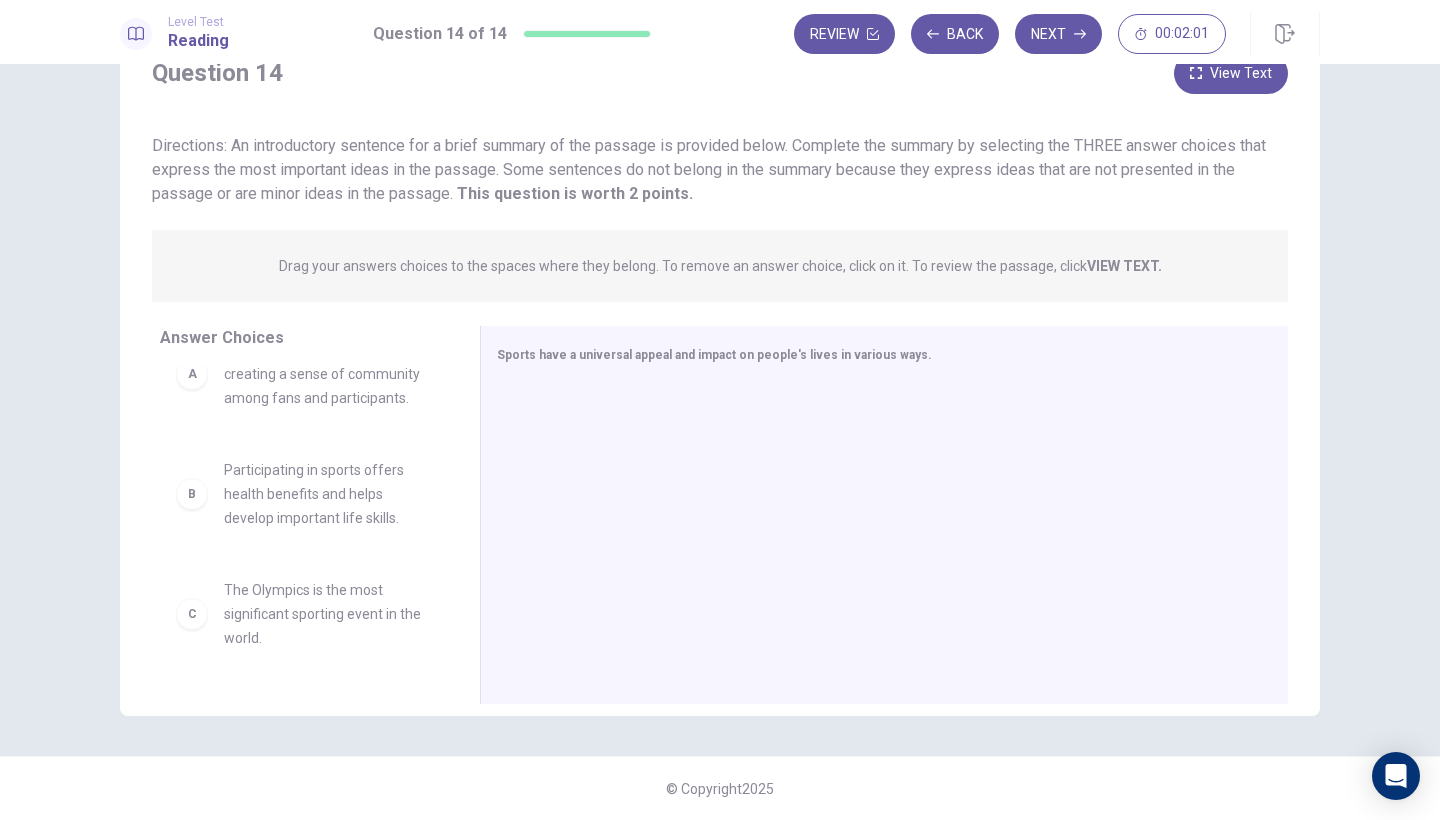 scroll, scrollTop: 0, scrollLeft: 0, axis: both 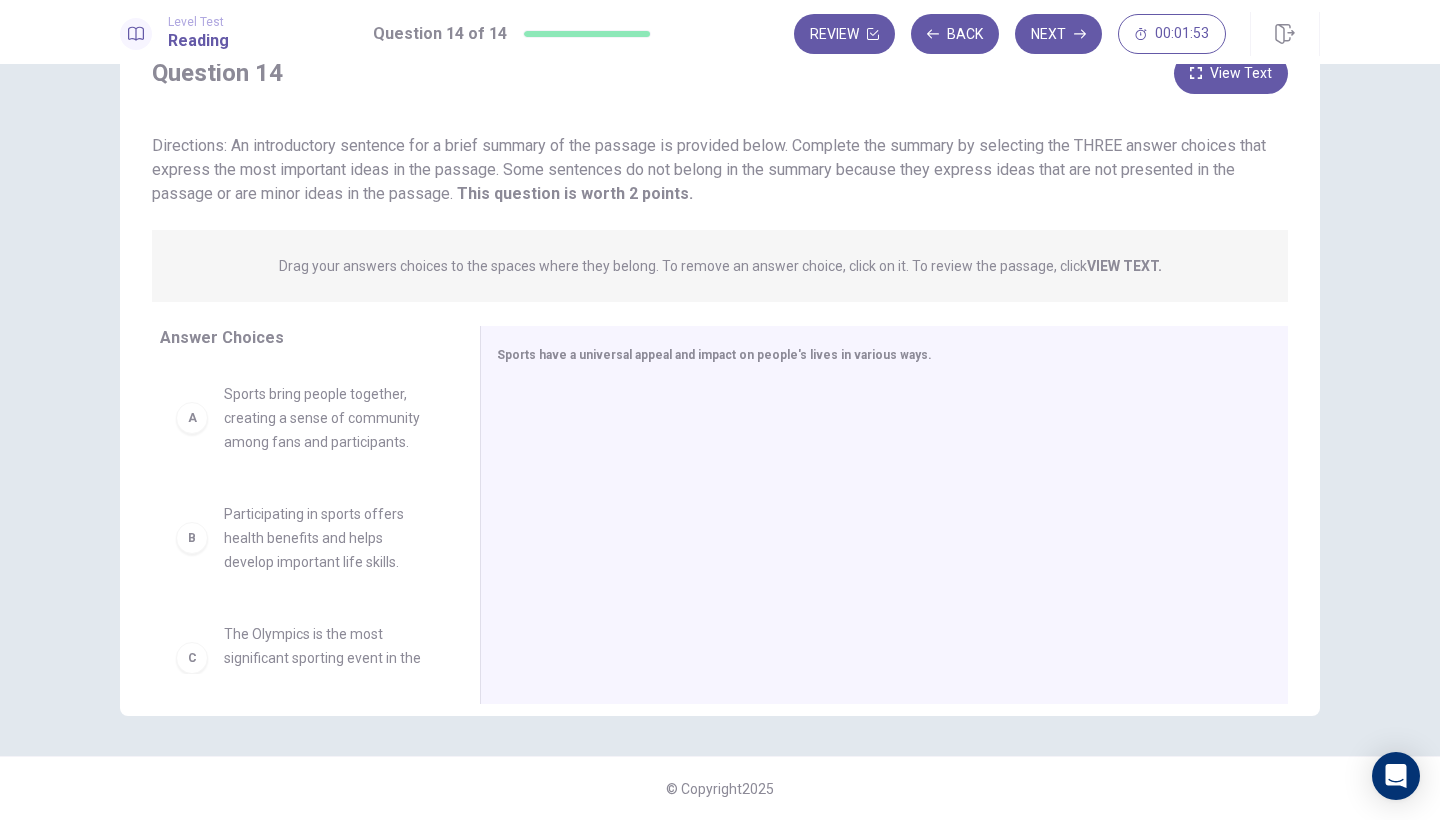 click on "VIEW TEXT." at bounding box center (1124, 266) 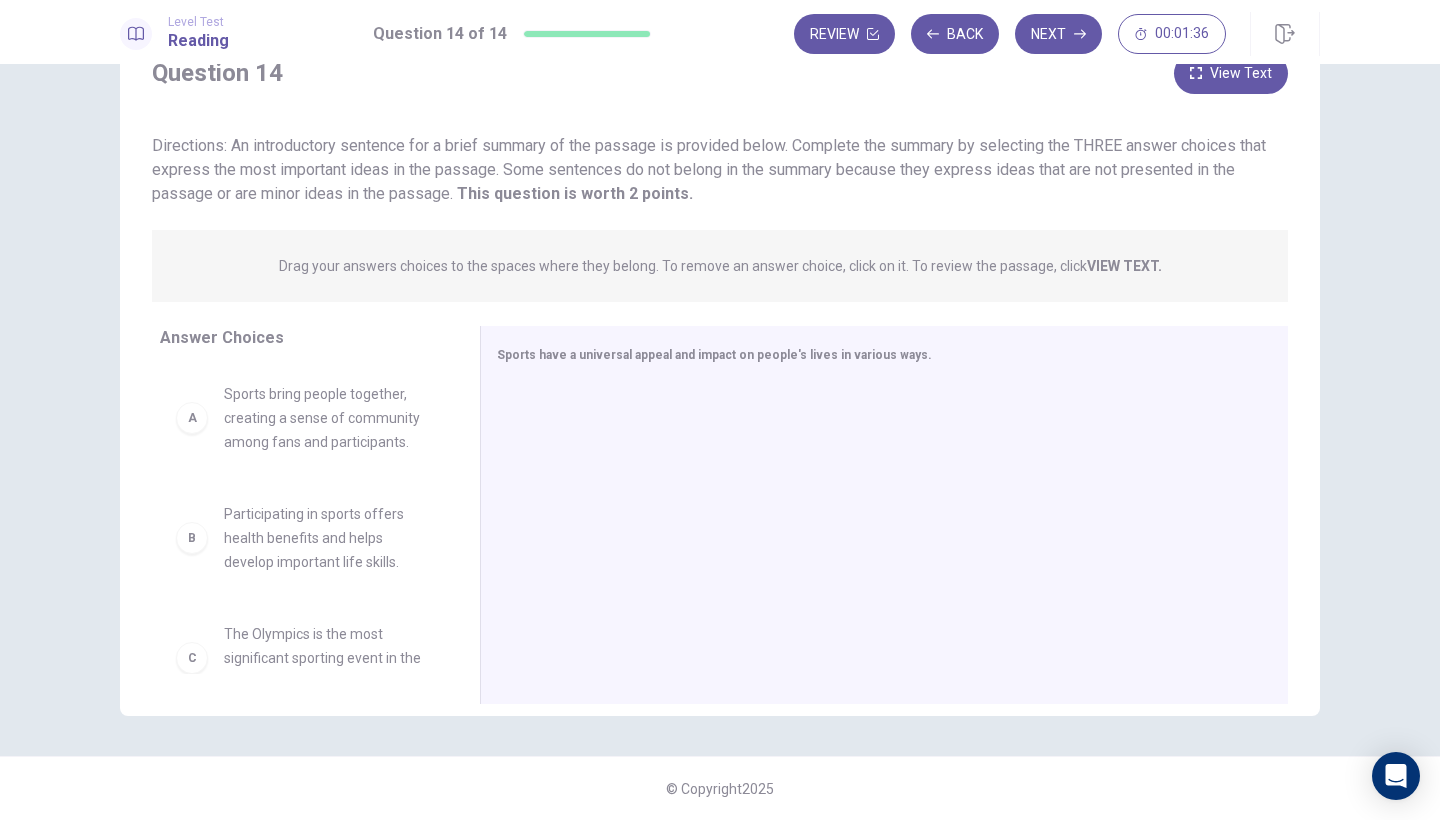 click on "Sports bring people together, creating a sense of community among fans and participants." at bounding box center (328, 418) 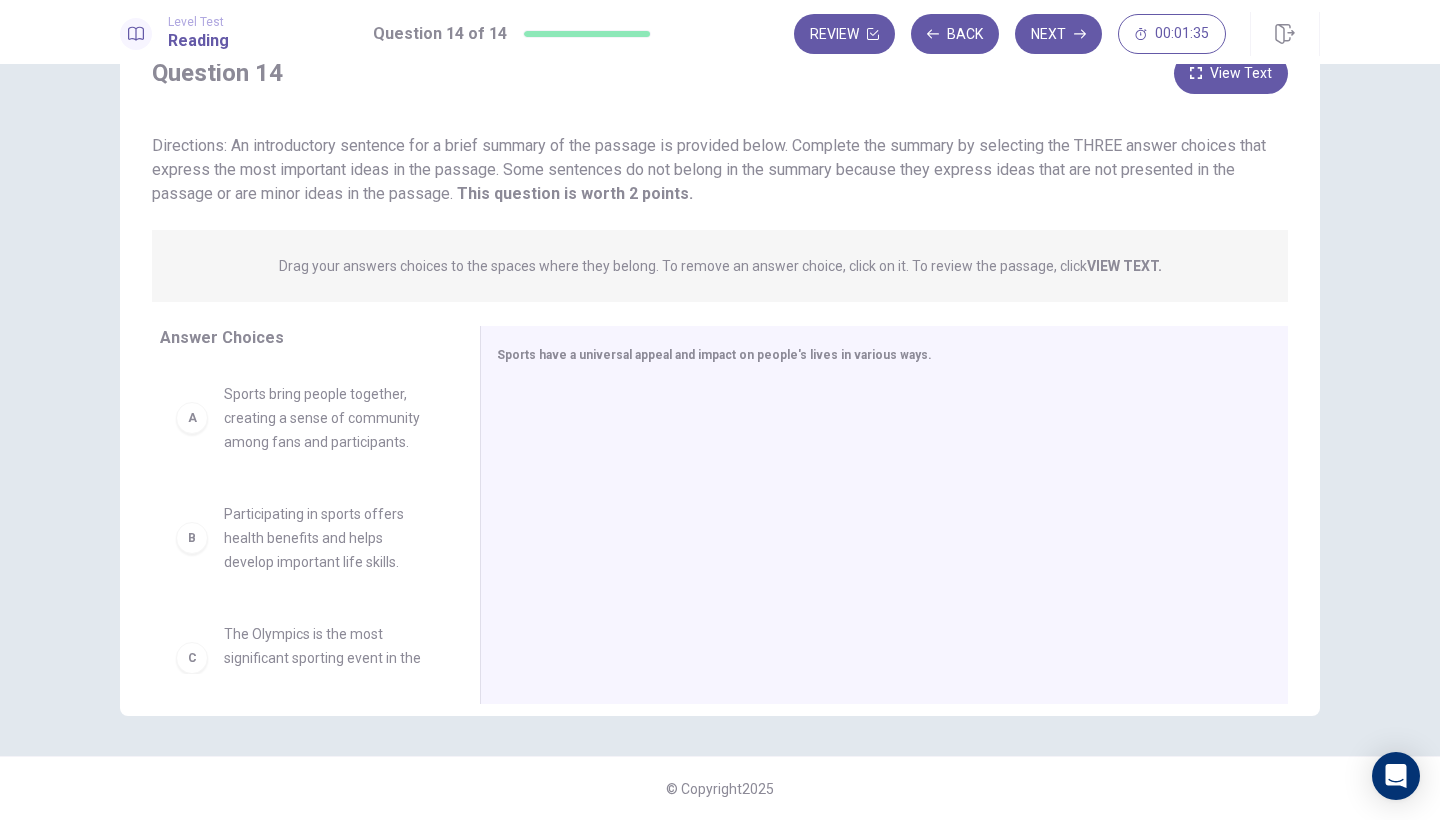 click on "A" at bounding box center (192, 418) 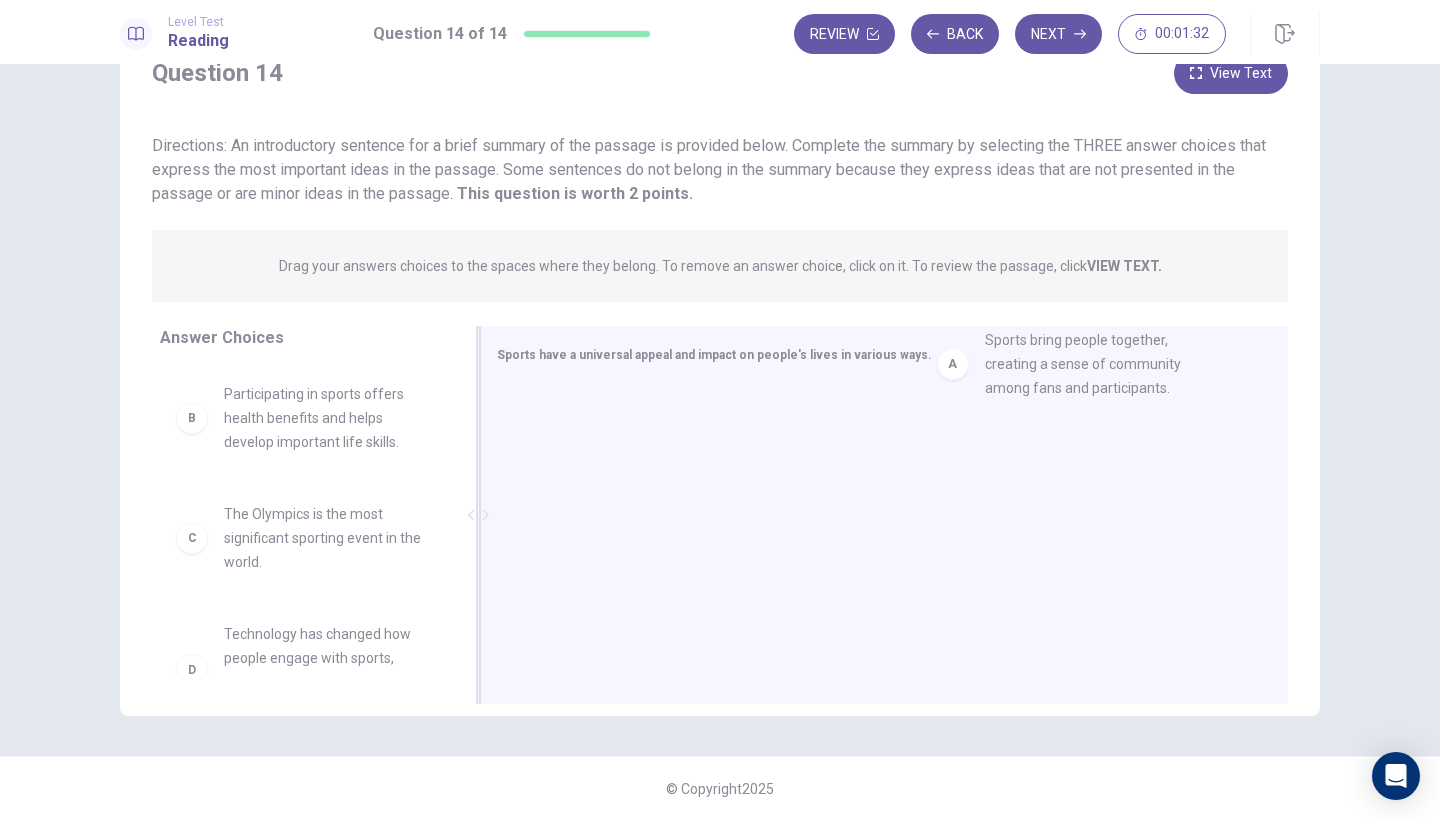 drag, startPoint x: 199, startPoint y: 423, endPoint x: 946, endPoint y: 380, distance: 748.2366 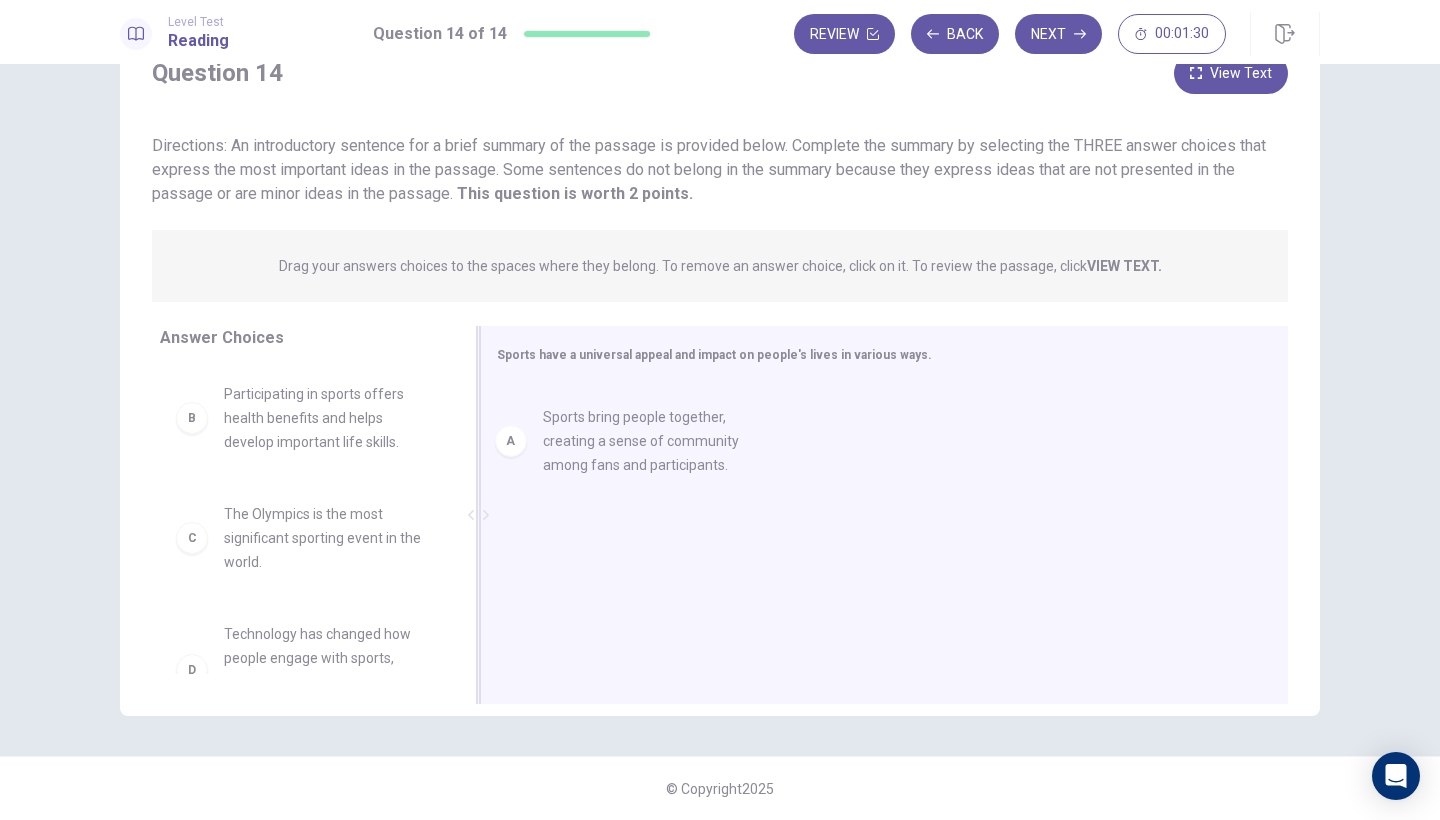 drag, startPoint x: 292, startPoint y: 408, endPoint x: 622, endPoint y: 423, distance: 330.34073 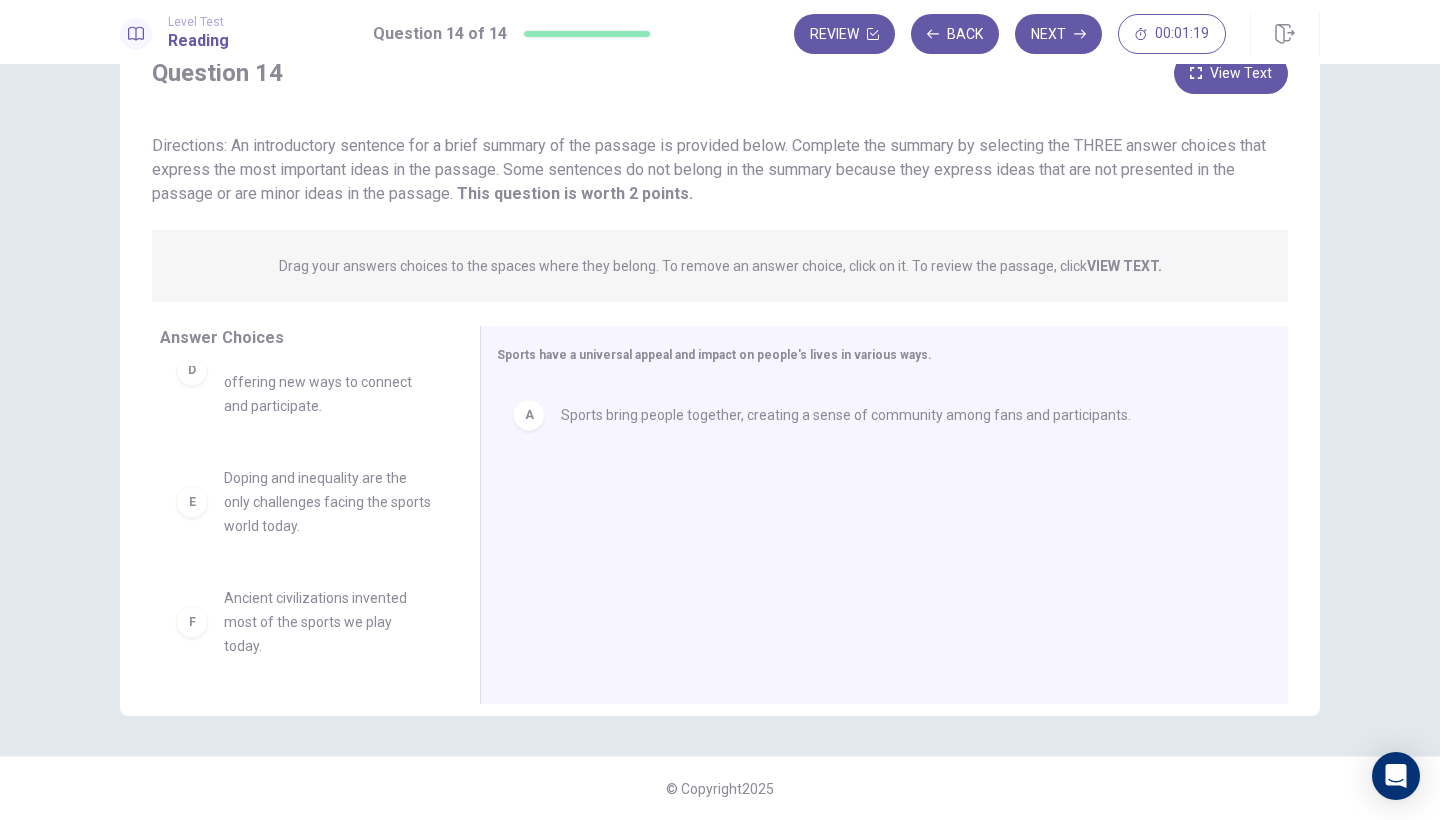 scroll, scrollTop: 0, scrollLeft: 0, axis: both 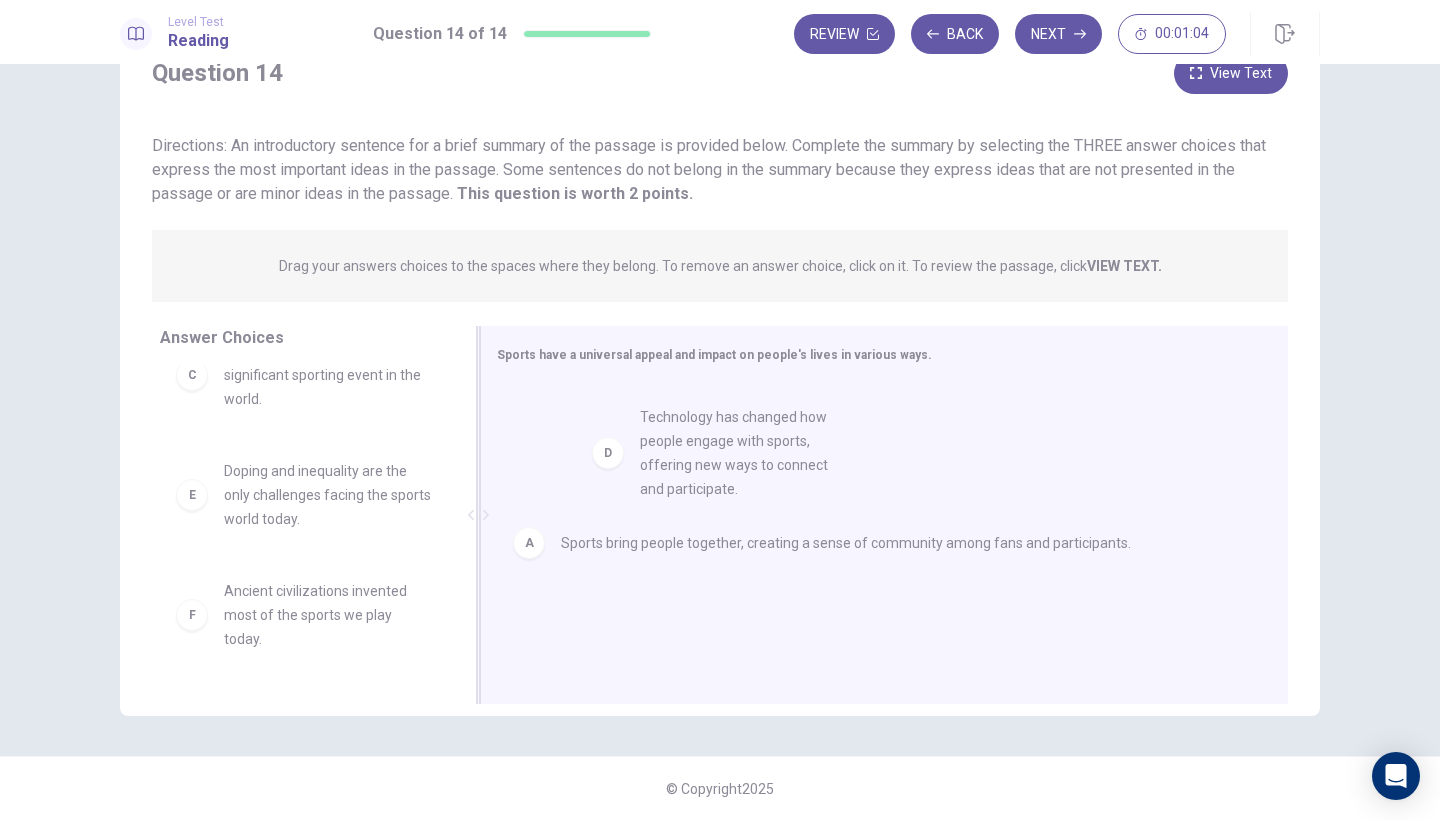 drag, startPoint x: 370, startPoint y: 536, endPoint x: 795, endPoint y: 482, distance: 428.41684 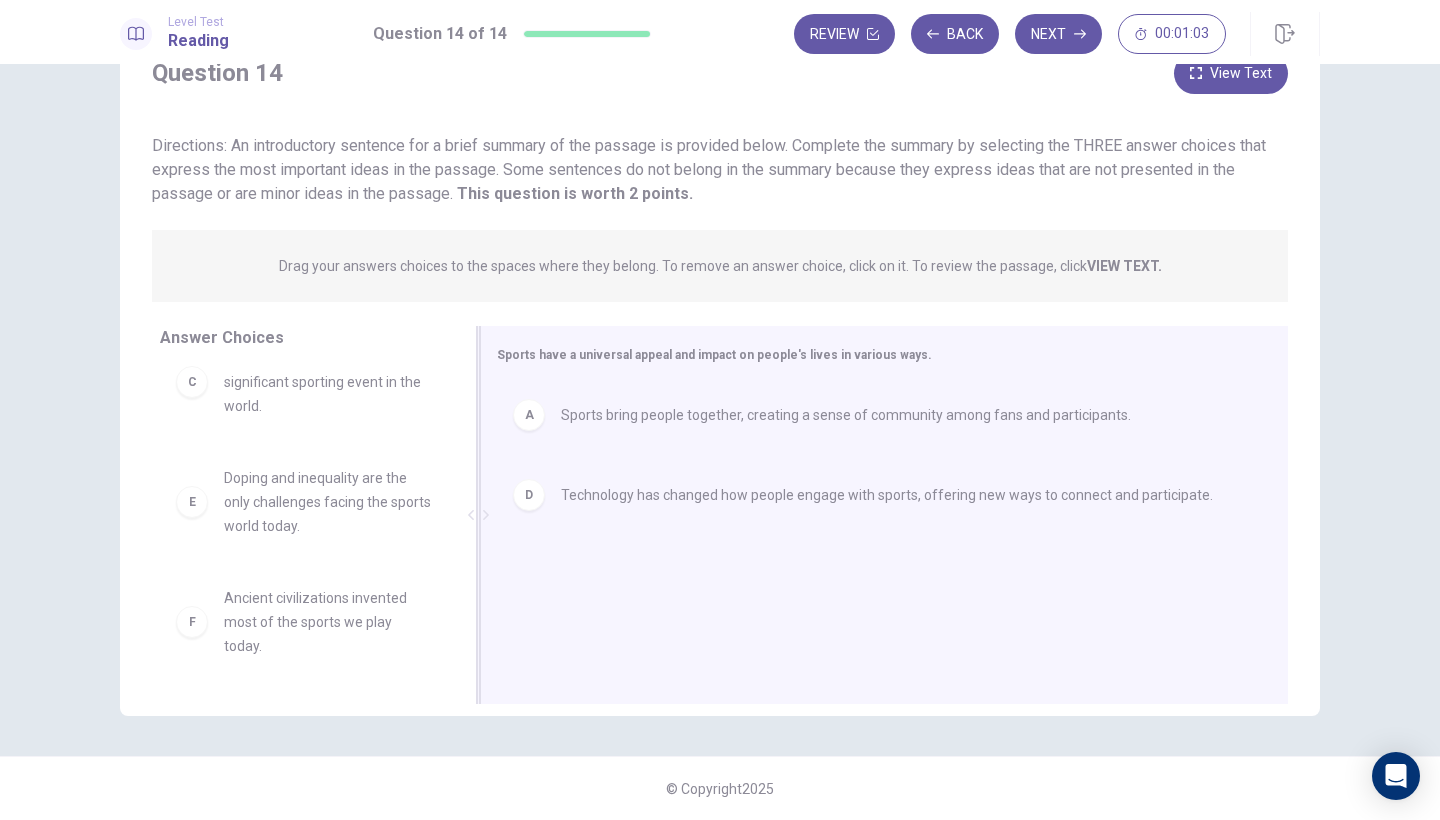 scroll, scrollTop: 156, scrollLeft: 0, axis: vertical 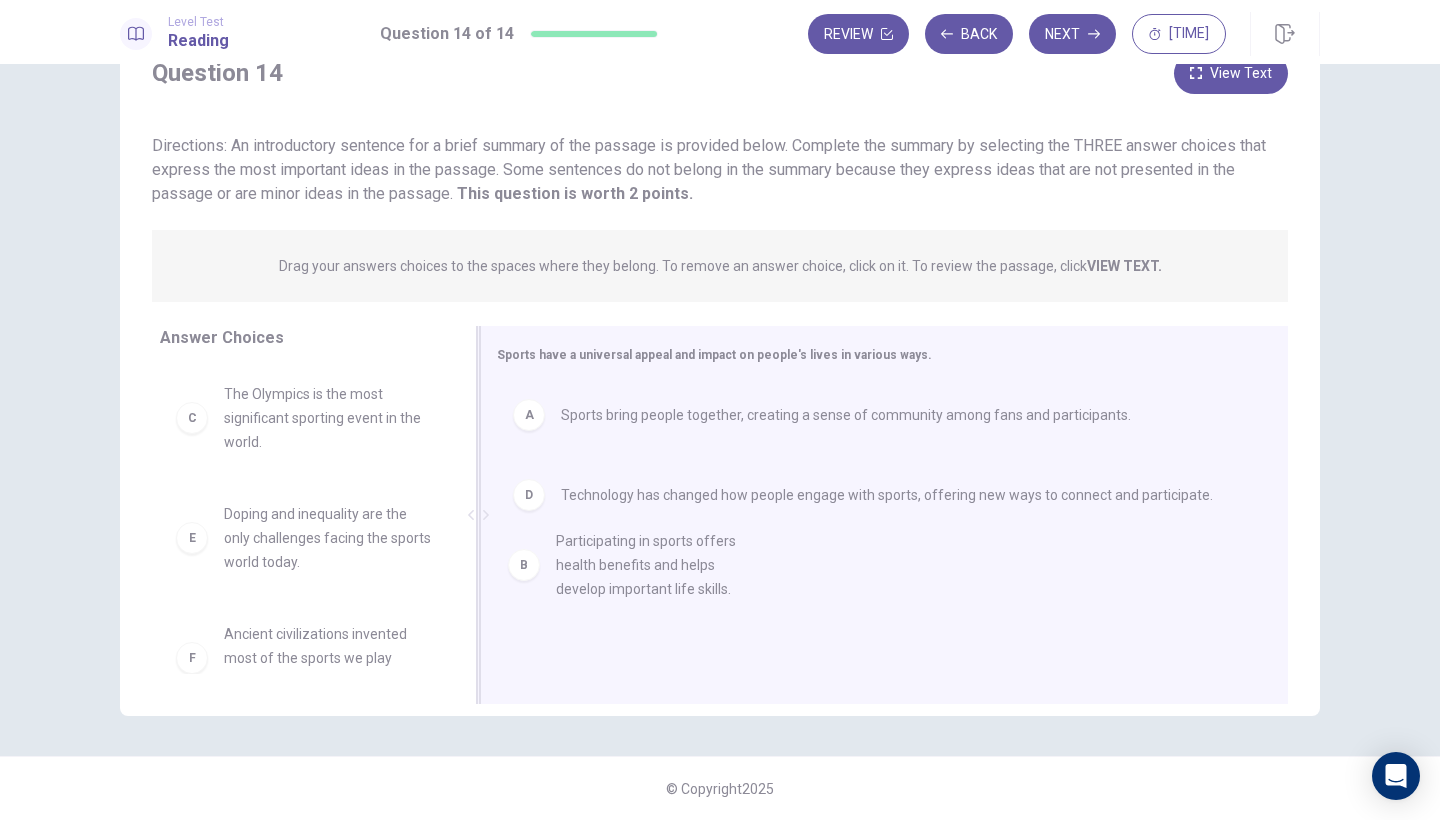 drag, startPoint x: 302, startPoint y: 410, endPoint x: 645, endPoint y: 561, distance: 374.7666 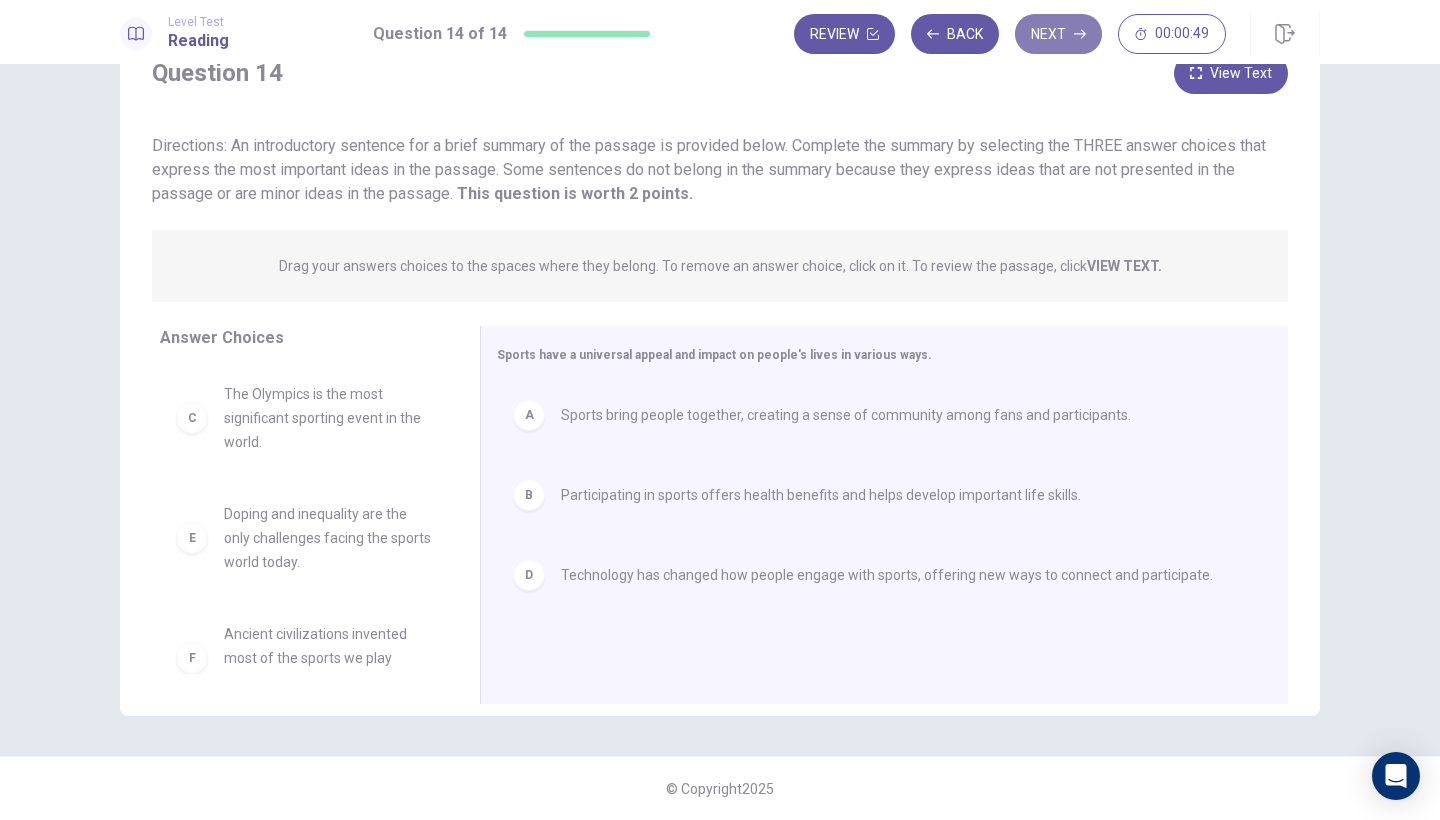 click on "Next" at bounding box center [1058, 34] 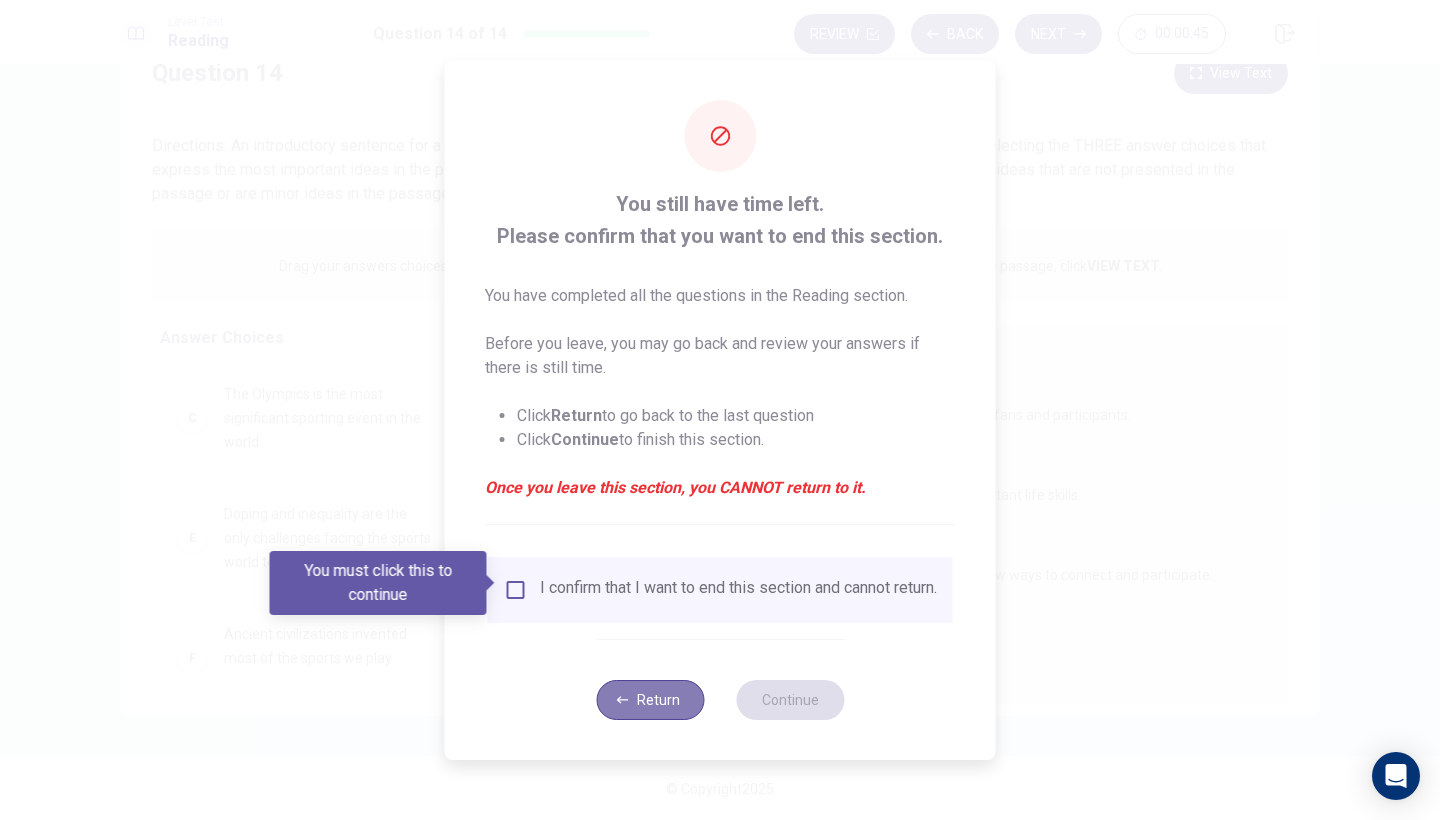 click on "Return" at bounding box center (650, 700) 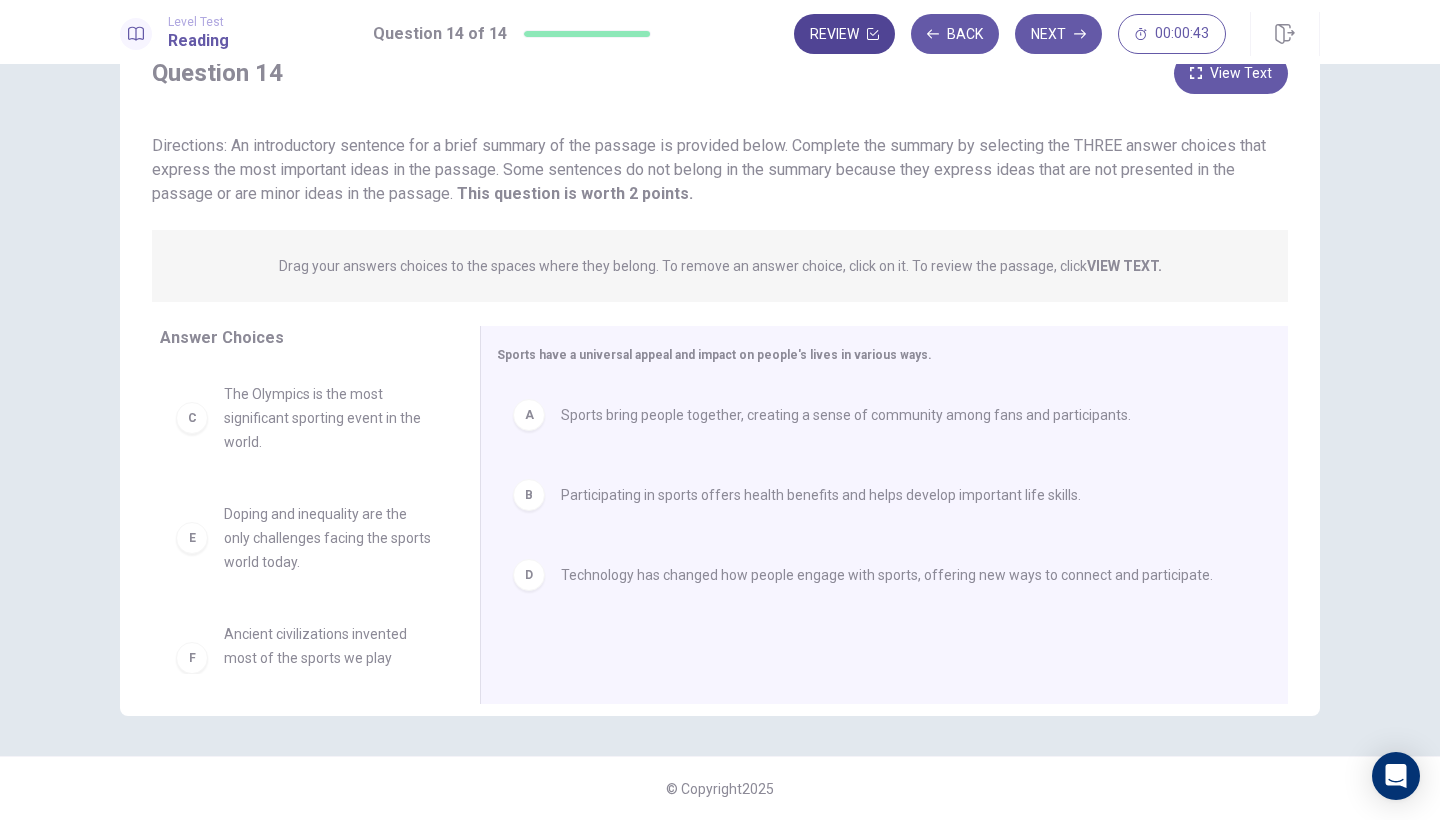 click on "Review" at bounding box center [844, 34] 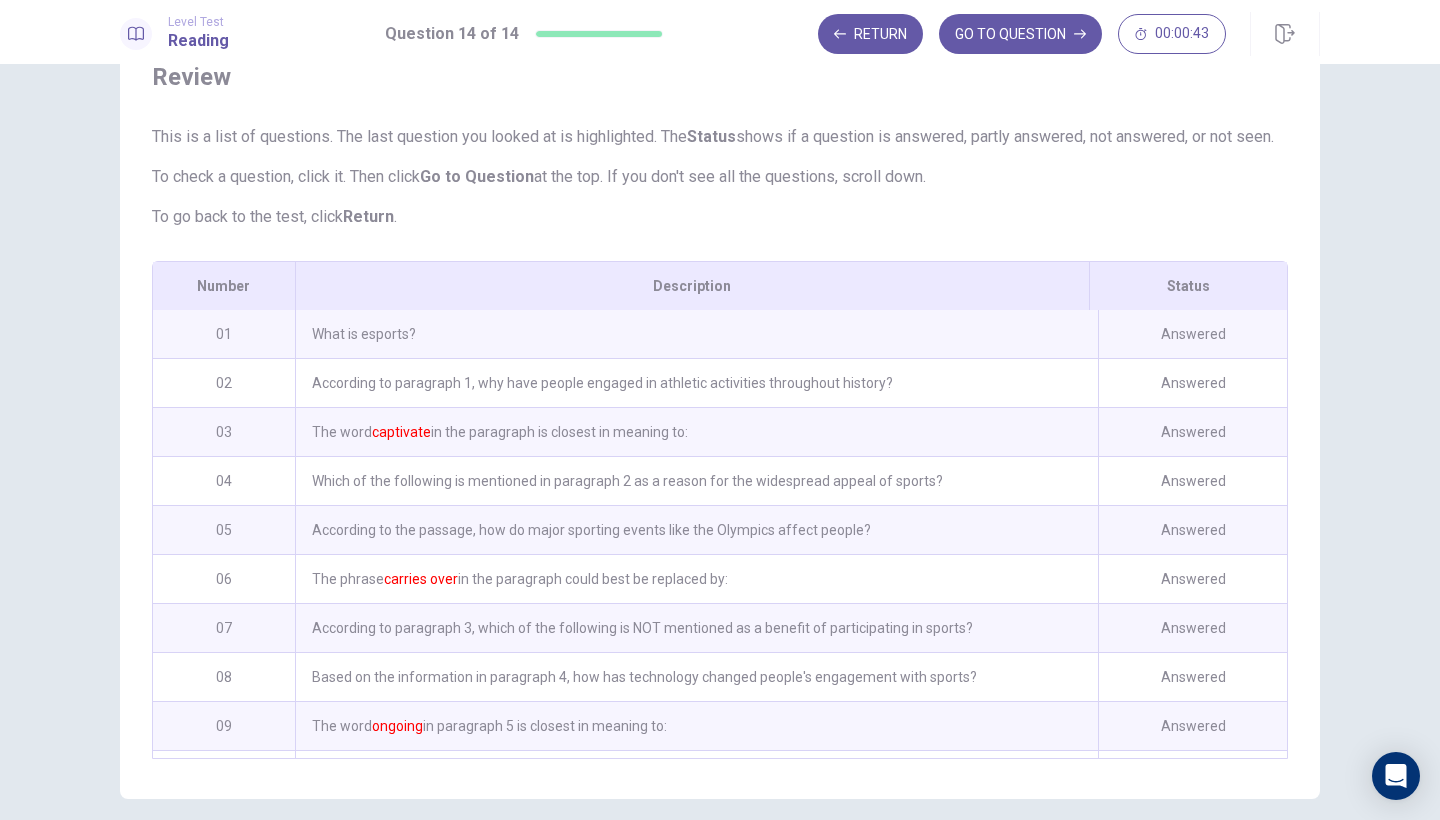 scroll, scrollTop: 242, scrollLeft: 0, axis: vertical 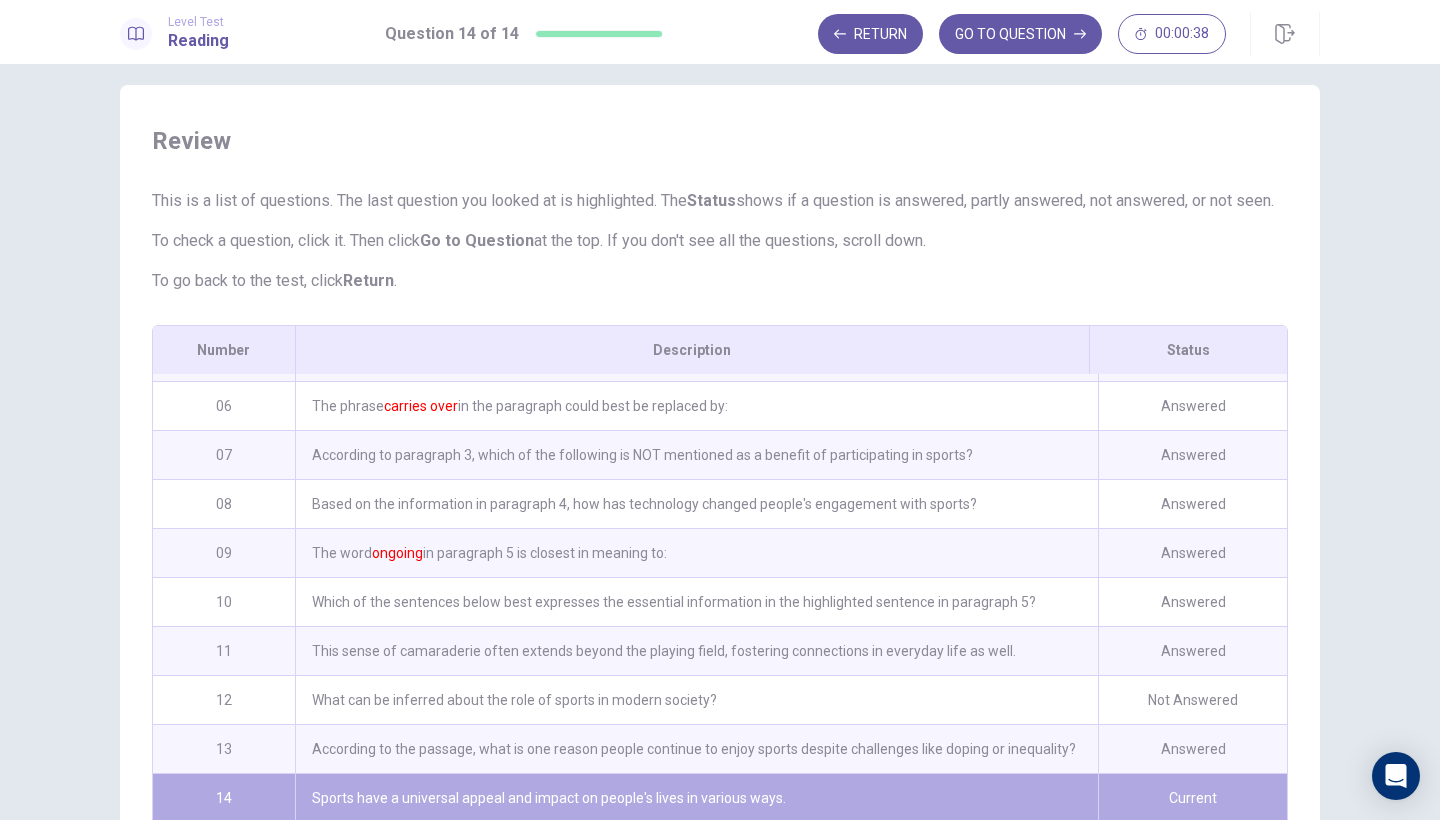 click on "What can be inferred about the role of sports in modern society?" at bounding box center [696, 700] 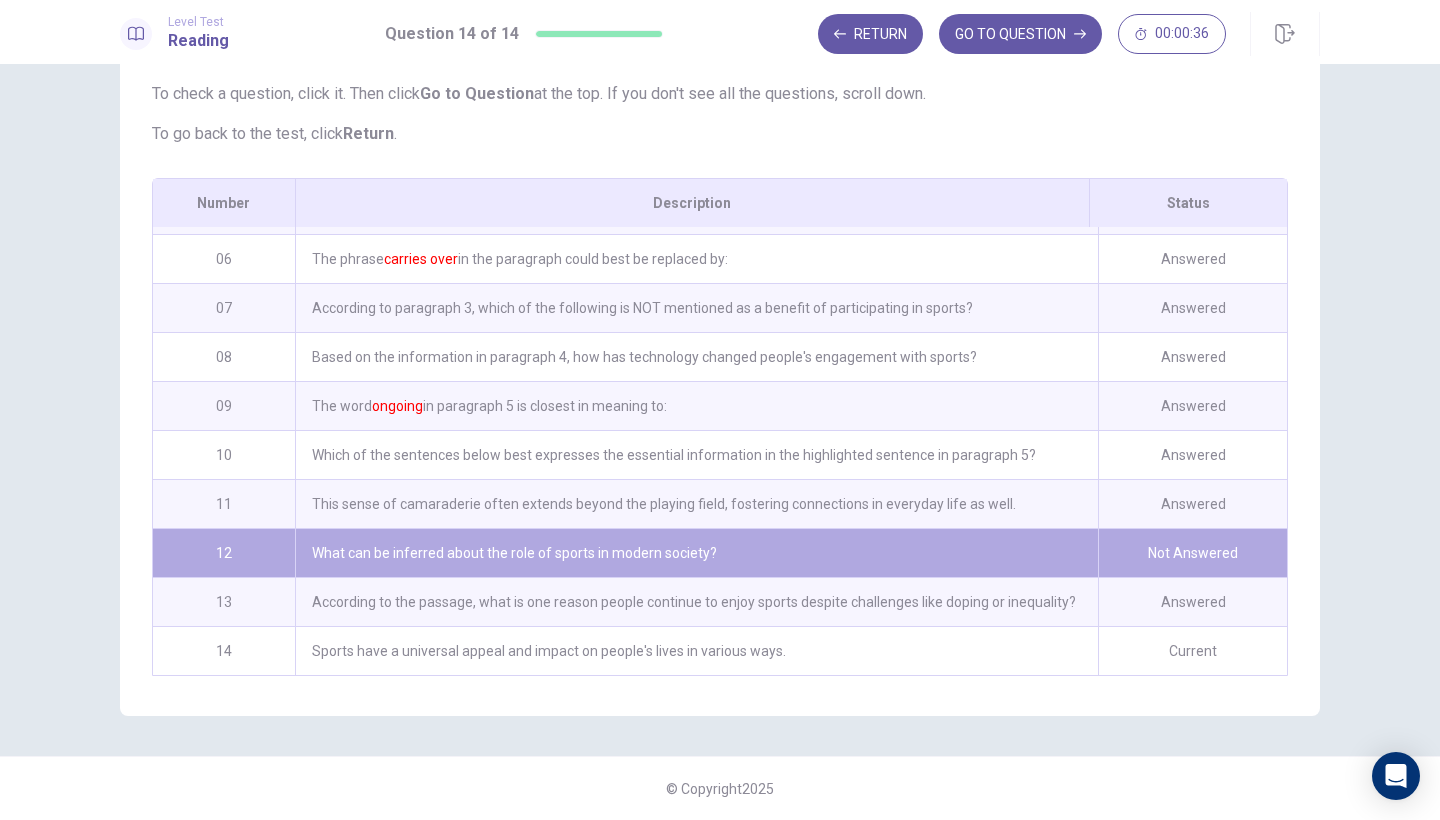 scroll, scrollTop: 190, scrollLeft: 0, axis: vertical 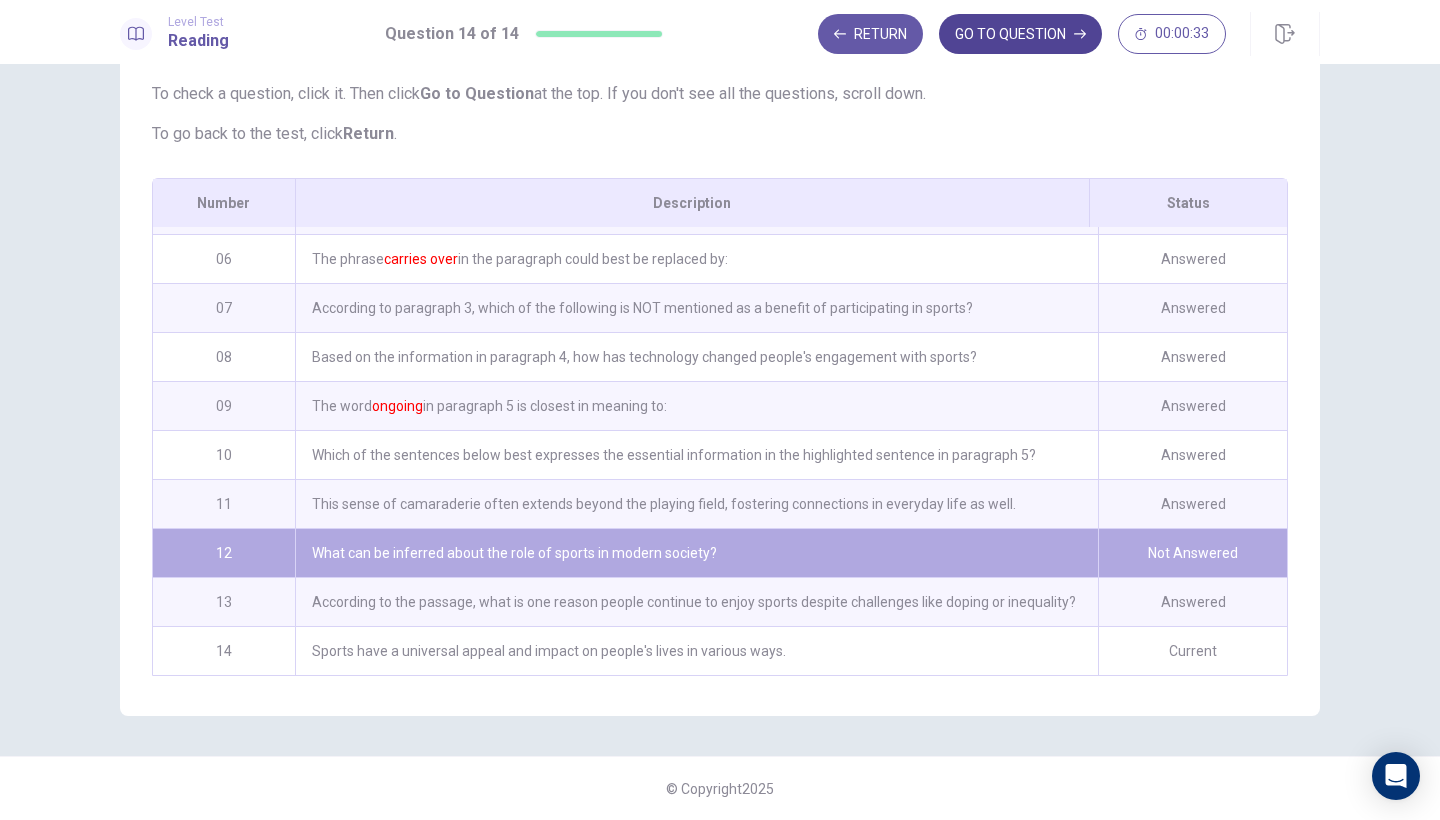 click on "GO TO QUESTION" at bounding box center (1020, 34) 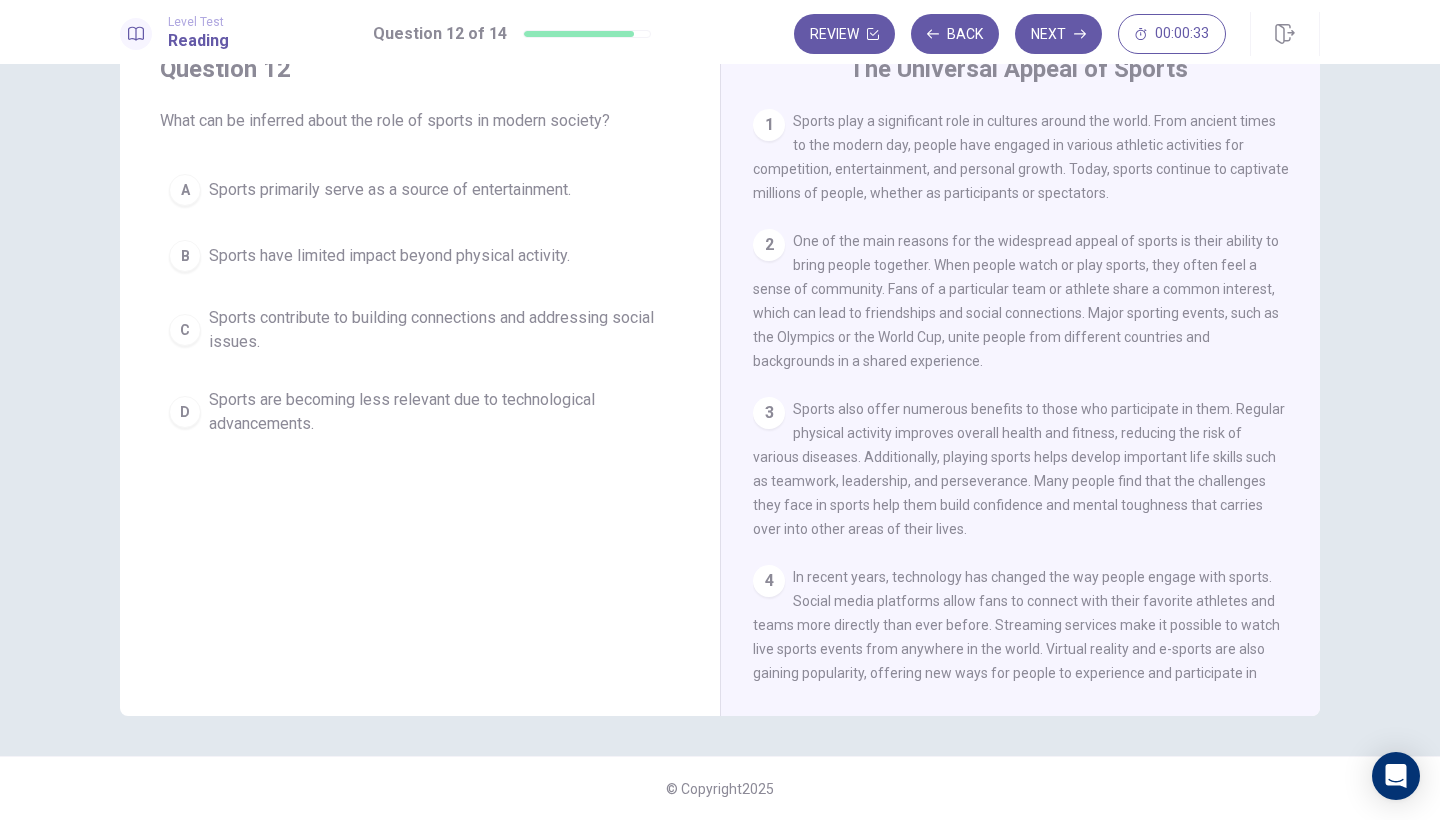 scroll, scrollTop: 83, scrollLeft: 0, axis: vertical 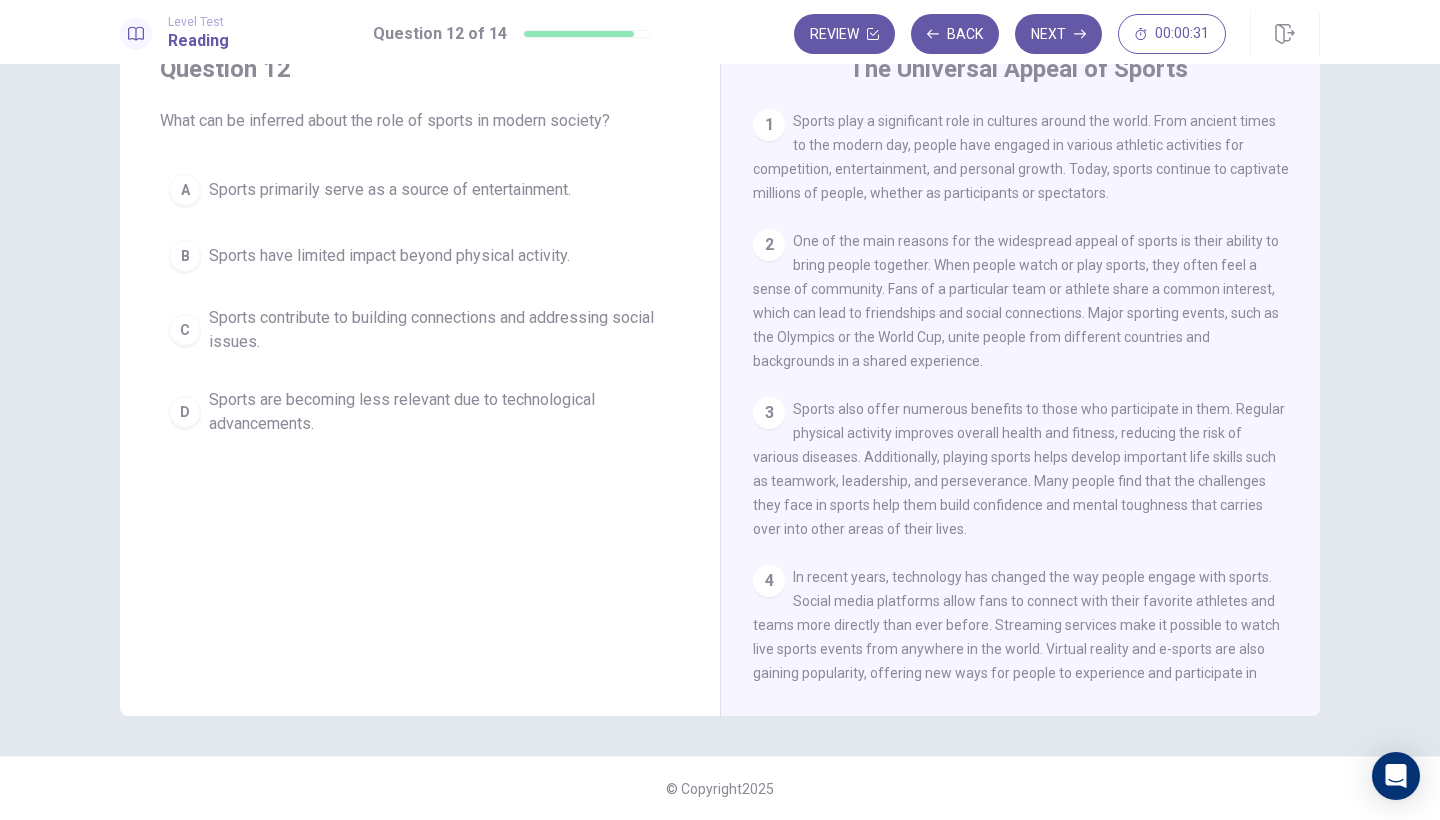 click on "Question 12 What can be inferred about the role of sports in modern society?
A Sports primarily serve as a source of entertainment.
B Sports have limited impact beyond physical activity.
C Sports contribute to building connections and addressing social issues.
D Sports are becoming less relevant due to technological advancements." at bounding box center [420, 249] 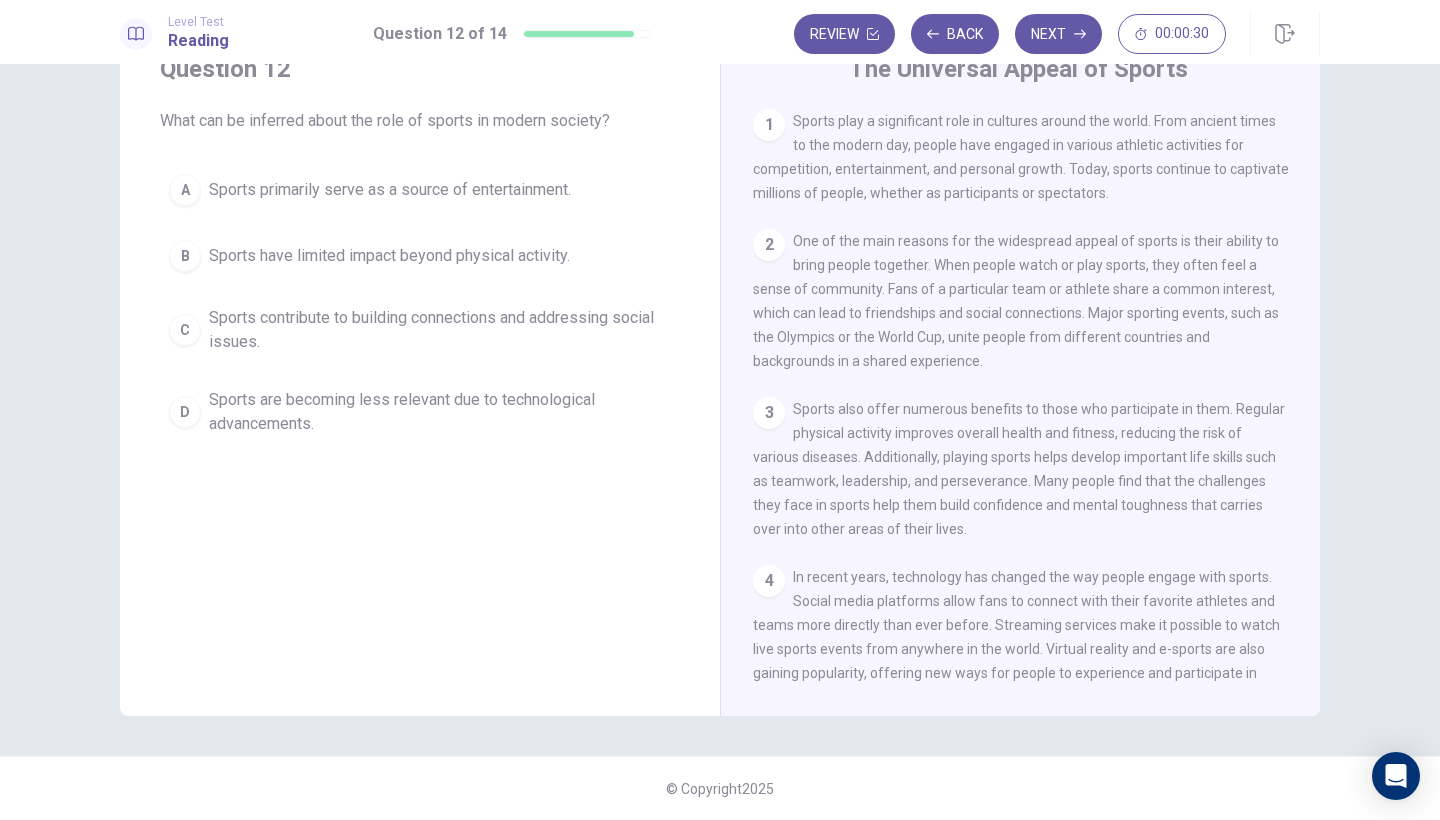 scroll, scrollTop: 43, scrollLeft: 0, axis: vertical 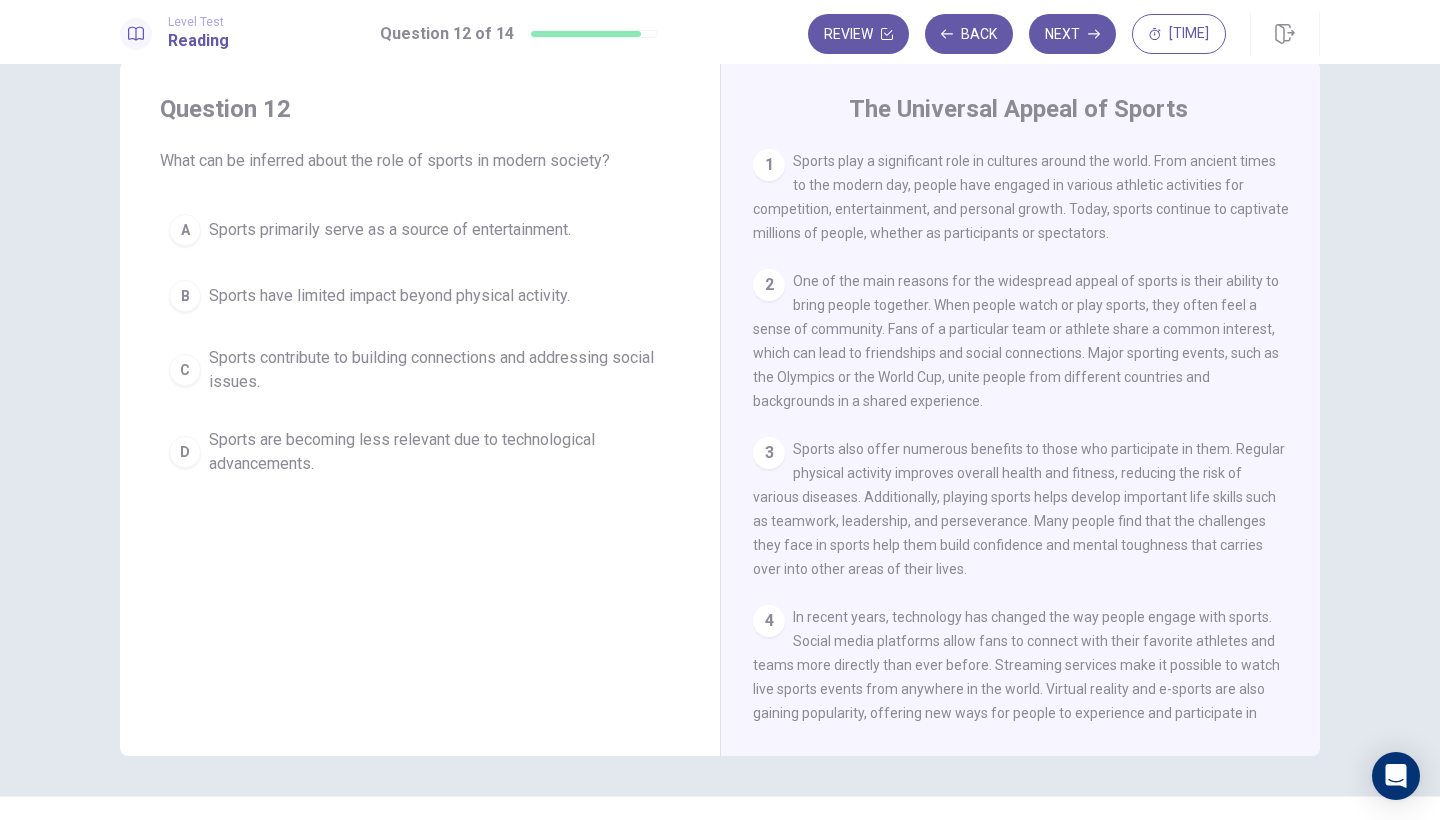 click on "Sports contribute to building connections and addressing social issues." at bounding box center [440, 370] 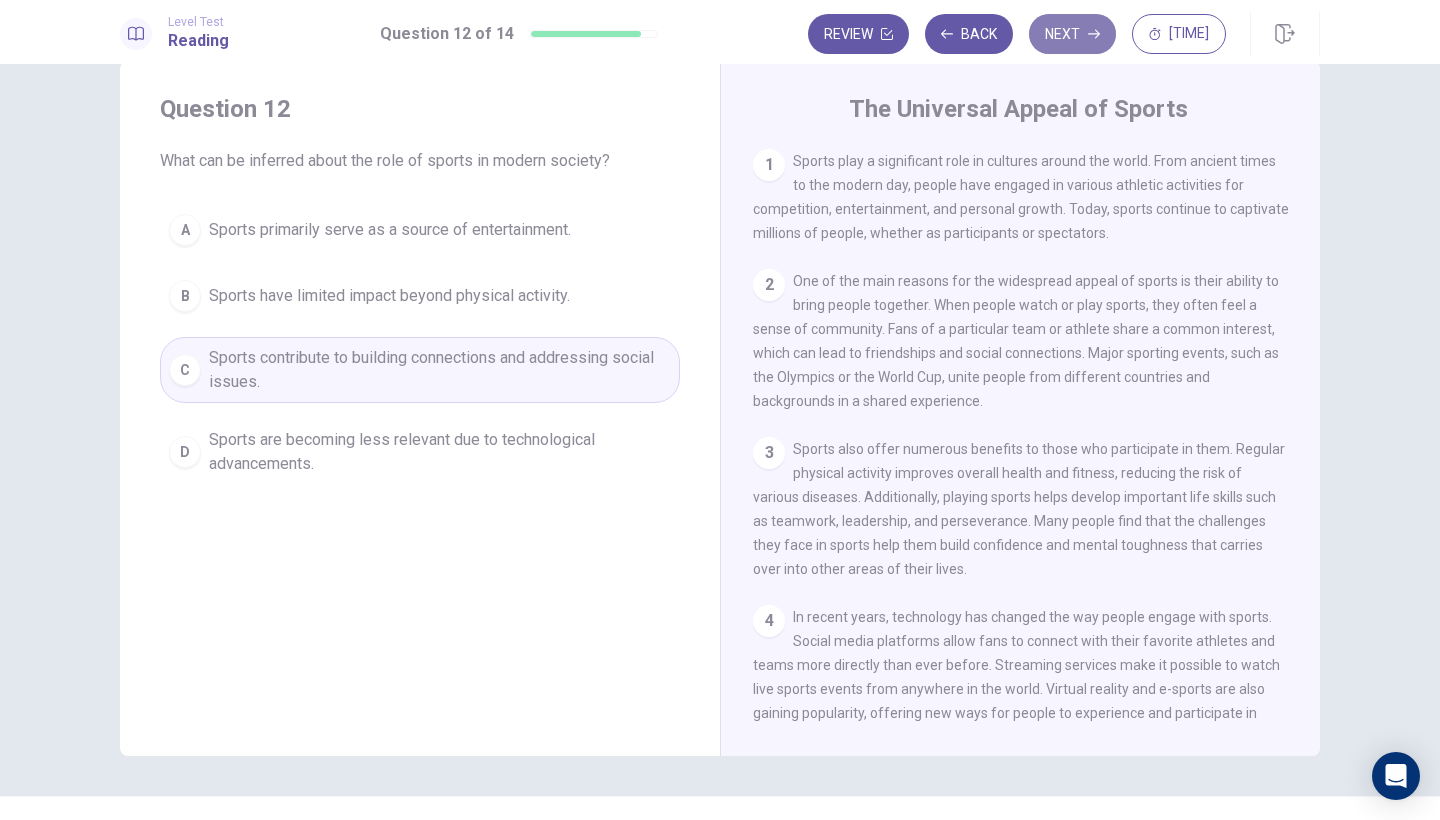 click 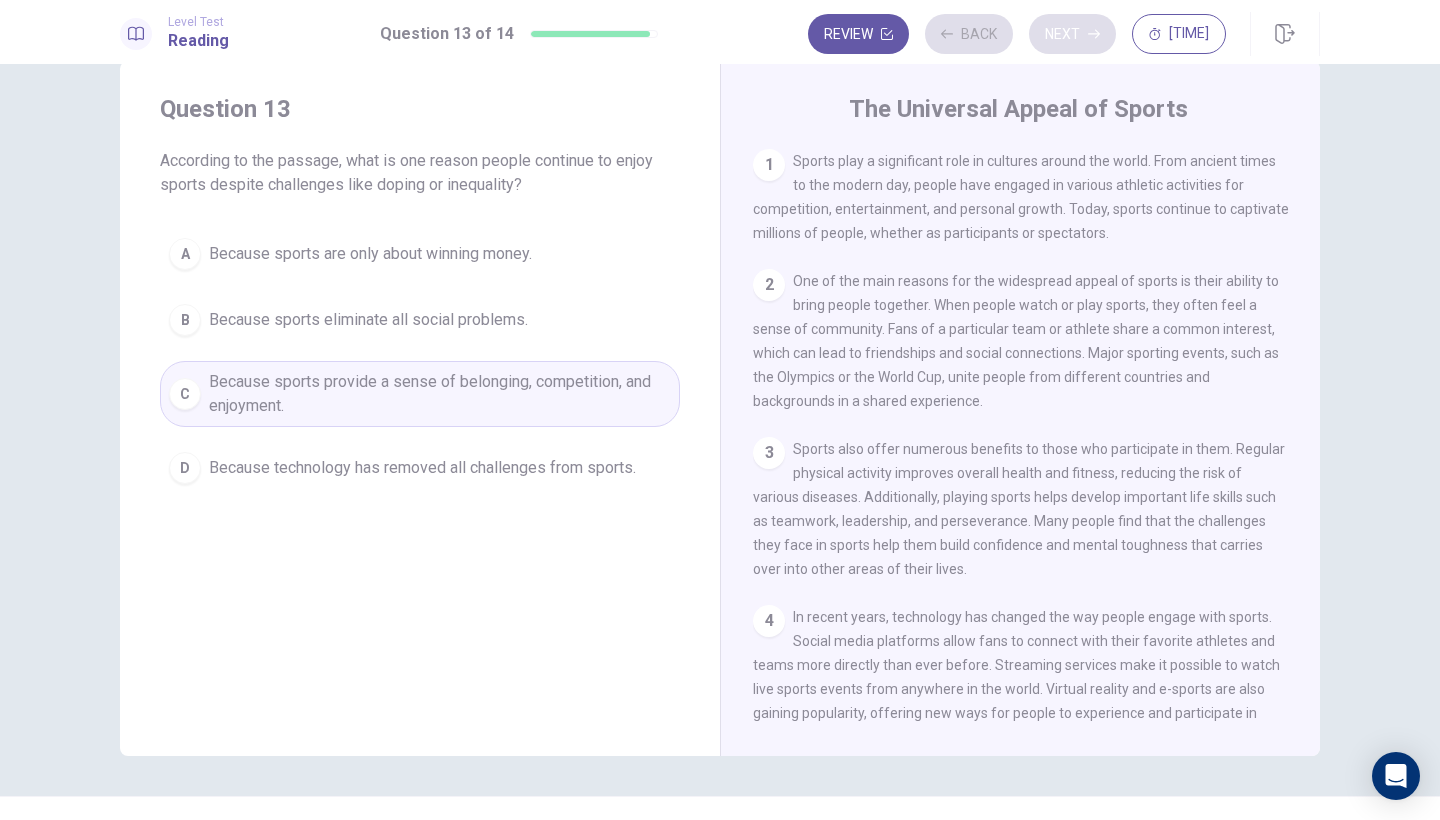 click on "Review Back Next 00:00:11" at bounding box center [1017, 34] 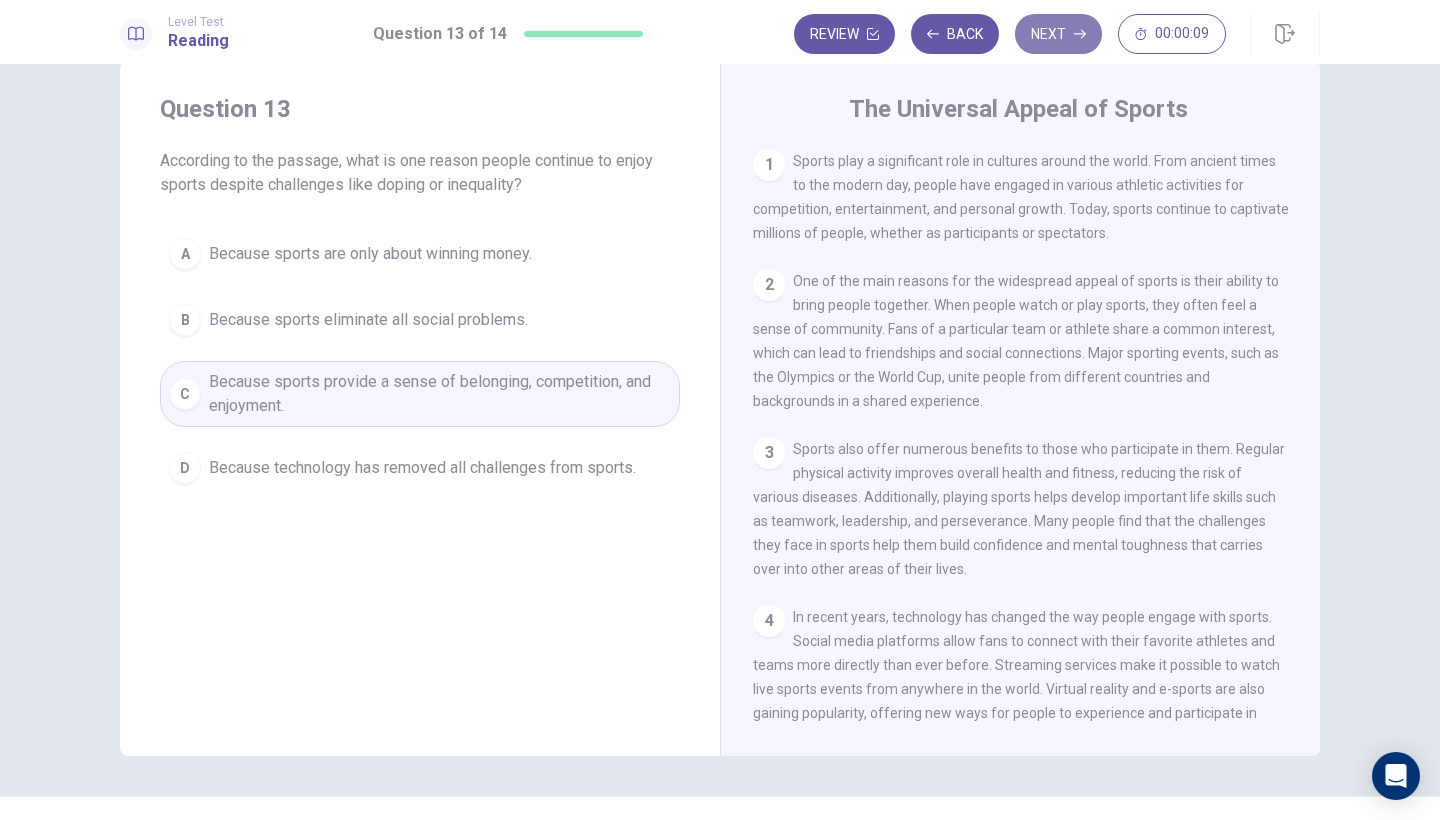 click on "Next" at bounding box center [1058, 34] 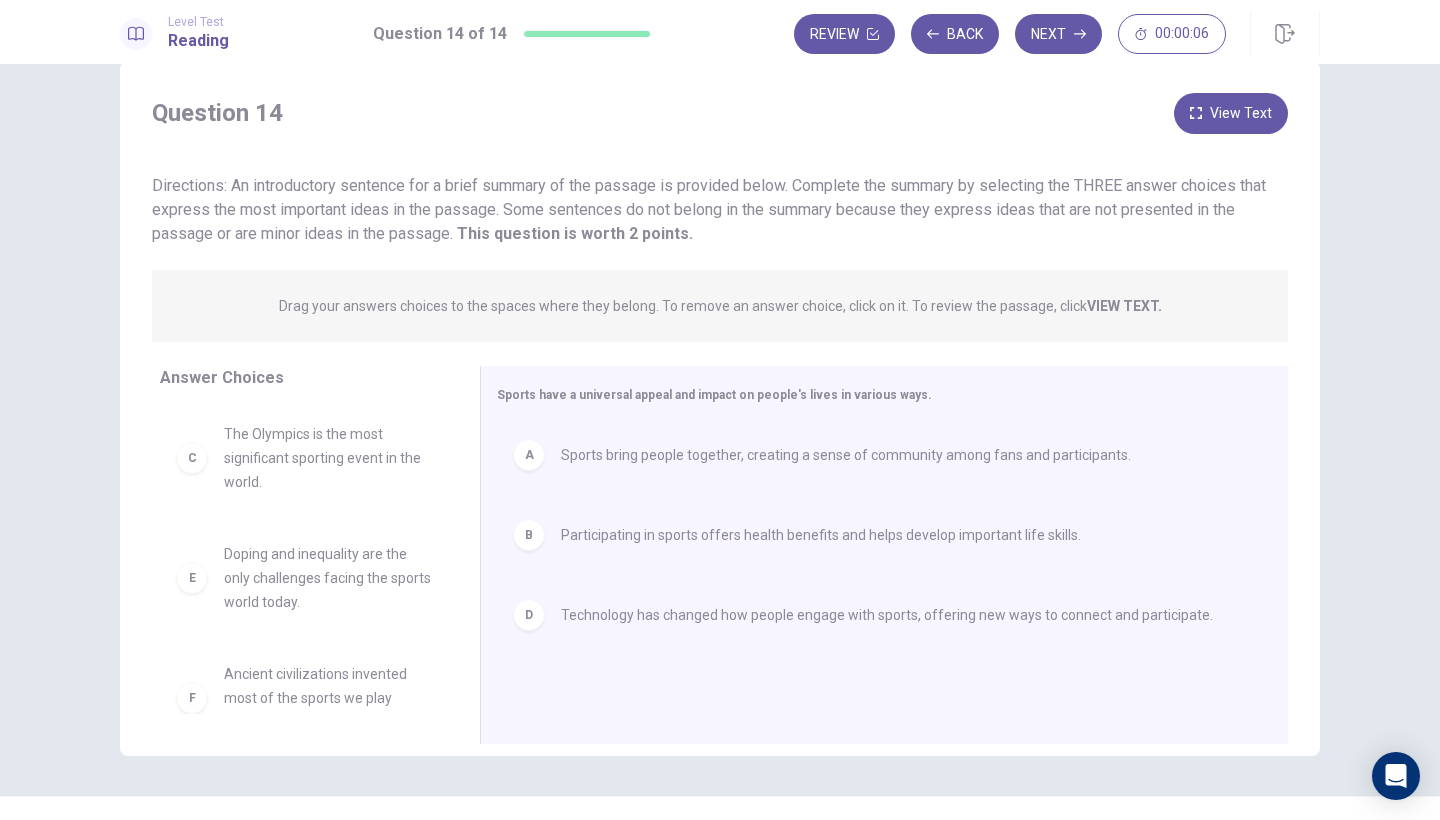 click on "Directions: An introductory sentence for a brief summary of the passage is provided below. Complete the summary by selecting the THREE answer choices that express the most important ideas in the passage. Some sentences do not belong in the summary because they express ideas that are not presented in the passage or are minor ideas in the passage.   This question is worth 2 points. This question is worth 2 points. Drag your answers choices to the spaces where they belong. To remove an answer choice, click on it. To review the passage, click   VIEW TEXT. Click on the answer choices below to select your answers. To remove an answer choice, go to the Answers tab and click on it. To review the passage, click the PASSAGE tab. C The Olympics is the most significant sporting event in the world. E Doping and inequality are the only challenges facing the sports world today. F Ancient civilizations invented most of the sports we play today. A B D Answer Choices C E F A B D 1 2 3 4 5 6 © Copyright" at bounding box center (720, 442) 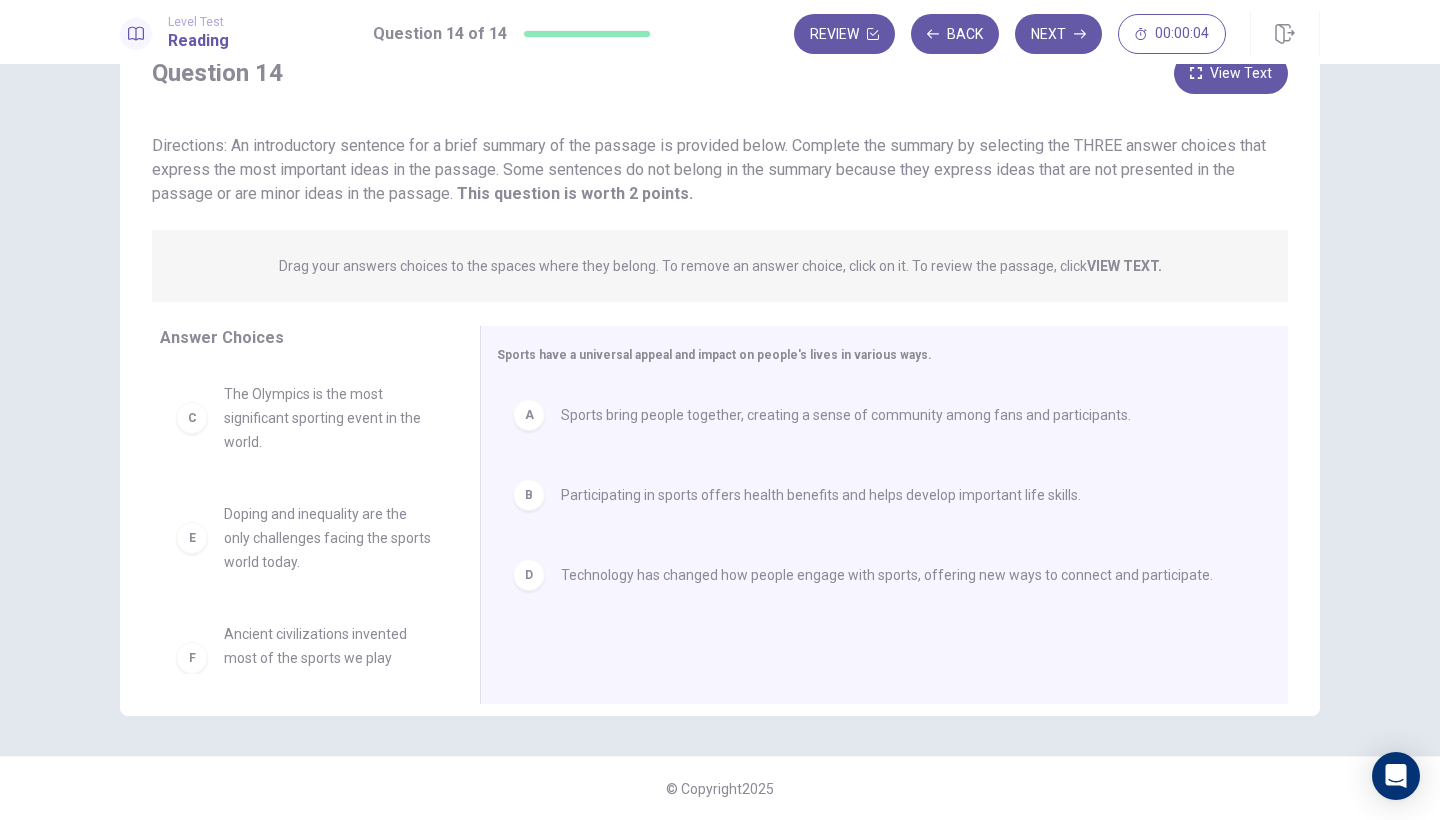 click on "View Text" at bounding box center (1231, 73) 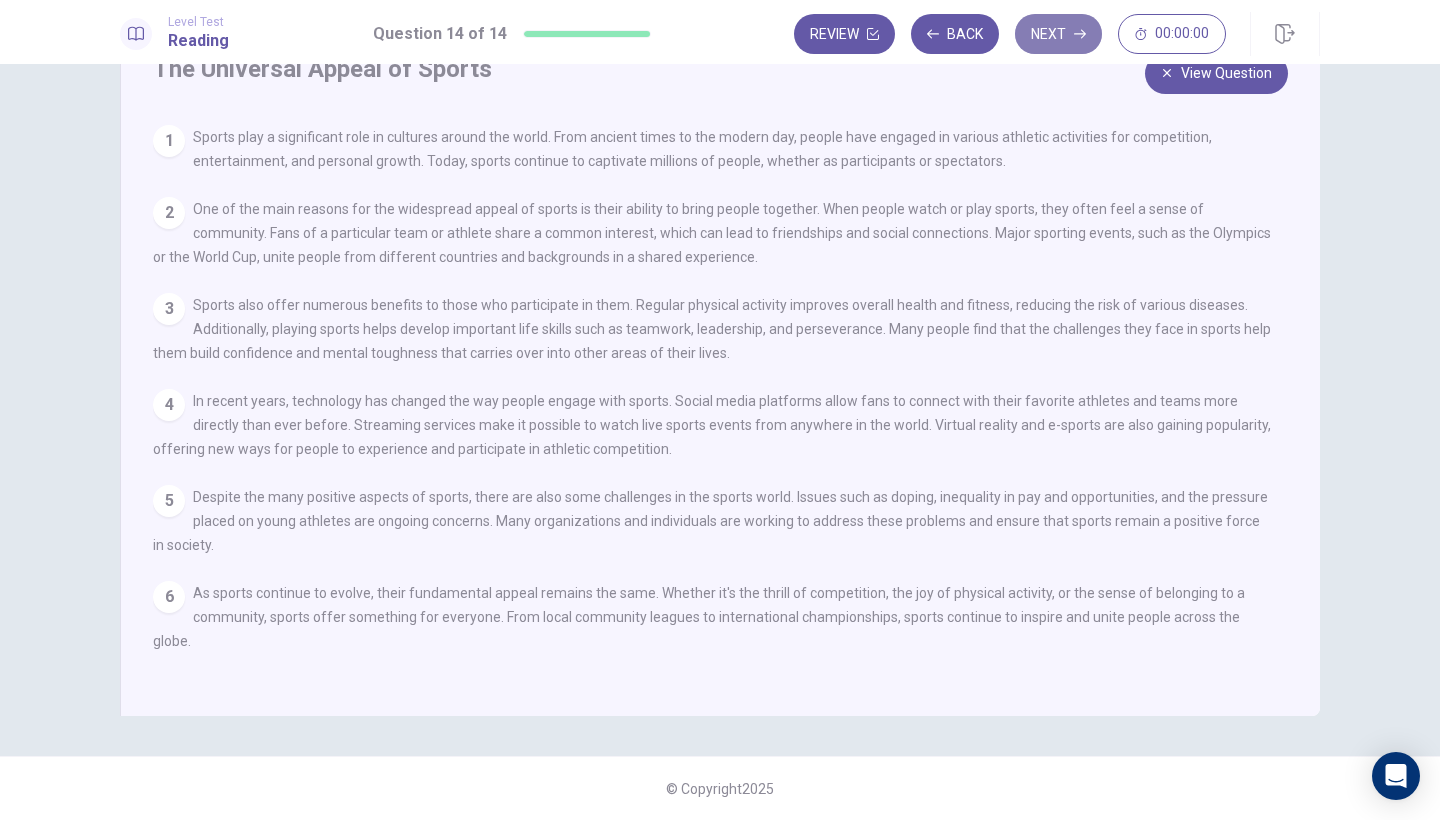 click on "Next" at bounding box center [1058, 34] 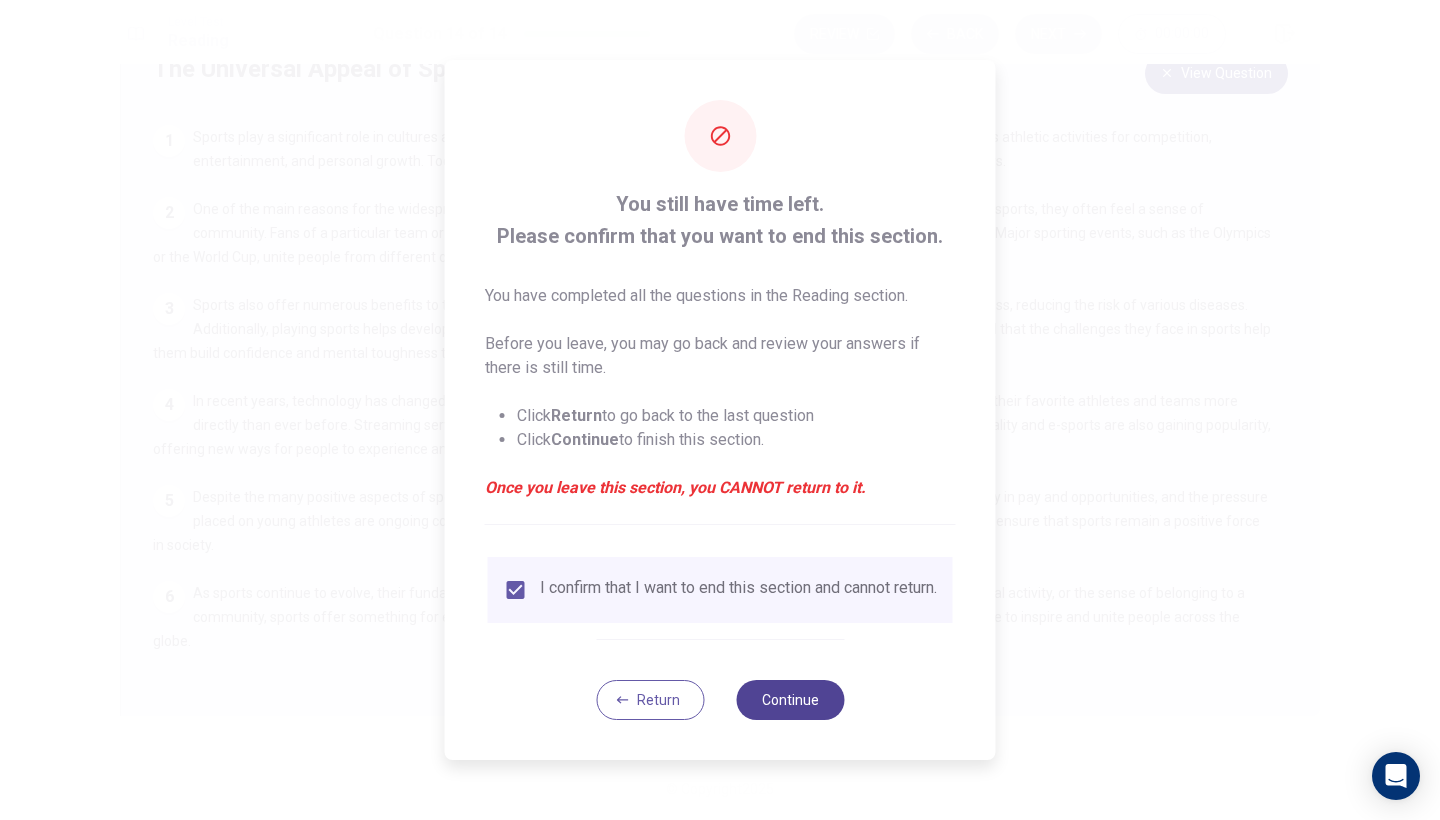 click on "Continue" at bounding box center (790, 700) 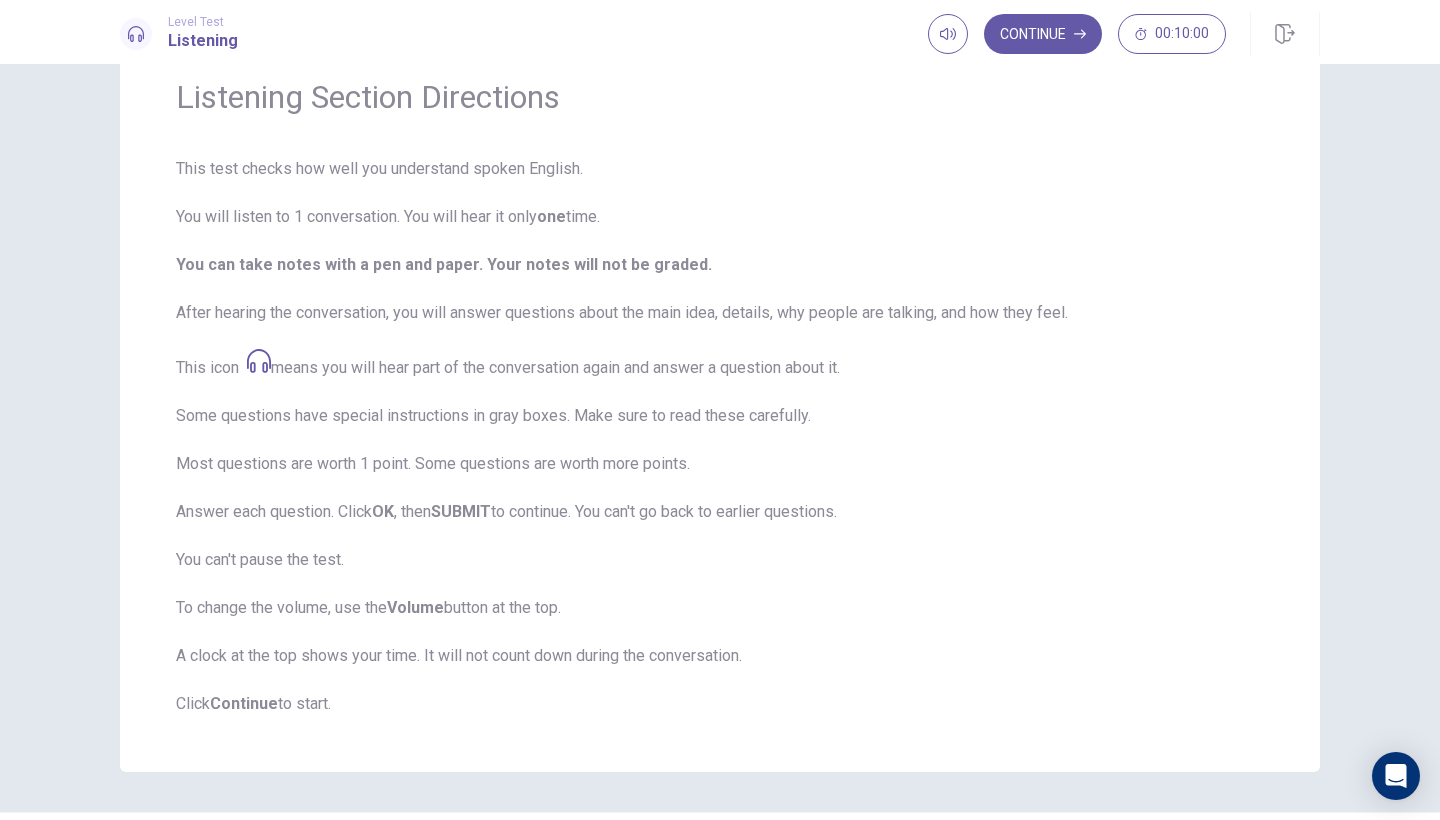 click on "This test checks how well you understand spoken English.
You will listen to 1 conversation. You will hear it only  one  time.
You can take notes with a pen and paper. Your notes will not be graded.
After hearing the conversation, you will answer questions about the main idea, details, why people are talking, and how they feel.
This icon    means you will hear part of the conversation again and answer a question about it.
Some questions have special instructions in gray boxes. Make sure to read these carefully.
Most questions are worth 1 point. Some questions are worth more points.
Answer each question. Click  OK , then  SUBMIT  to continue. You can't go back to earlier questions.
You can't pause the test.
To change the volume, use the  Volume  button at the top.
A clock at the top shows your time. It will not go down during the conversation.
Click  Continue  to start." at bounding box center (720, 436) 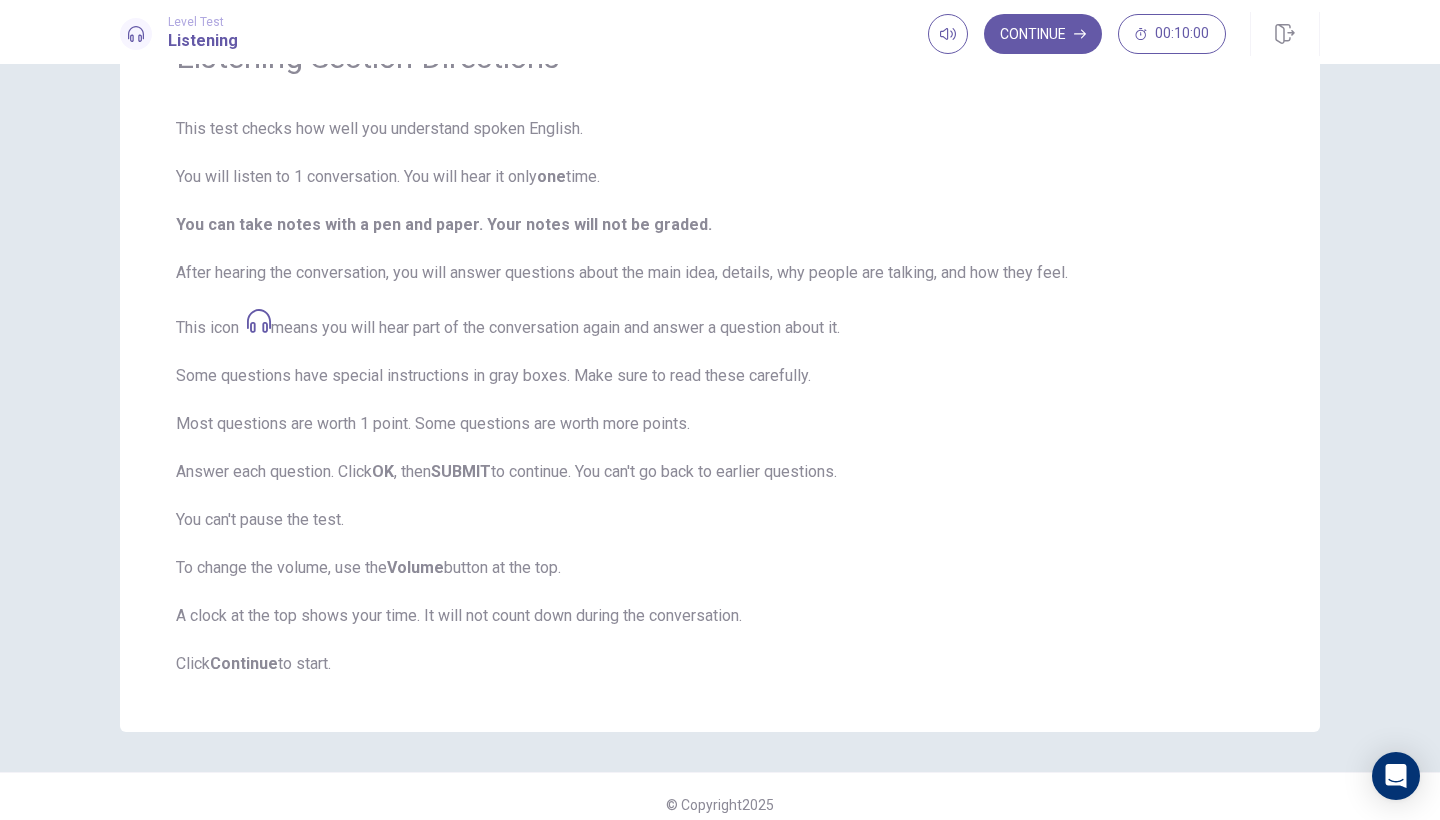 scroll, scrollTop: 139, scrollLeft: 0, axis: vertical 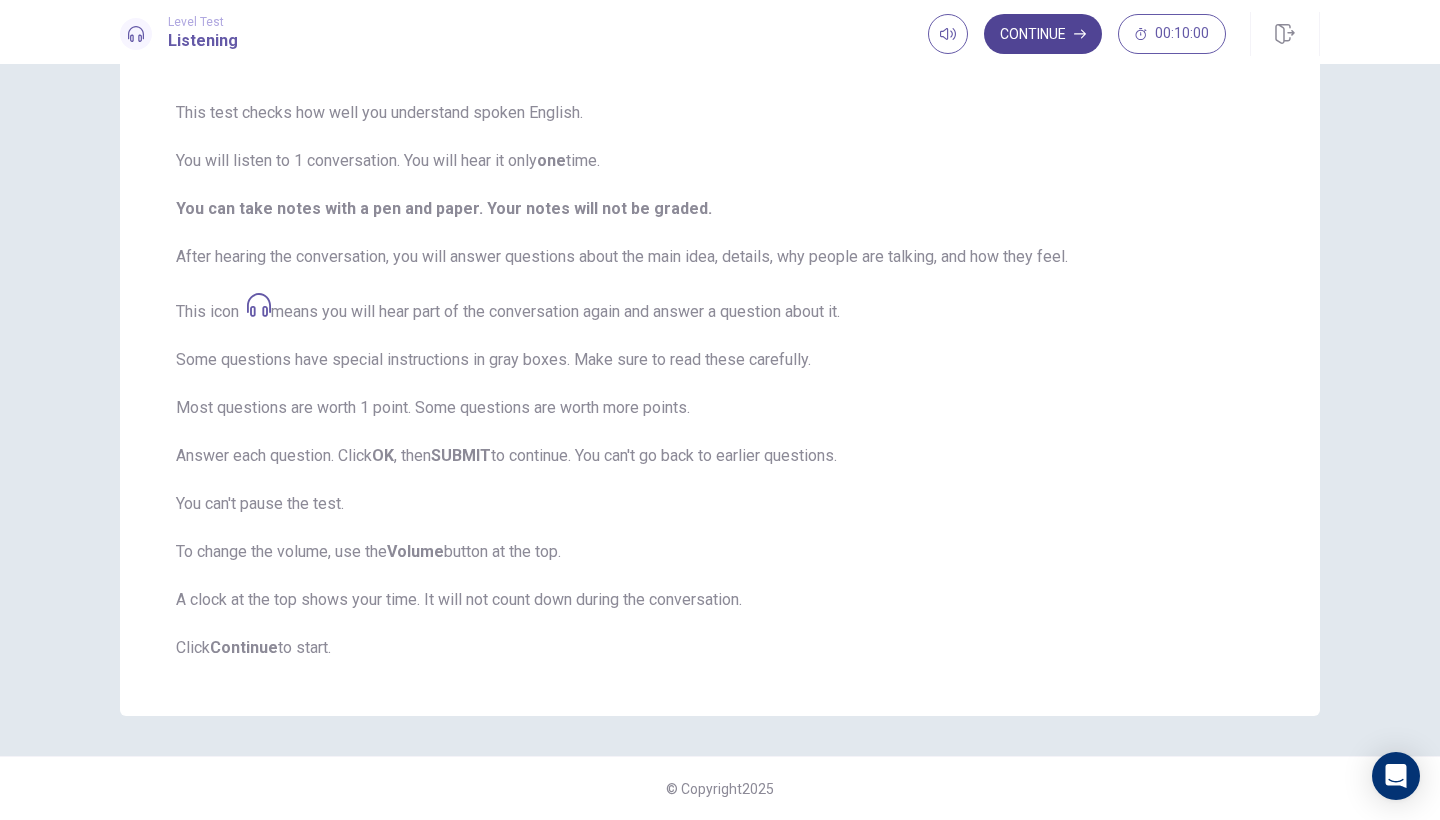 click on "Continue" at bounding box center (1043, 34) 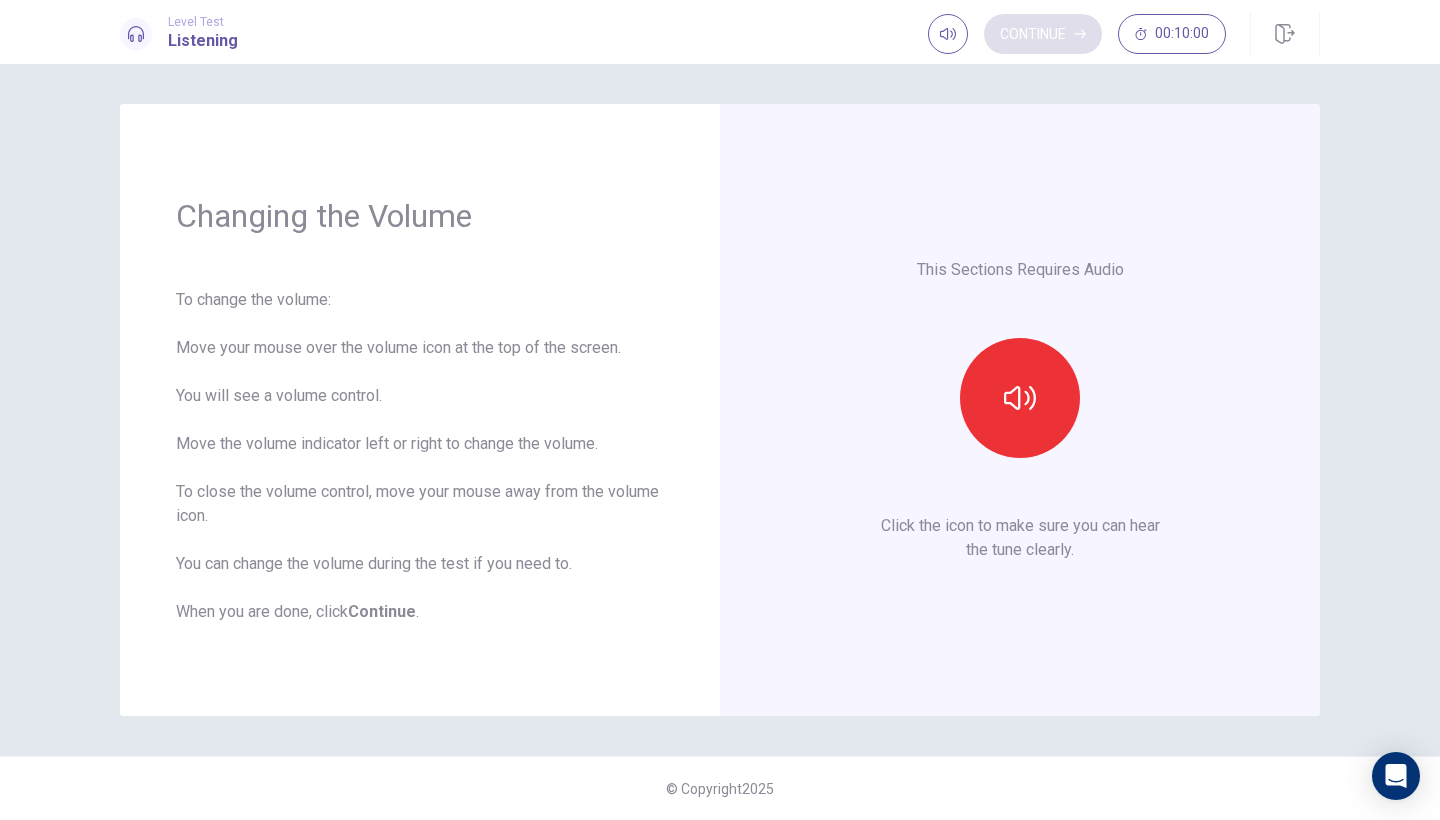 scroll, scrollTop: 0, scrollLeft: 0, axis: both 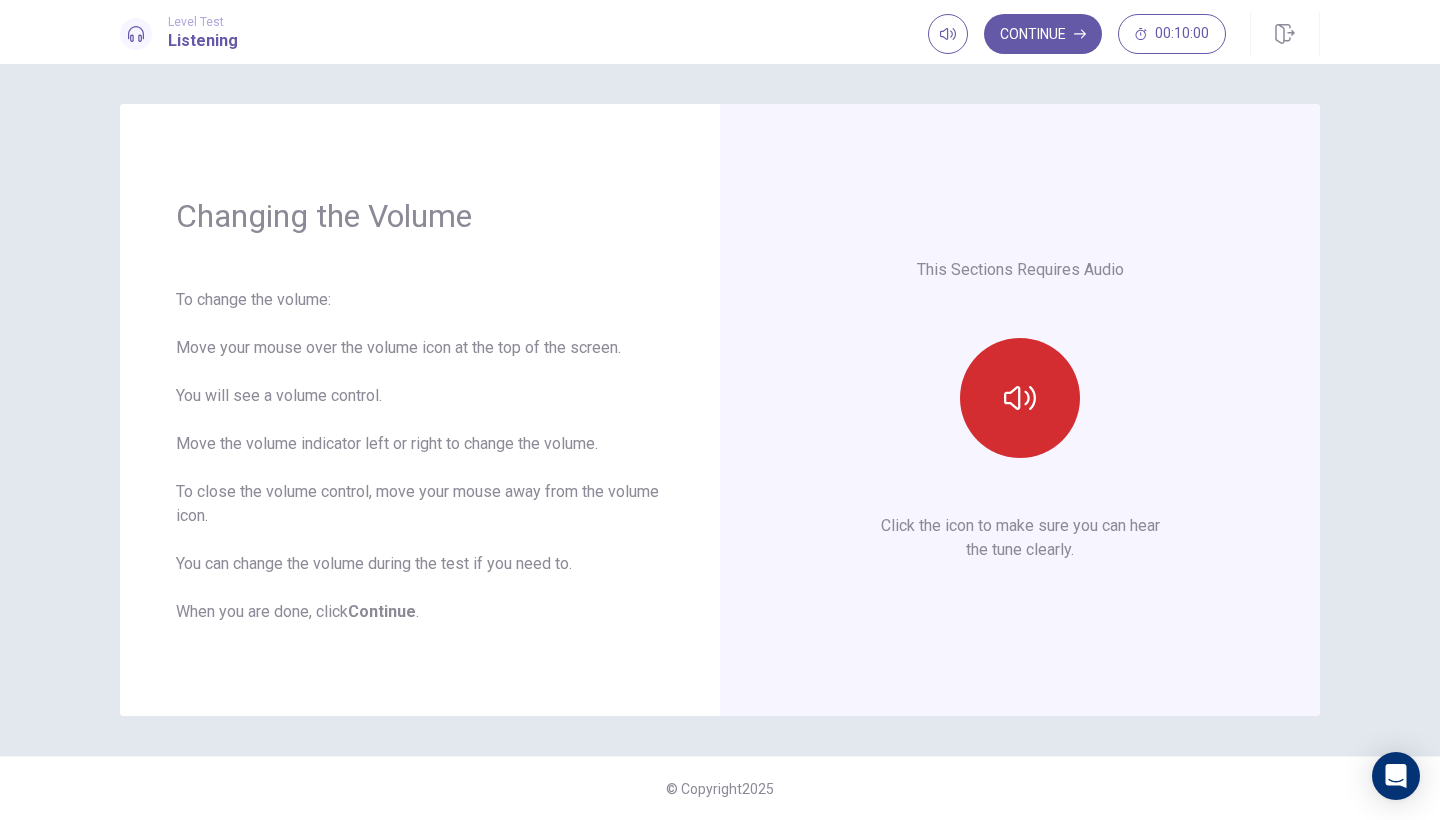 click 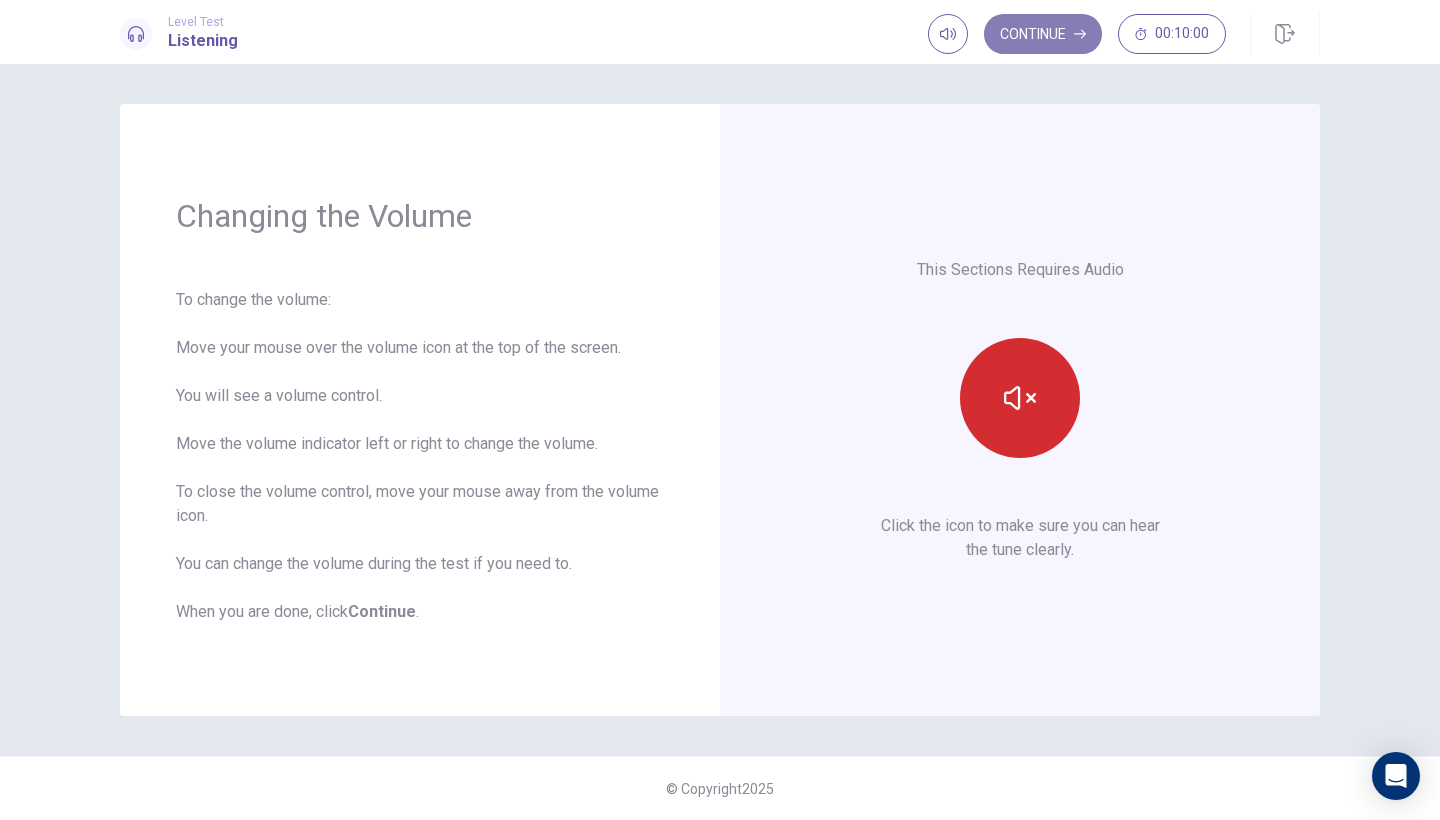 click on "Continue" at bounding box center (1043, 34) 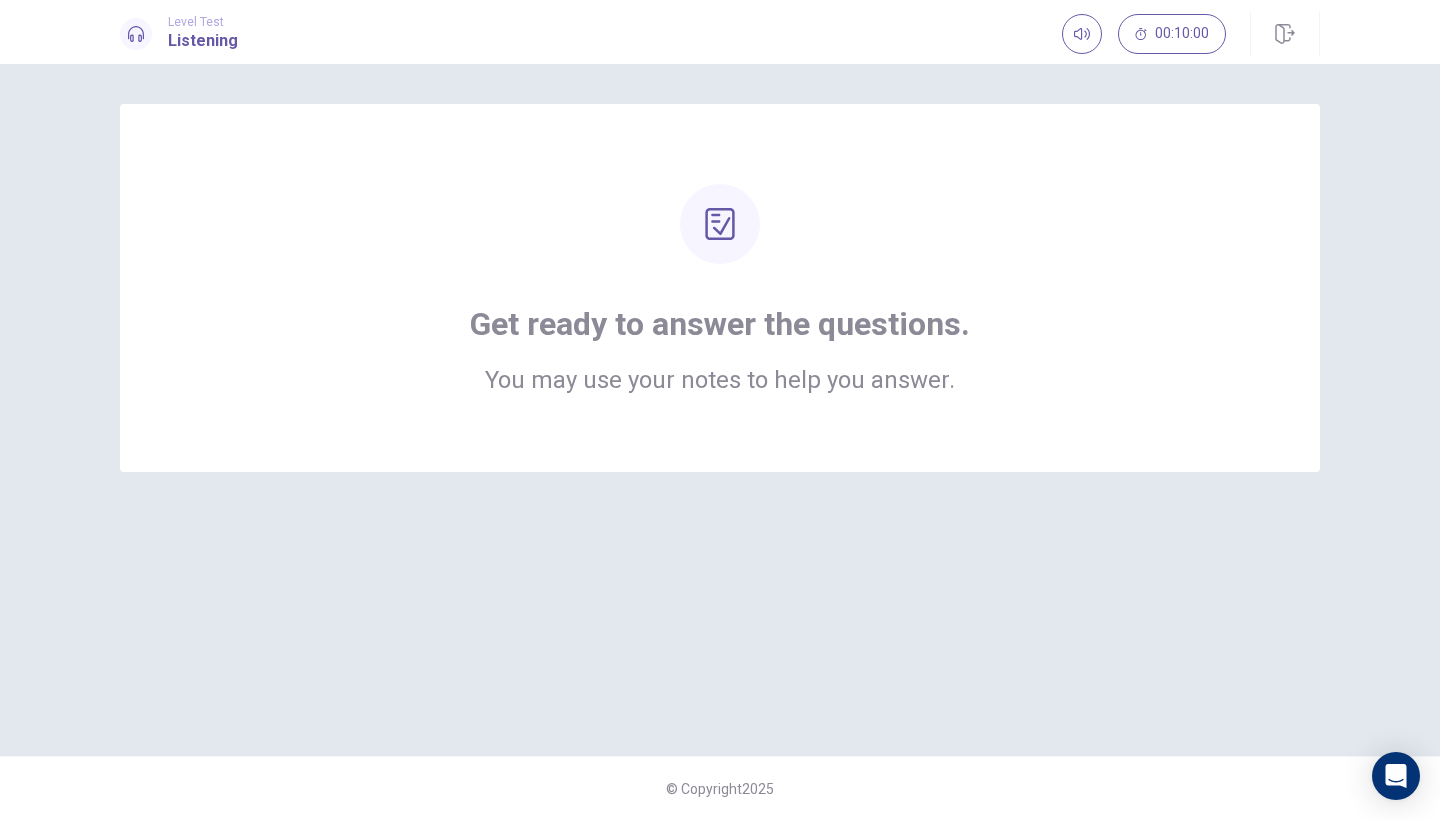 click on "Get ready to answer the questions. You may use your notes to help you answer." at bounding box center [720, 288] 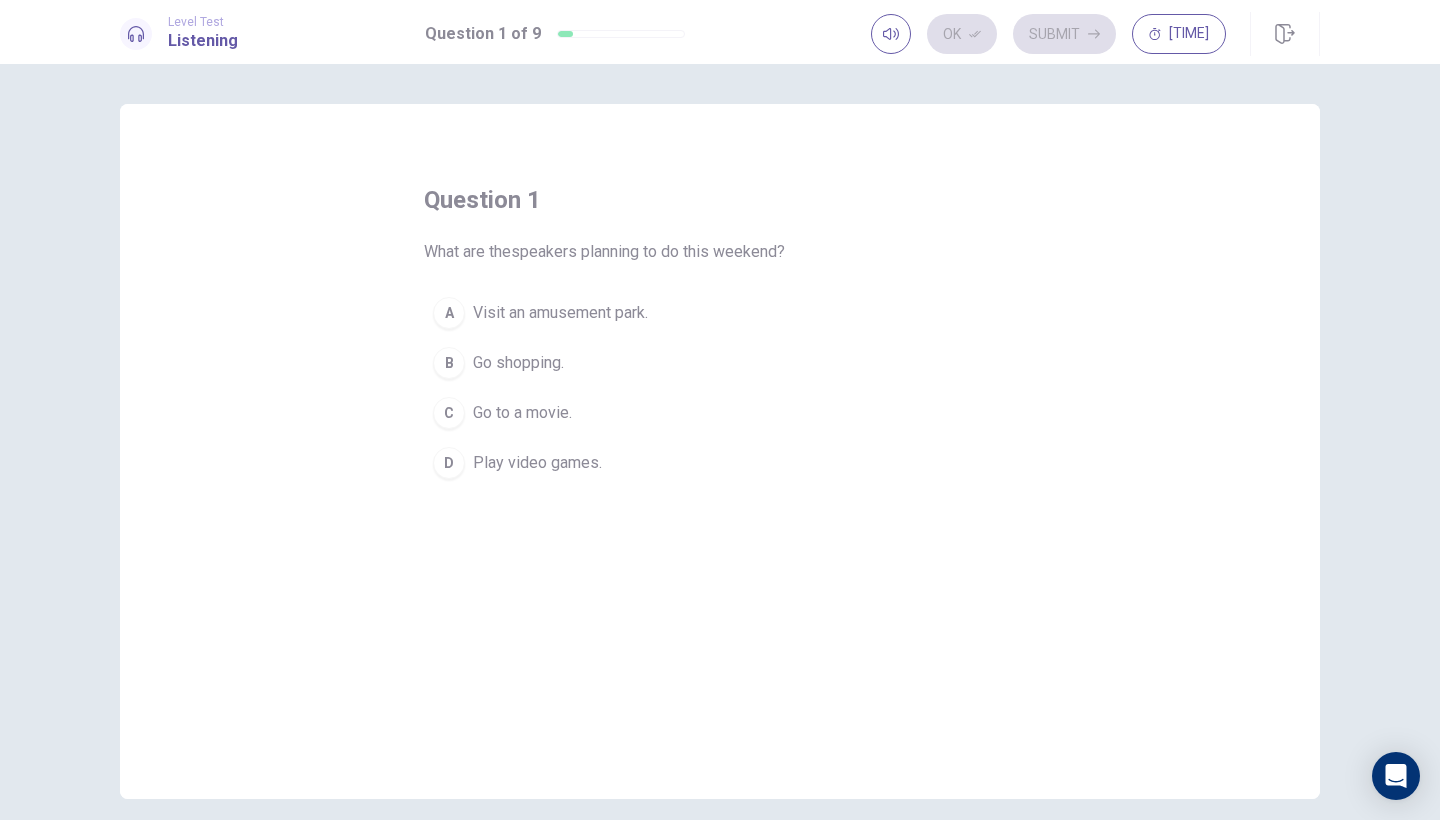 click on "A" at bounding box center (449, 313) 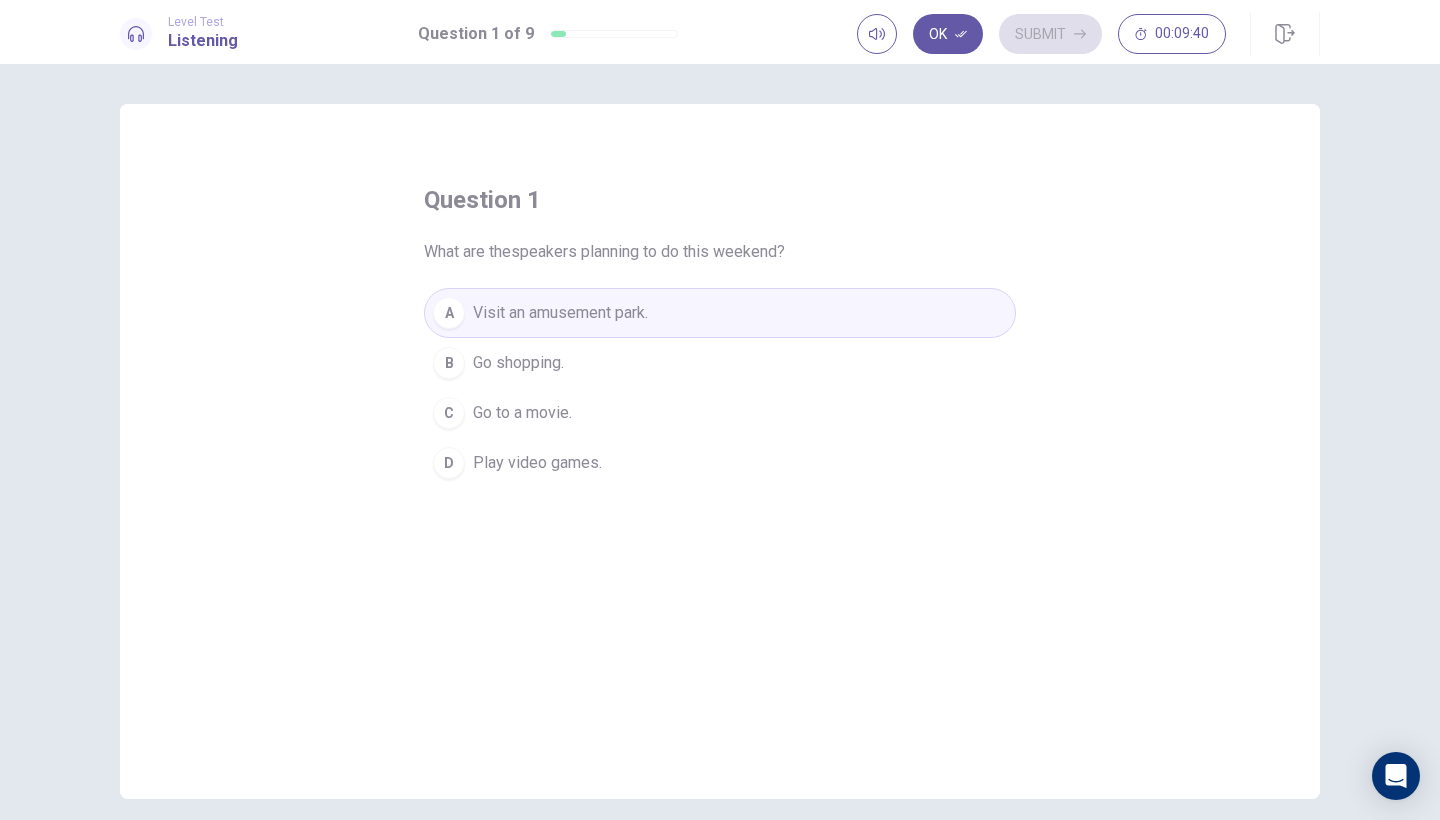 click on "Visit an amusement park." at bounding box center [560, 313] 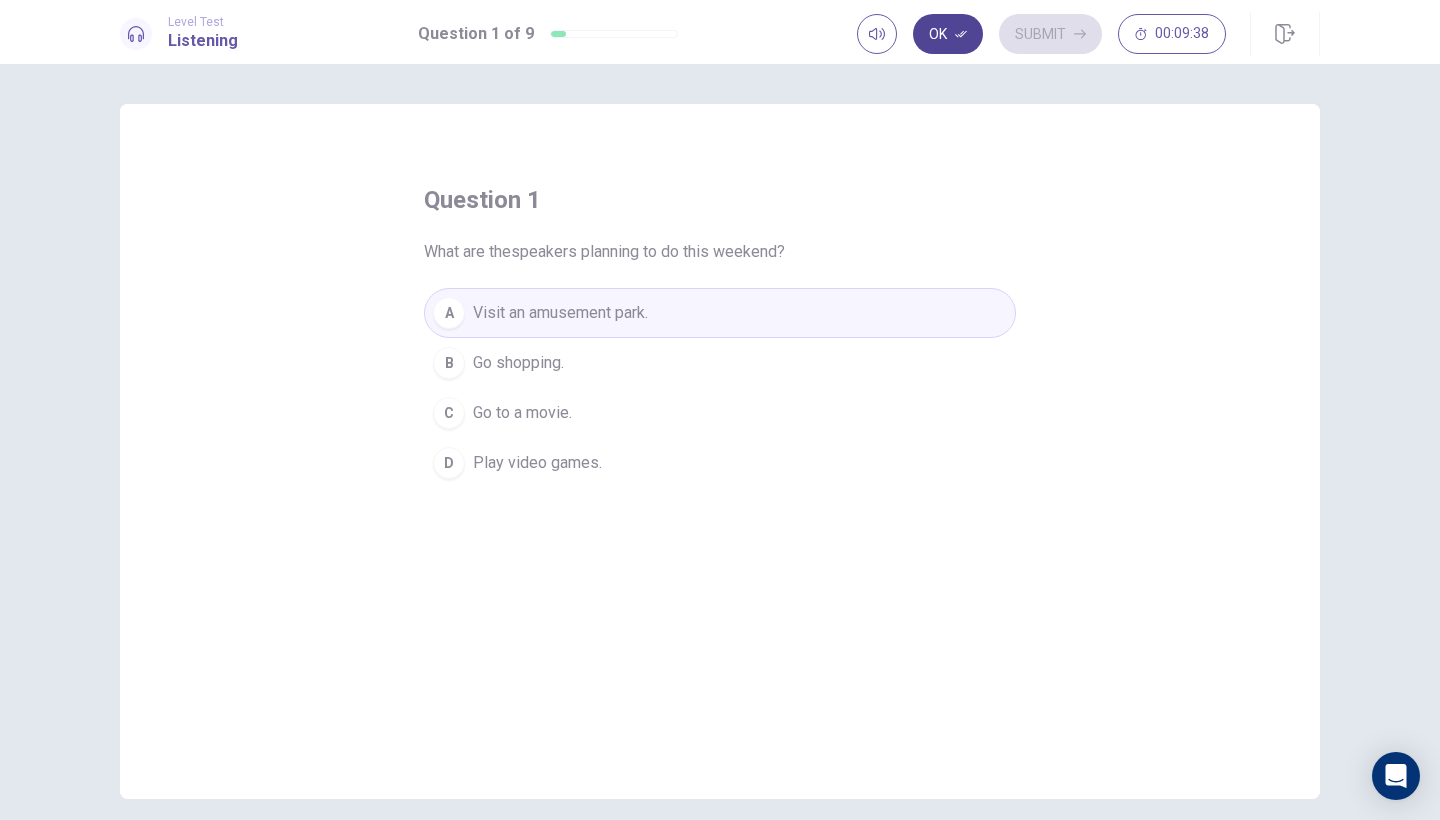 click on "Ok" at bounding box center [948, 34] 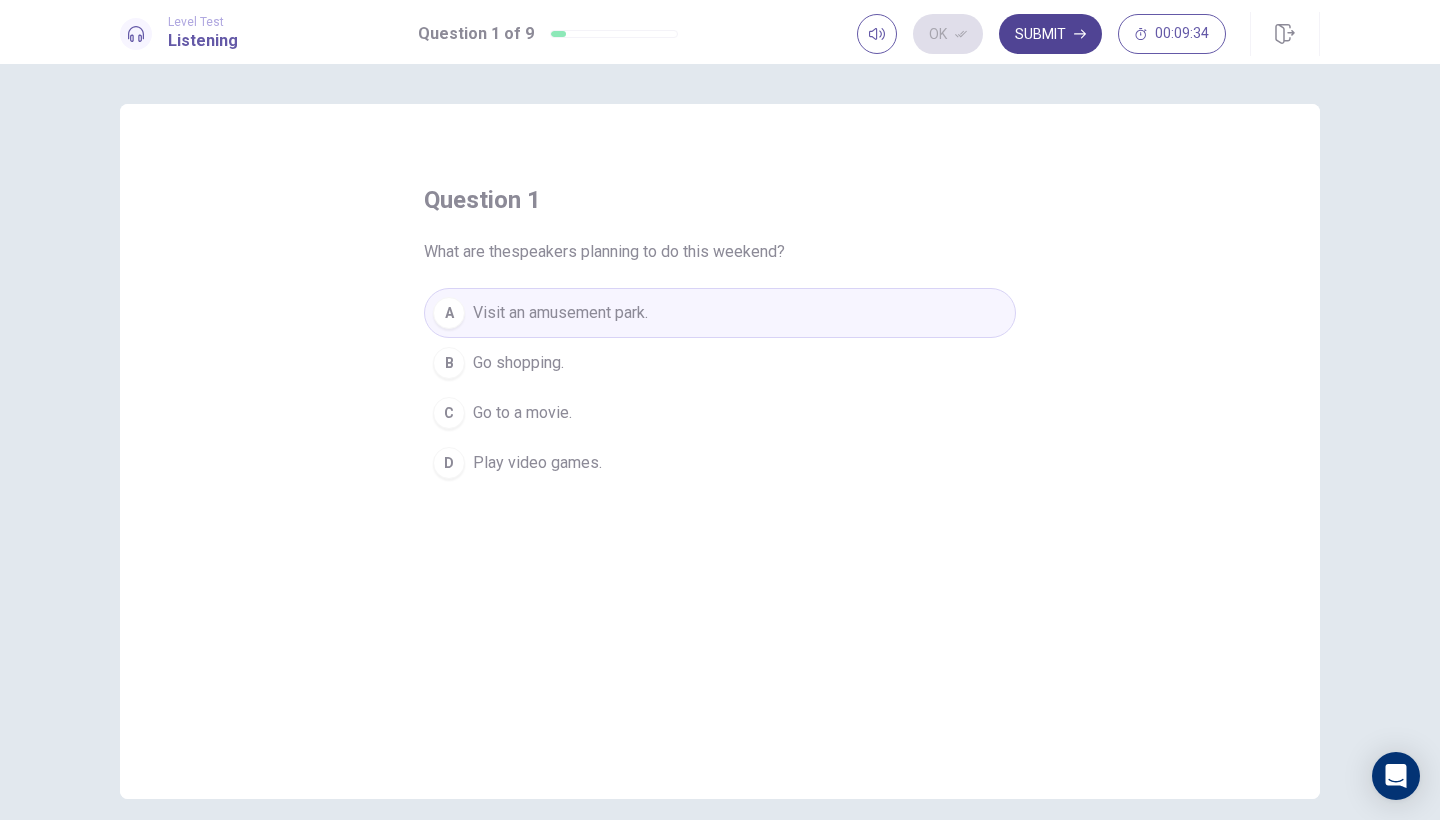 click on "Submit" at bounding box center (1050, 34) 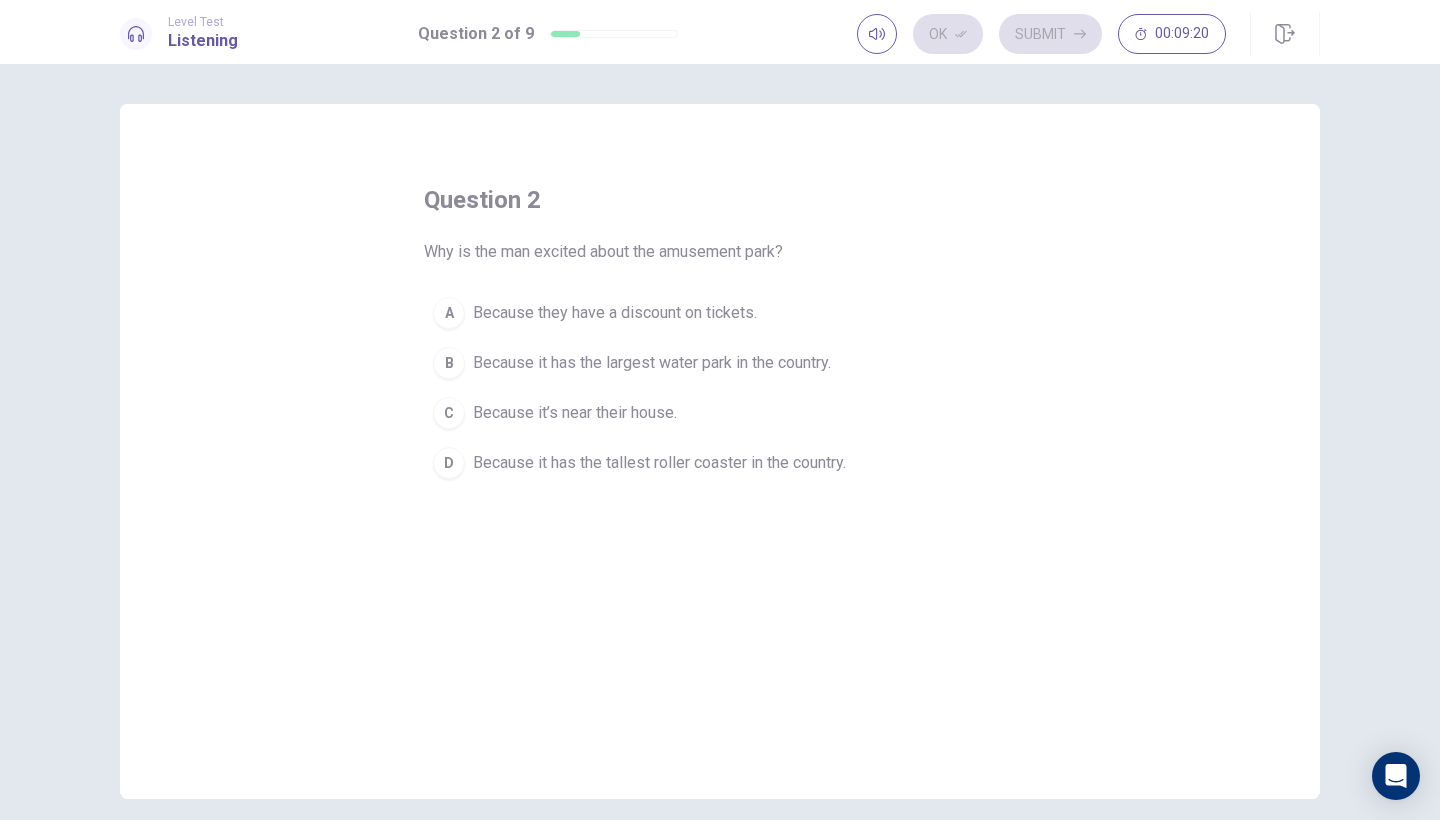 click on "Because it has the tallest roller coaster in the country." at bounding box center (659, 463) 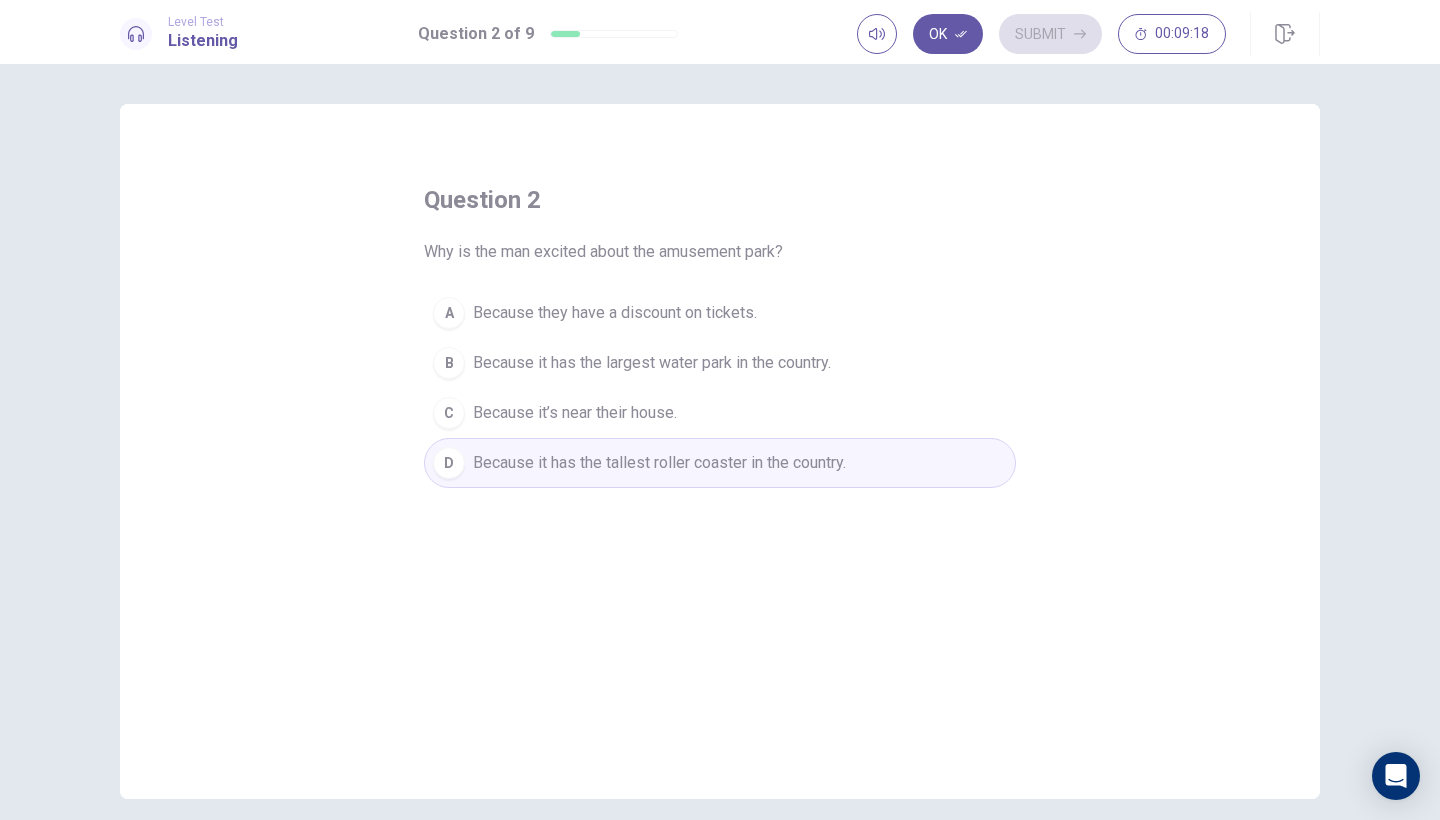 click on "Ok Submit 00:09:18" at bounding box center [1041, 34] 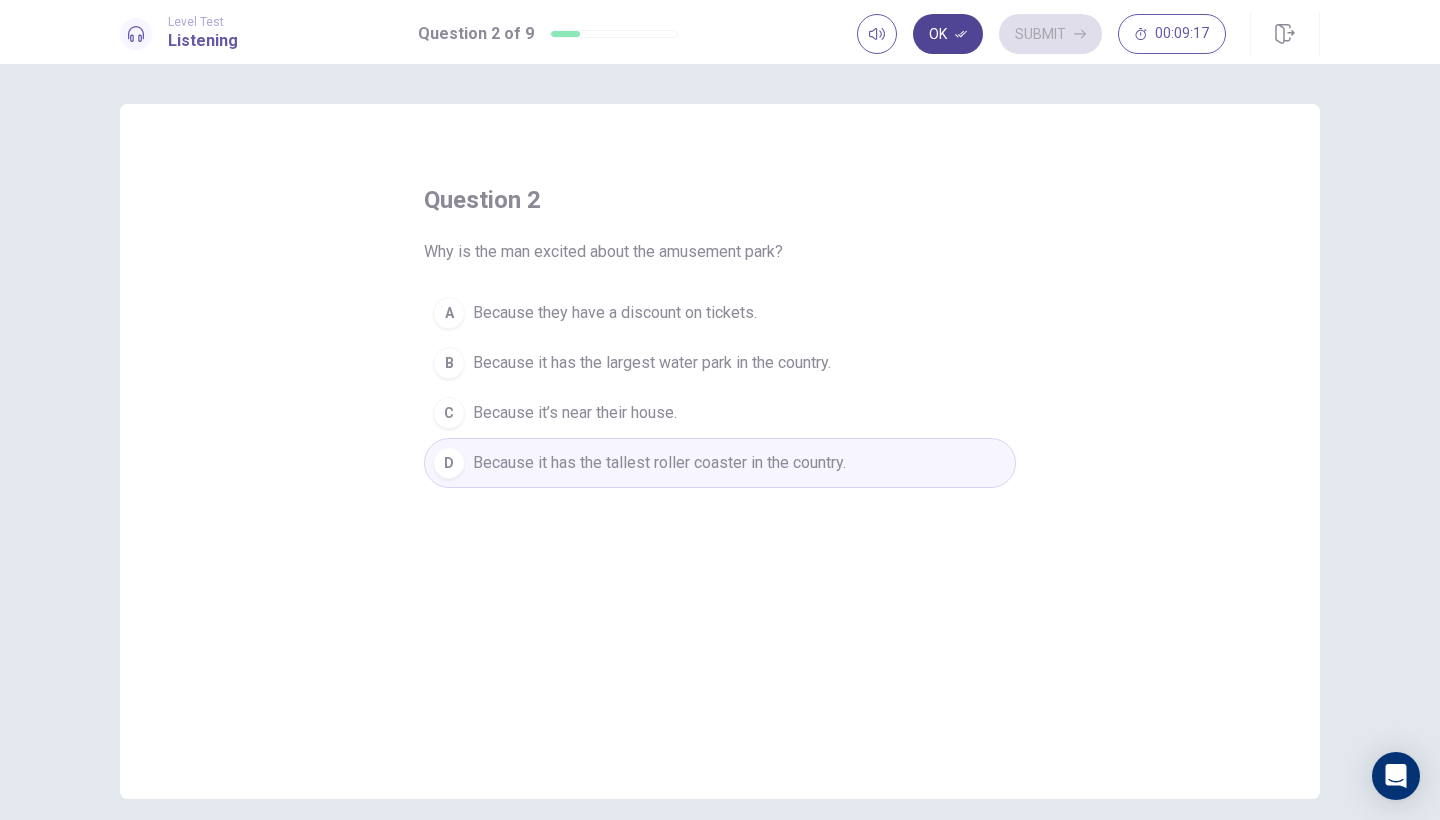 click on "Ok" at bounding box center [948, 34] 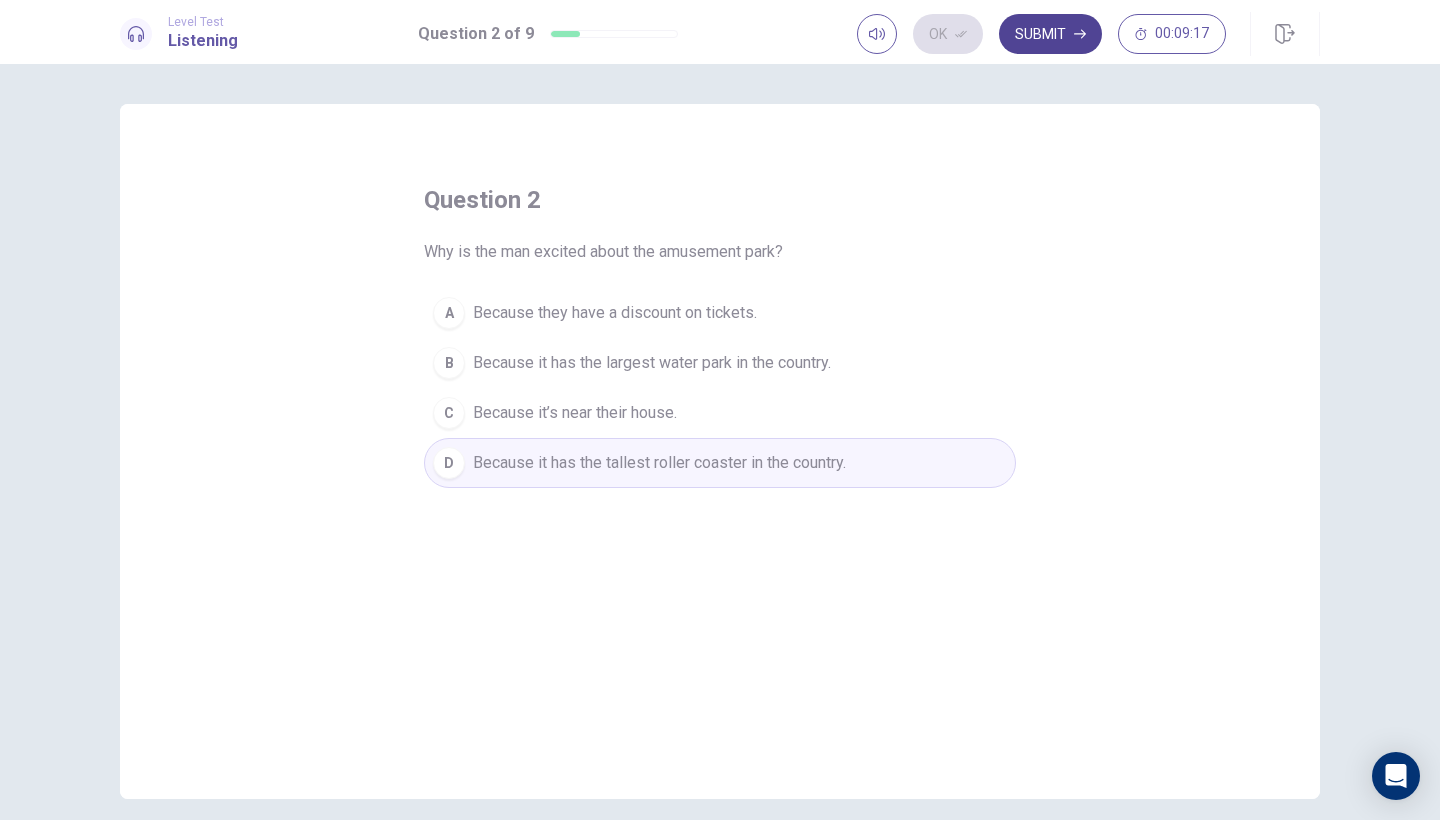 click on "Submit" at bounding box center [1050, 34] 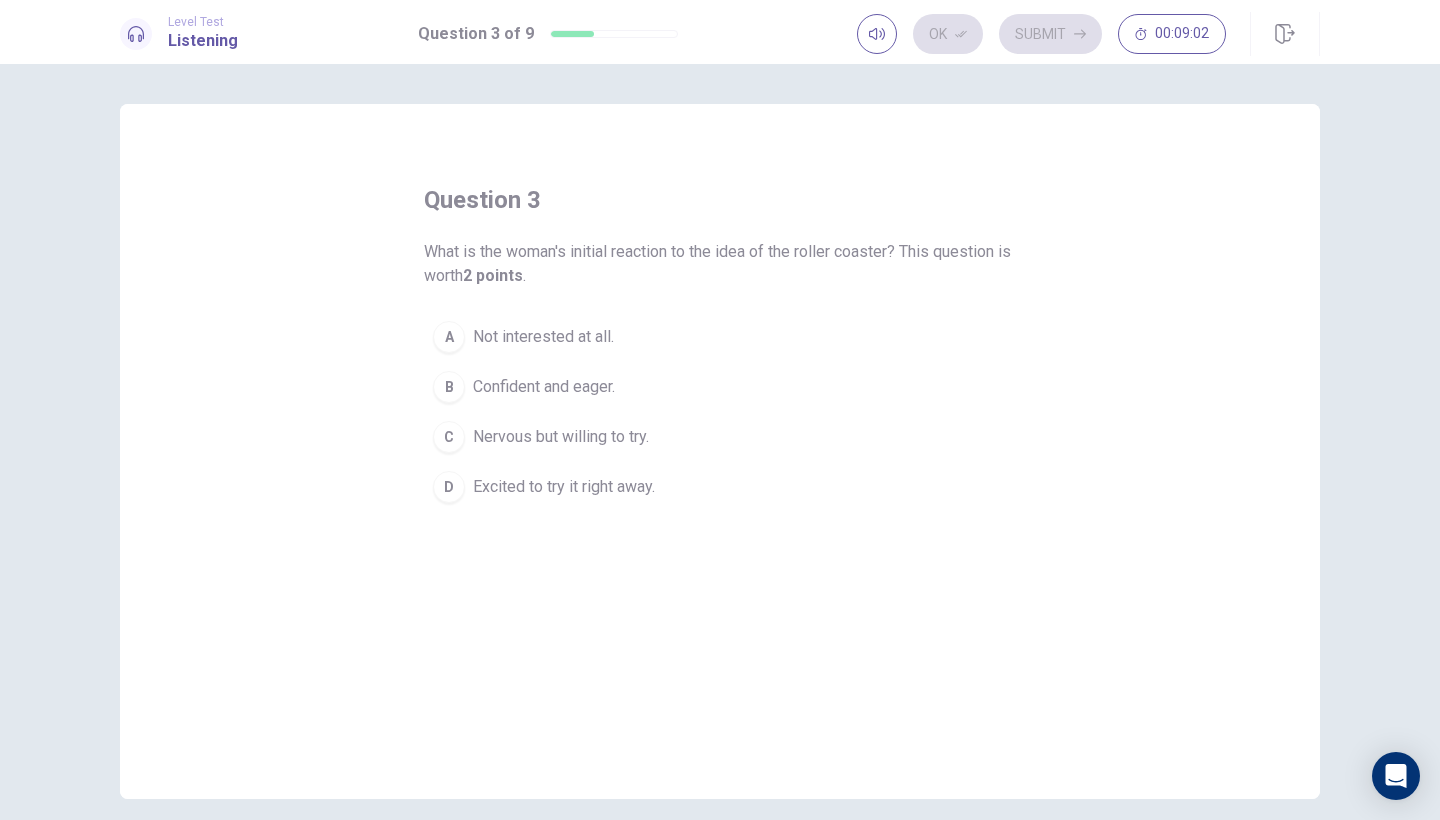 click on "Excited to try it right away." at bounding box center (564, 487) 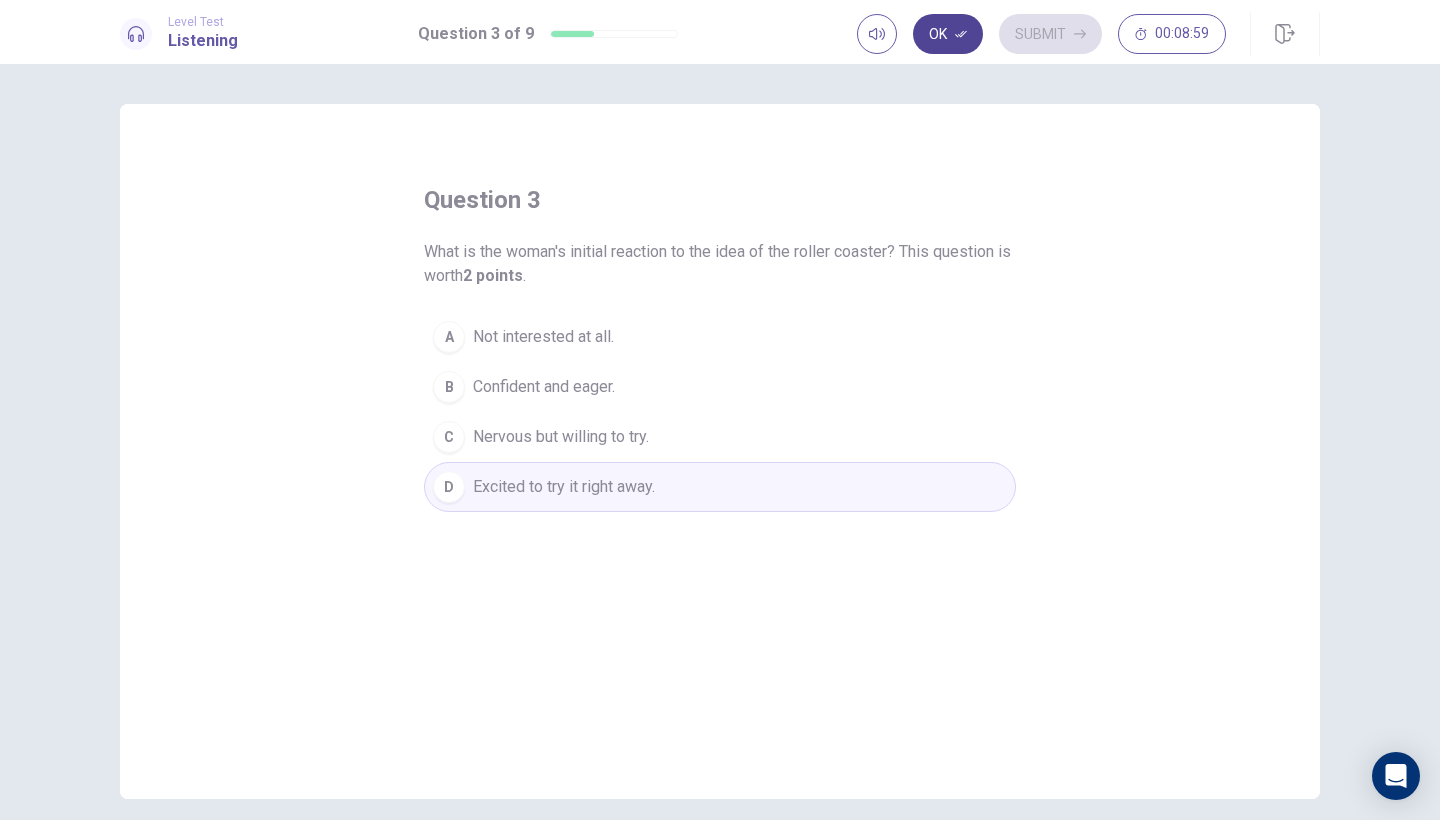 click 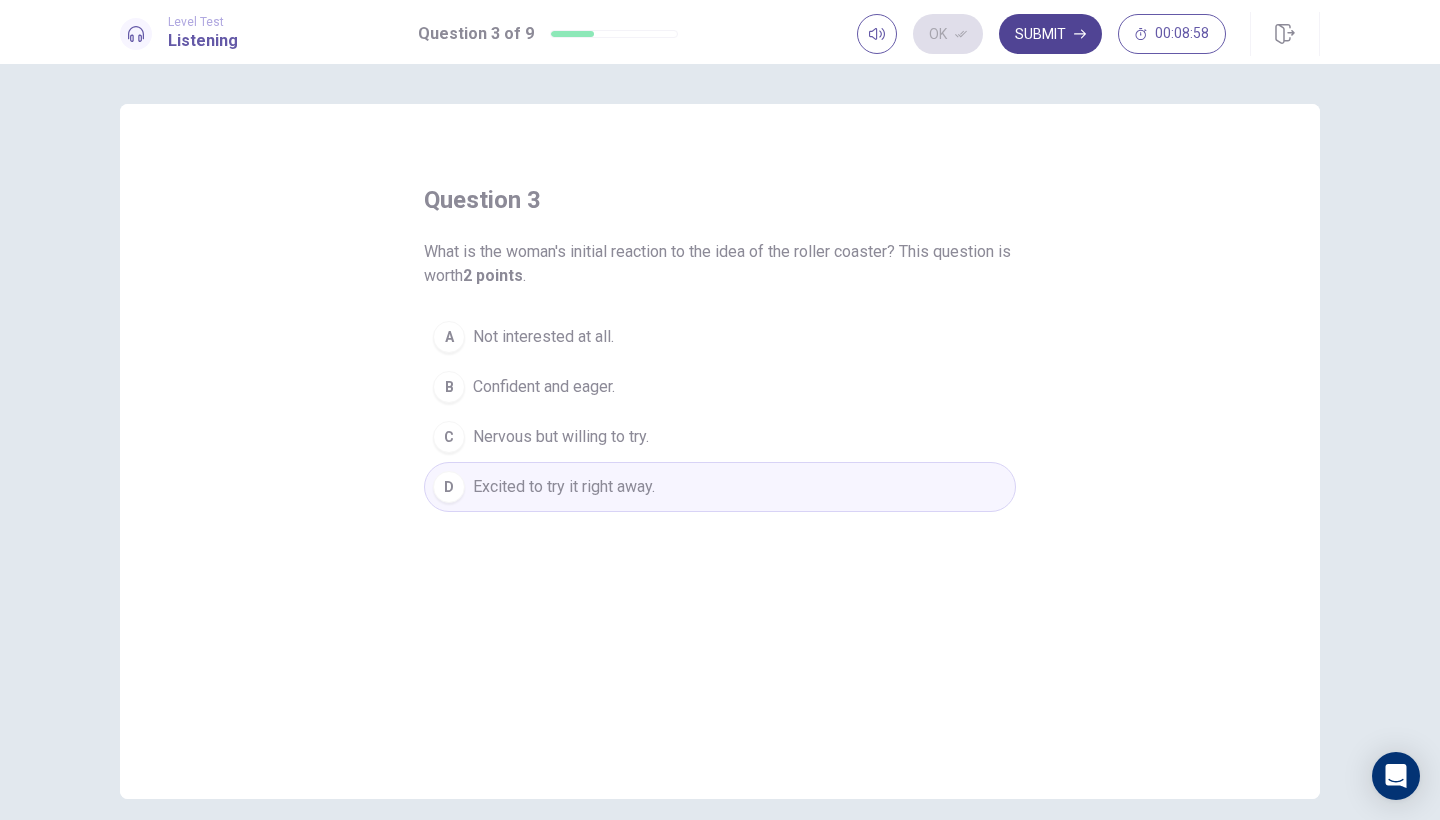 click on "Submit" at bounding box center (1050, 34) 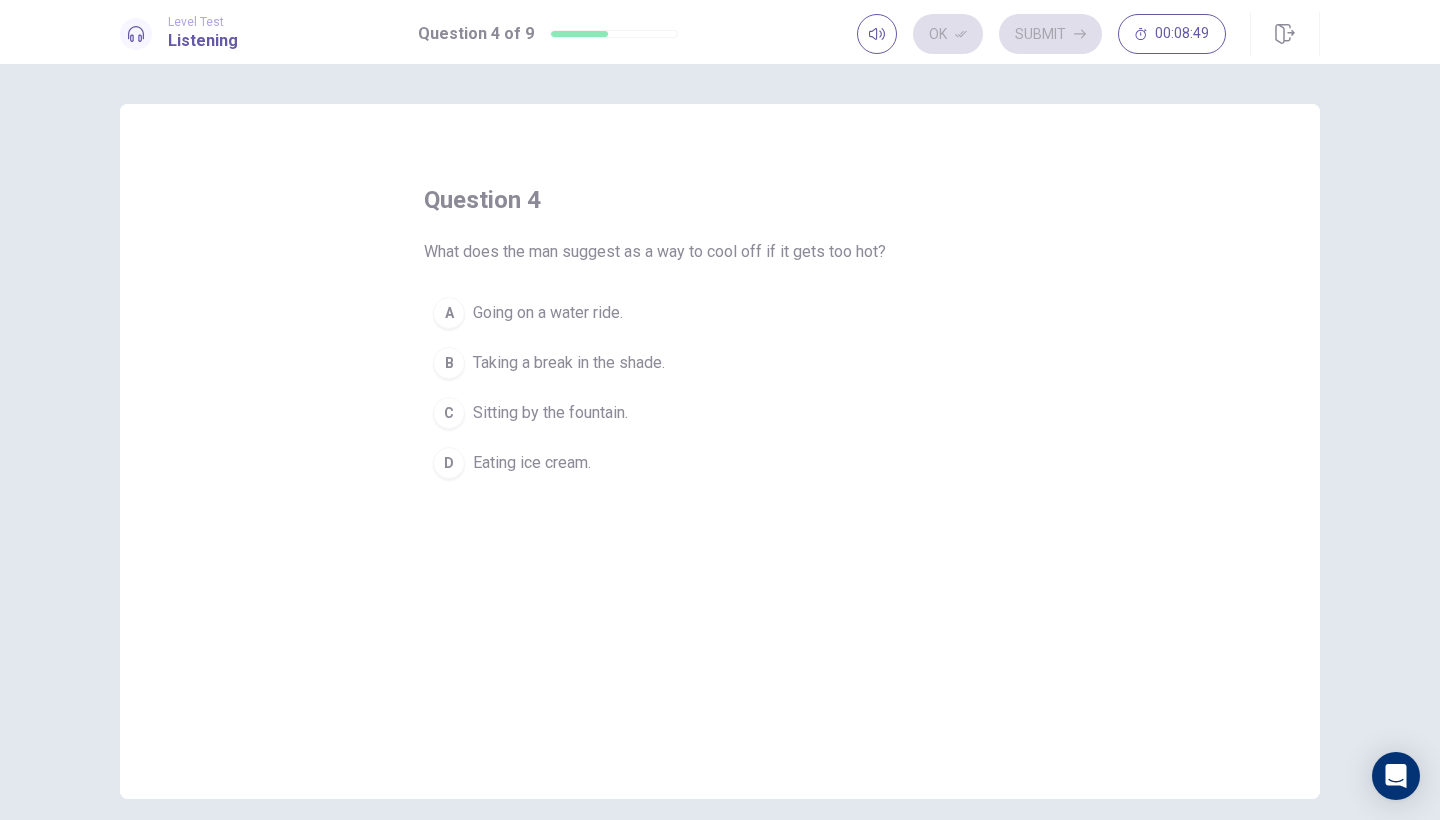 click on "Going on a water ride." at bounding box center [548, 313] 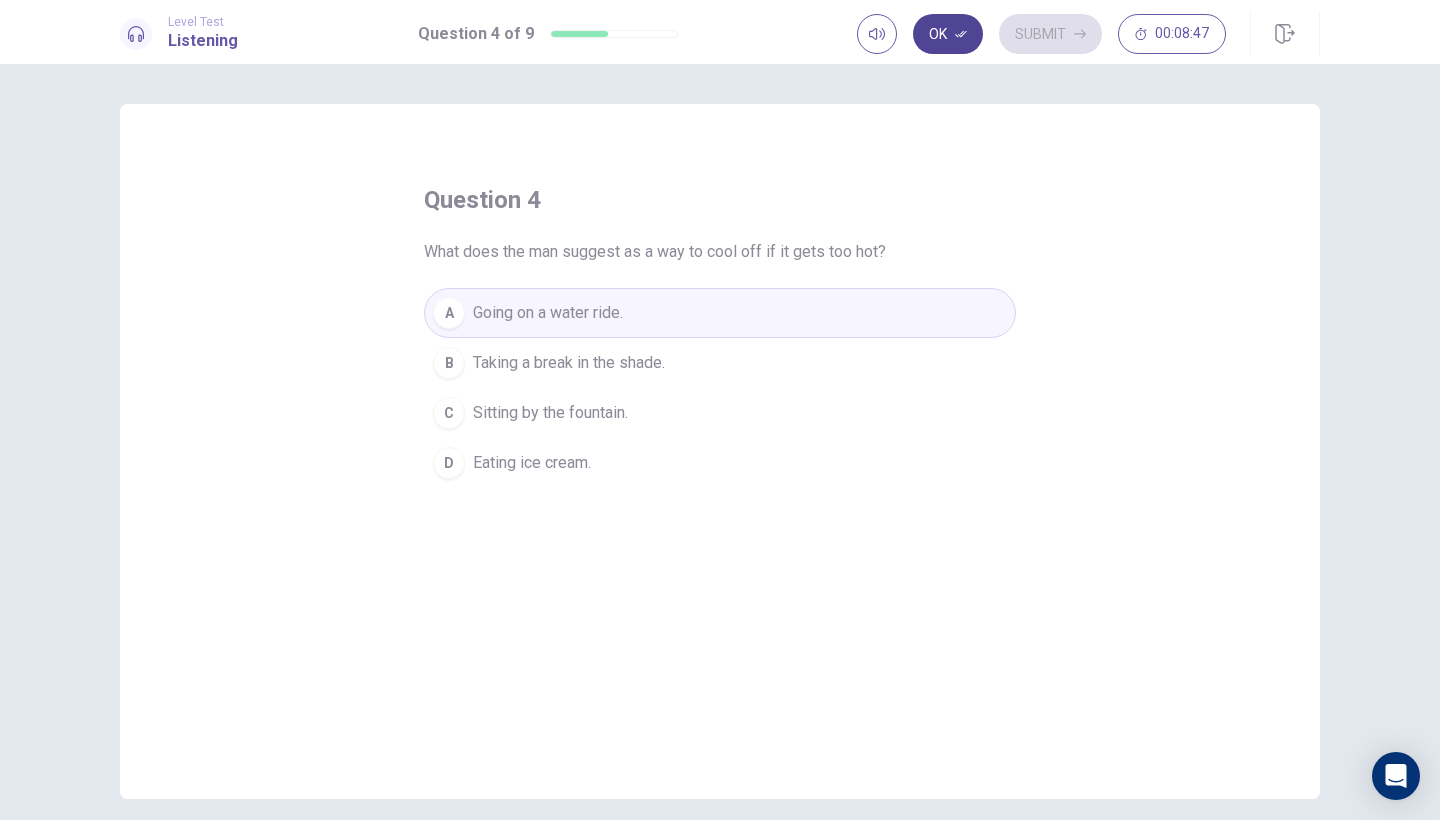 click on "Ok" at bounding box center (948, 34) 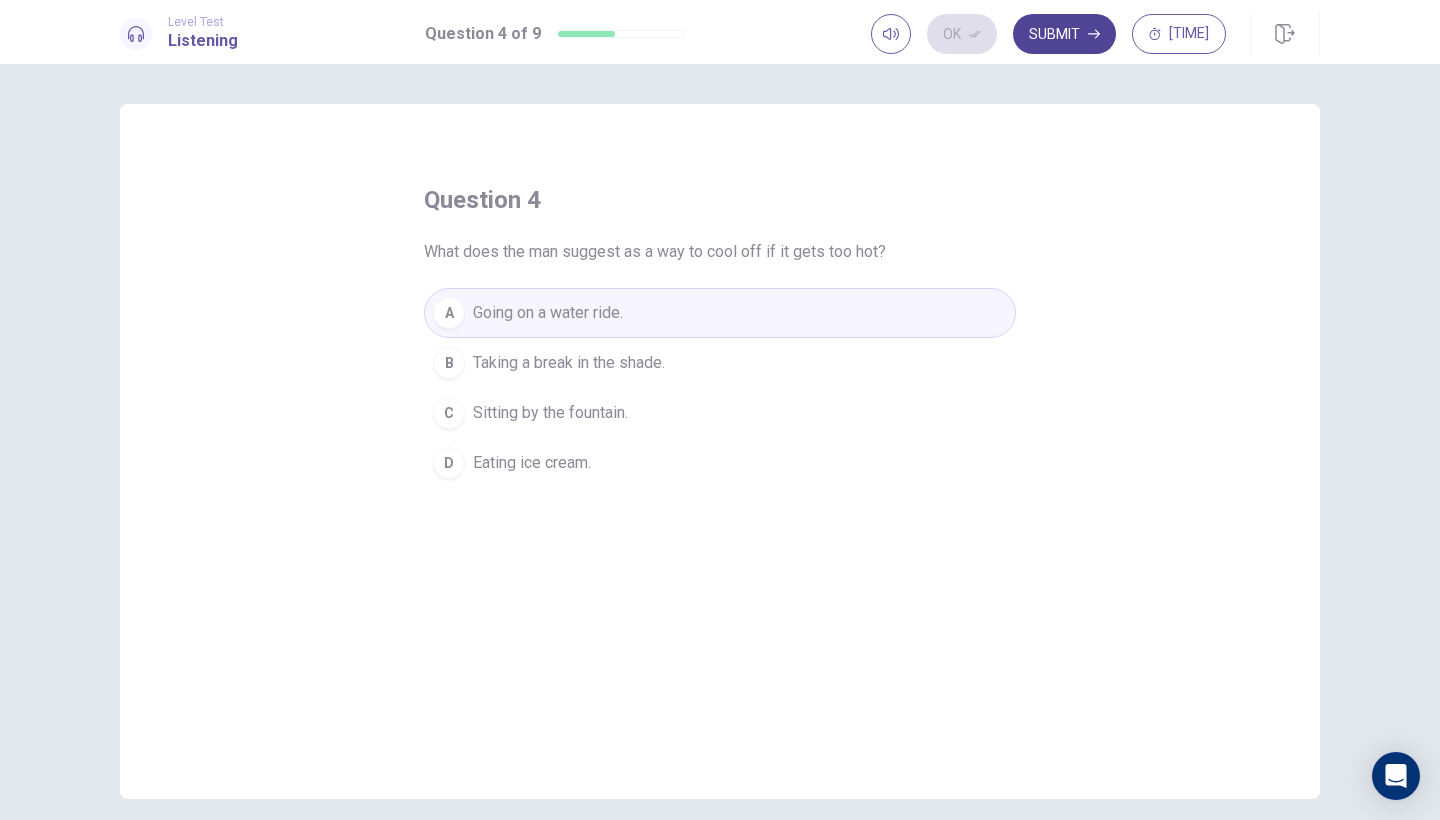 click 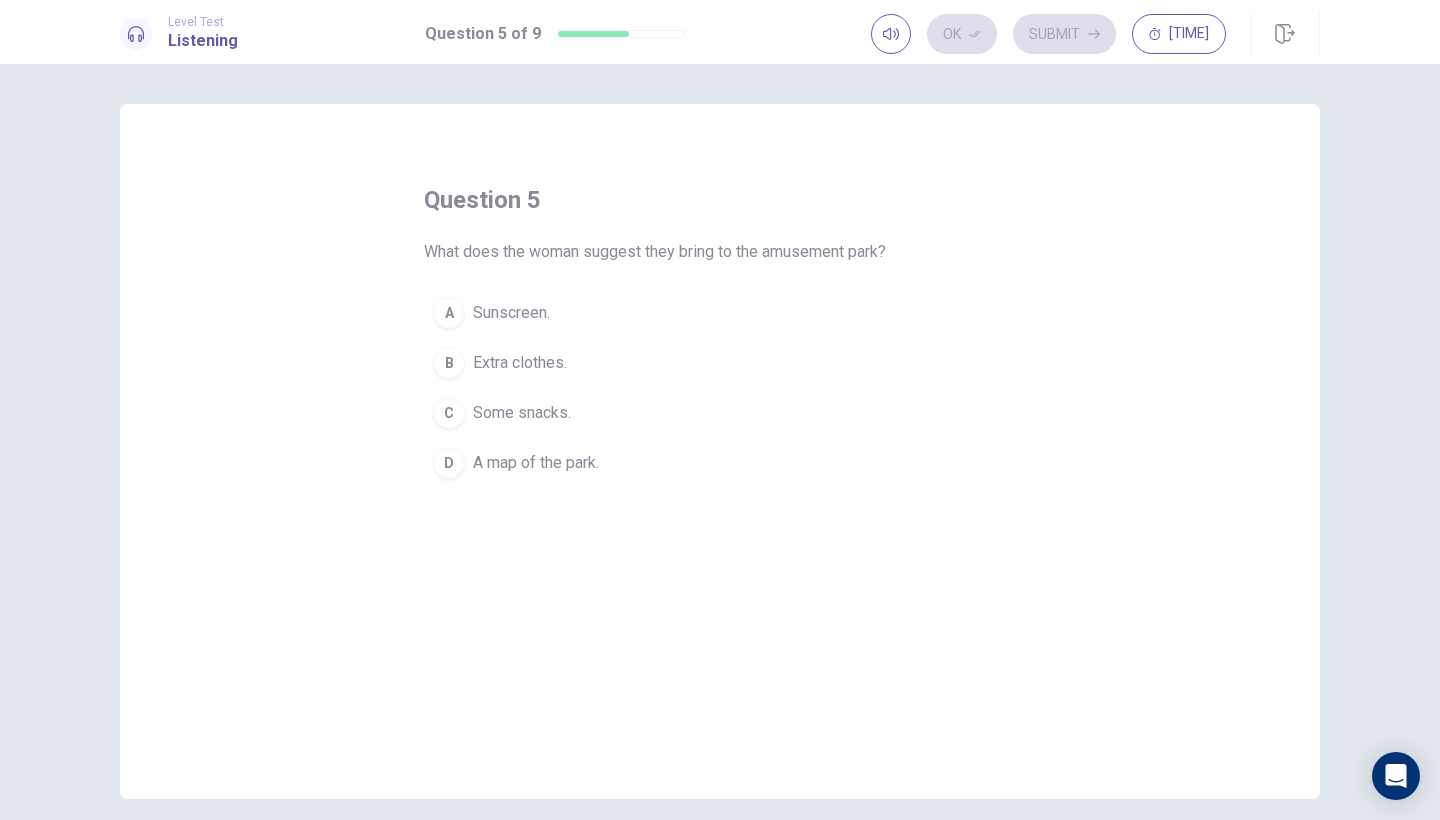 click on "Extra clothes." at bounding box center (520, 363) 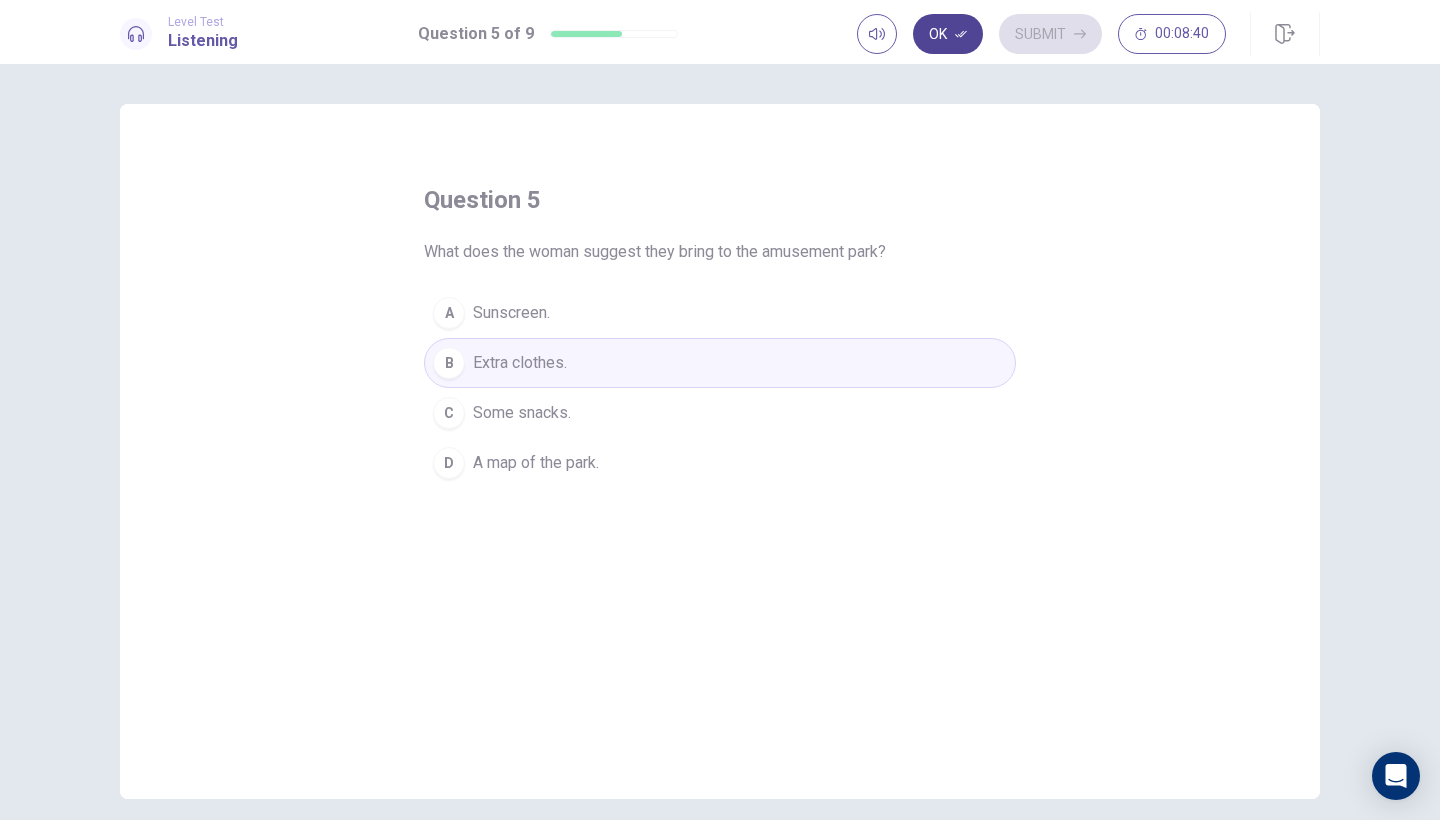 click on "Ok" at bounding box center (948, 34) 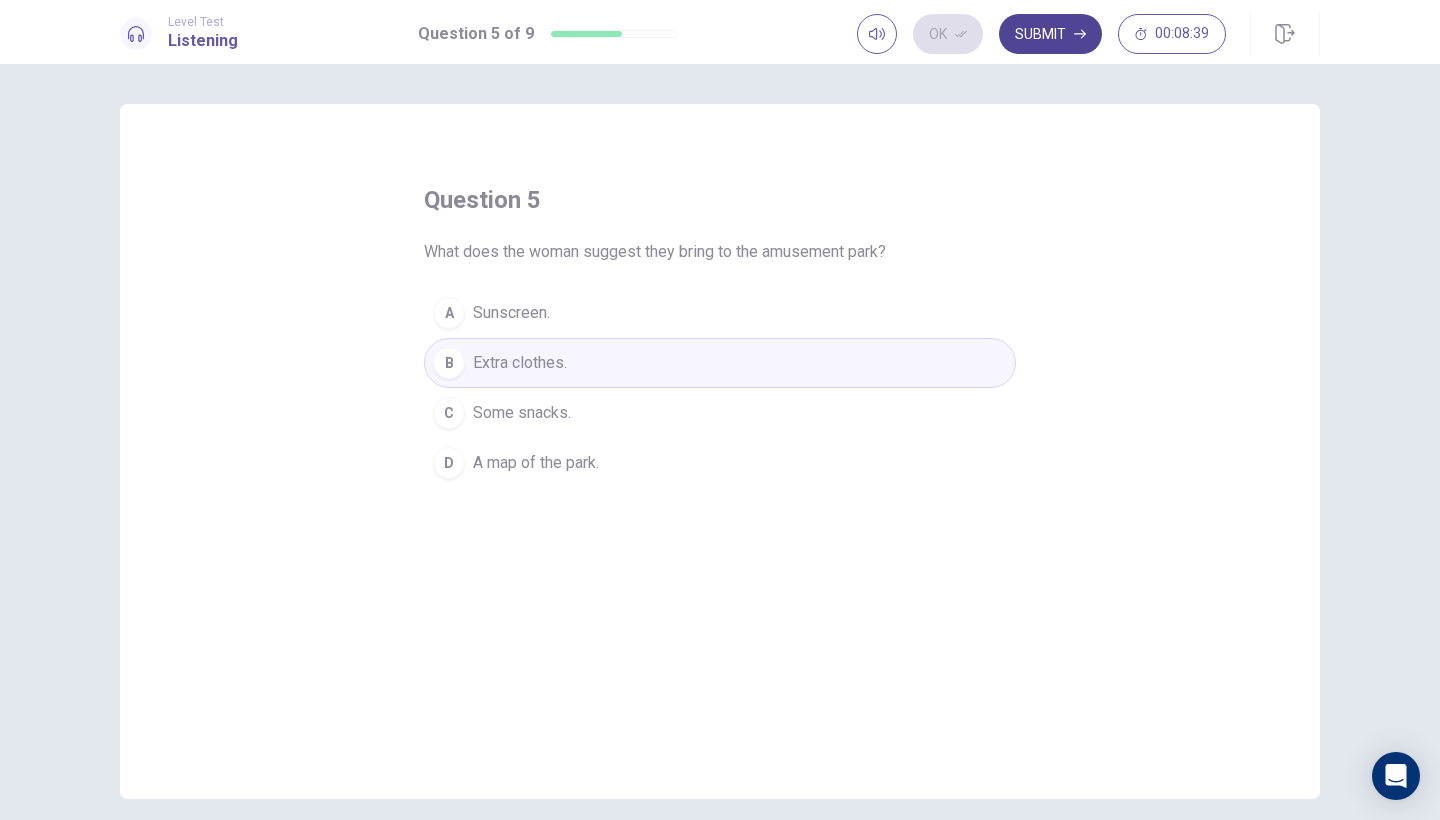 click on "Submit" at bounding box center [1050, 34] 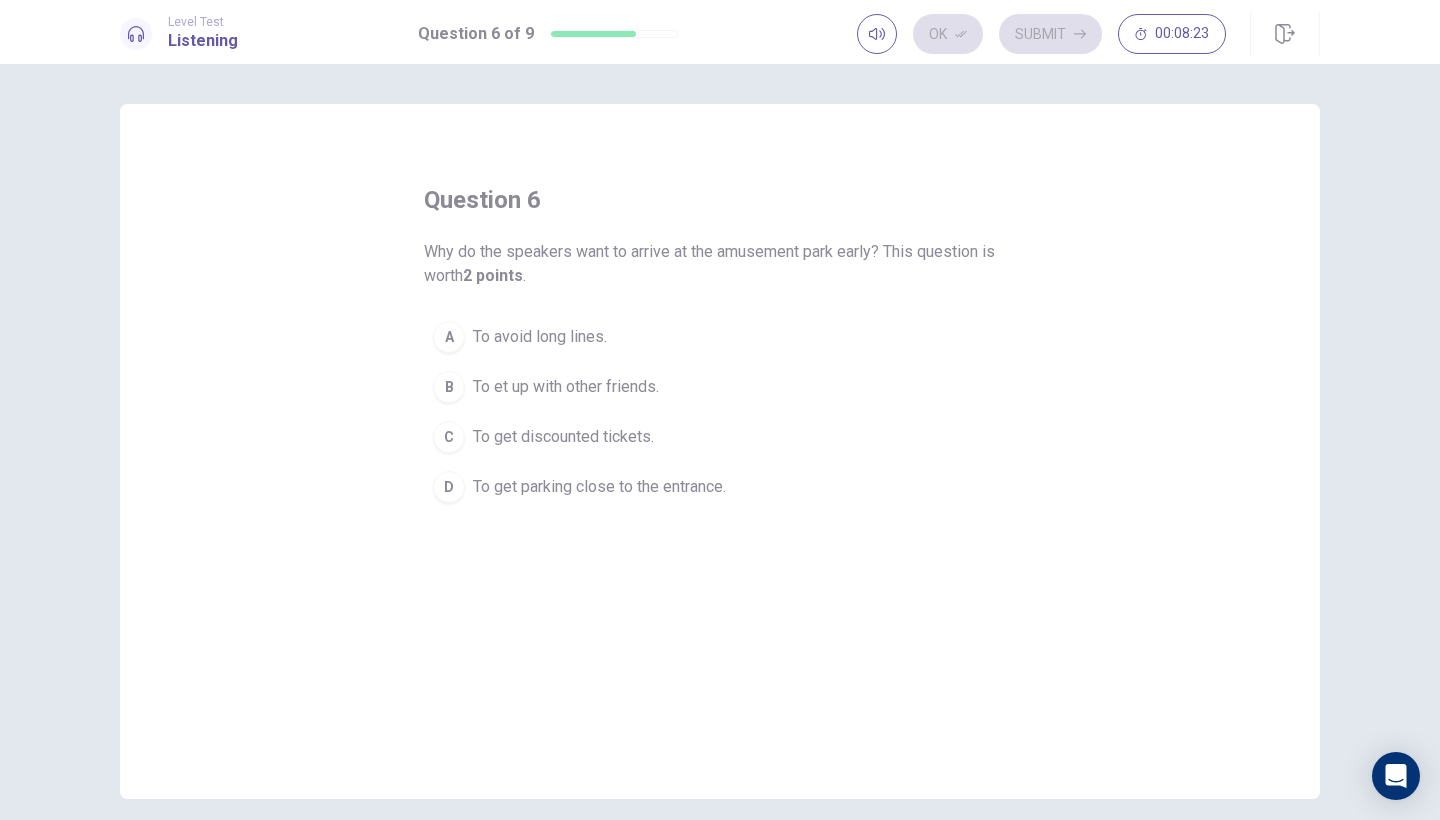 click on "To avoid long lines." at bounding box center [540, 337] 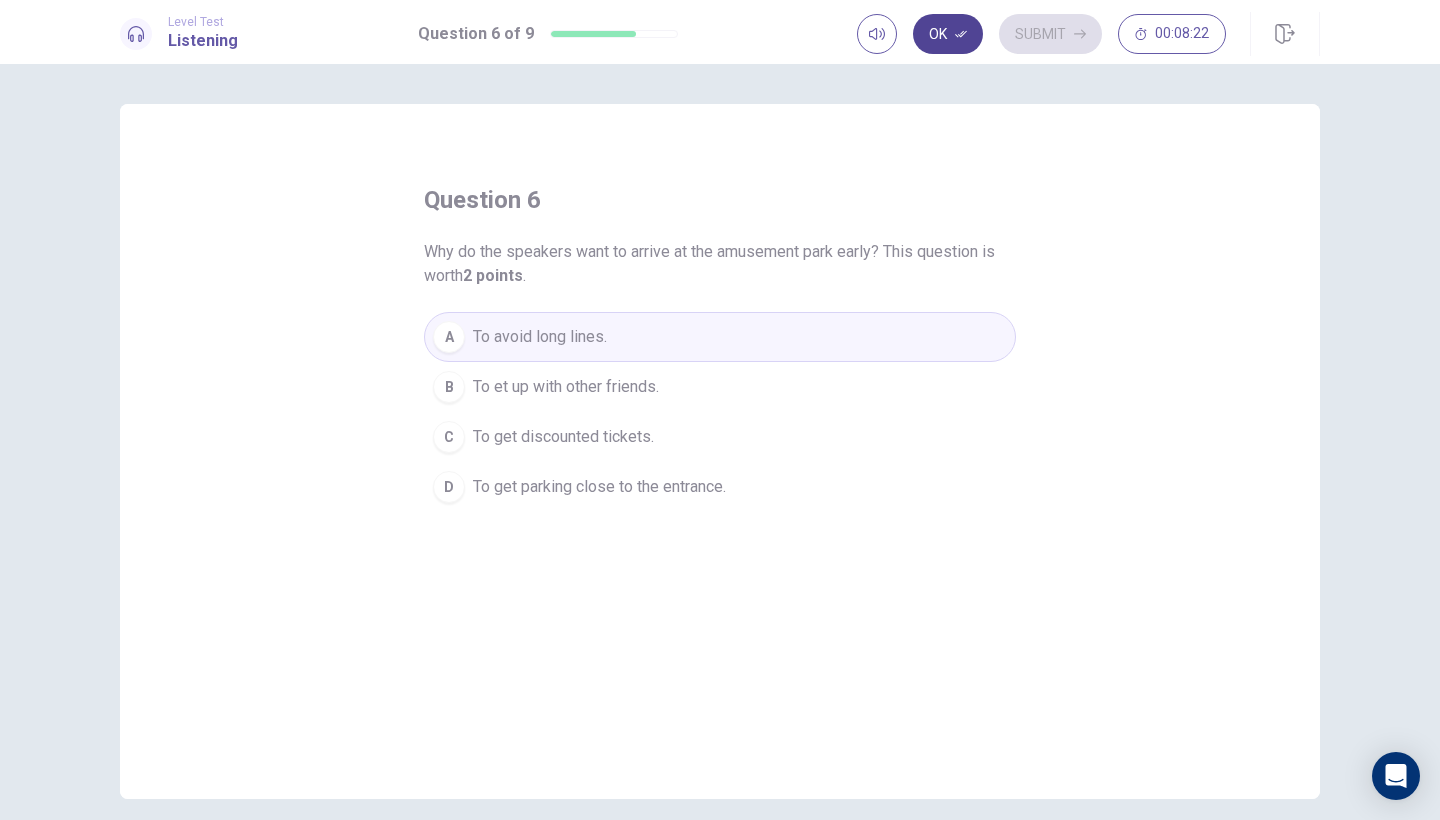 click on "Ok" at bounding box center (948, 34) 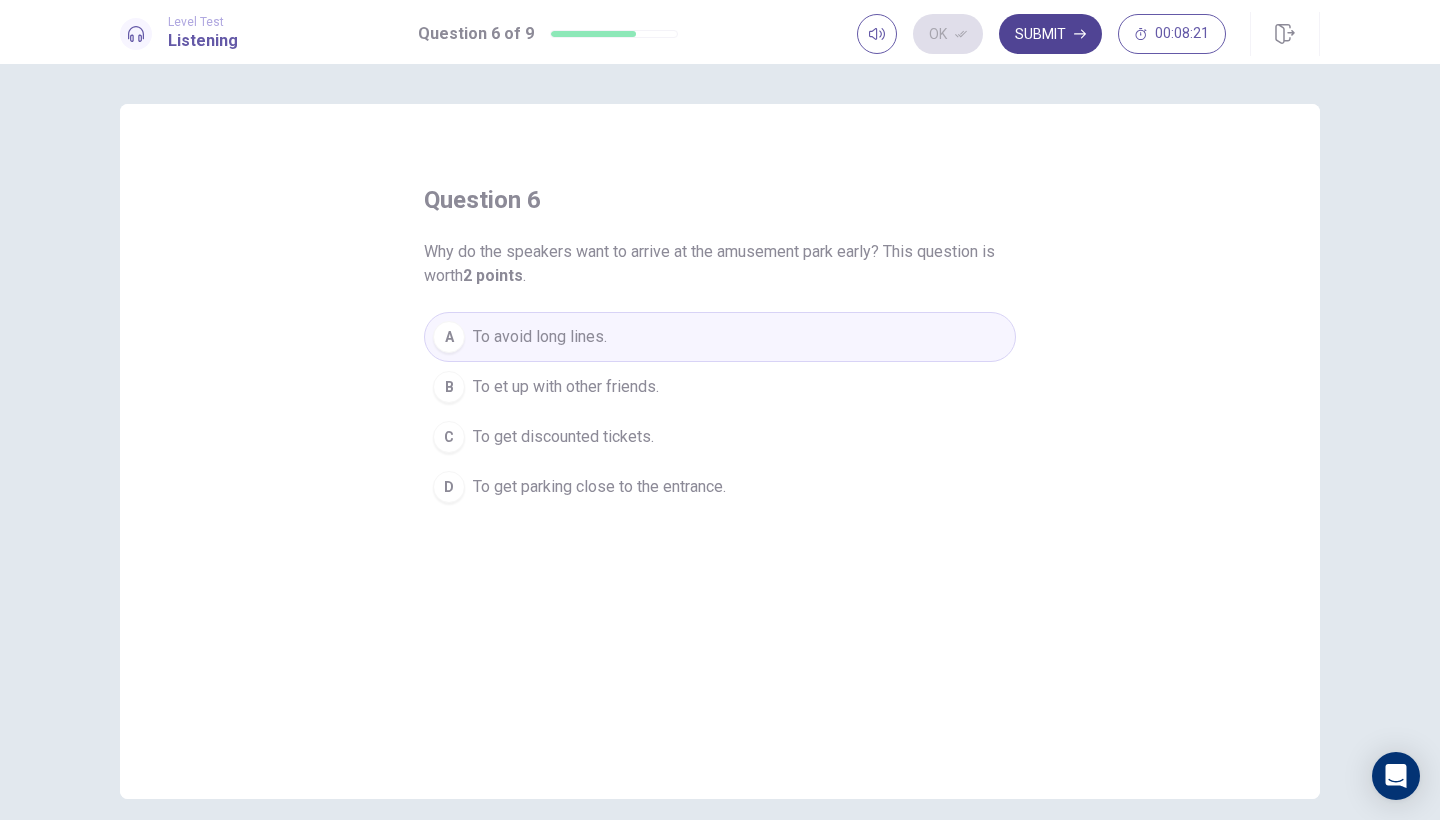 click on "Submit" at bounding box center [1050, 34] 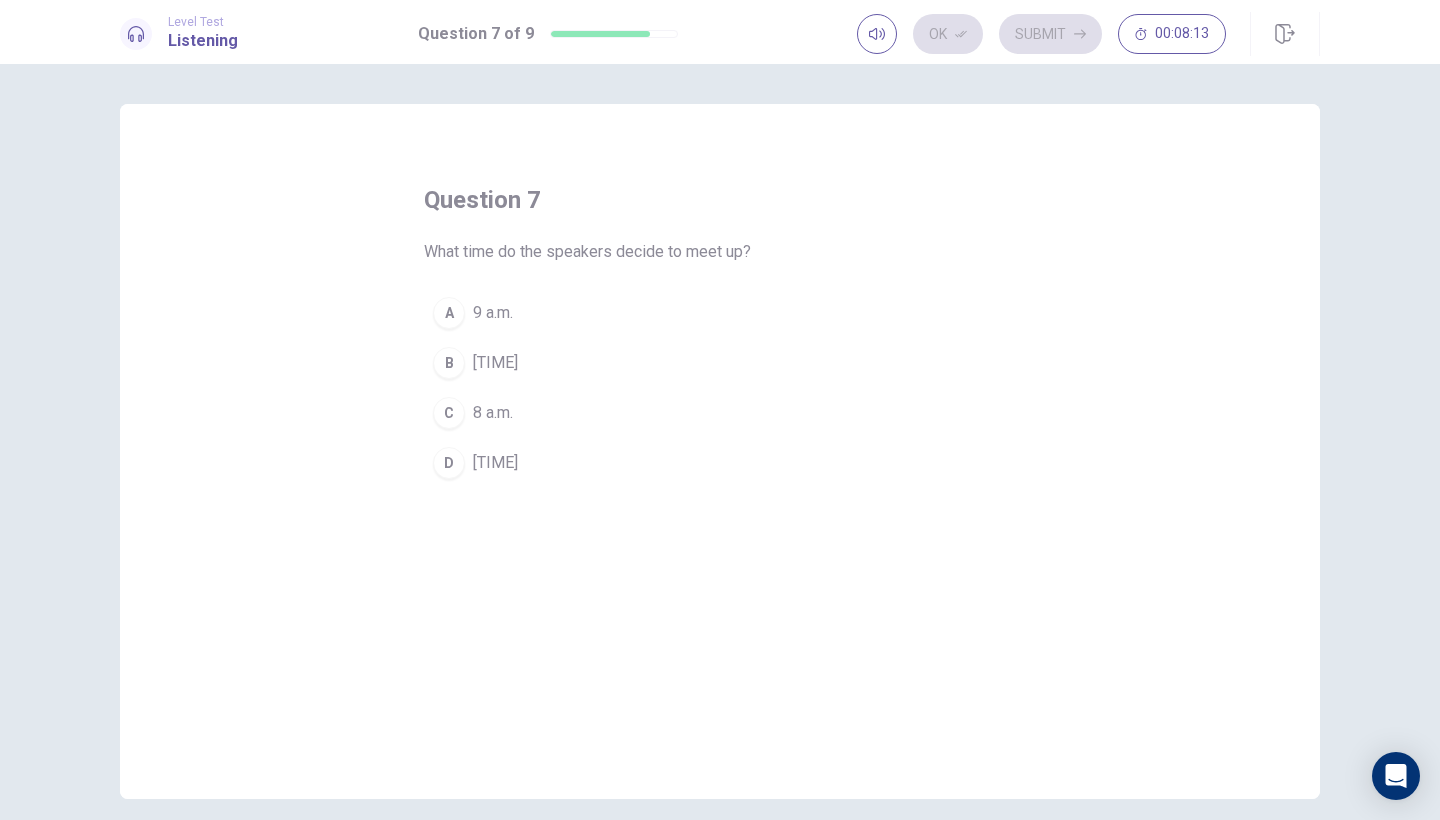 click on "9 a.m." at bounding box center (493, 313) 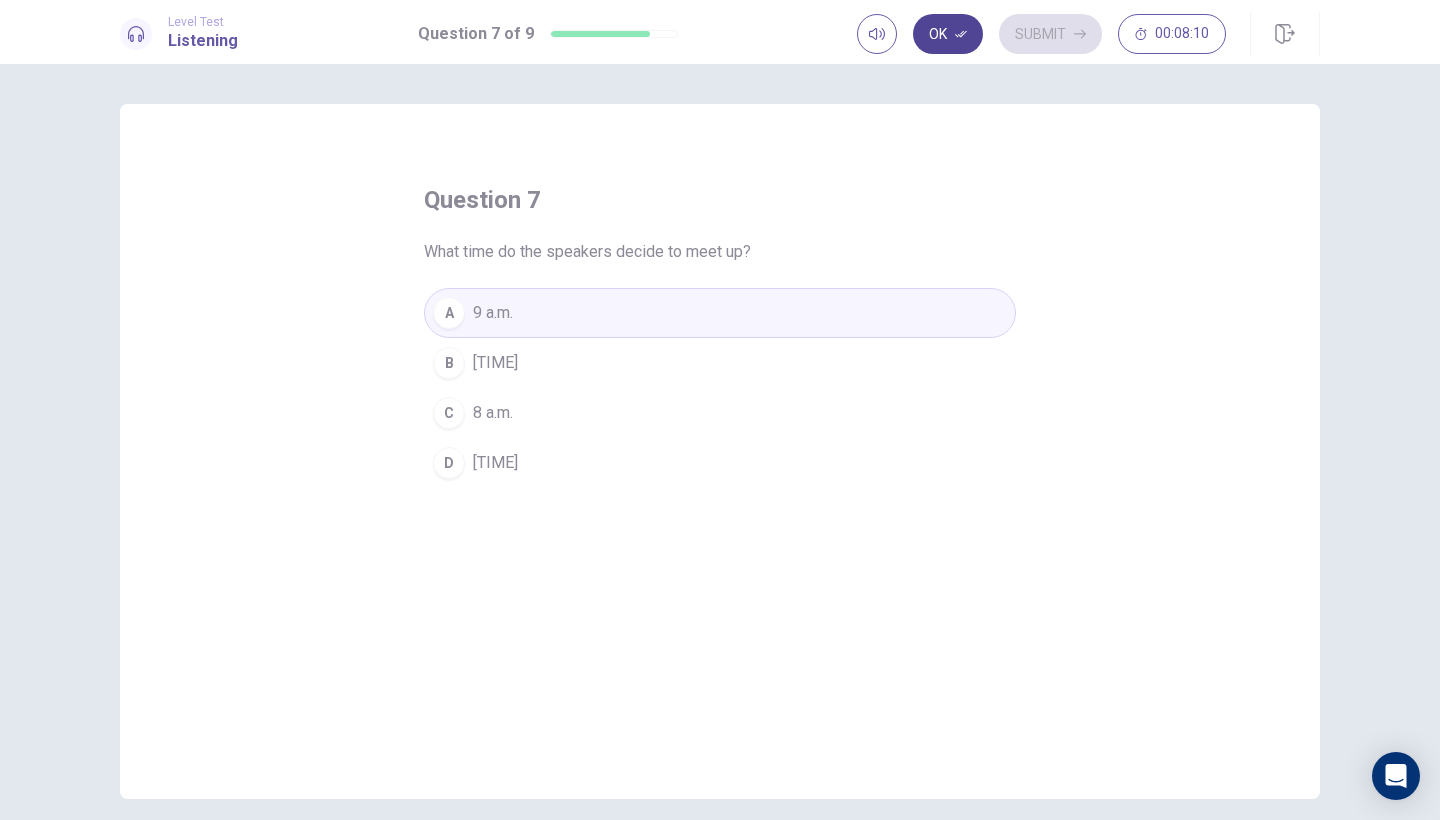 click on "Ok" at bounding box center (948, 34) 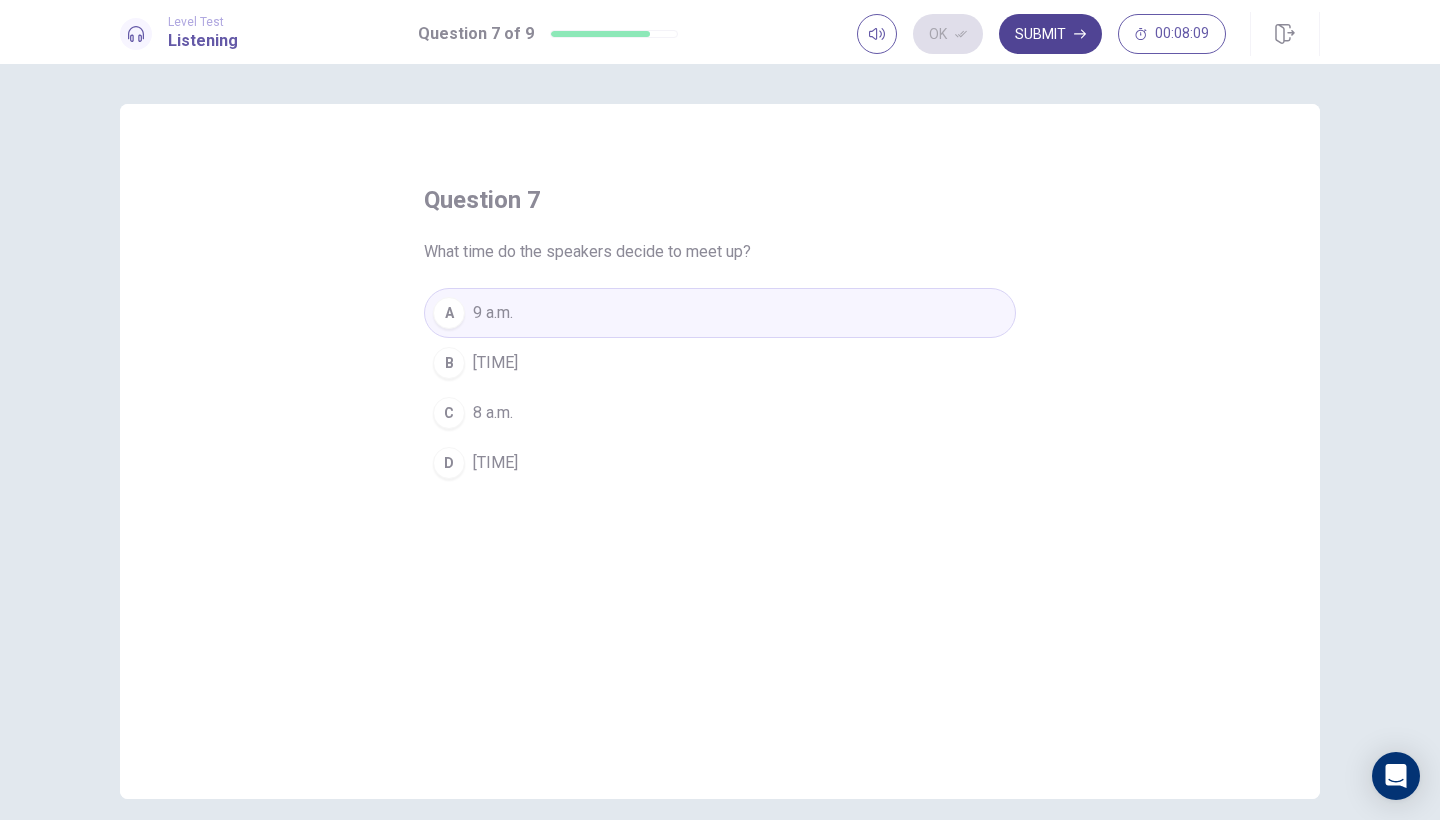 click on "Submit" at bounding box center [1050, 34] 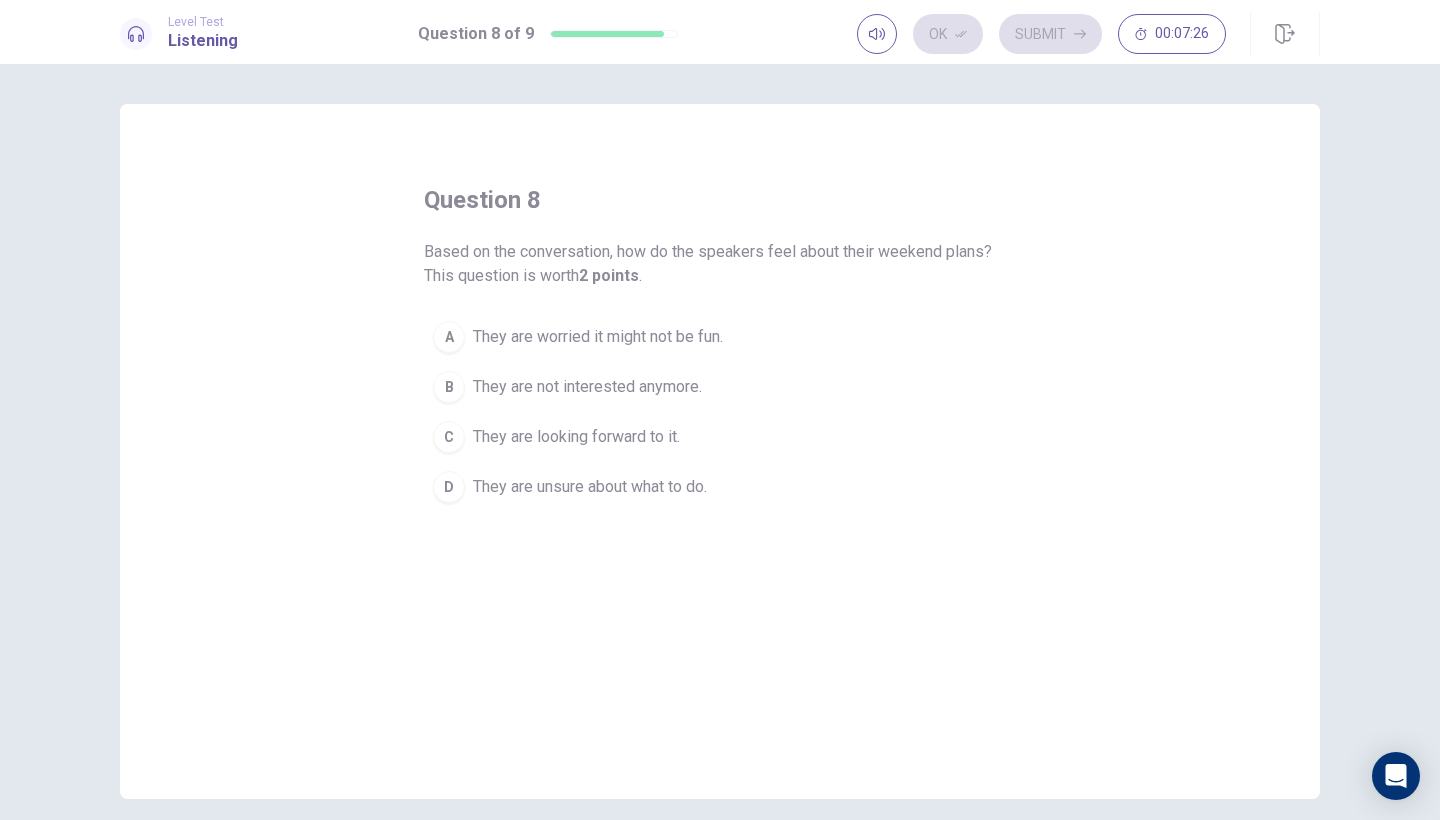 click on "They are looking forward to it." at bounding box center (576, 437) 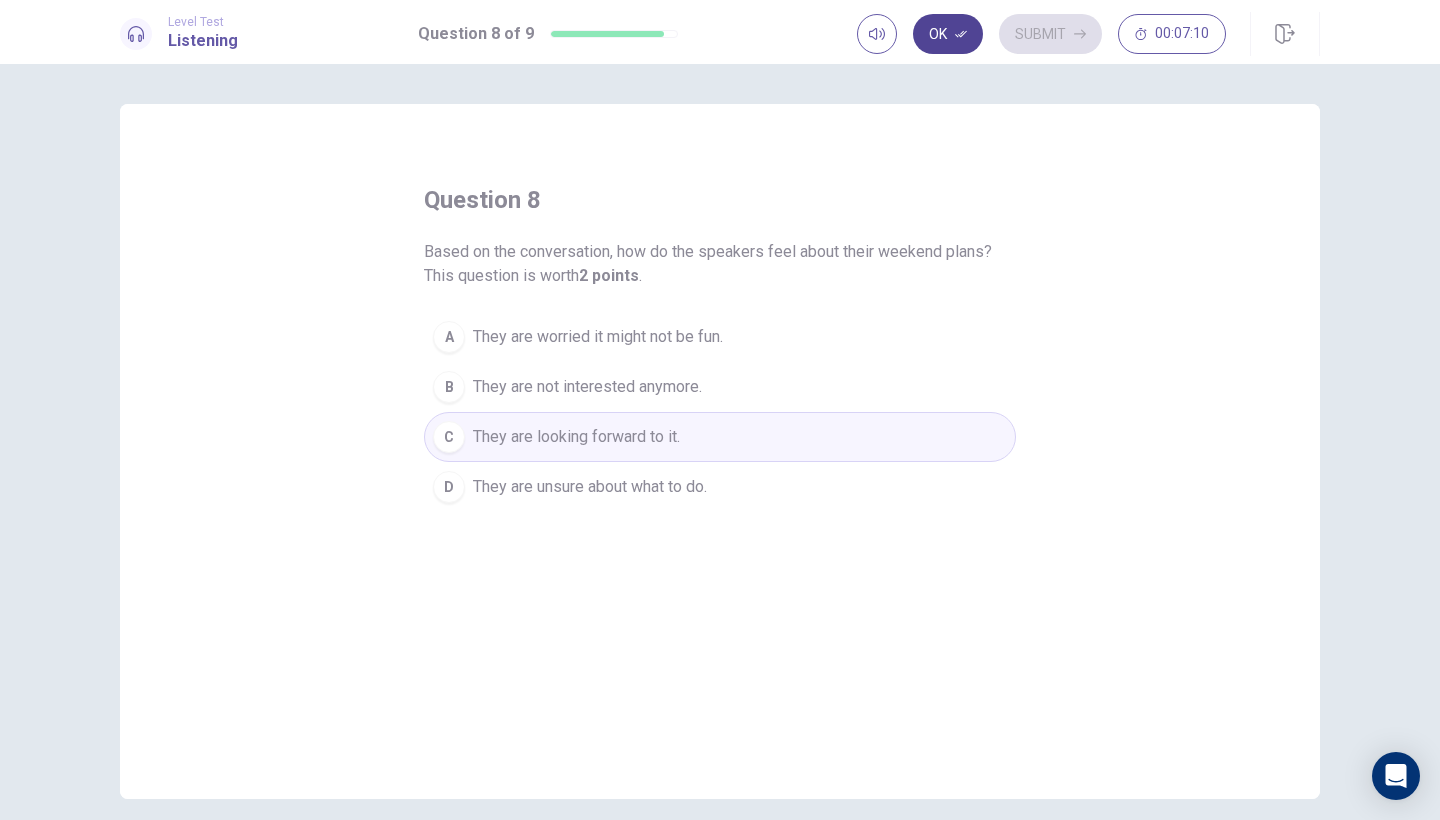 click on "Ok" at bounding box center [948, 34] 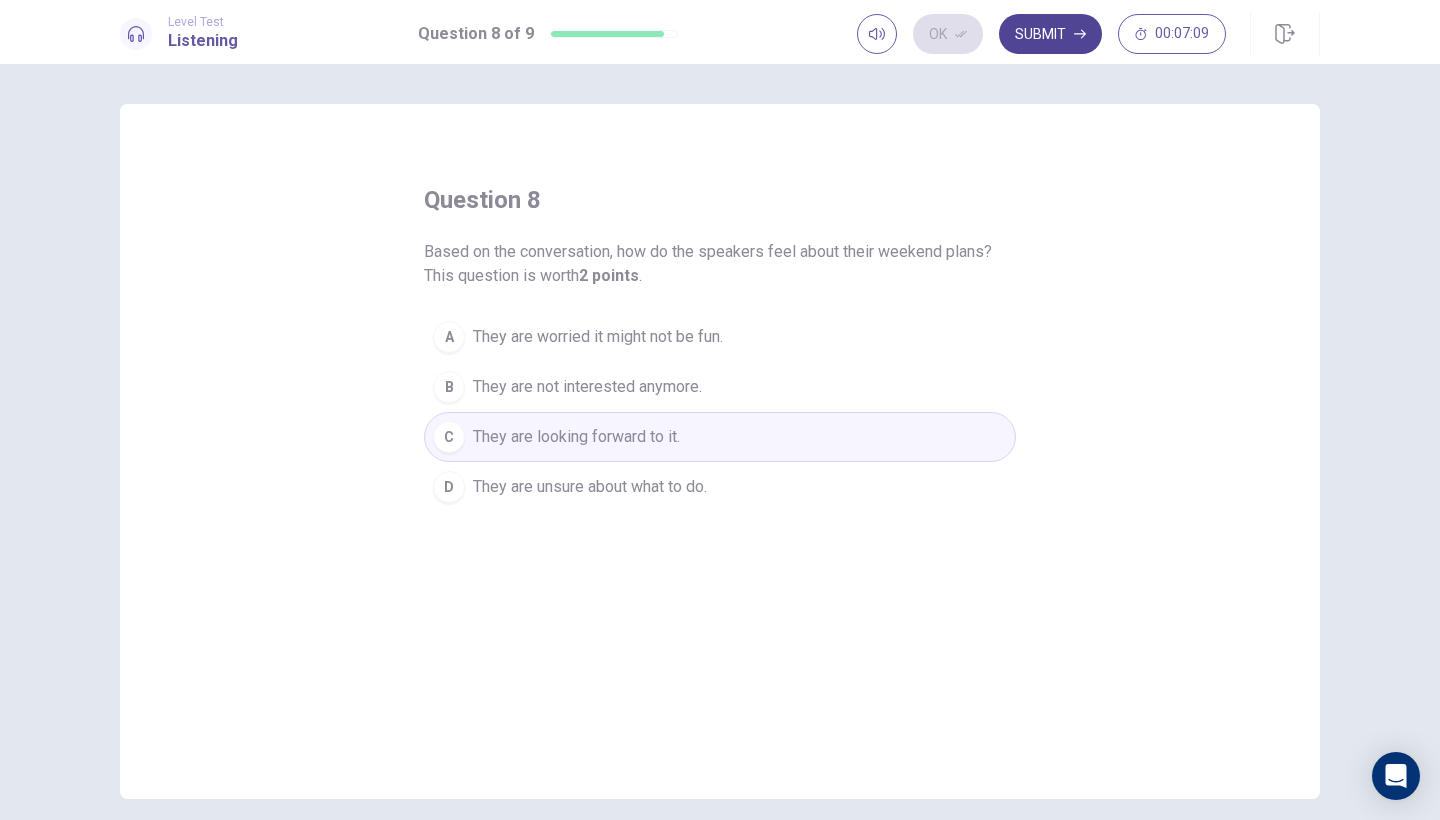 click on "Submit" at bounding box center [1050, 34] 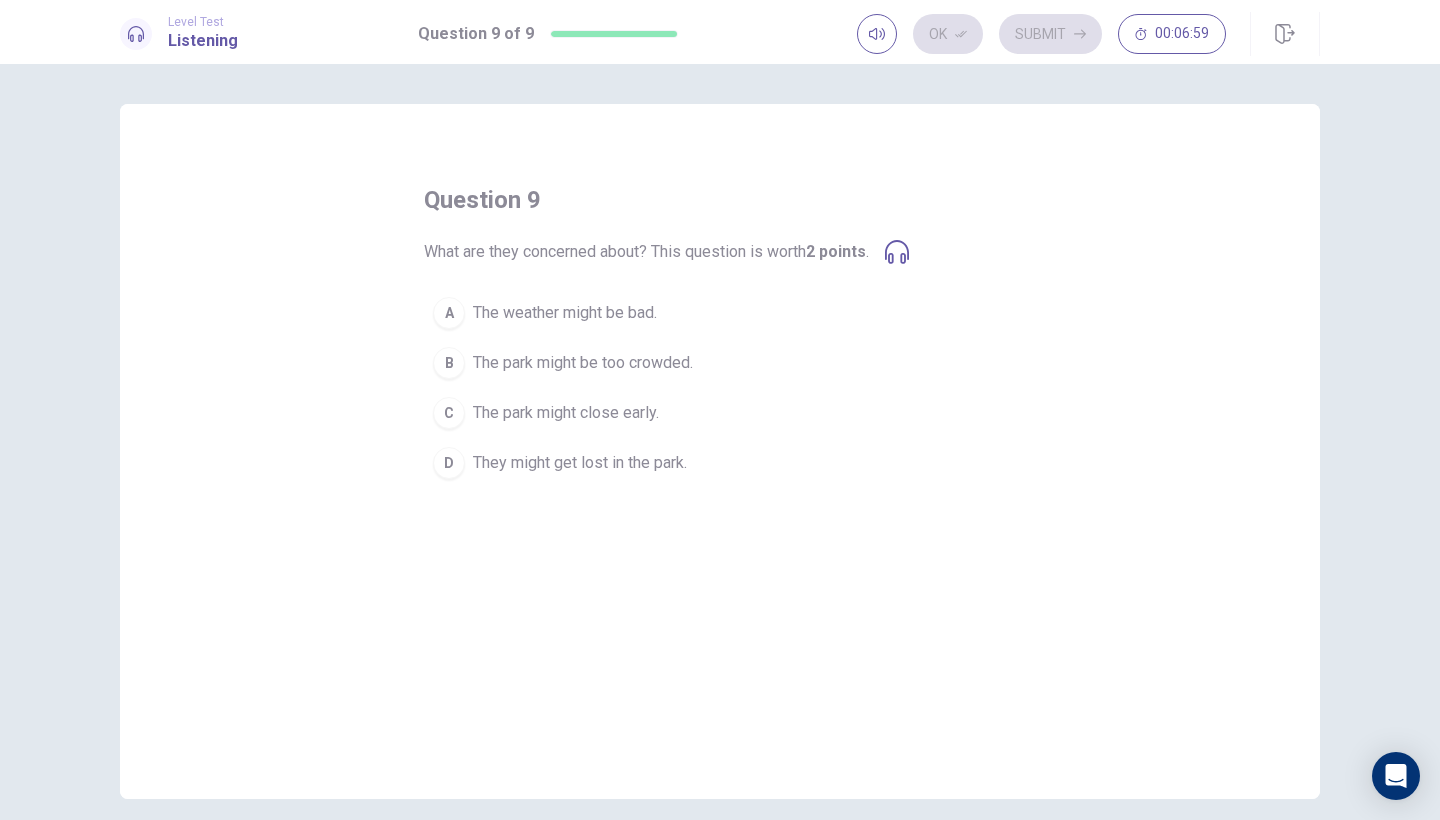 click on "The park might be too crowded." at bounding box center (583, 363) 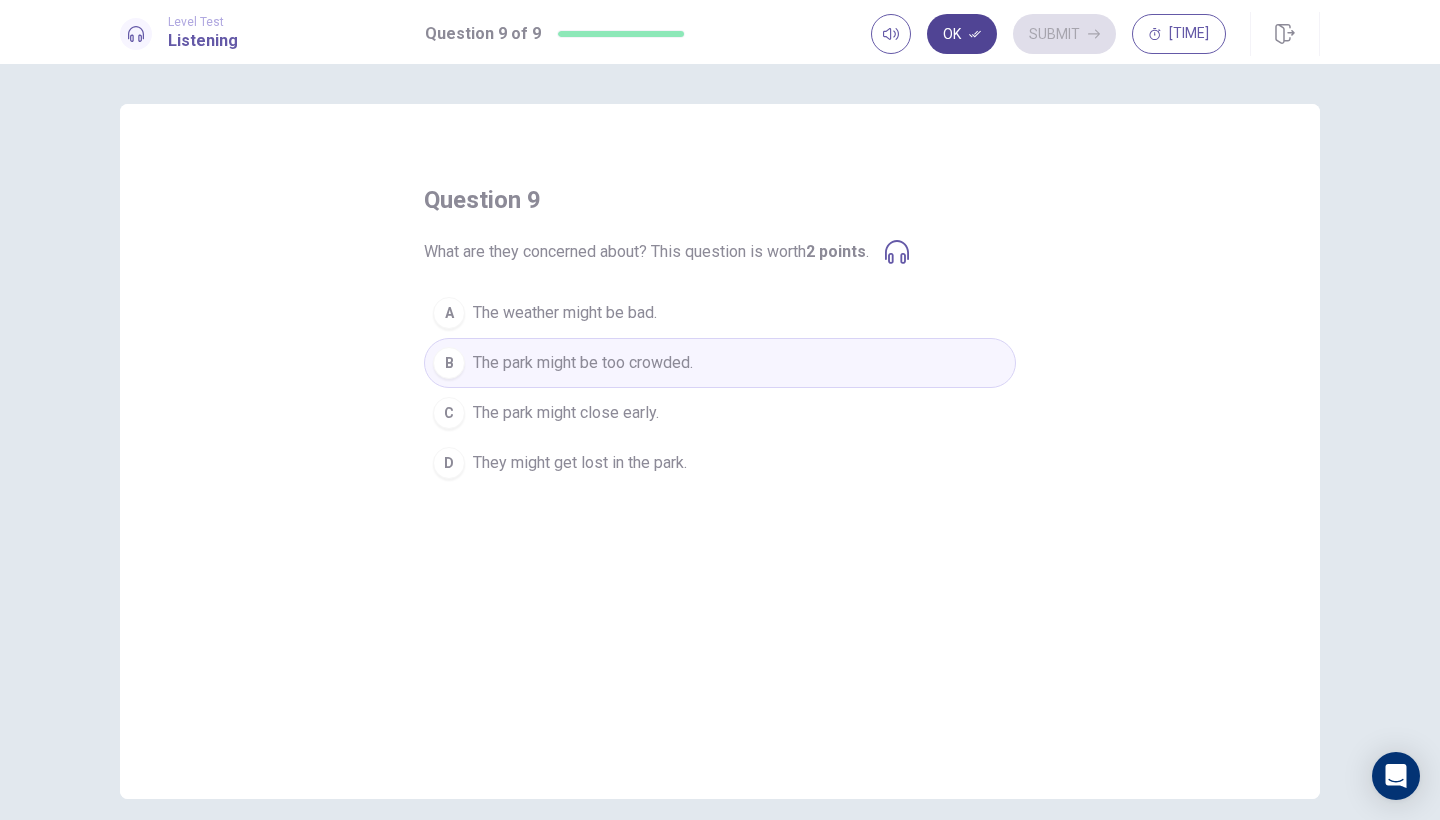 click on "Ok" at bounding box center (962, 34) 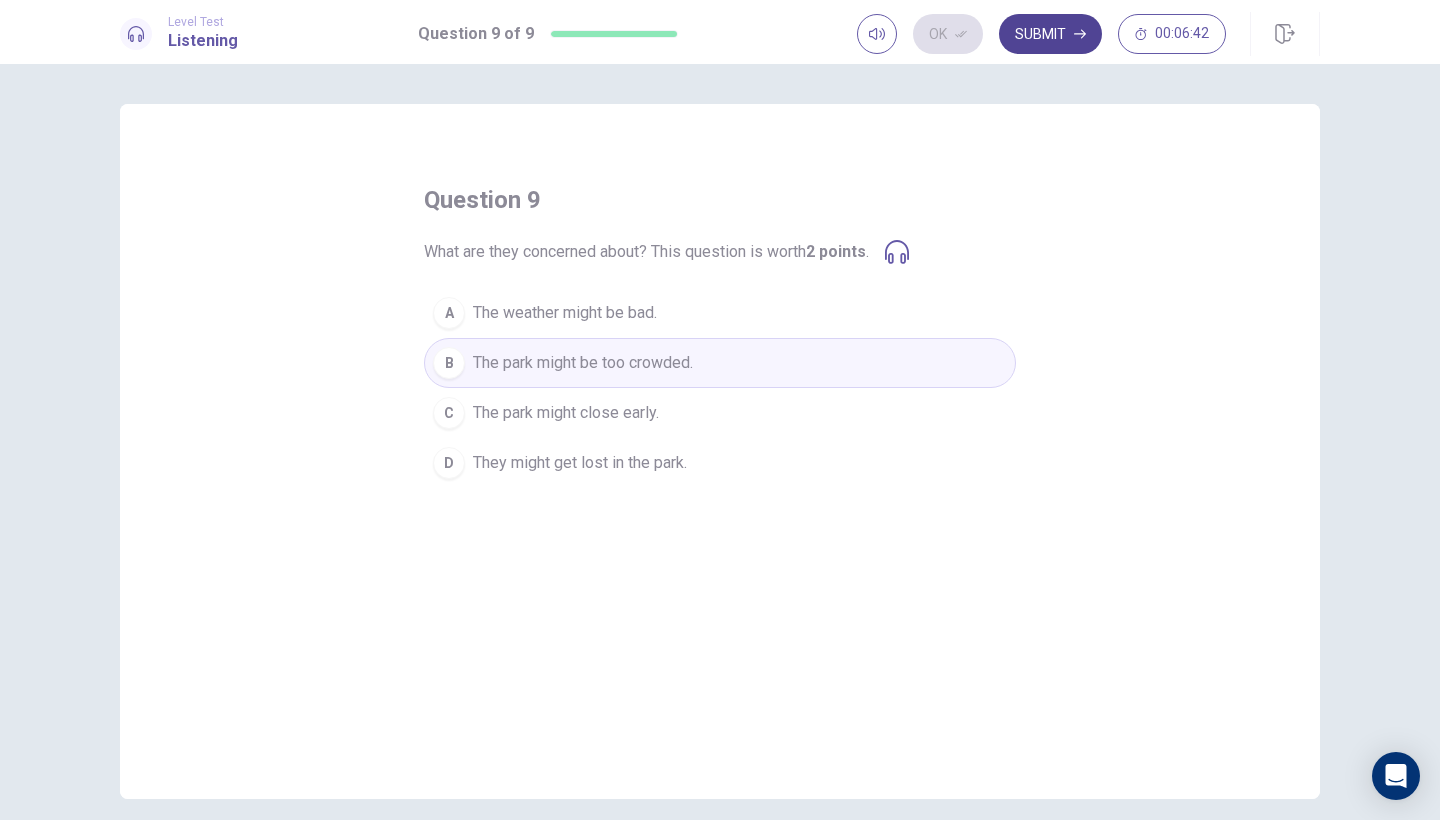 click on "Submit" at bounding box center (1050, 34) 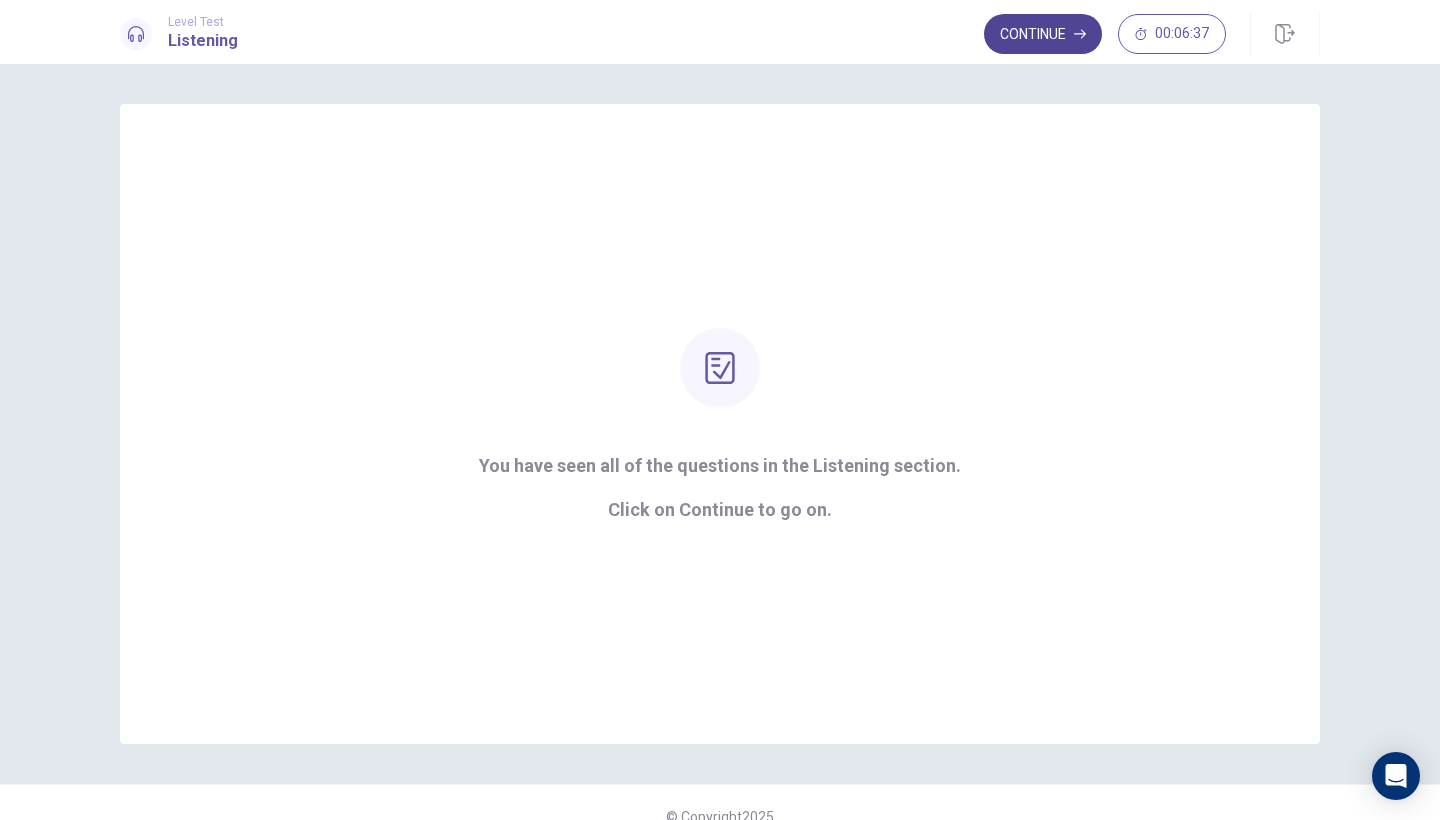 click on "Continue" at bounding box center [1043, 34] 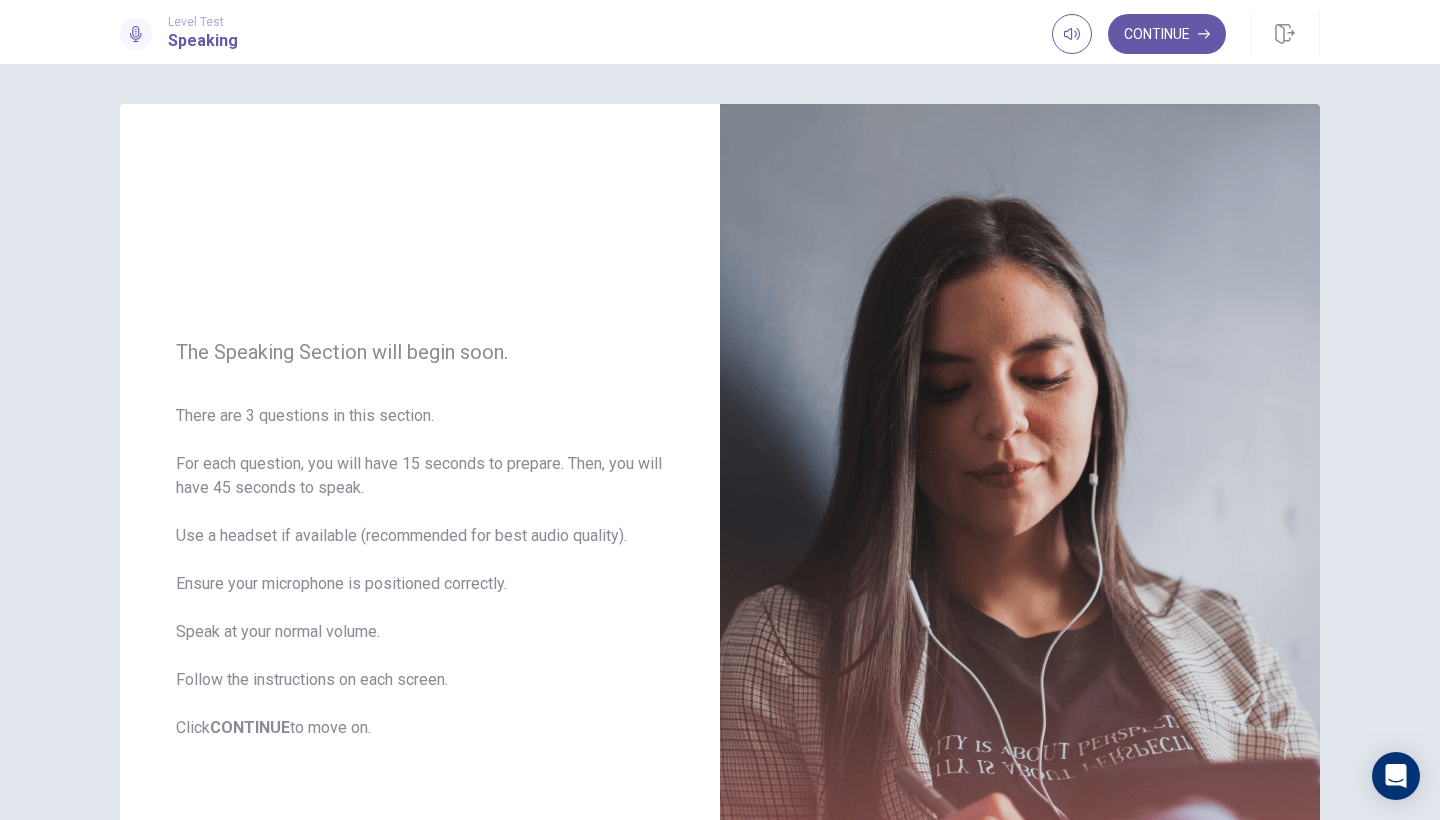 click on "The Speaking Section will begin soon. There are 3 questions in this section.
For each question, you will have 15 seconds to prepare. Then, you will have 45 seconds to speak.
Use a headset if available (recommended for best audio quality).
Ensure your microphone is positioned correctly.
Speak at your normal volume.
Follow the instructions on each screen.
Click  CONTINUE  to move on. © Copyright  [YEAR]" at bounding box center [720, 442] 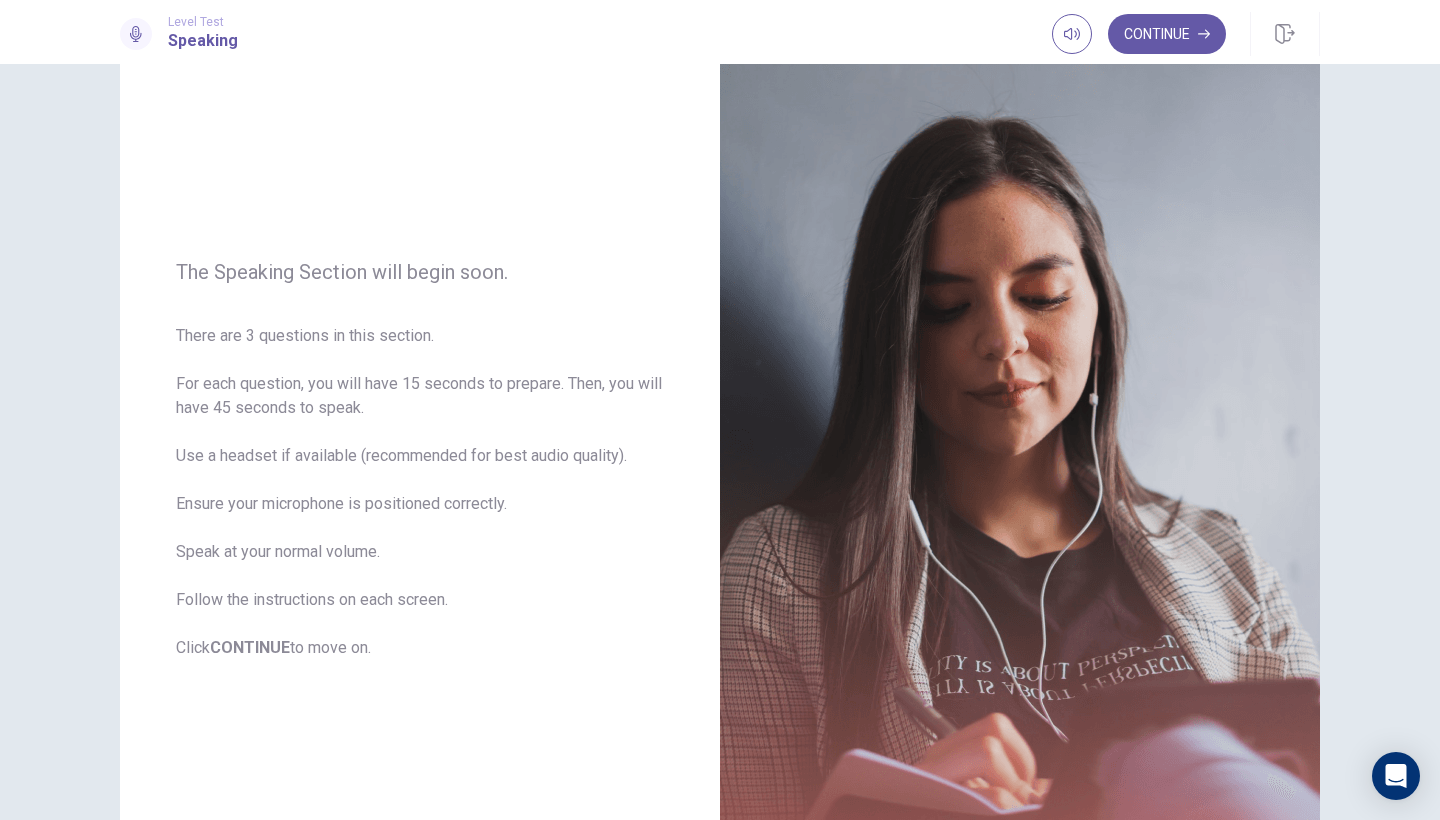 scroll, scrollTop: 120, scrollLeft: 0, axis: vertical 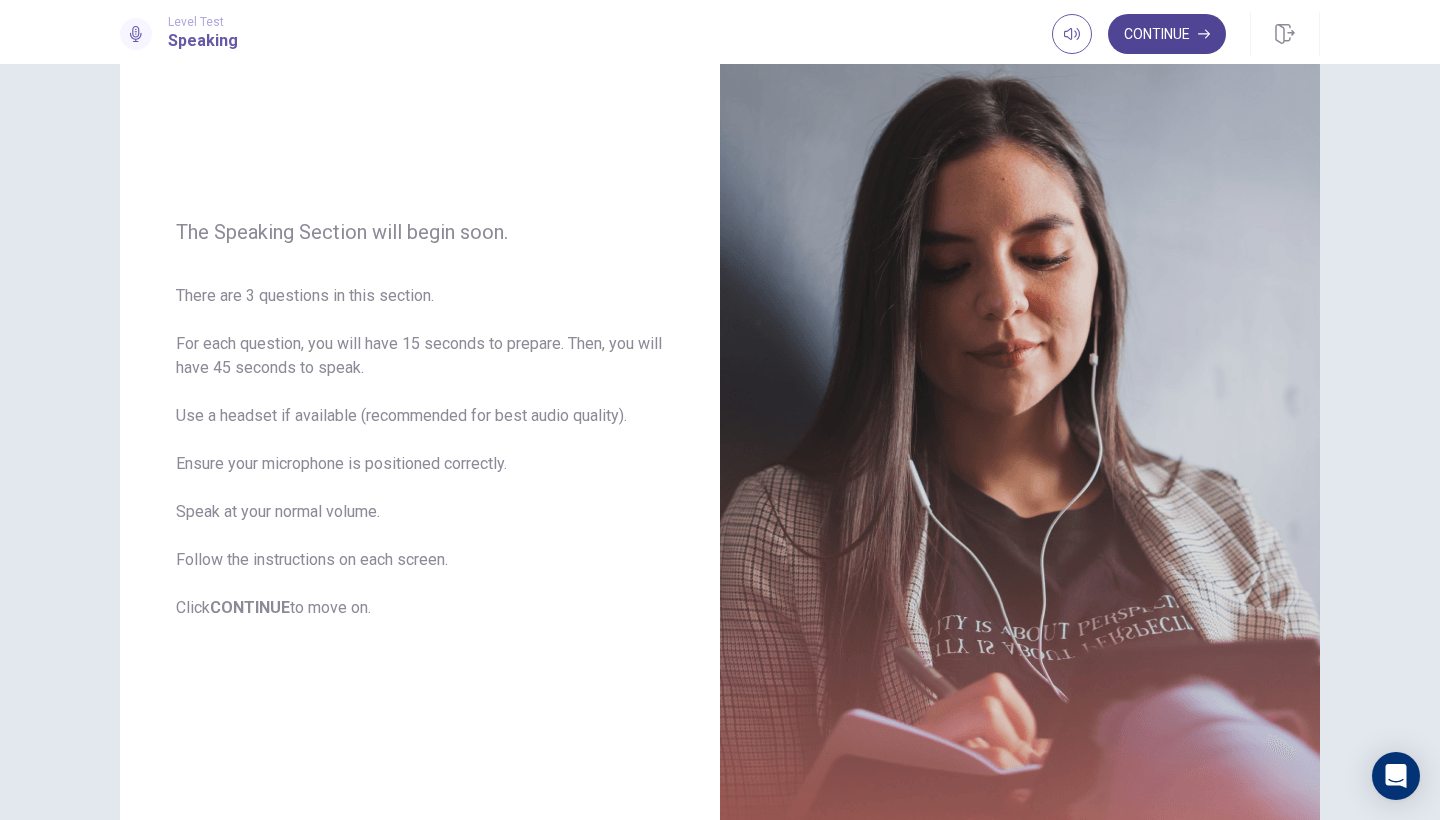 click on "Continue" at bounding box center (1167, 34) 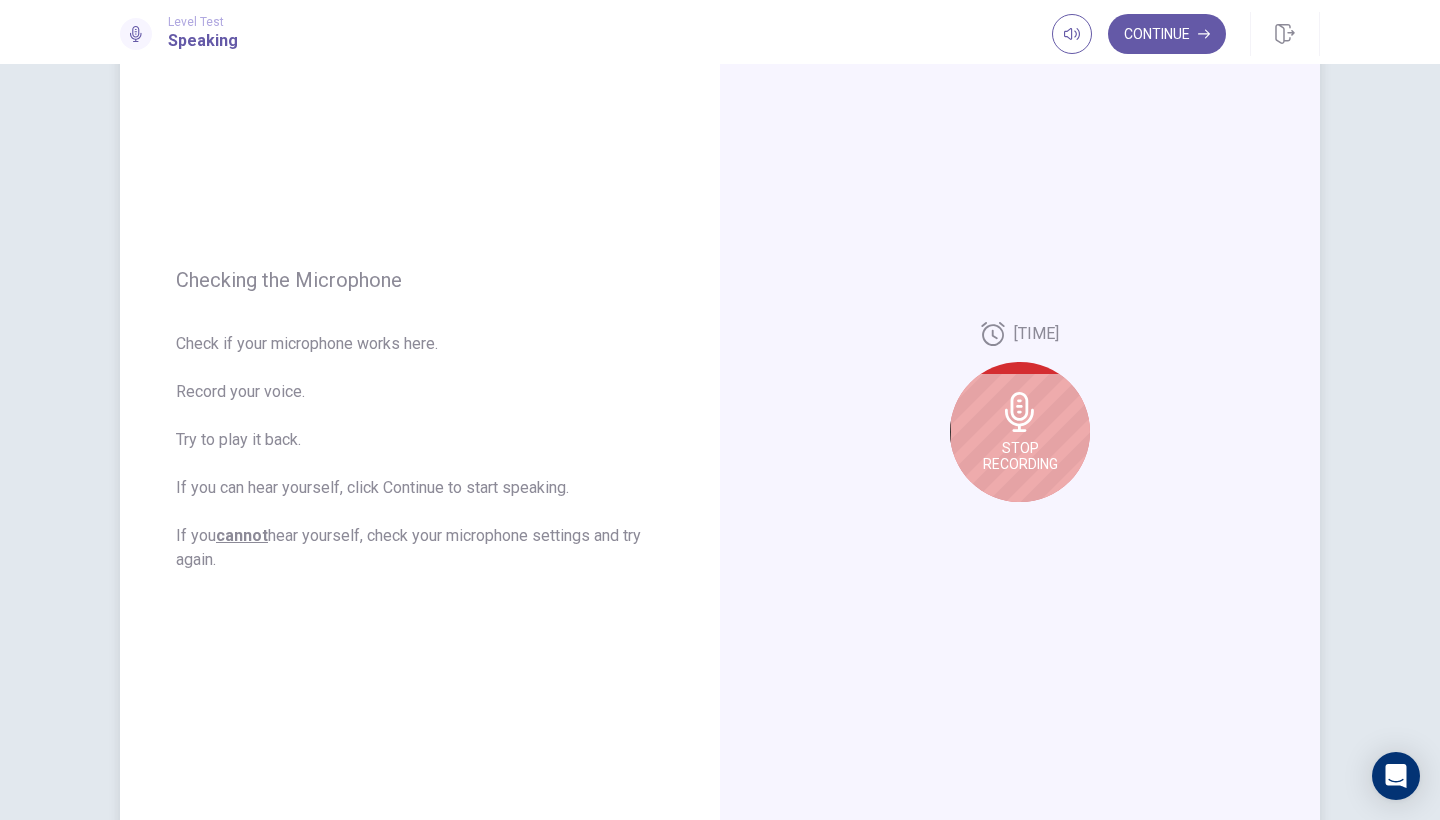 click on "Stop   Recording" at bounding box center (1020, 432) 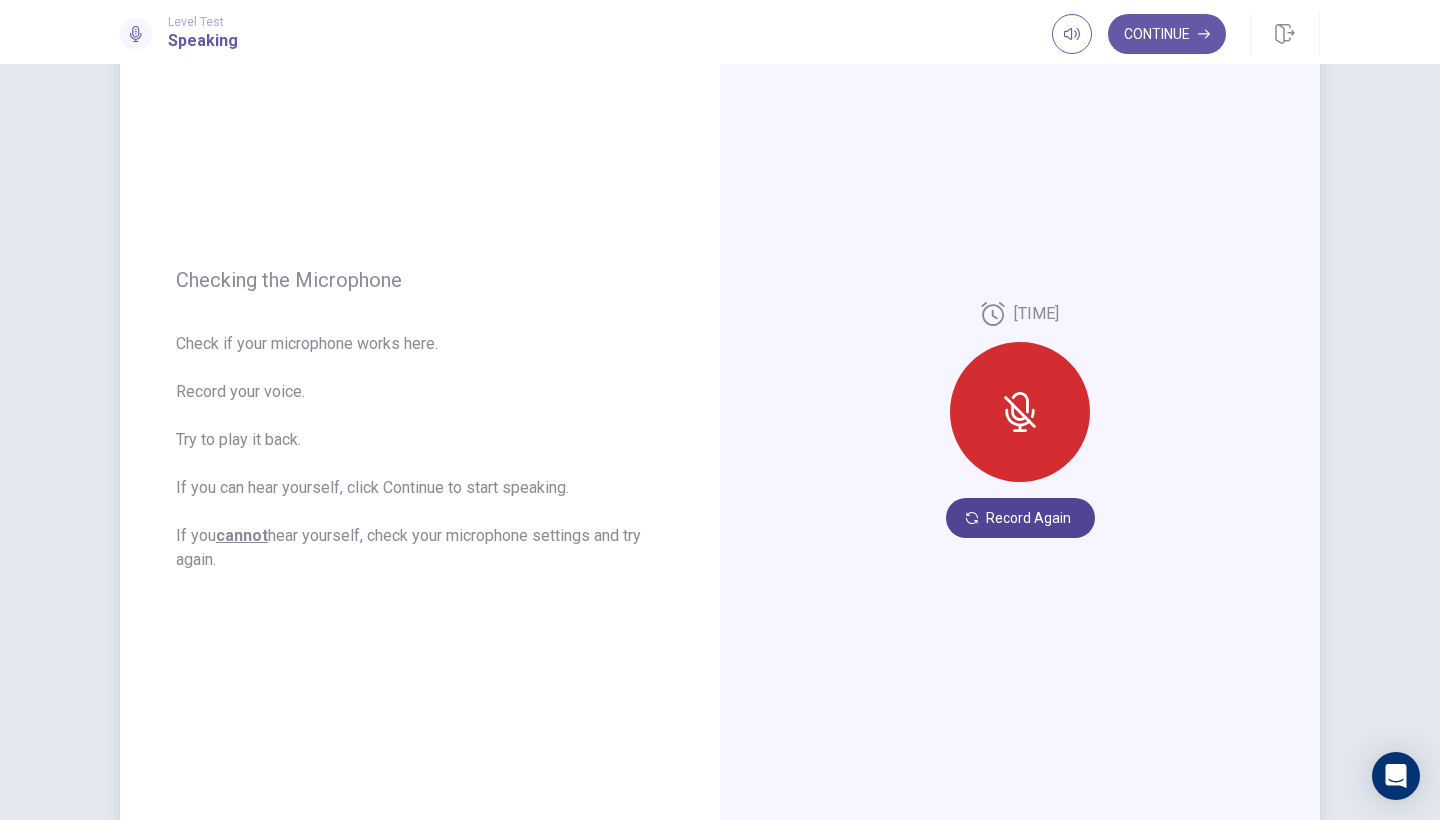 click on "Record Again" at bounding box center (1020, 518) 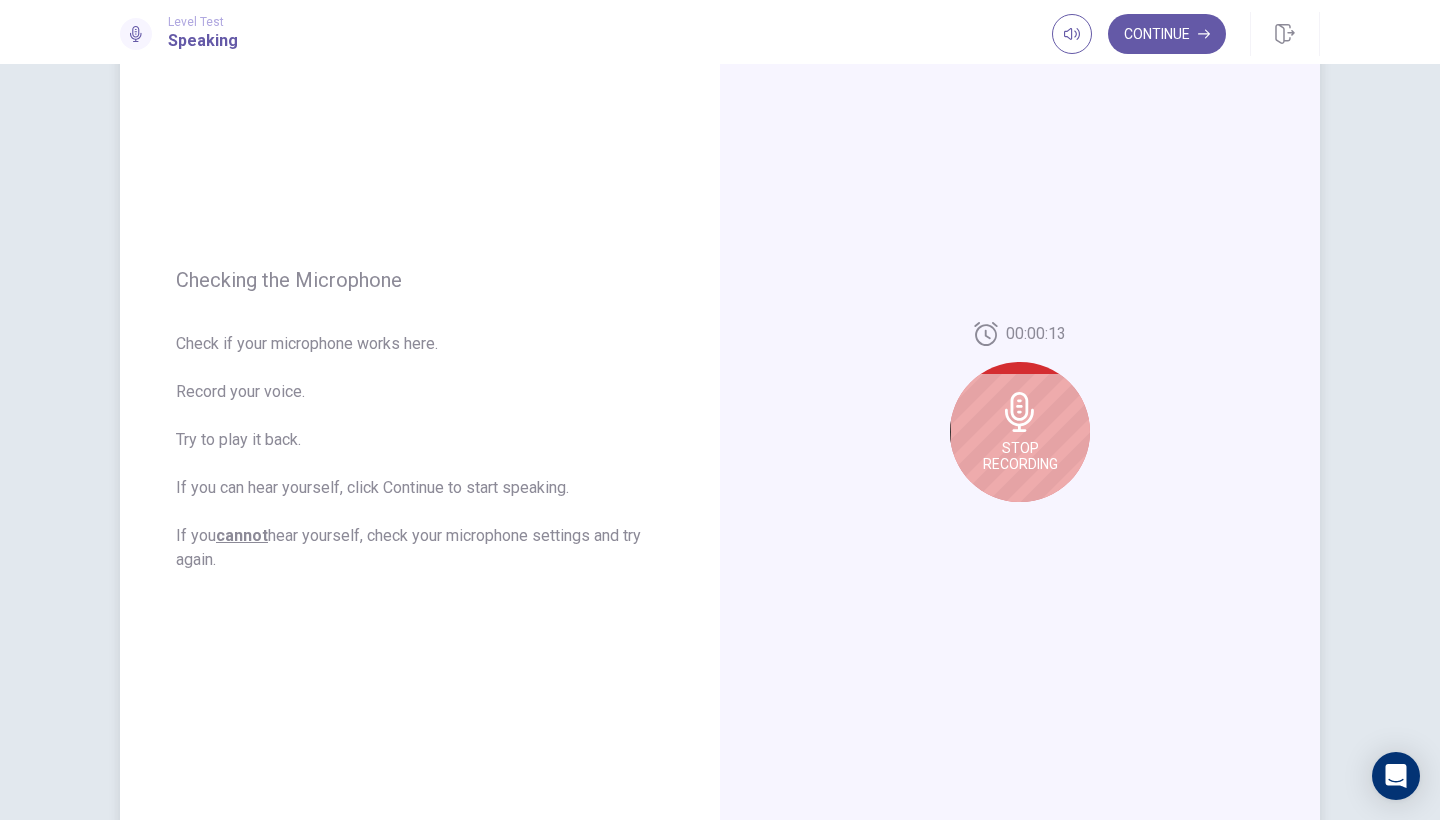 click on "Stop   Recording" at bounding box center [1020, 456] 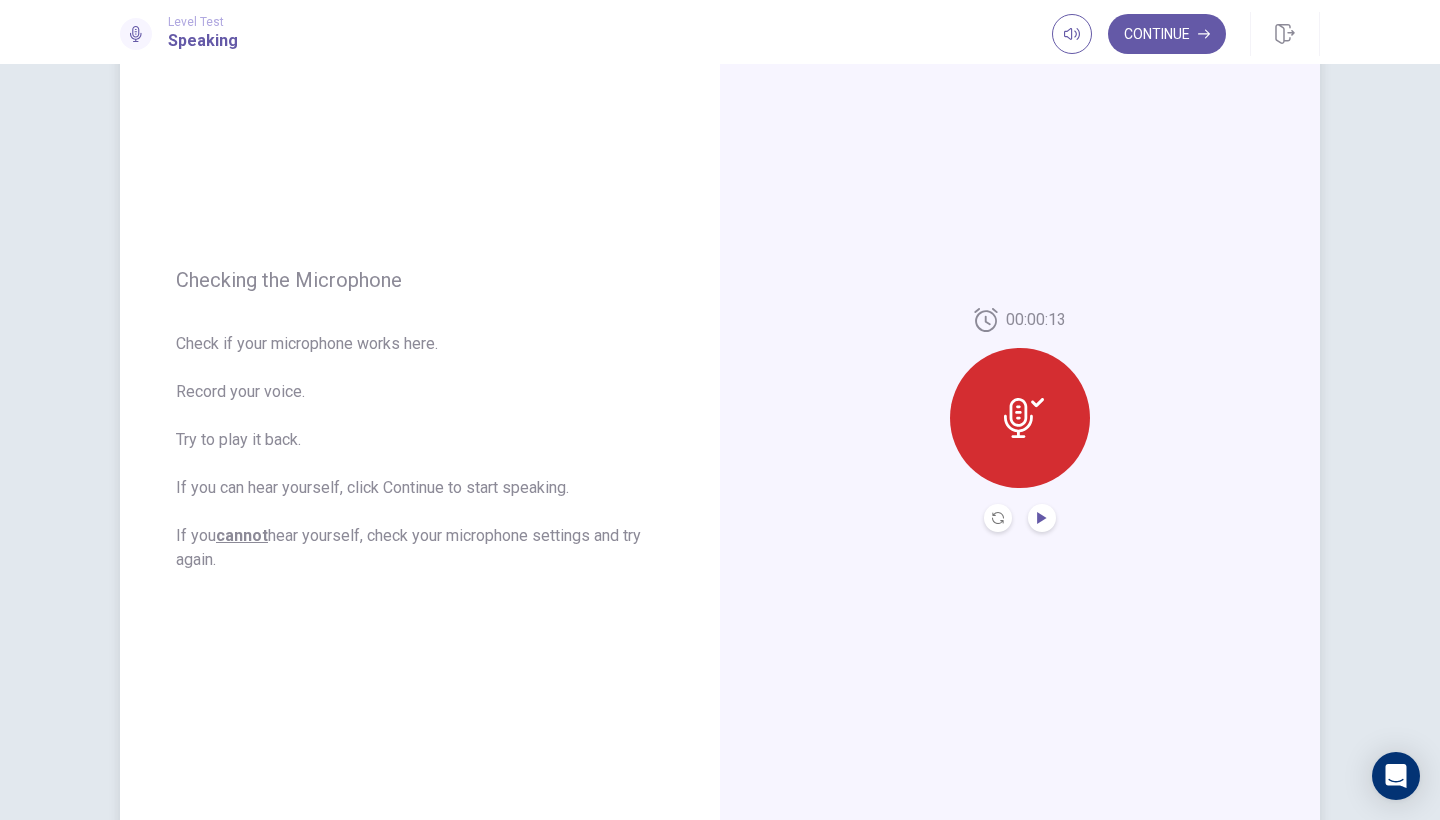 click 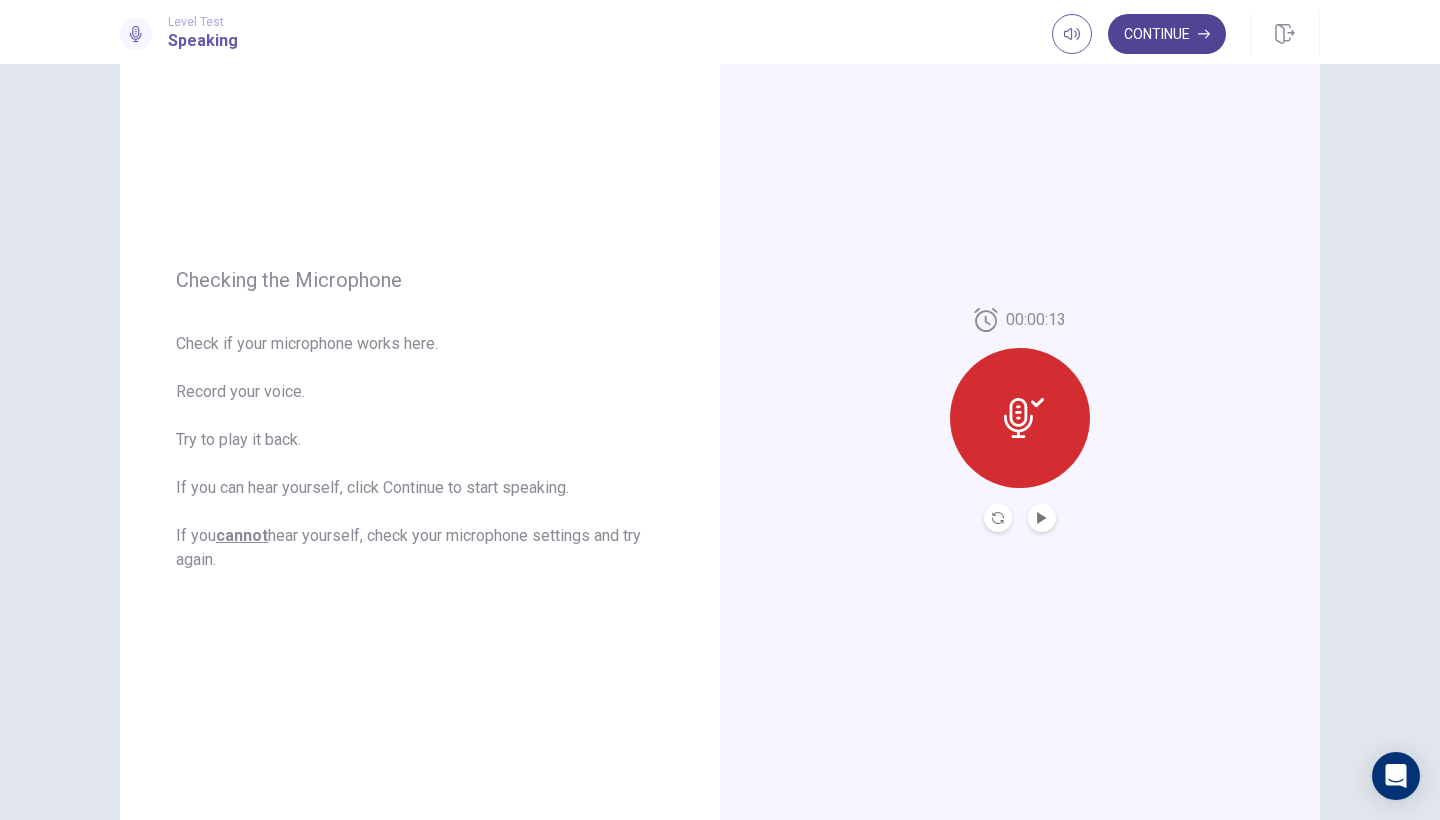 click on "Continue" at bounding box center (1167, 34) 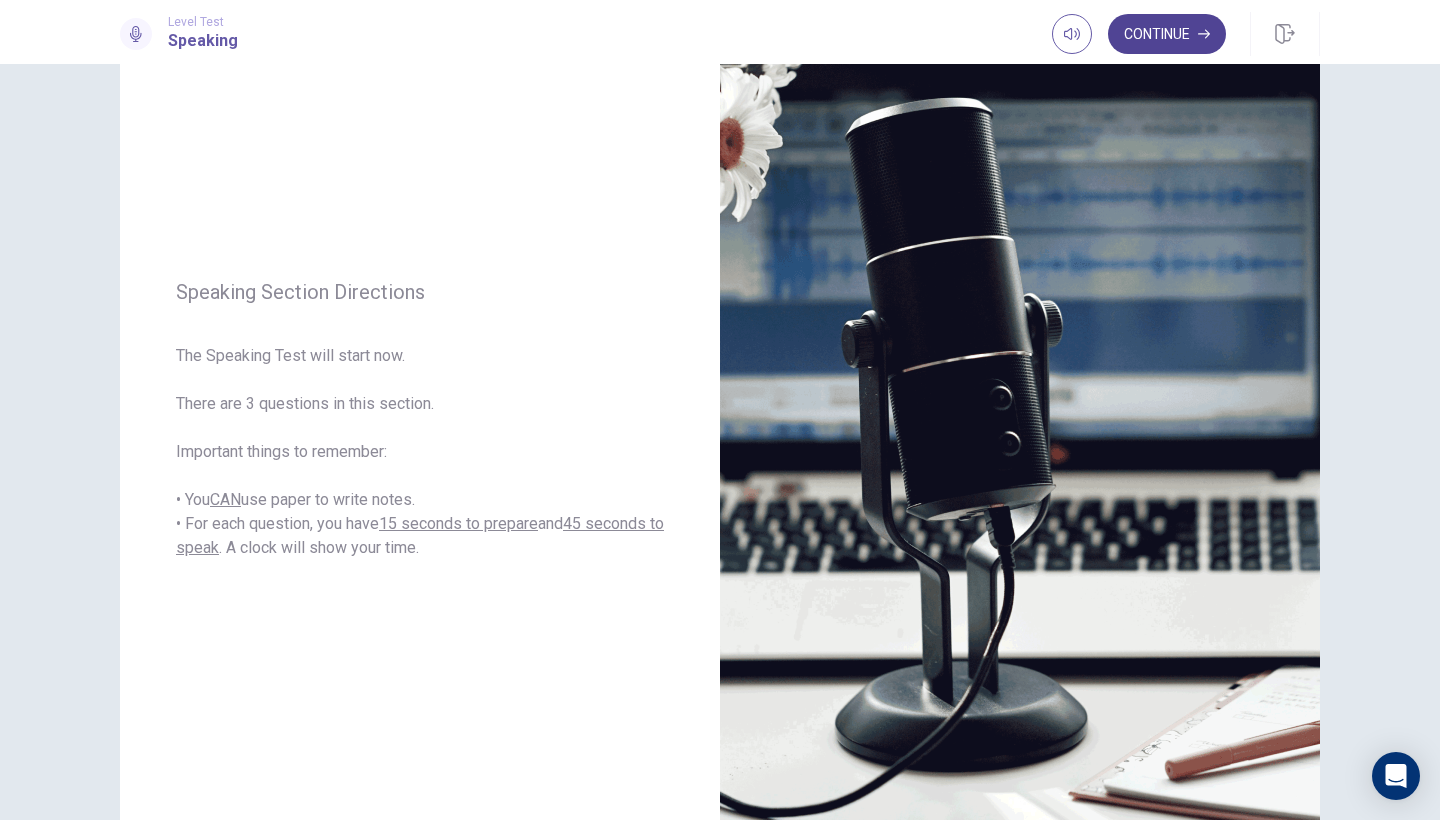 click on "Continue" at bounding box center (1167, 34) 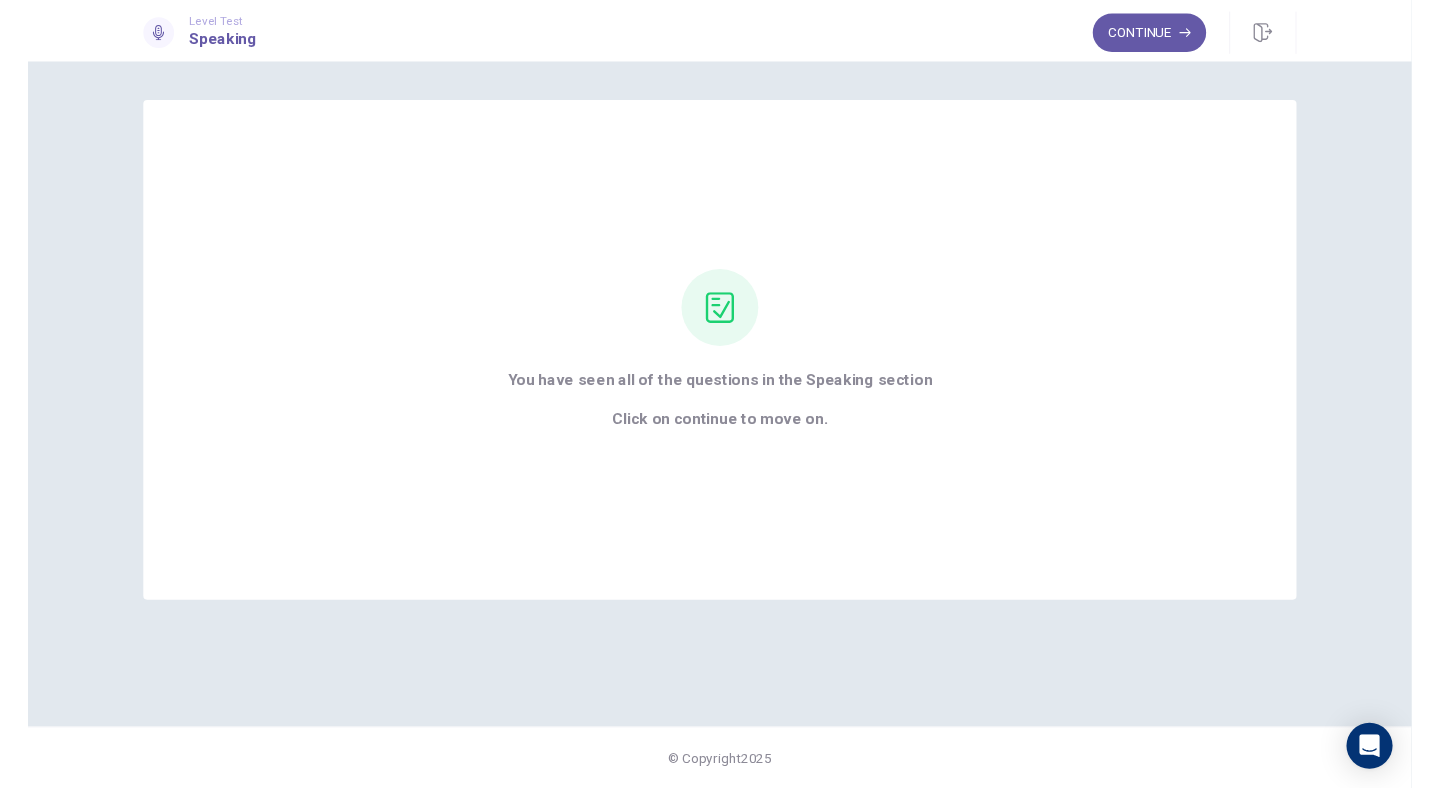 scroll, scrollTop: 0, scrollLeft: 0, axis: both 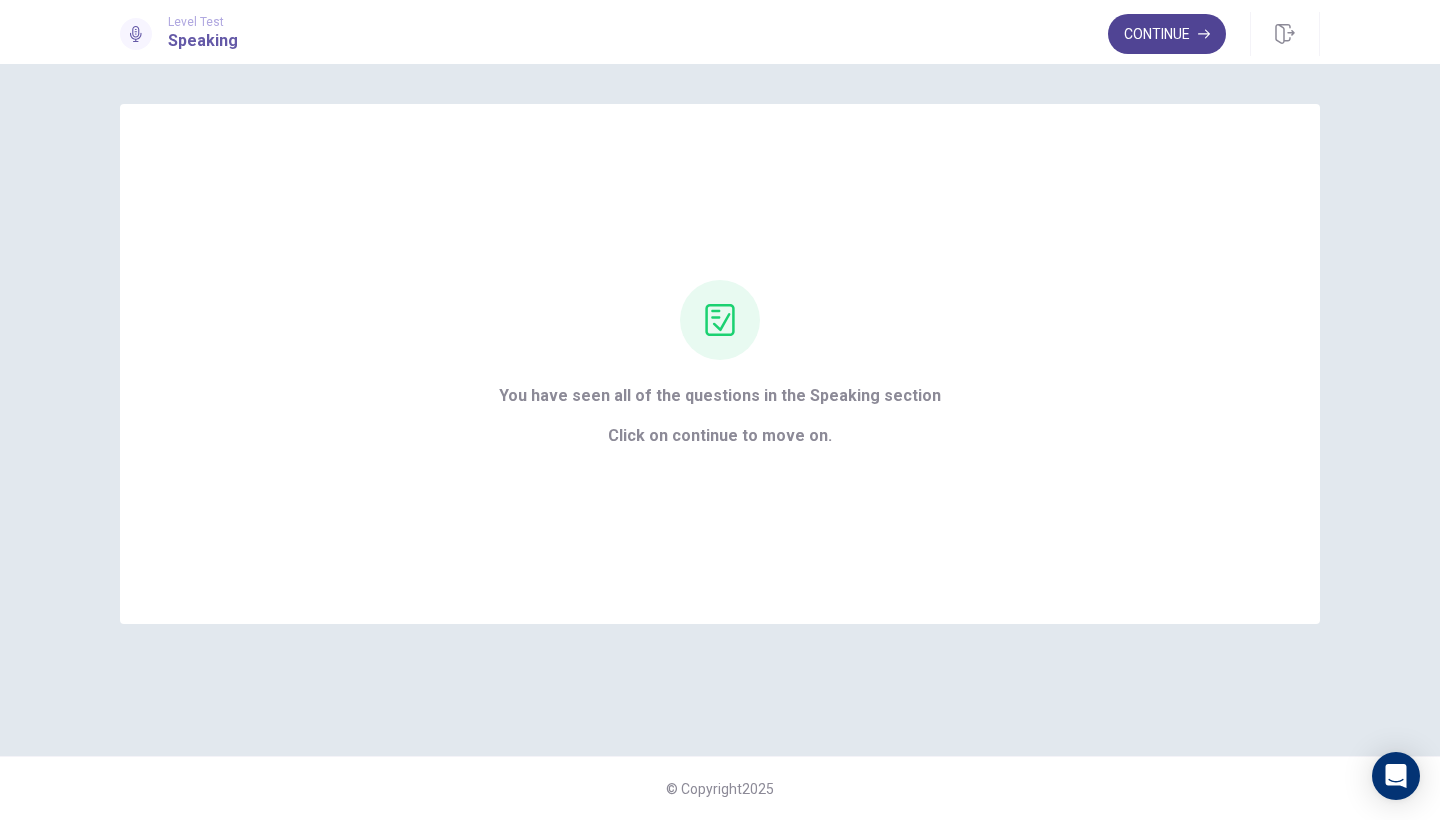 click on "Continue" at bounding box center (1167, 34) 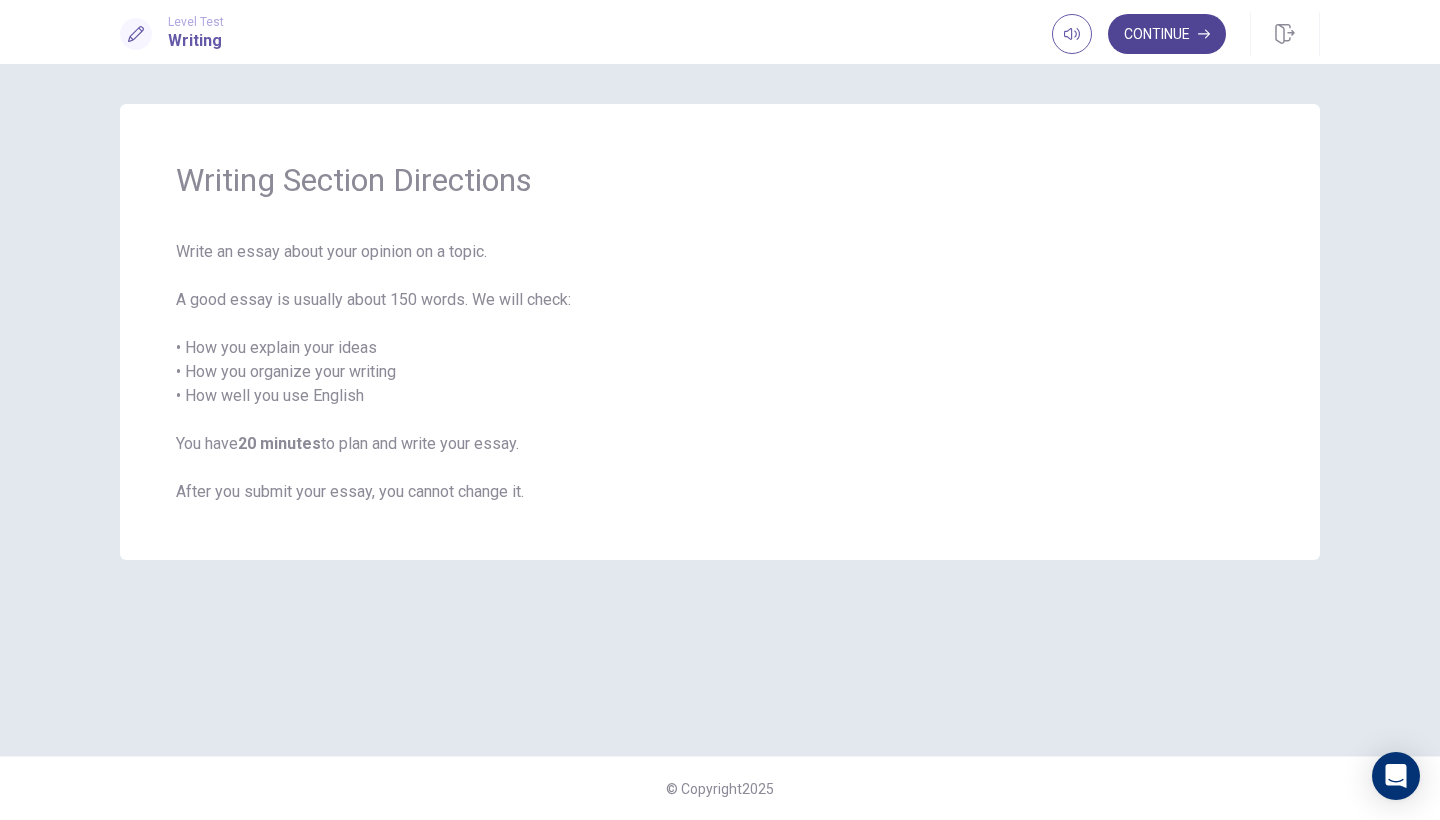 click on "Continue" at bounding box center (1167, 34) 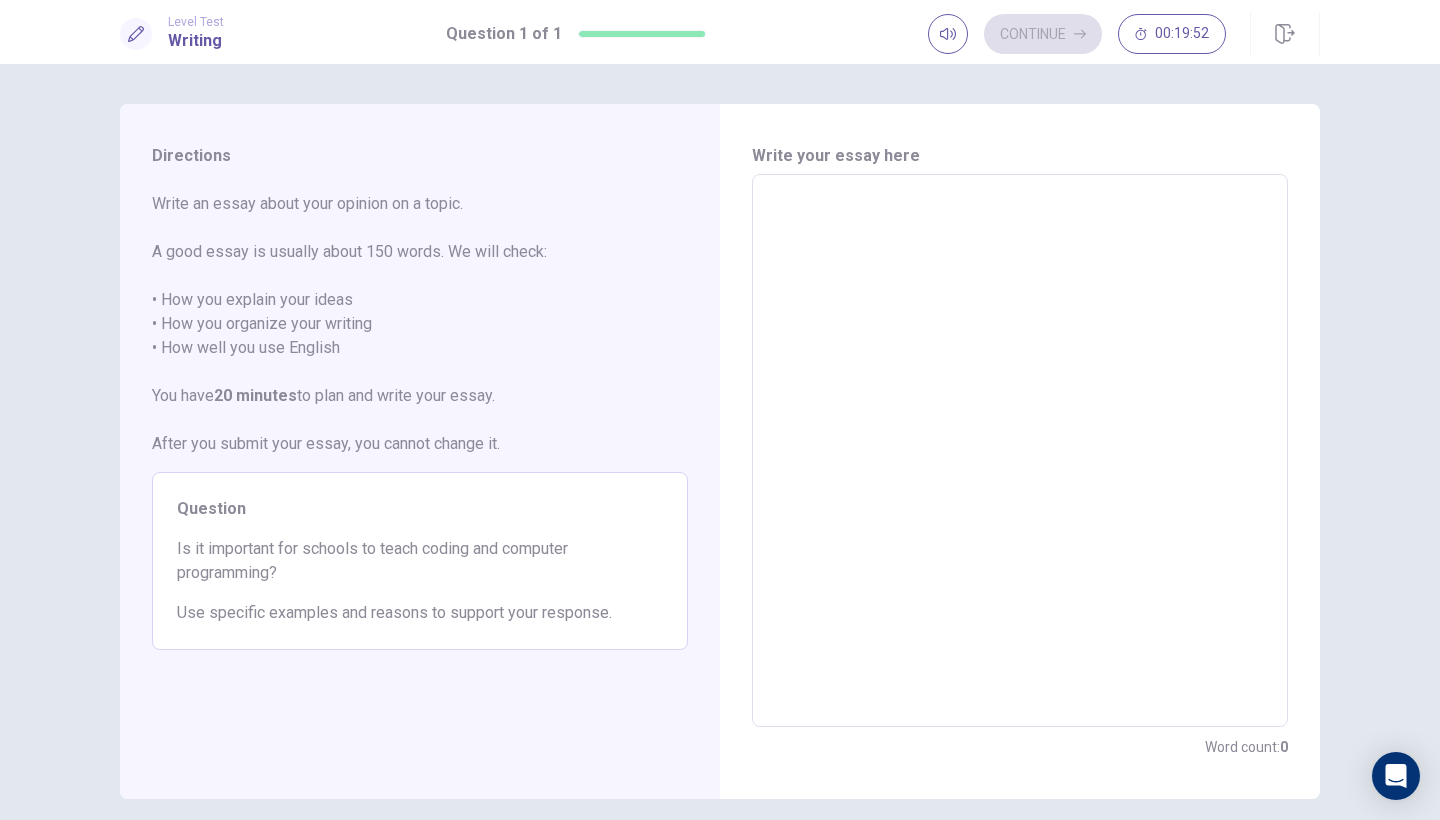 click at bounding box center [1020, 451] 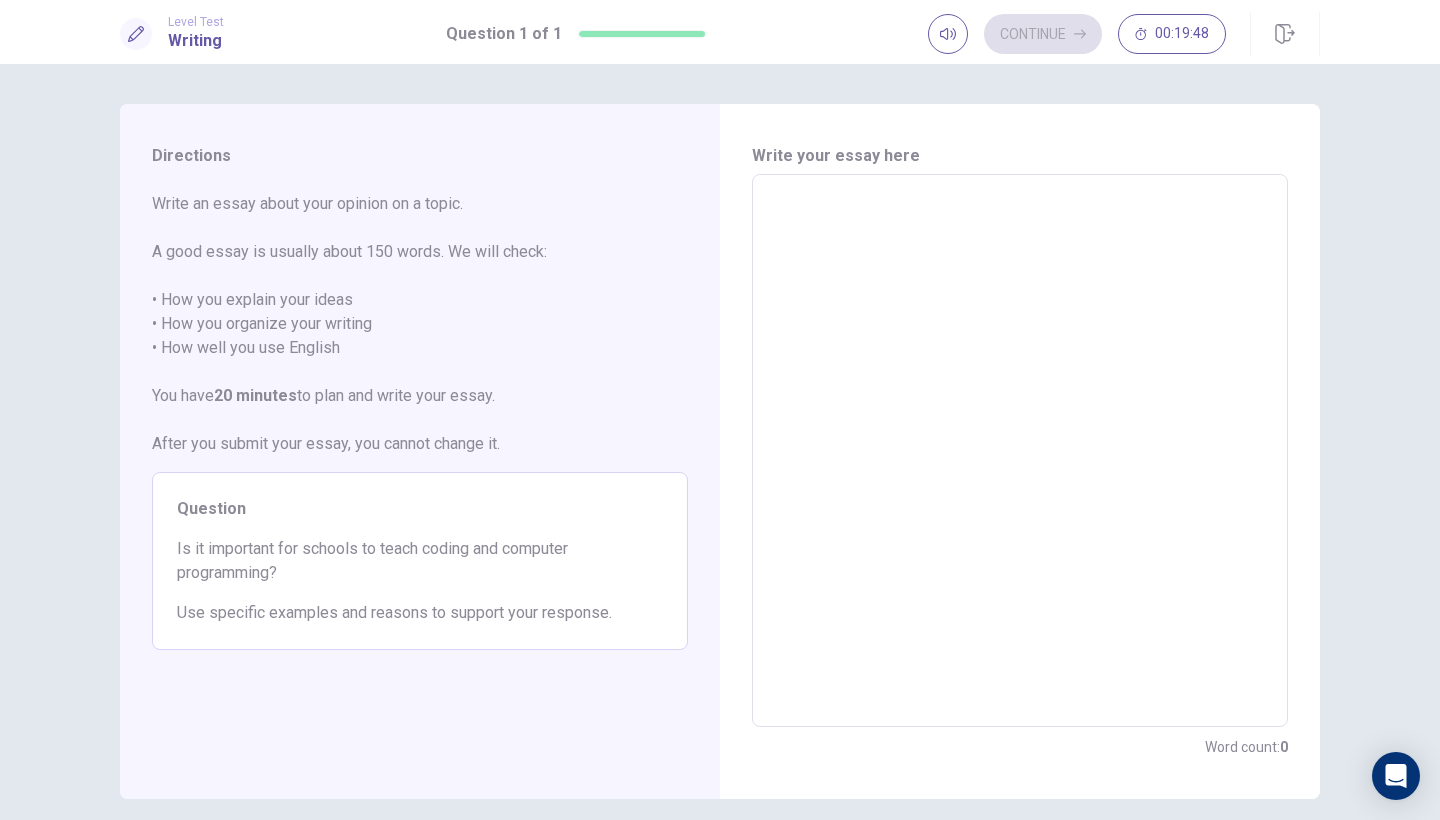 type on "*" 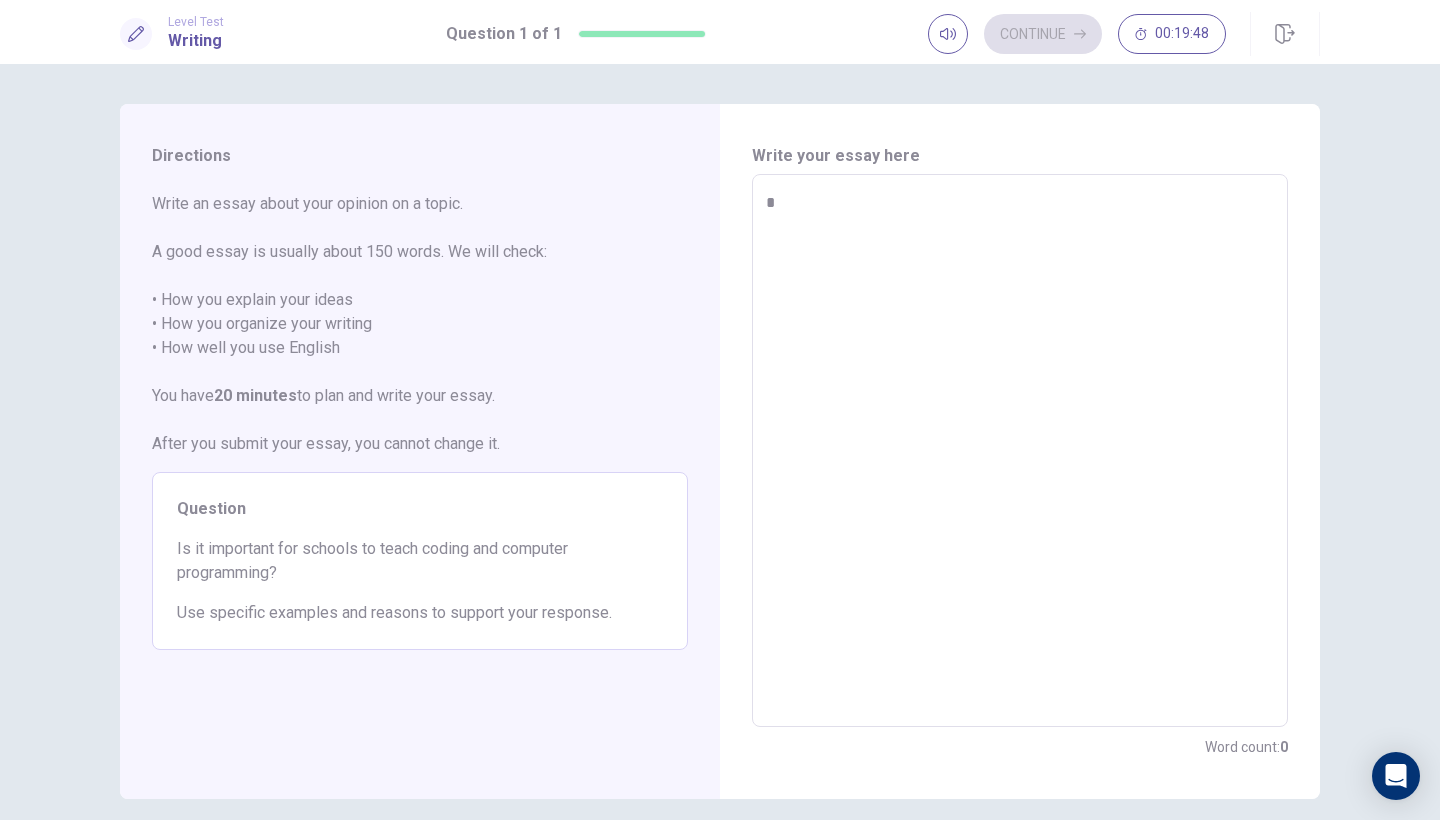 type on "*" 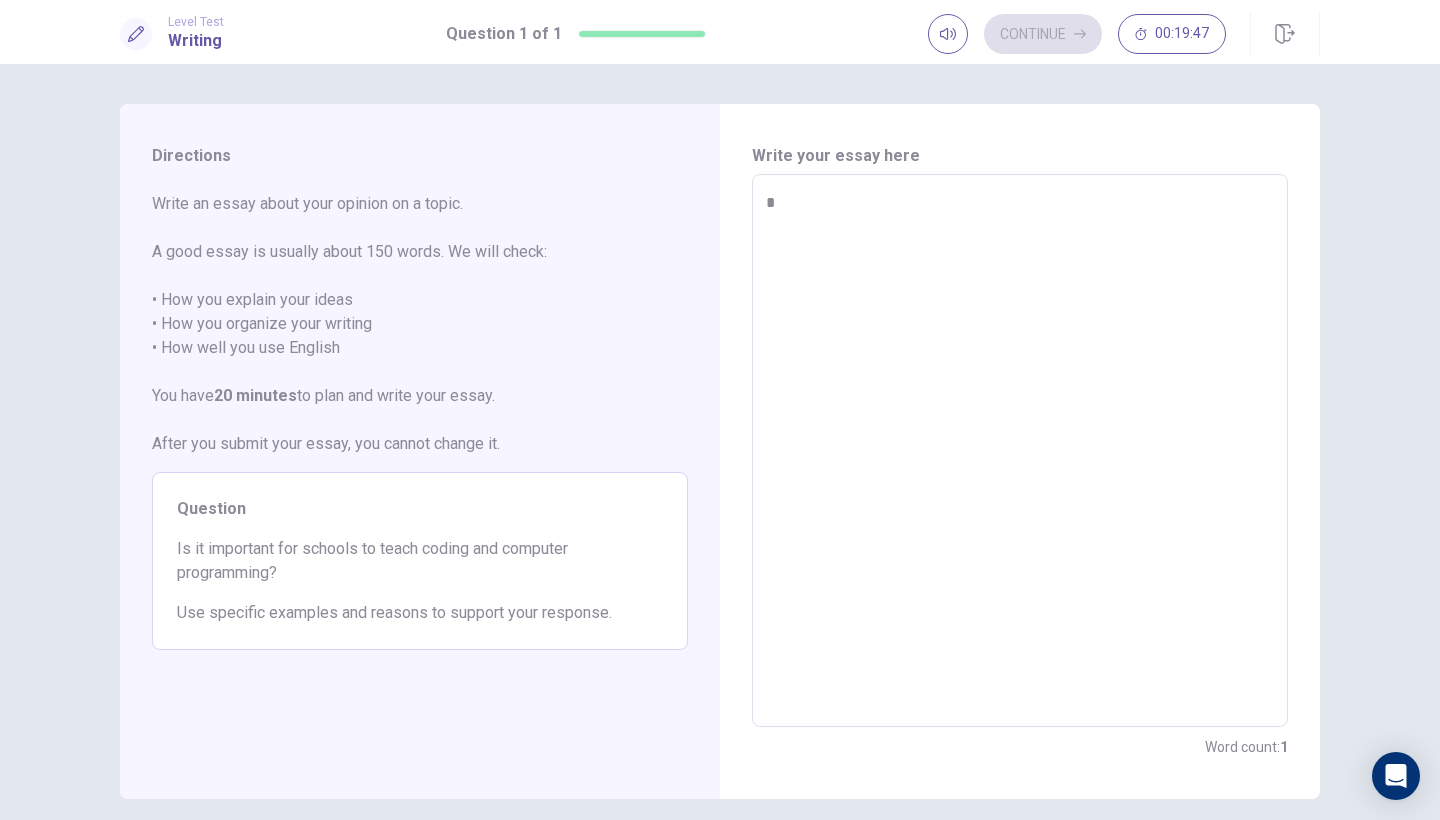 type on "**" 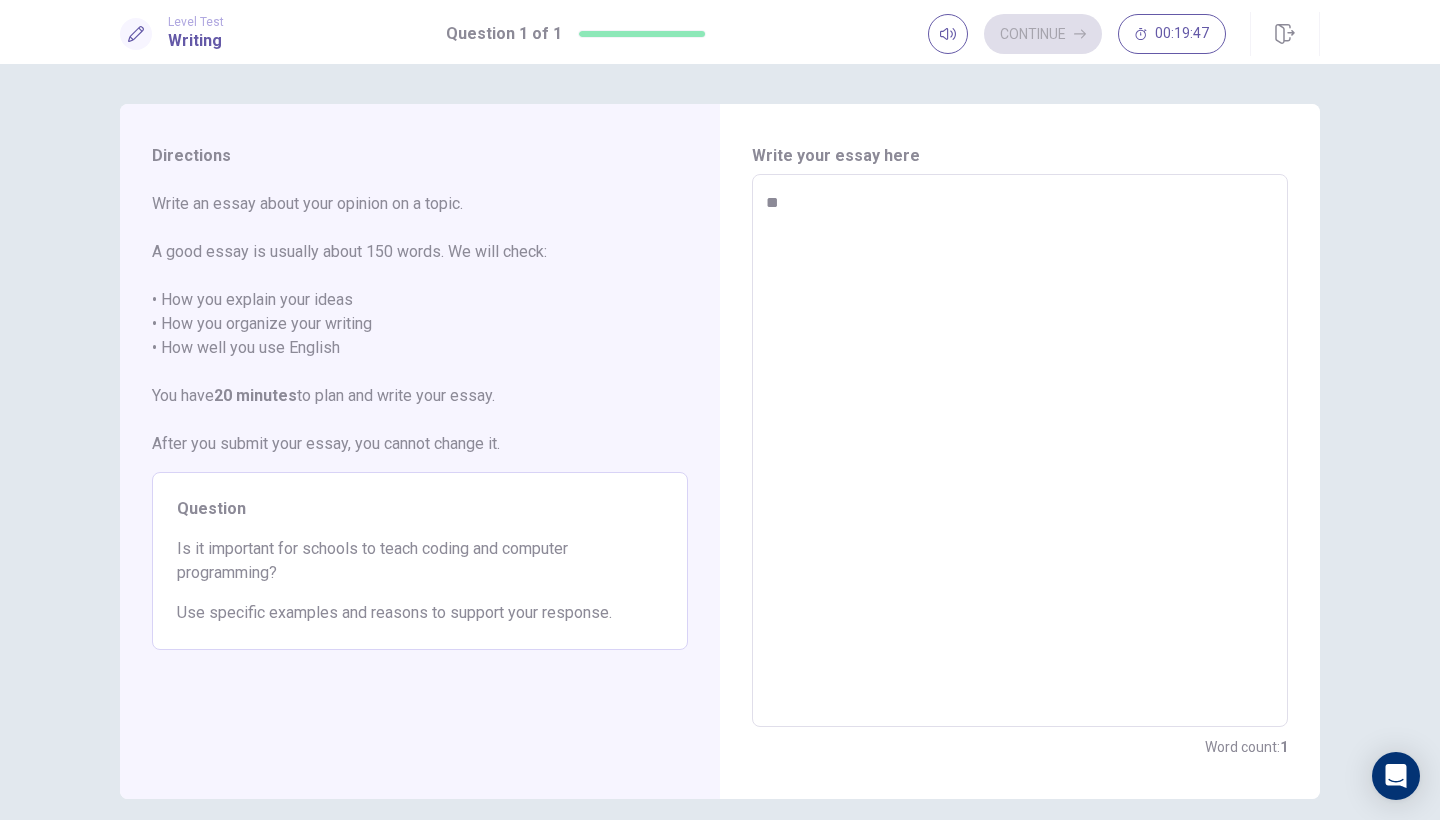 type on "*" 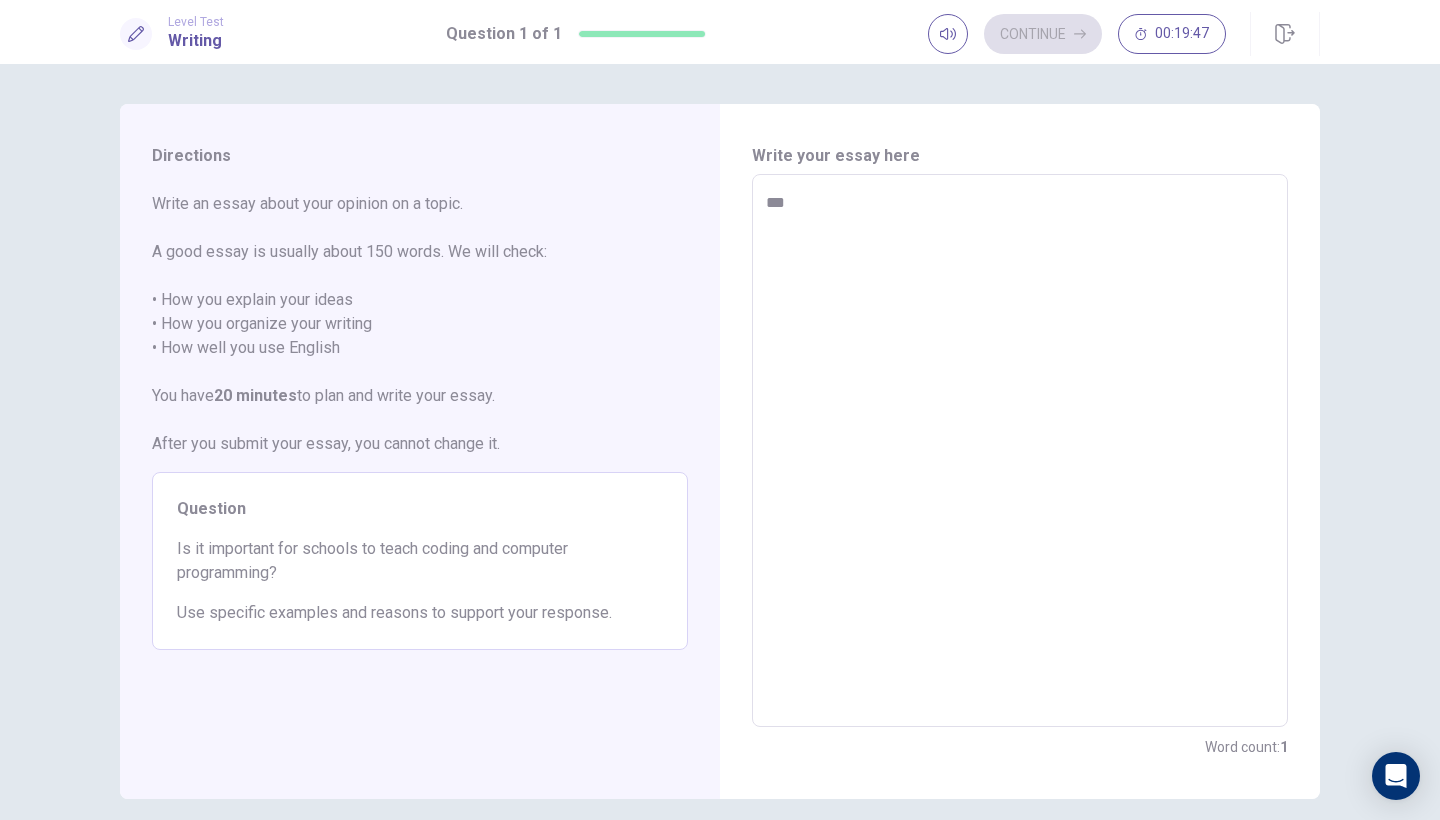 type on "*" 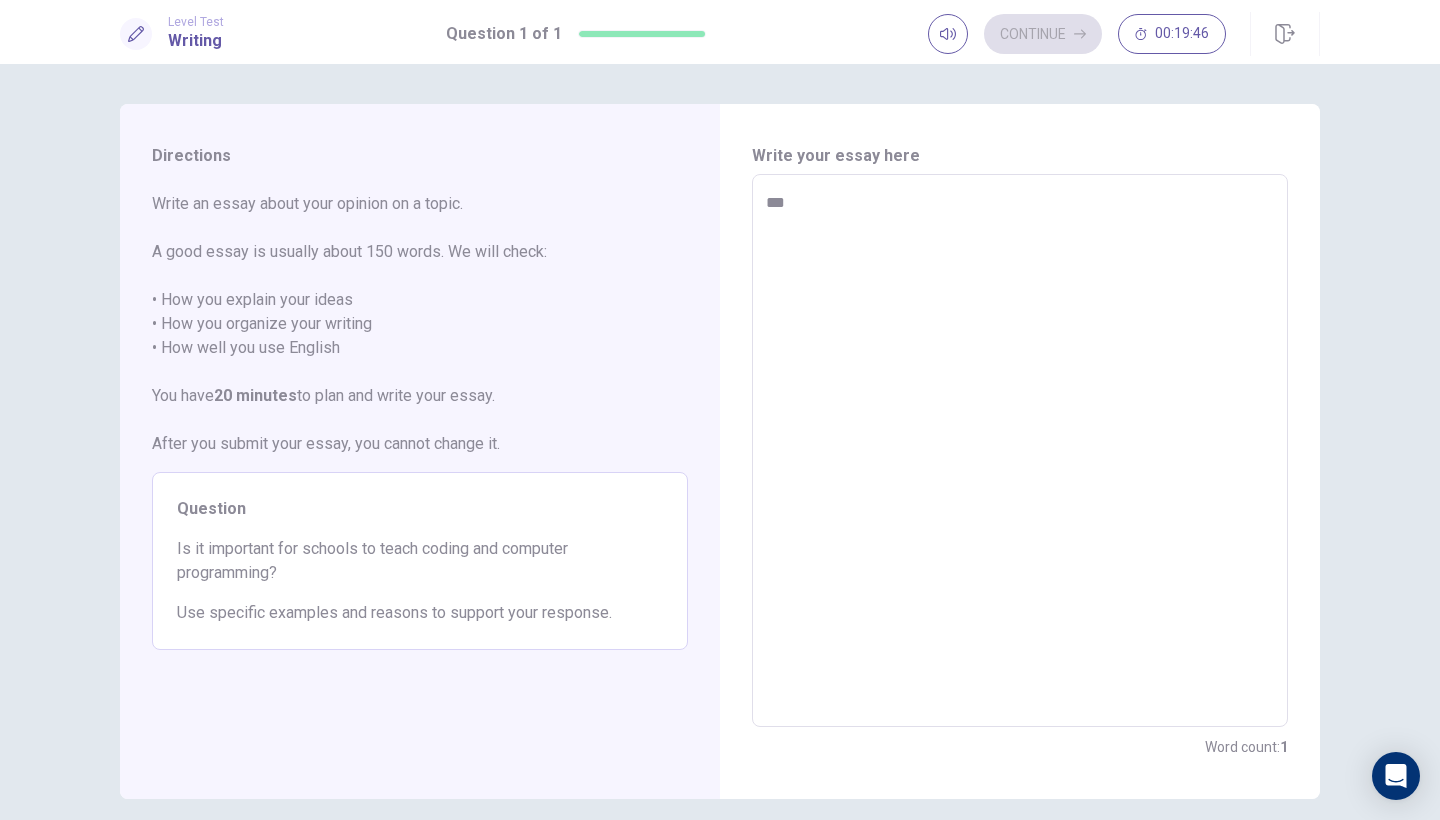 type on "****" 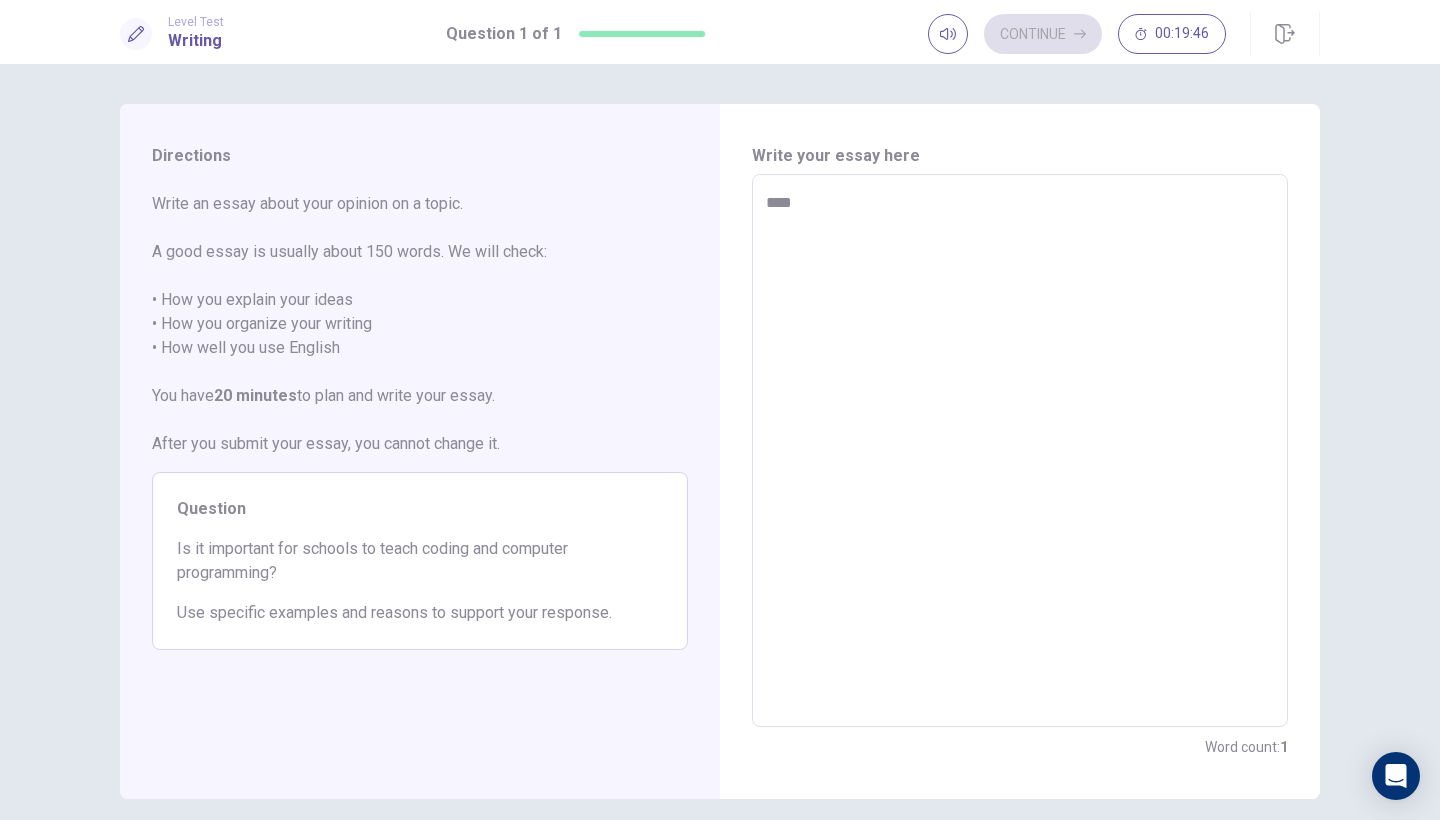 type on "*" 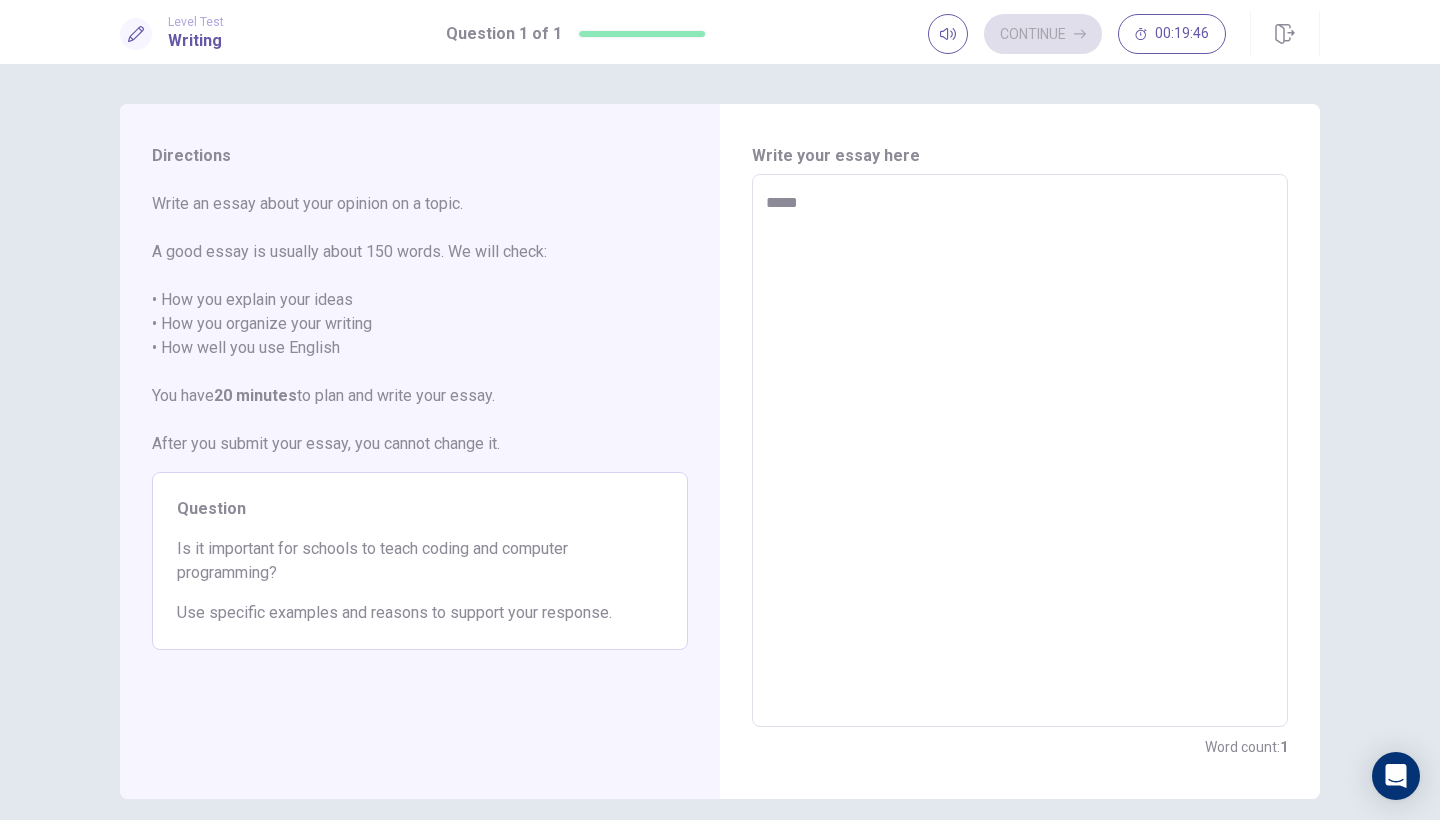 type on "*" 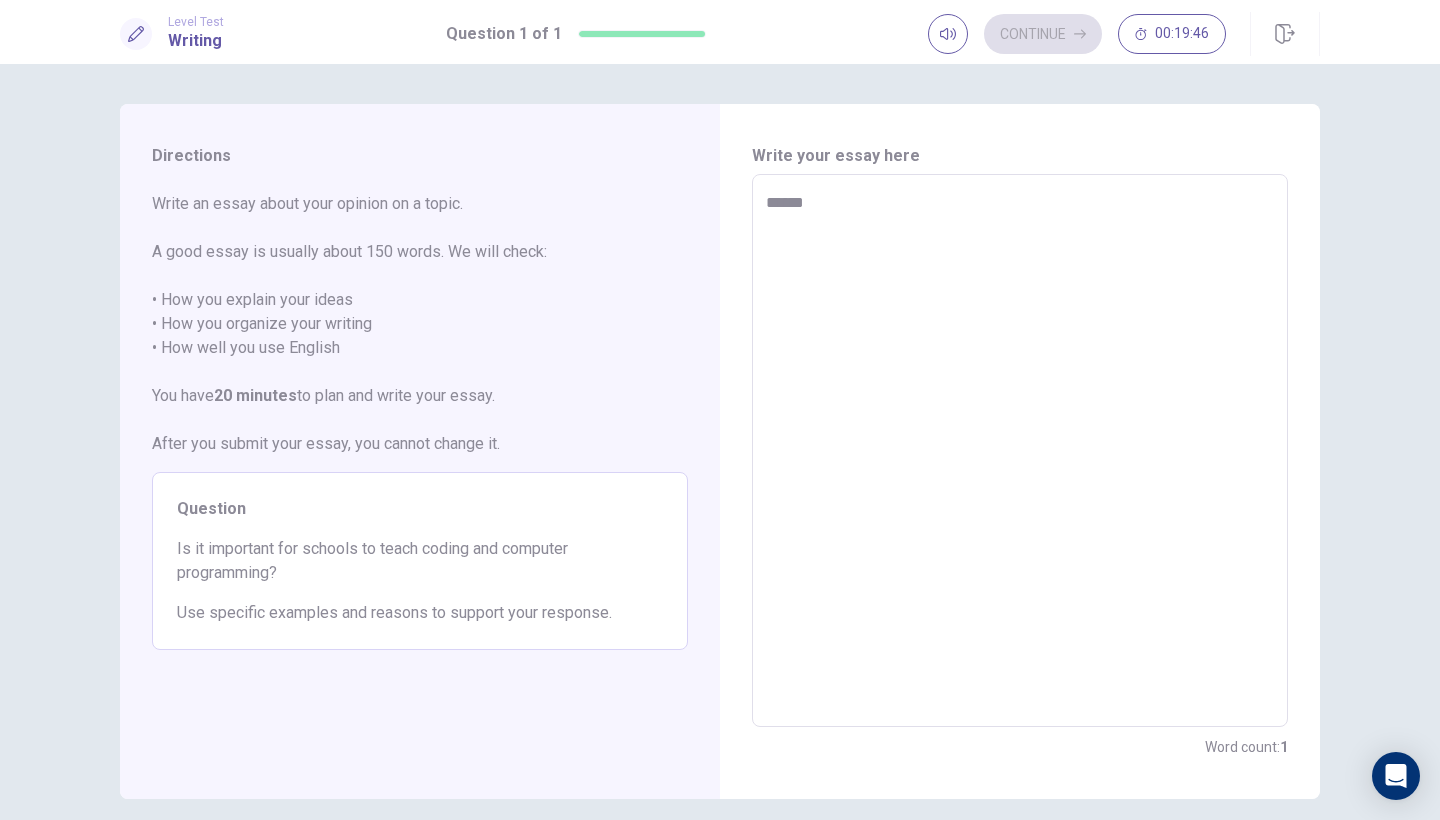 type on "*" 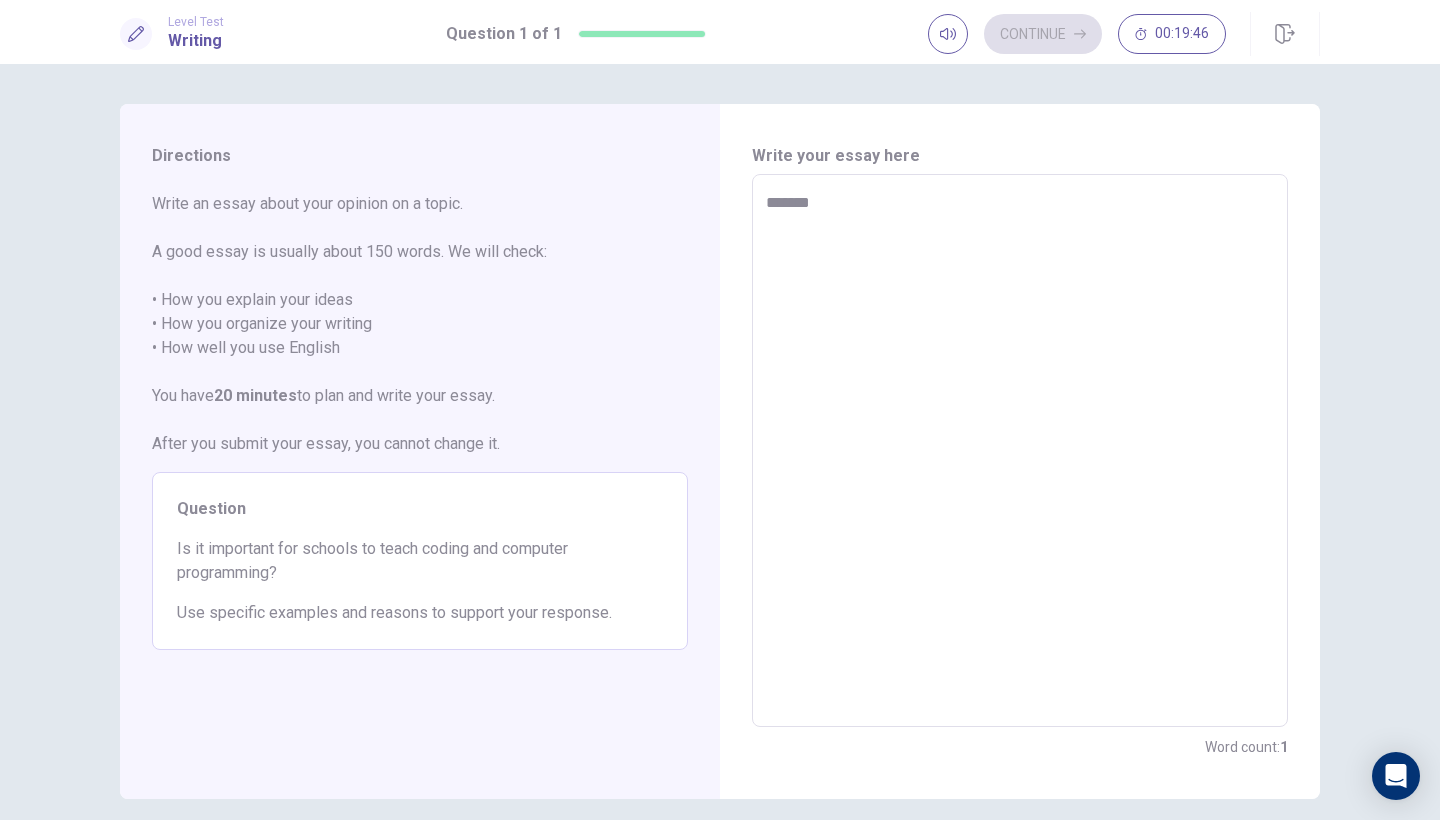 type on "*" 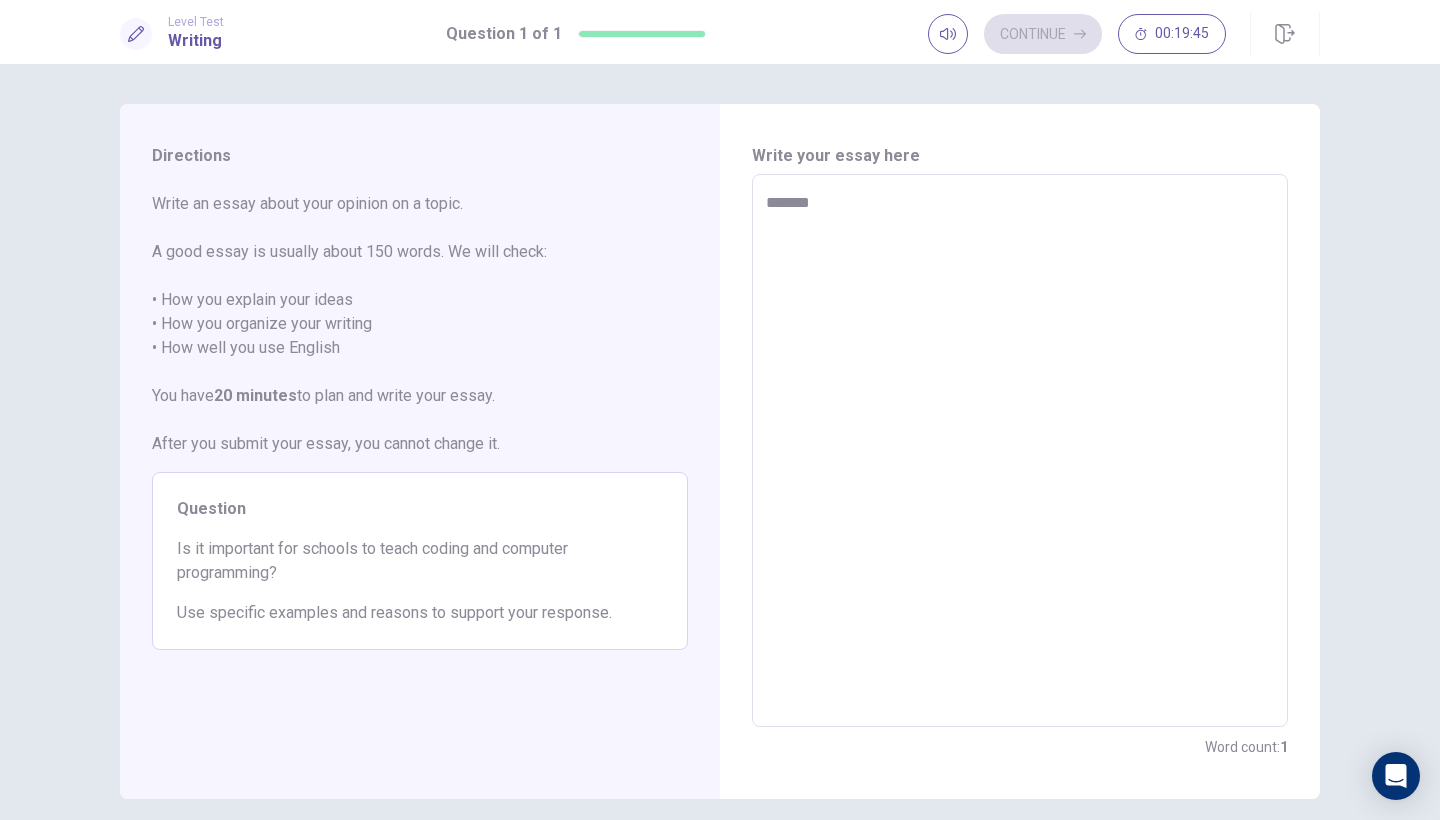 type on "********" 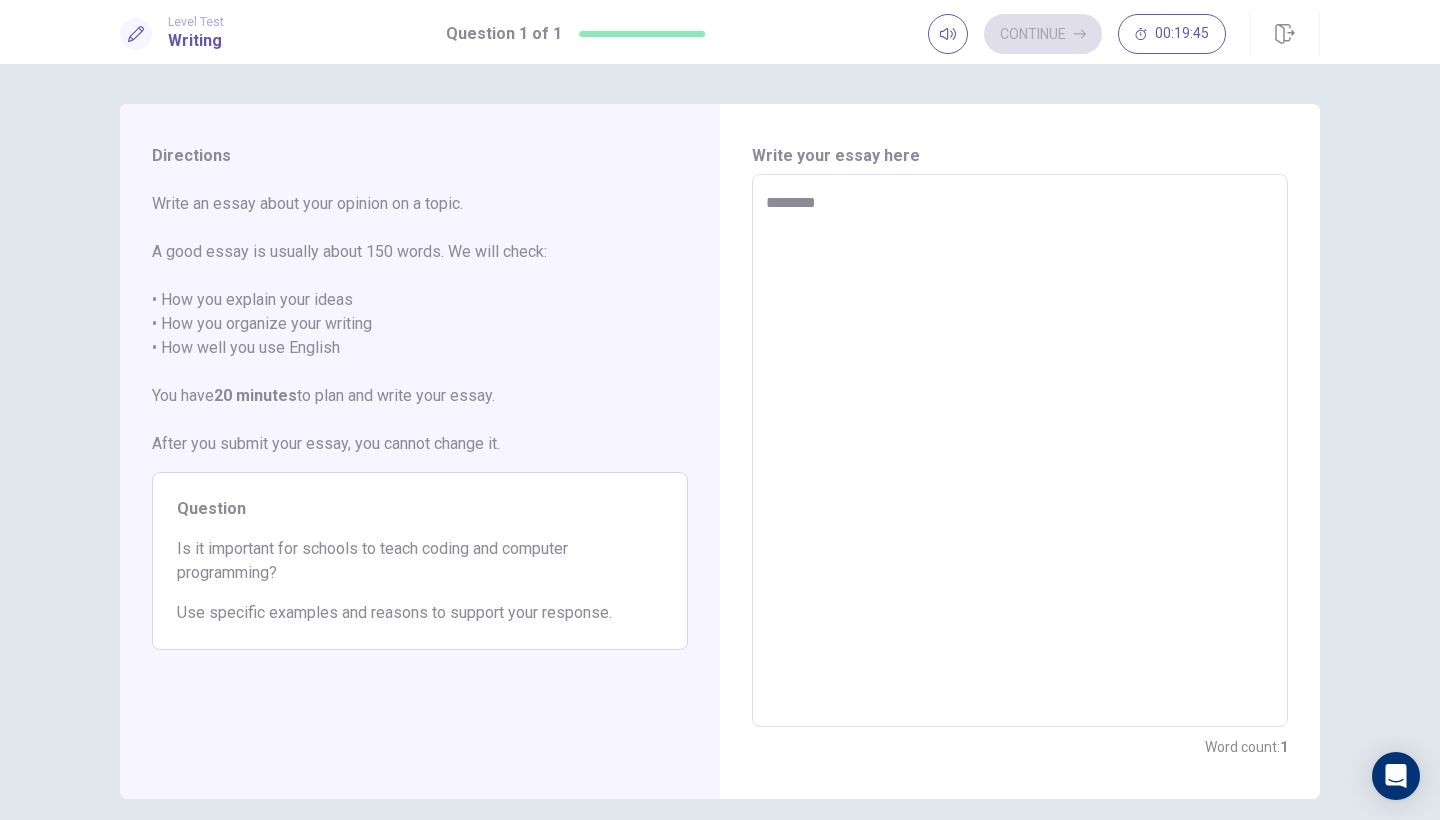type on "*" 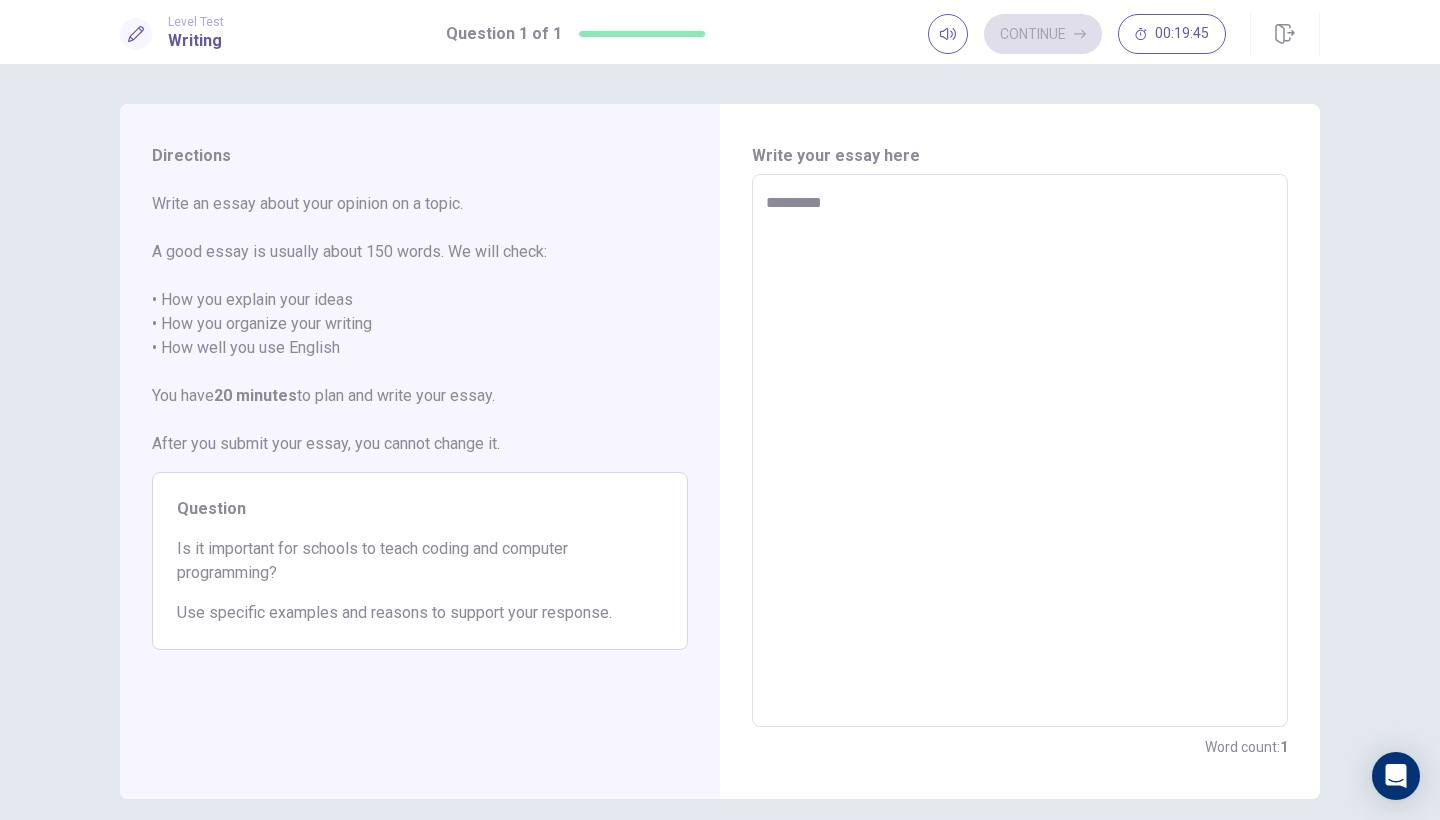 type on "*" 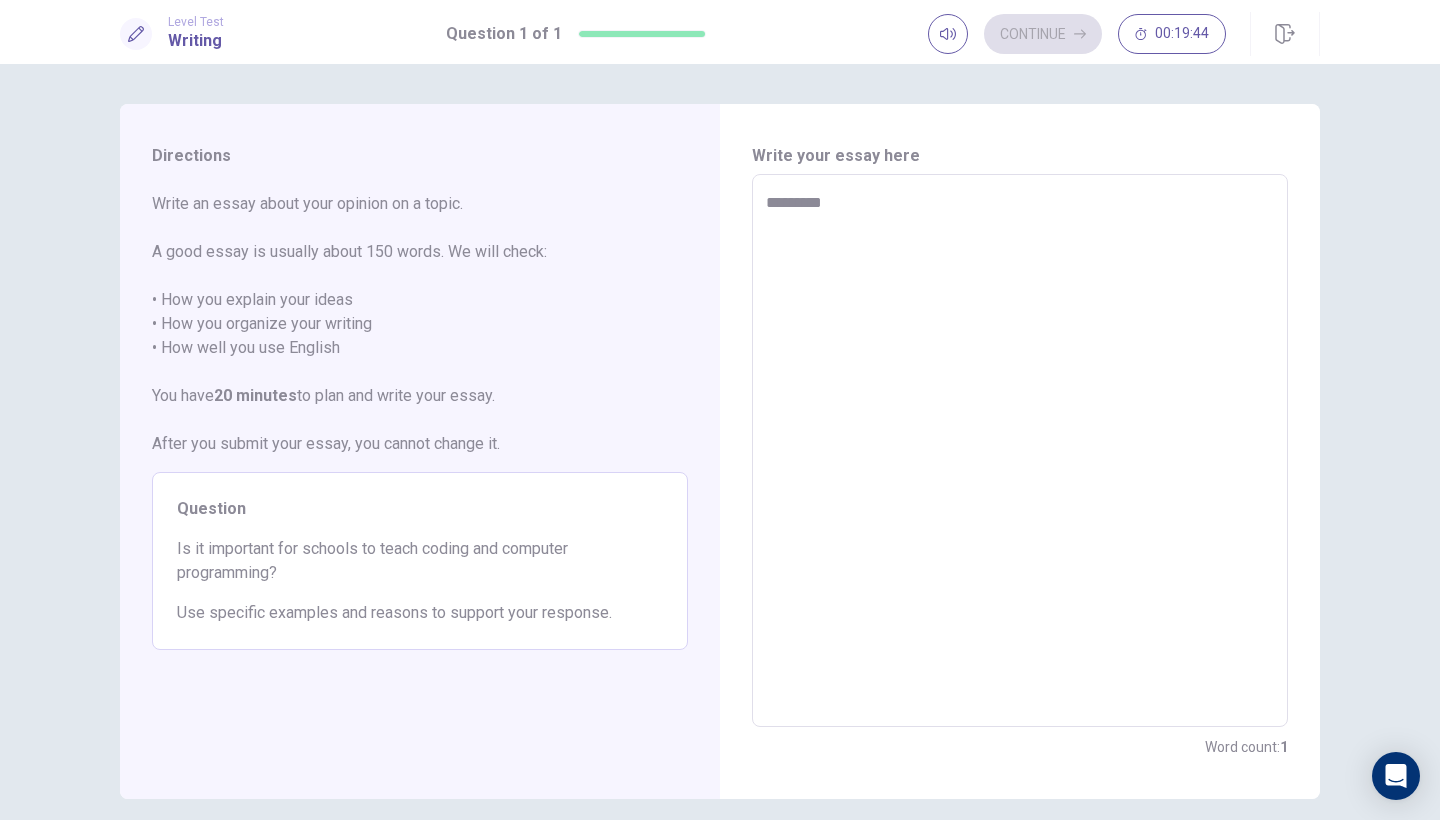 type on "**********" 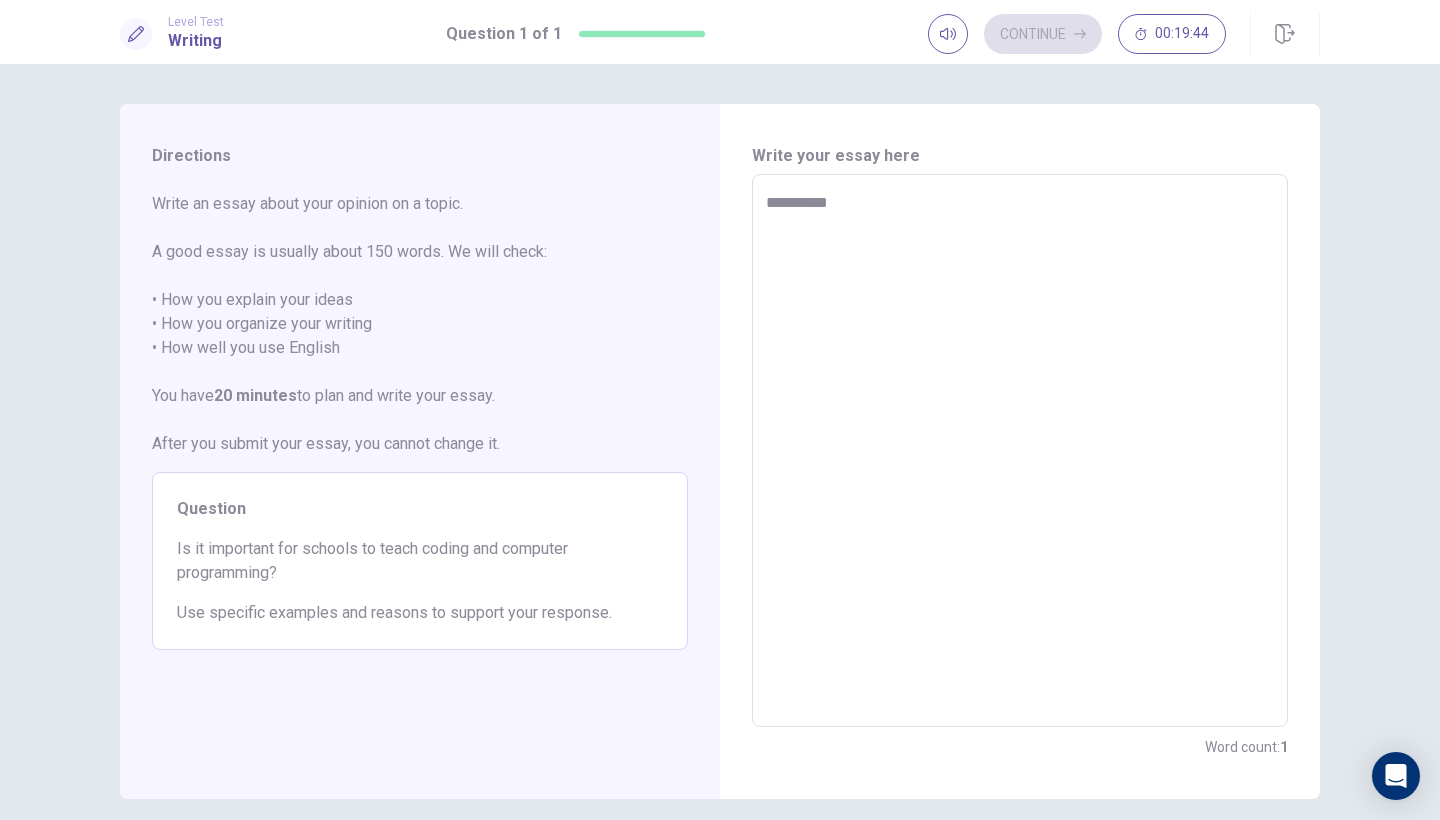 type on "*" 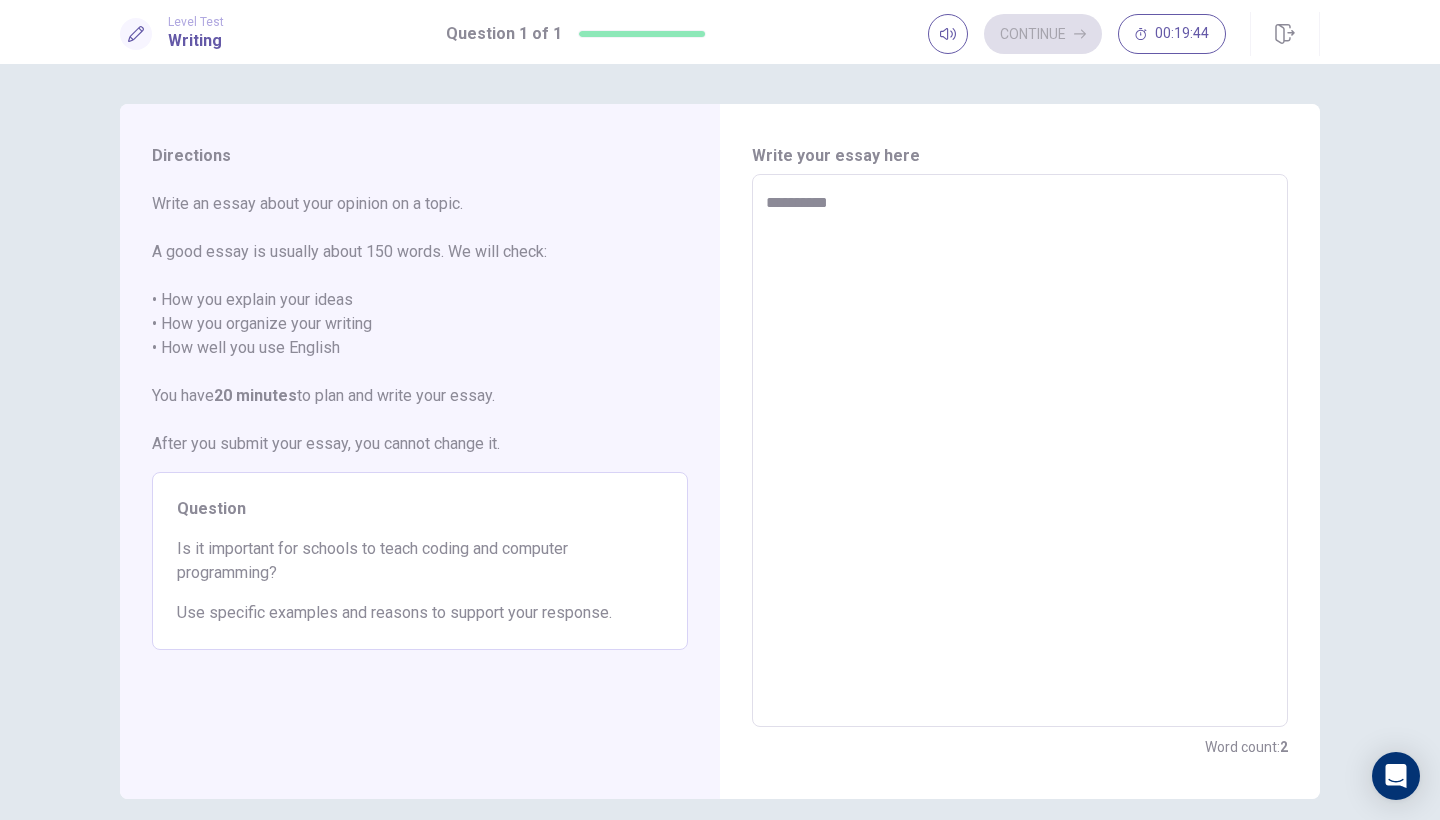 type on "**********" 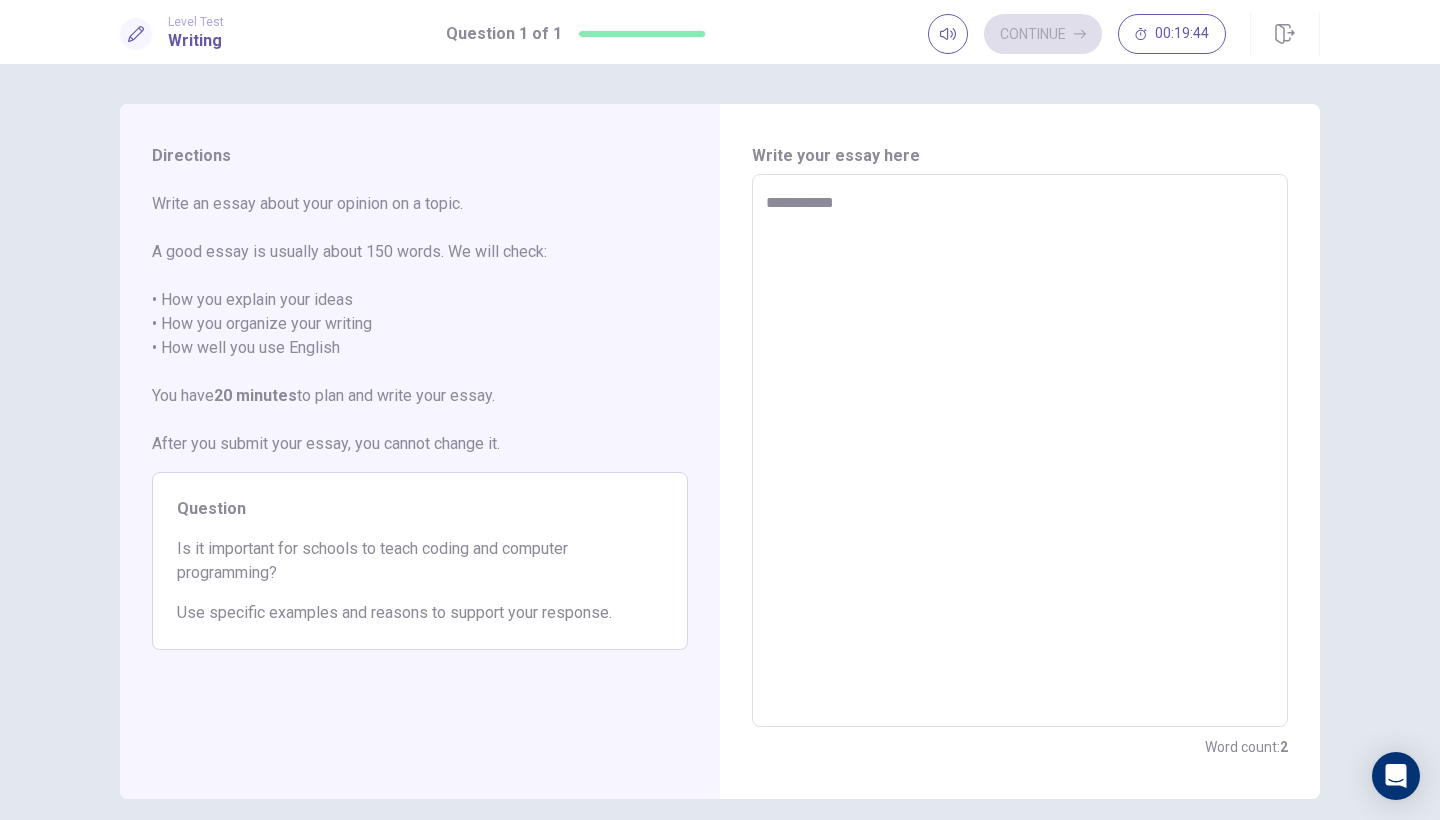 type on "*" 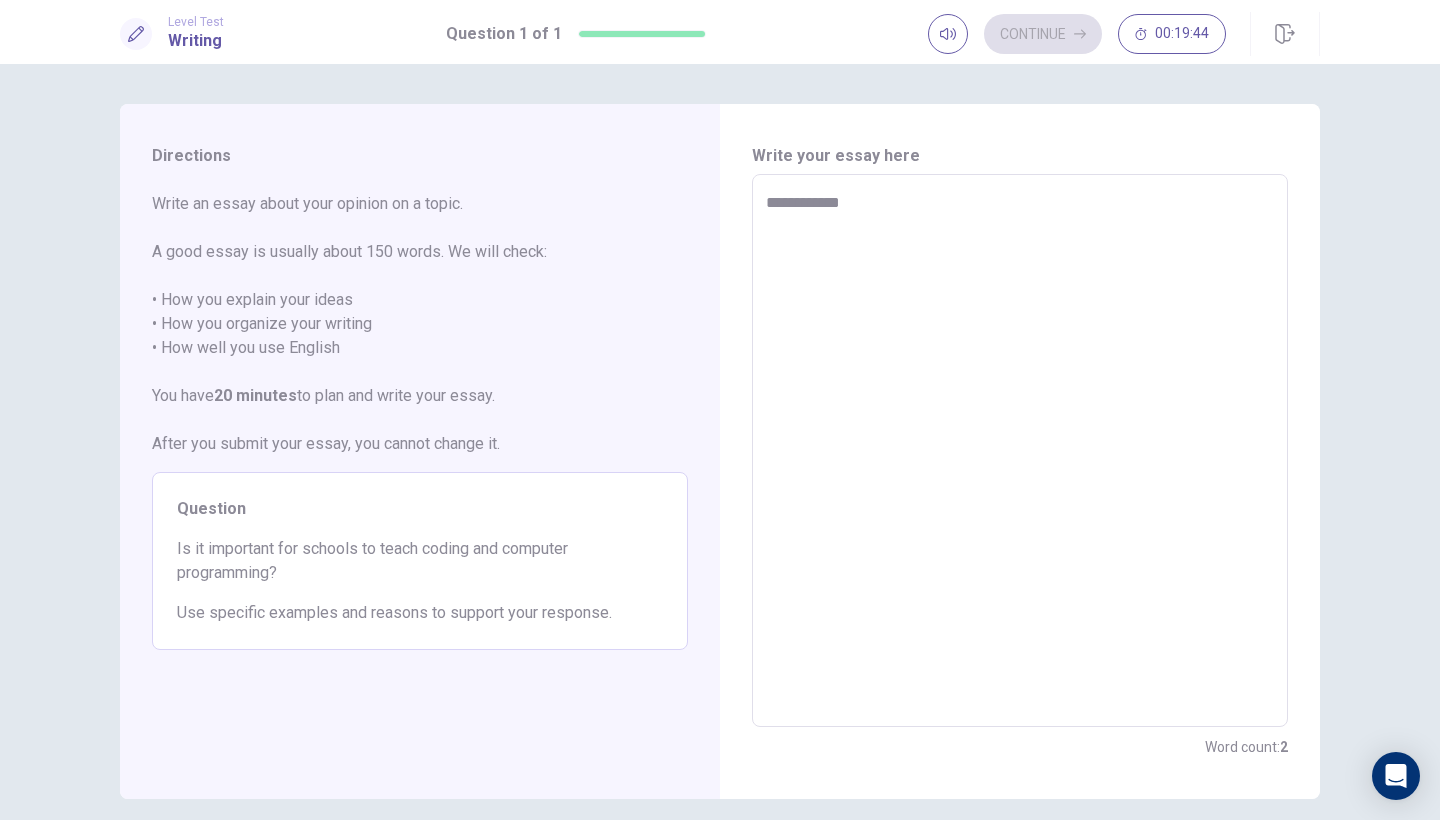 type on "*" 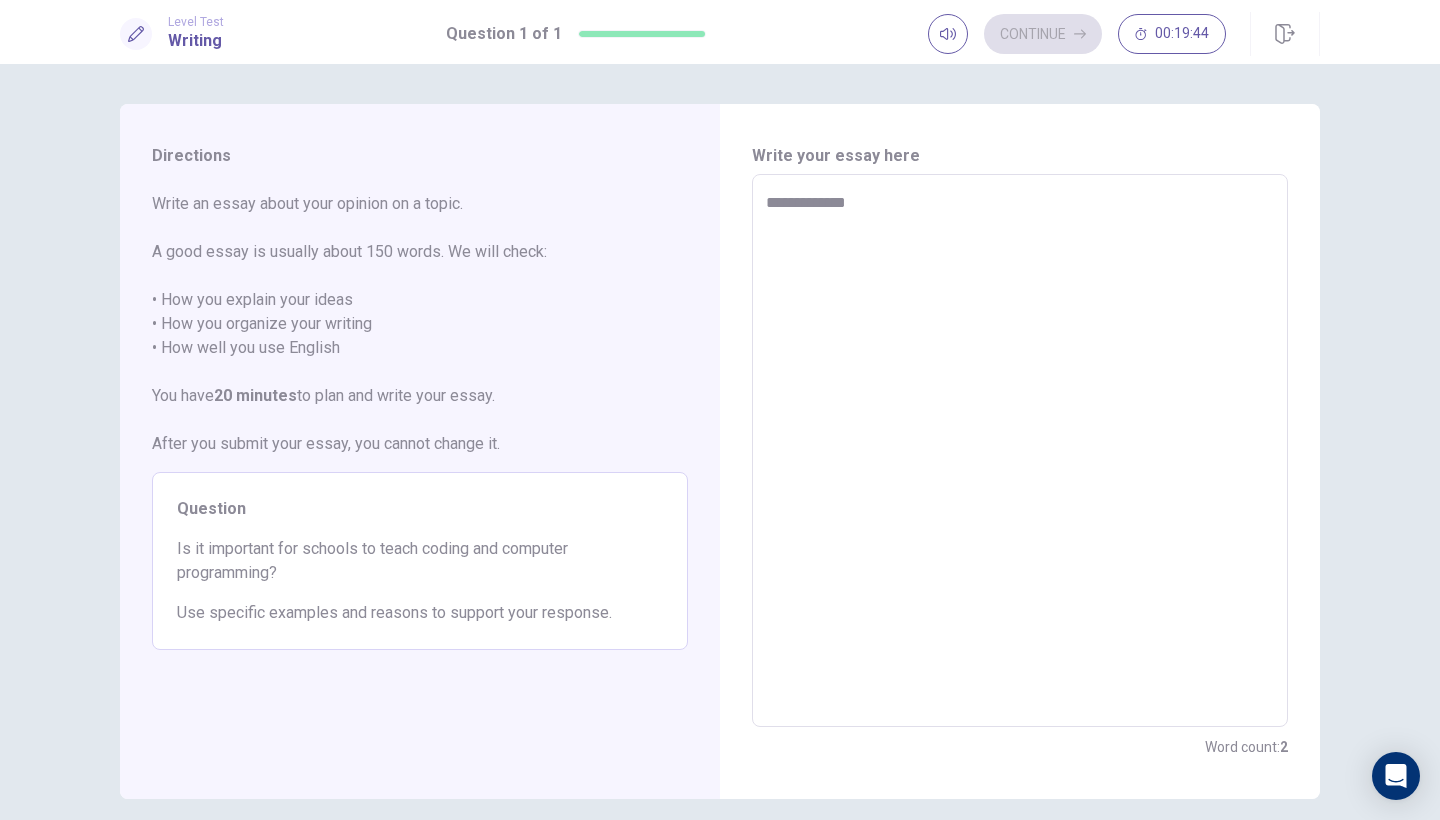 type on "*" 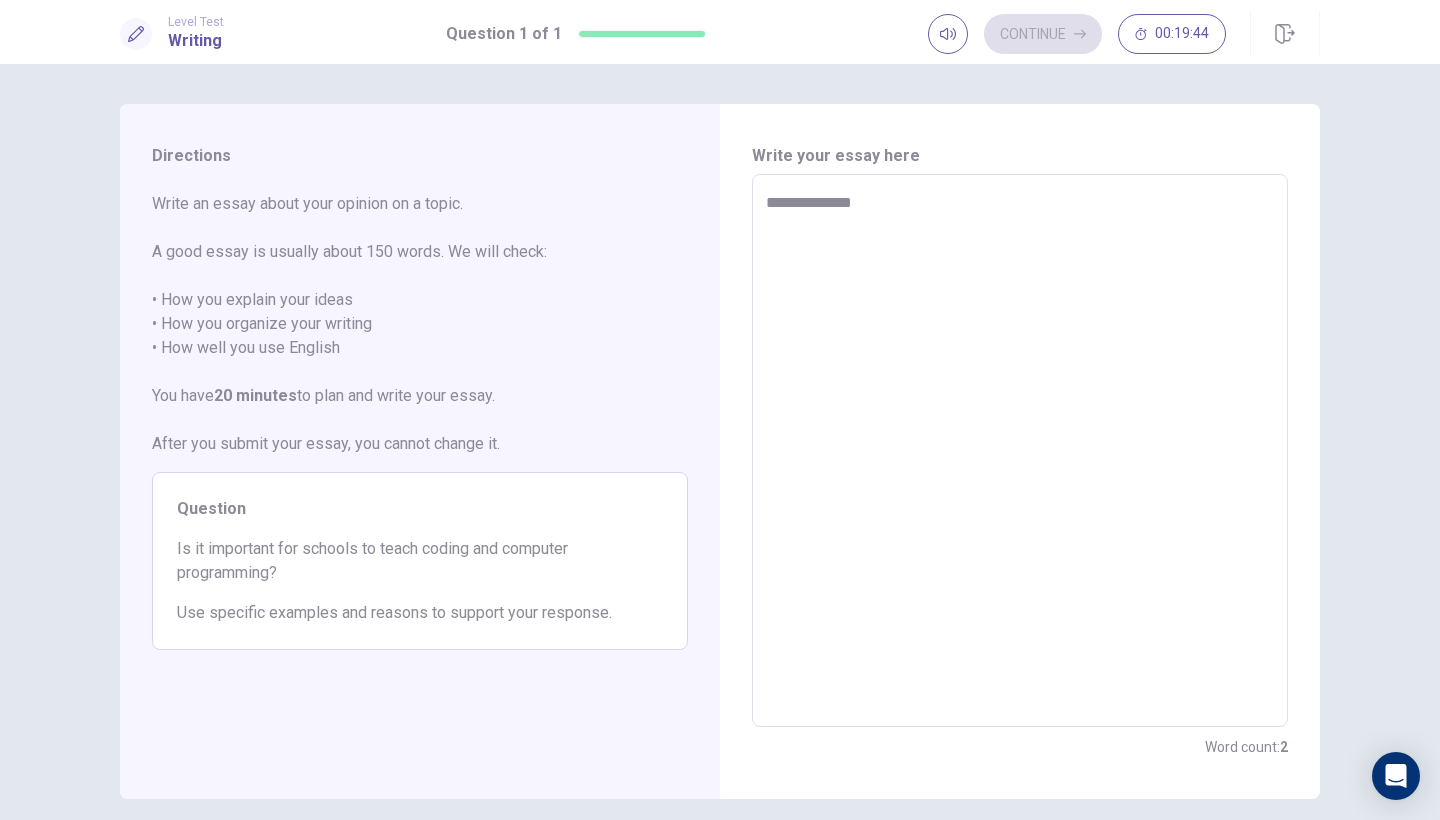 type on "*" 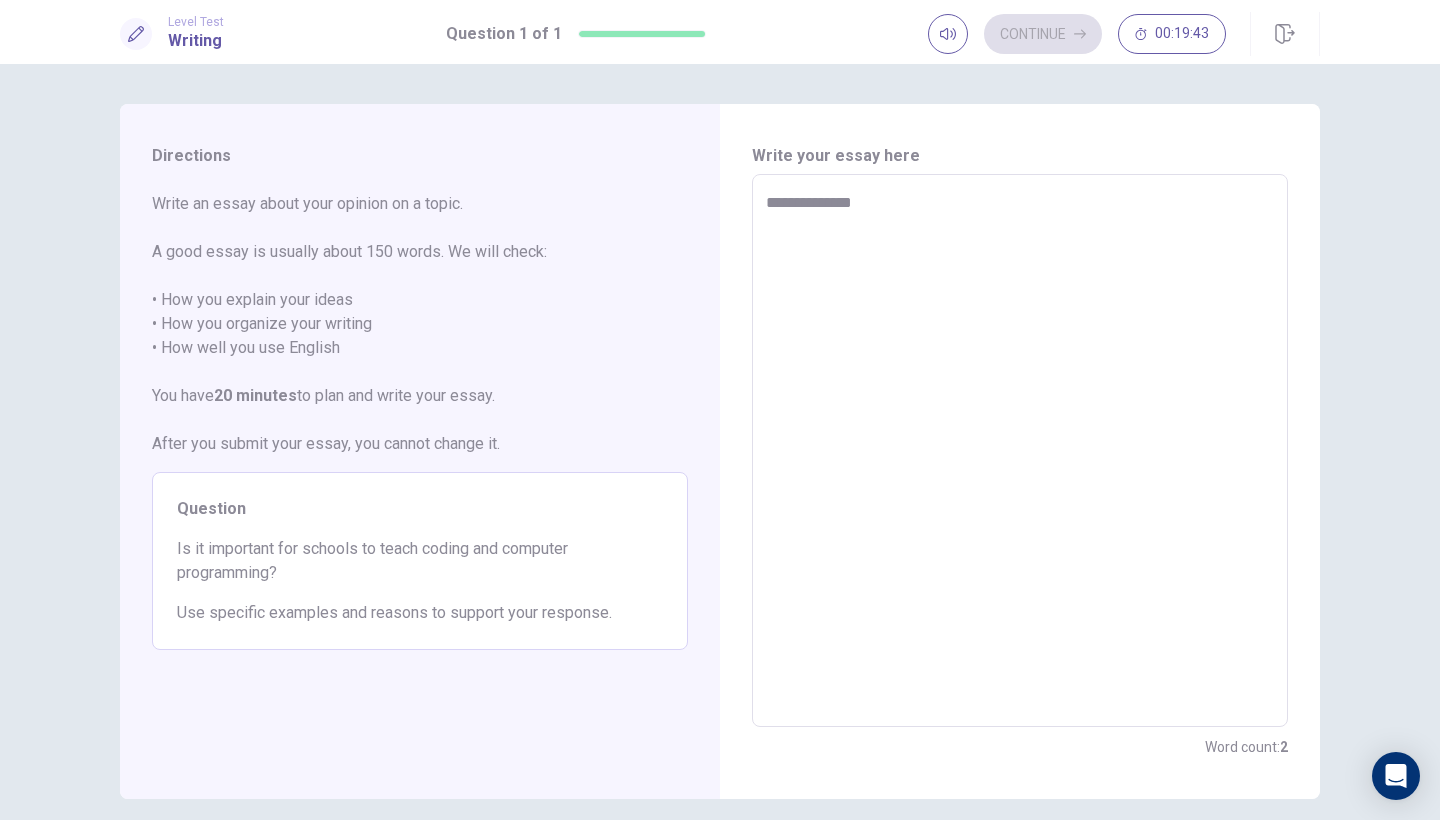 type on "**********" 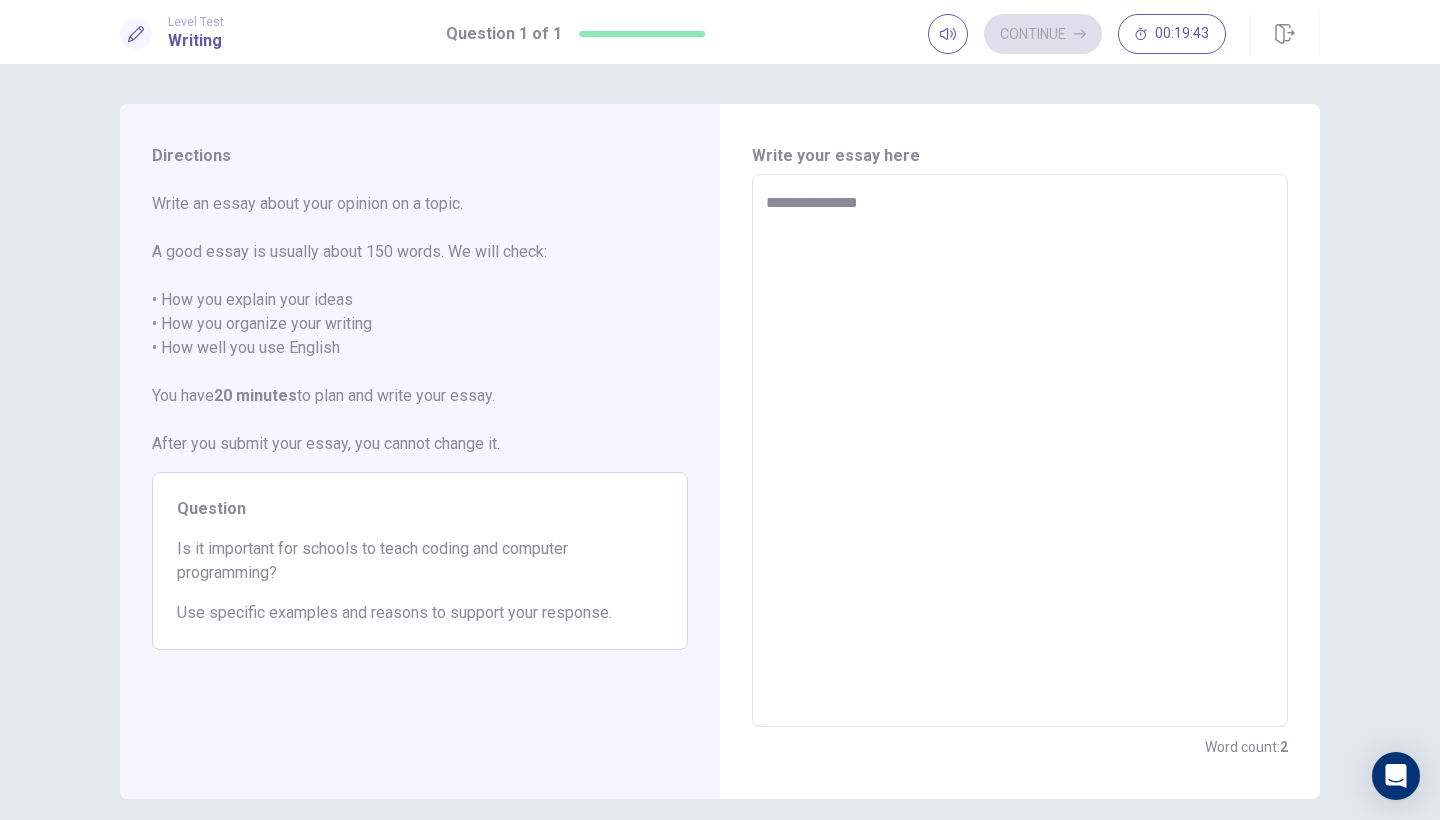 type on "*" 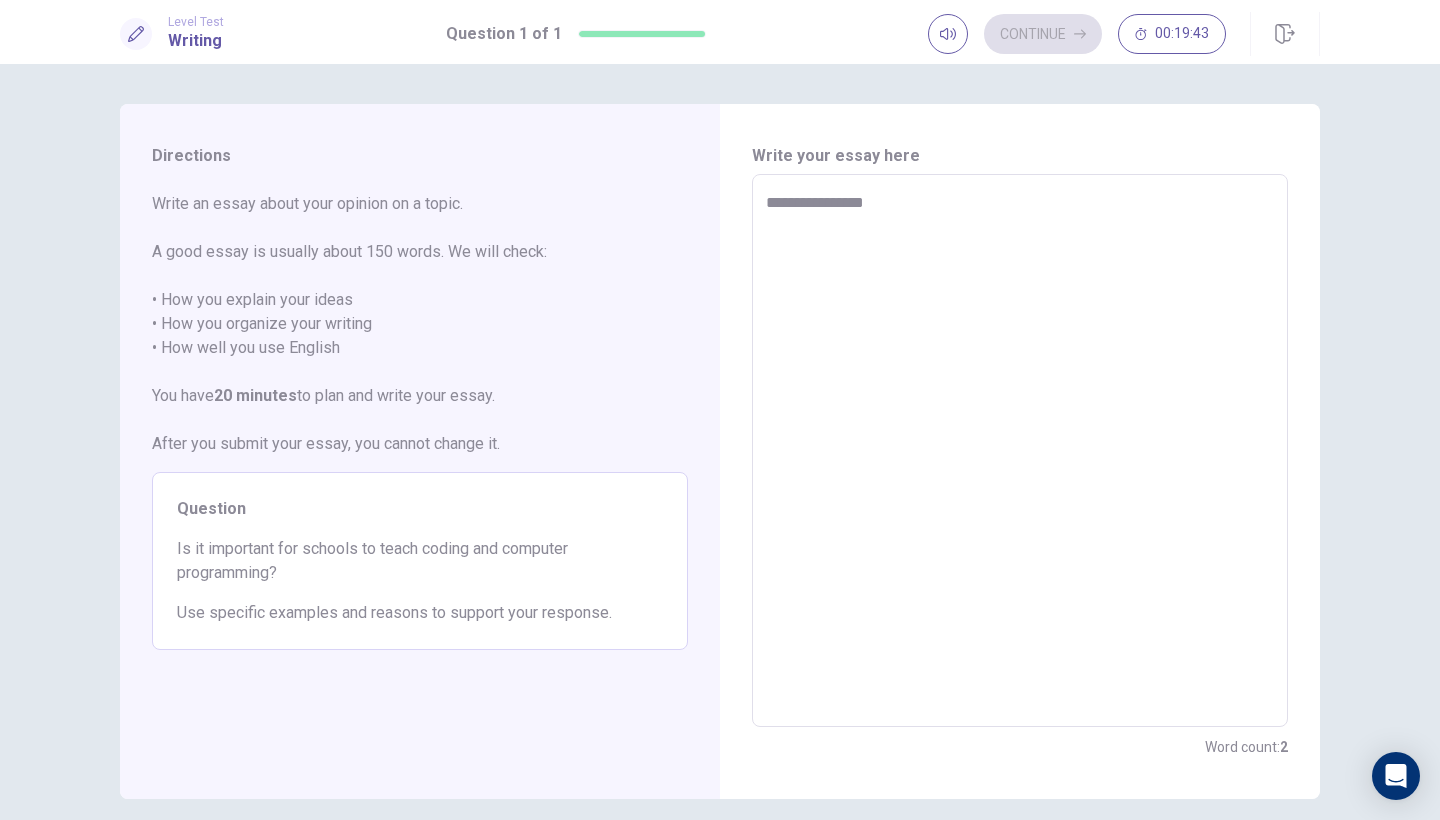 type on "*" 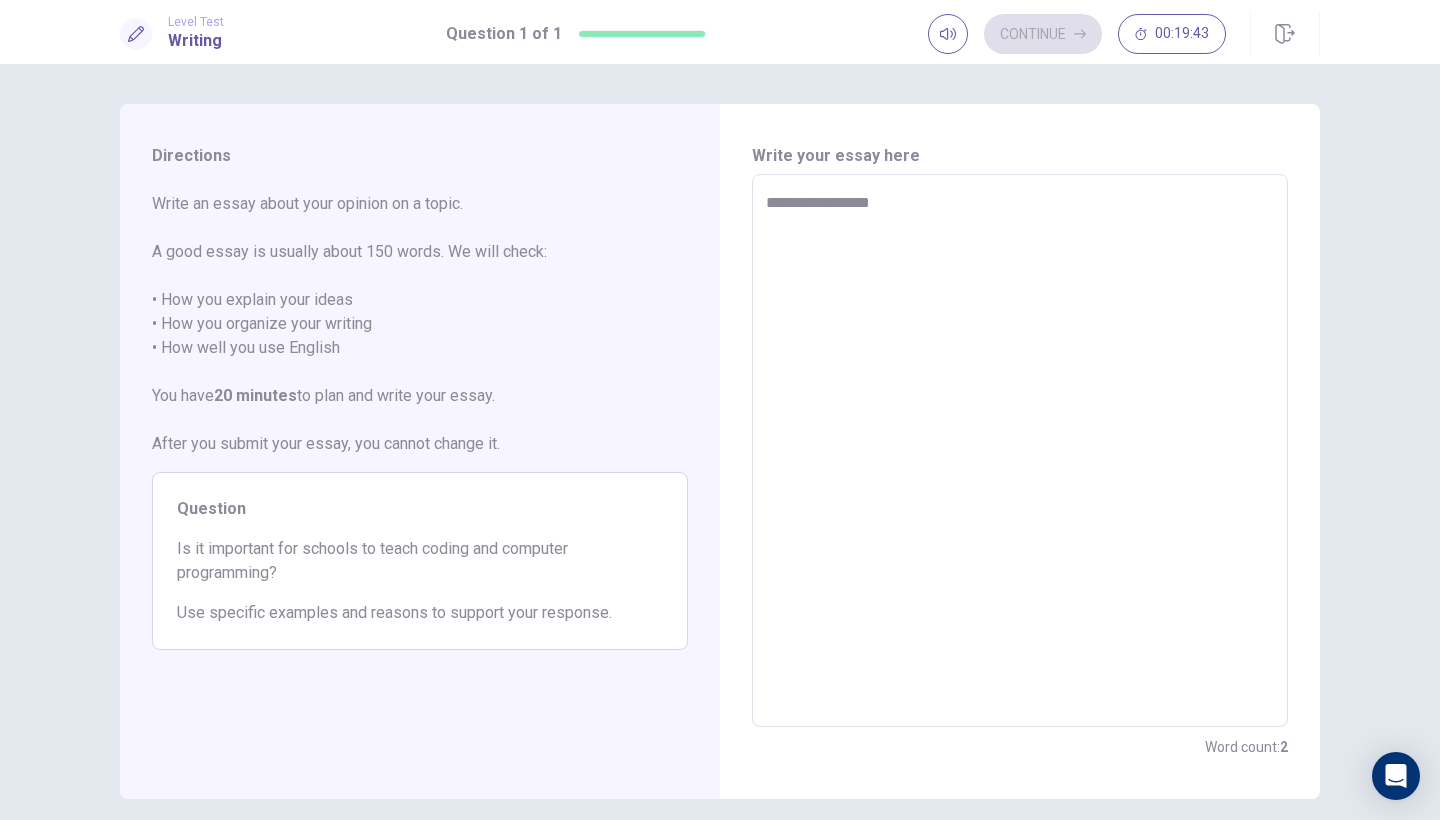 type on "*" 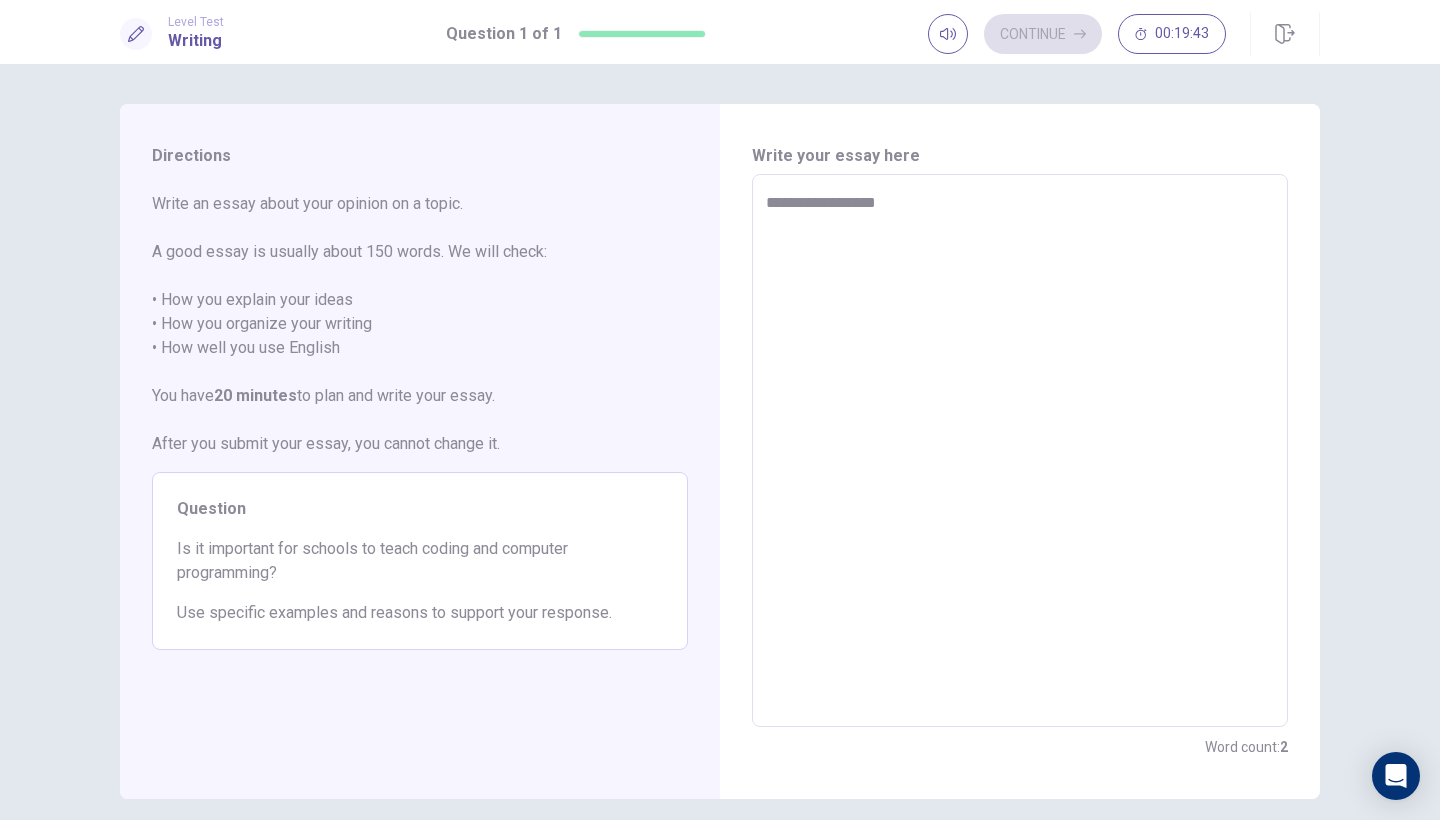 type on "*" 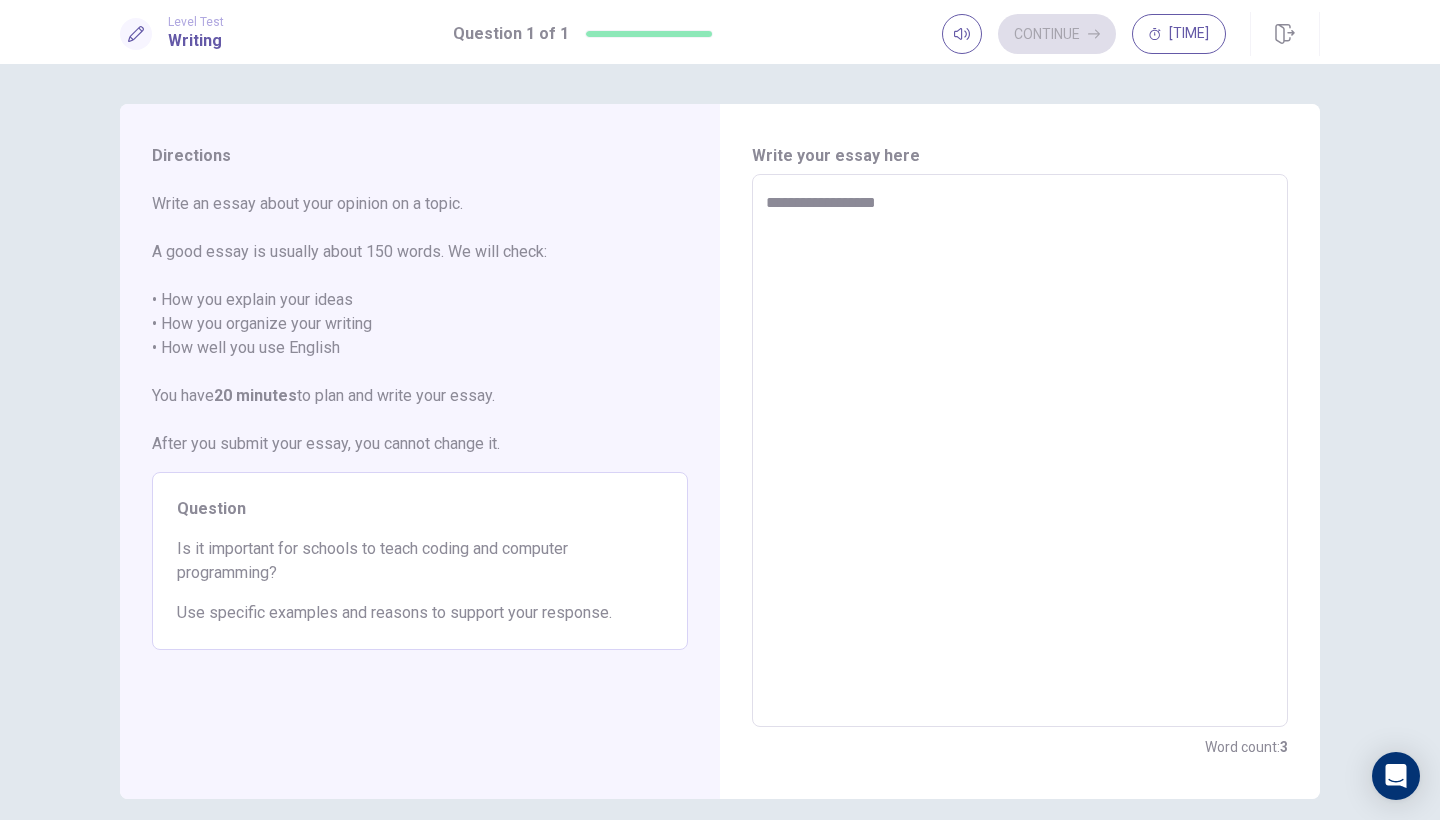 type on "**********" 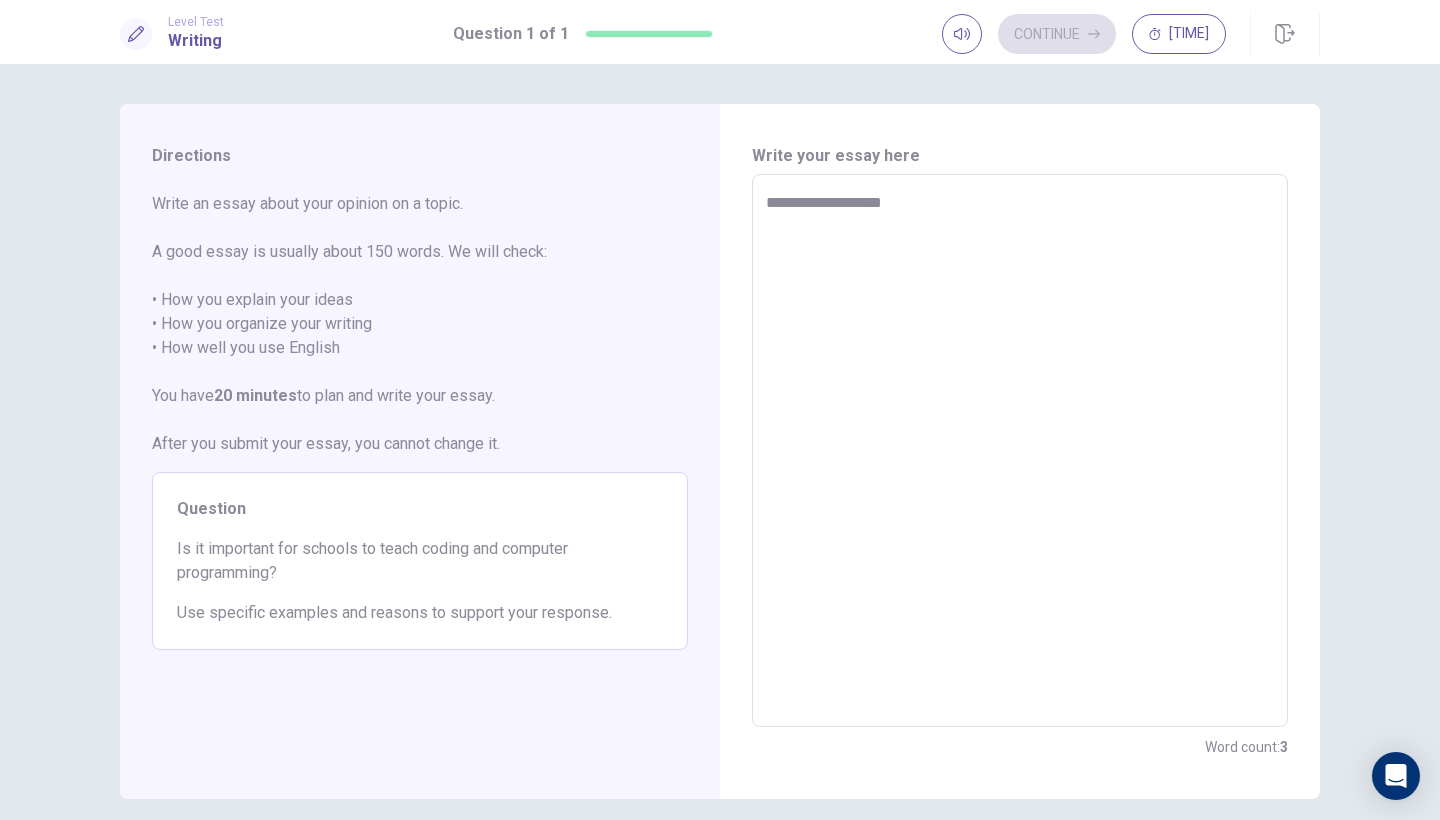 type on "*" 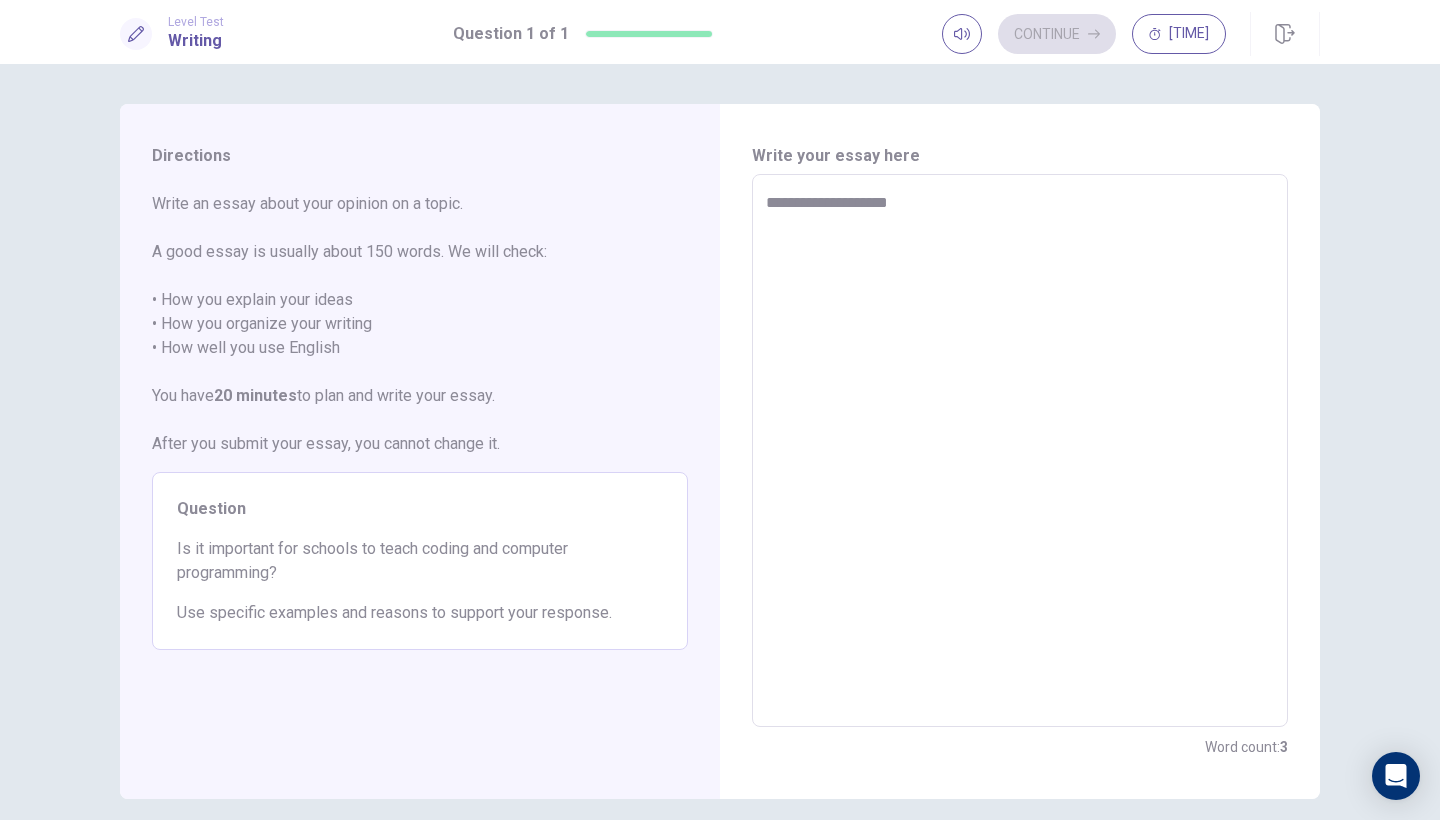type on "*" 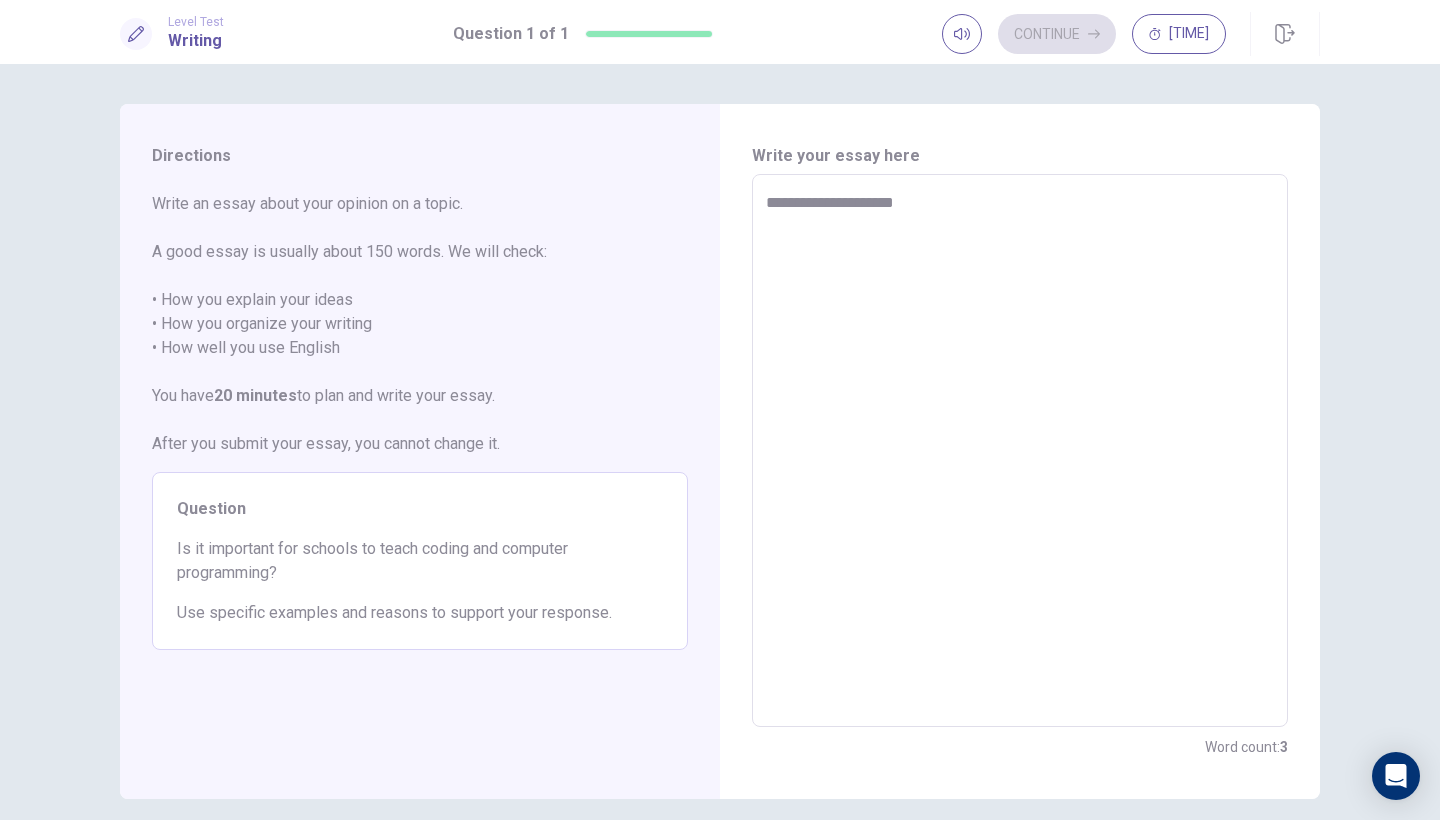 type on "*" 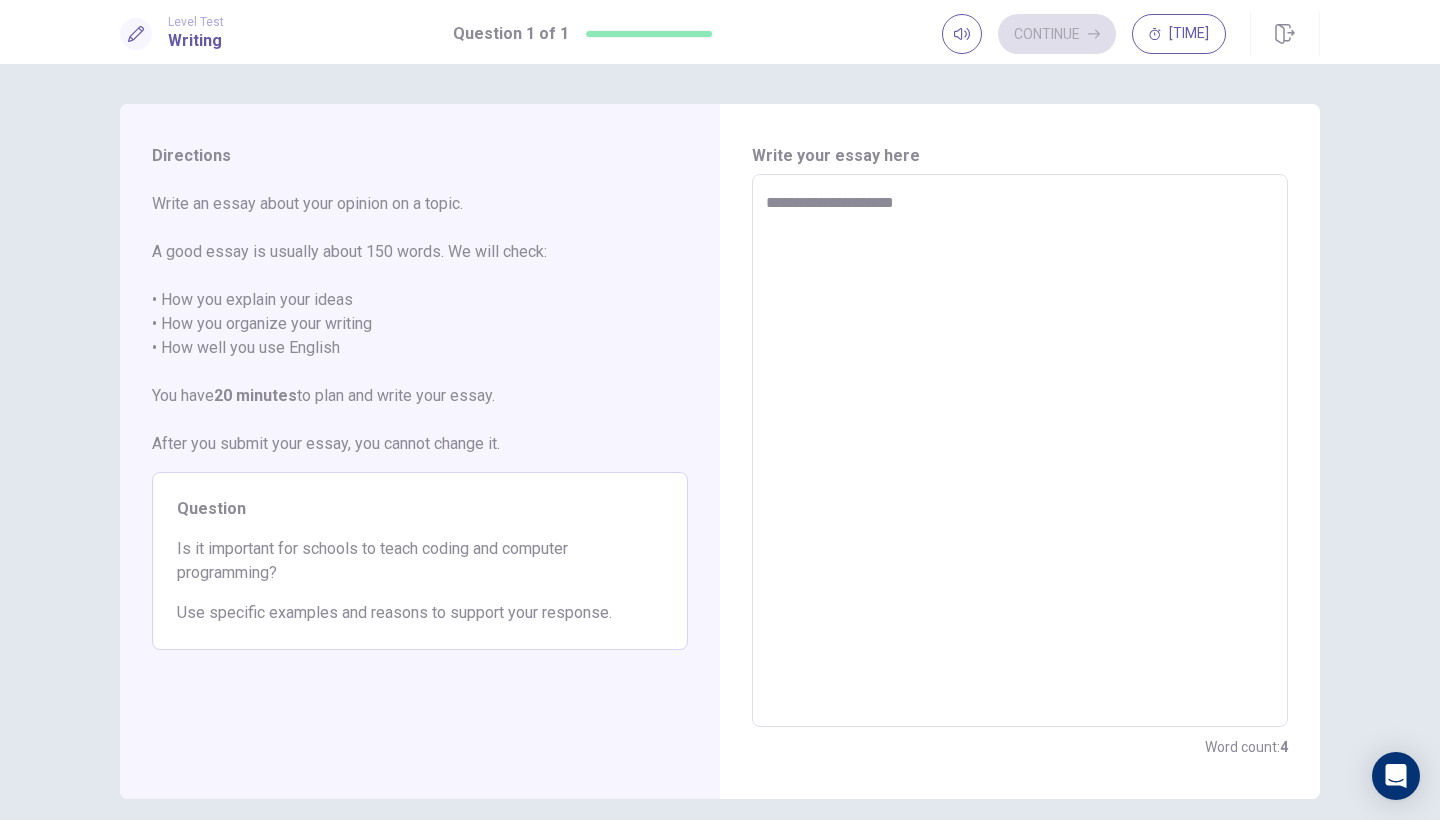 type on "**********" 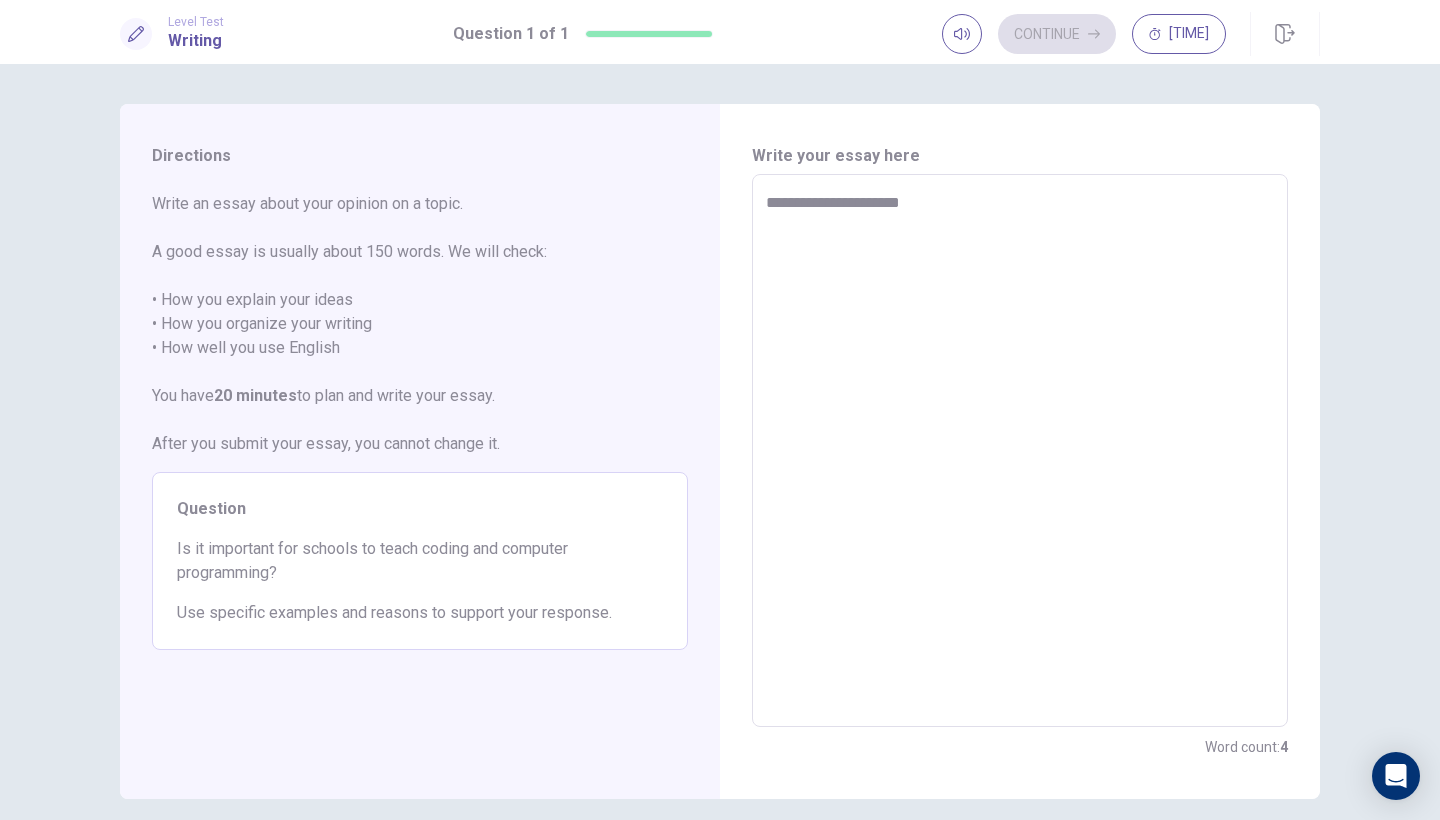 type on "*" 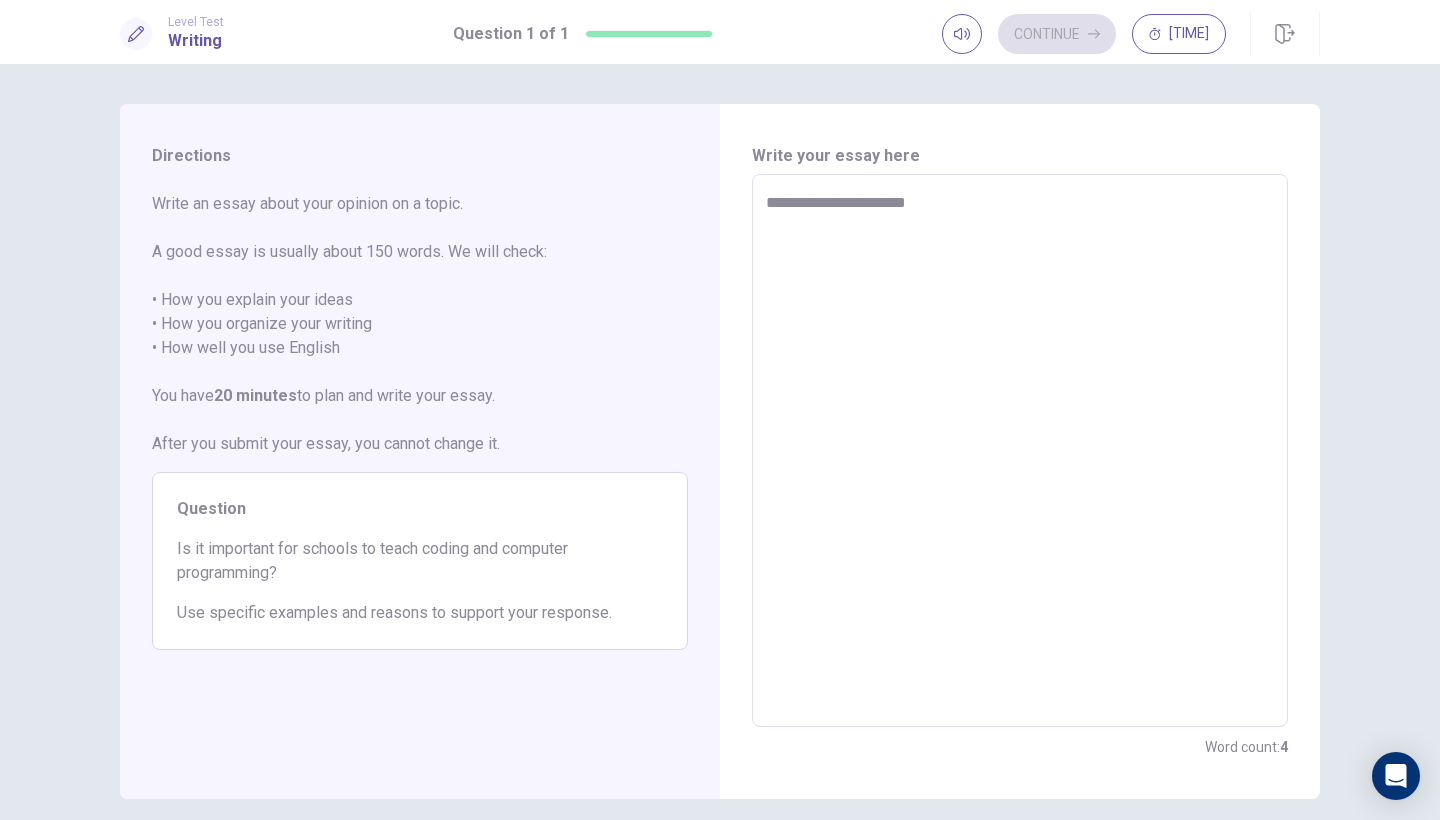 type on "*" 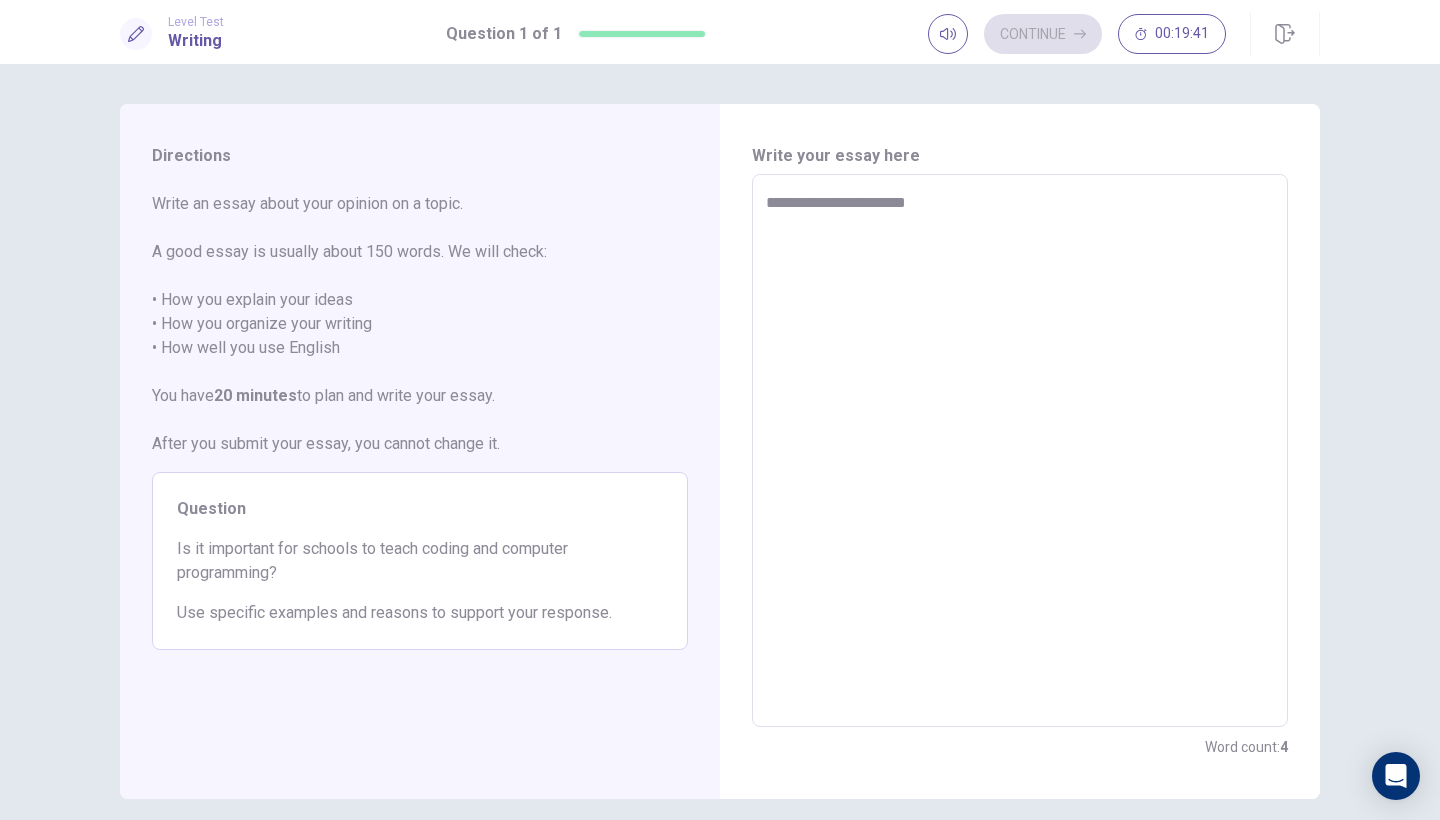type on "**********" 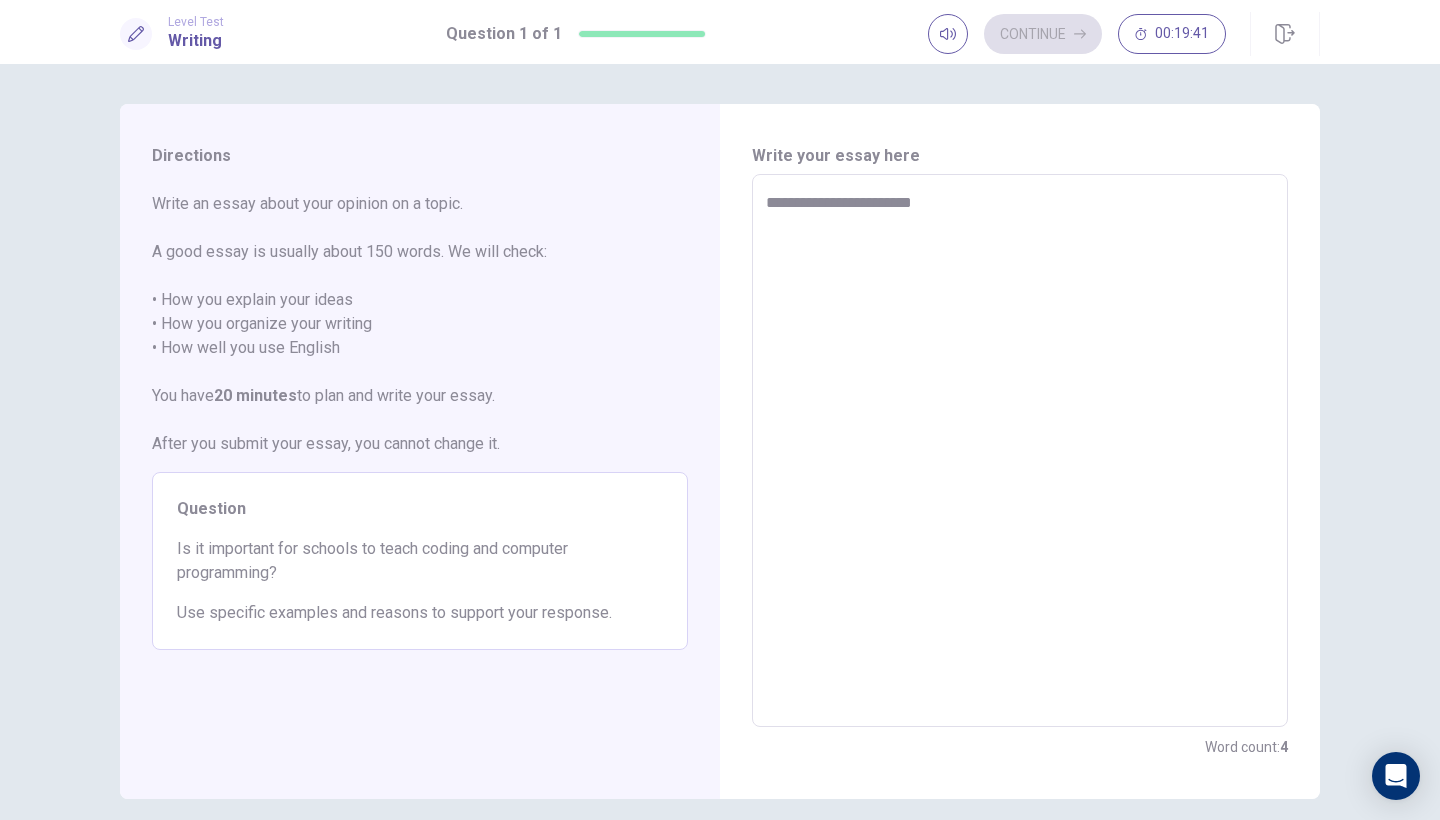 type on "*" 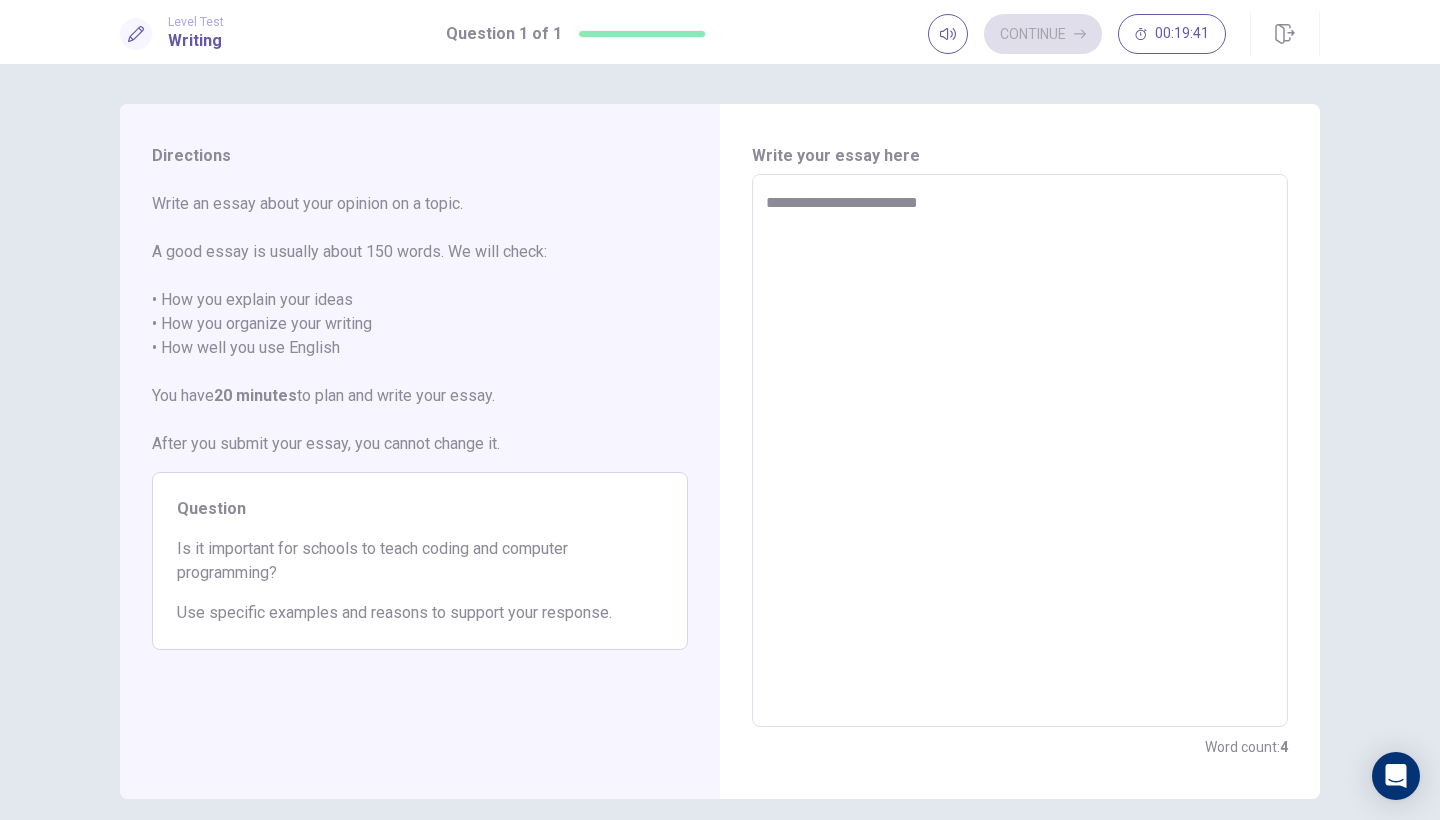 type on "*" 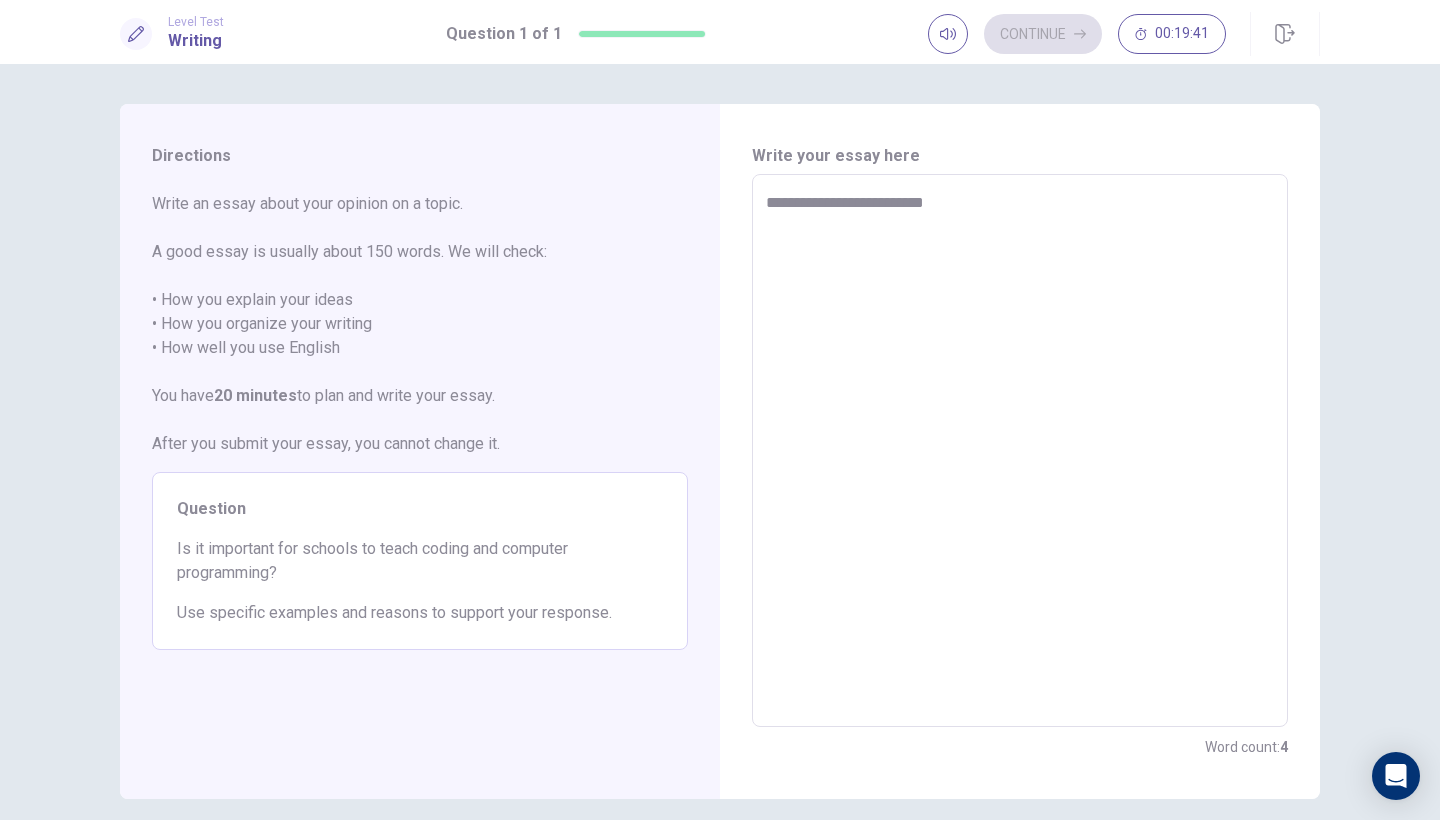 type on "*" 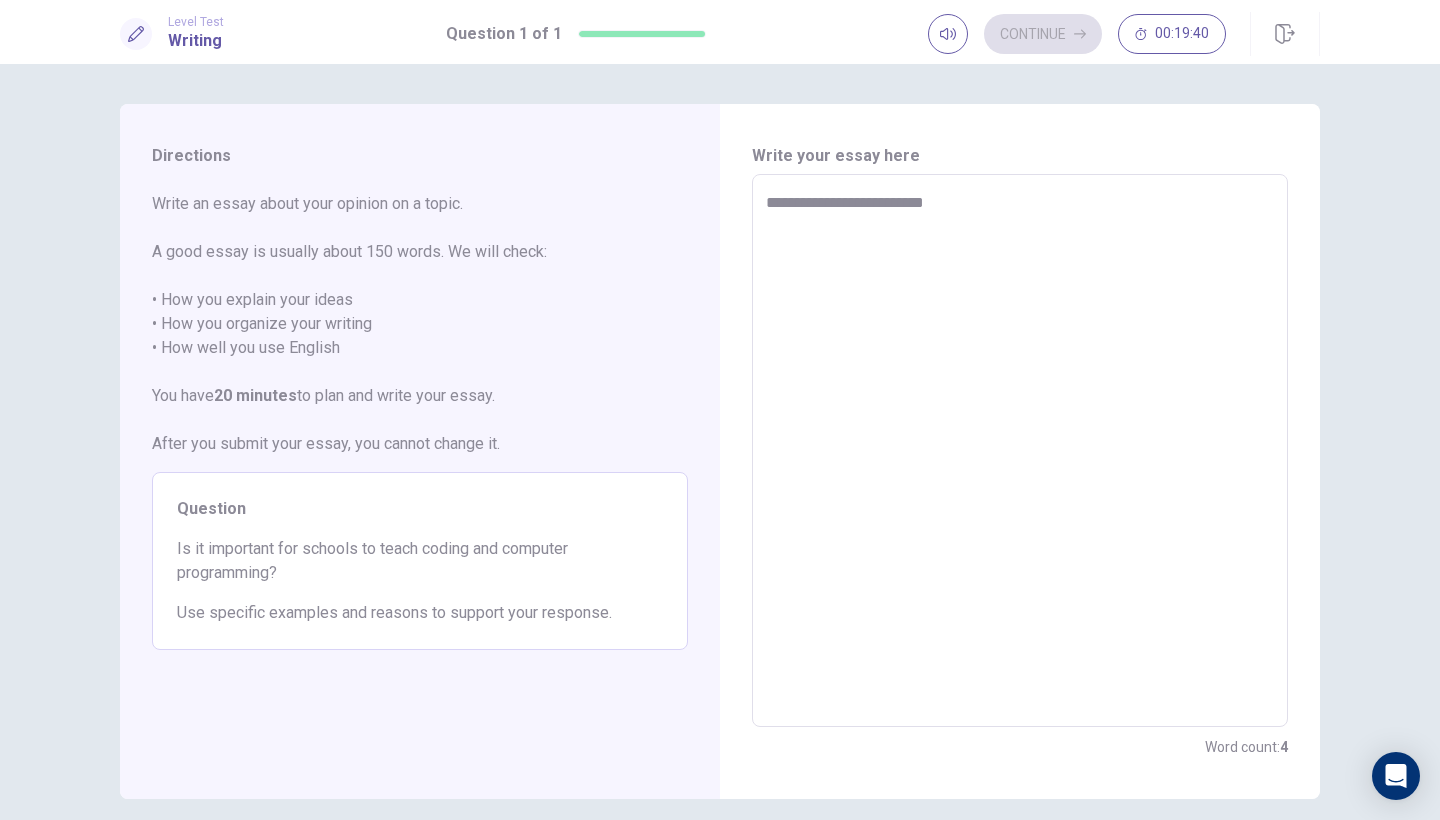 type on "**********" 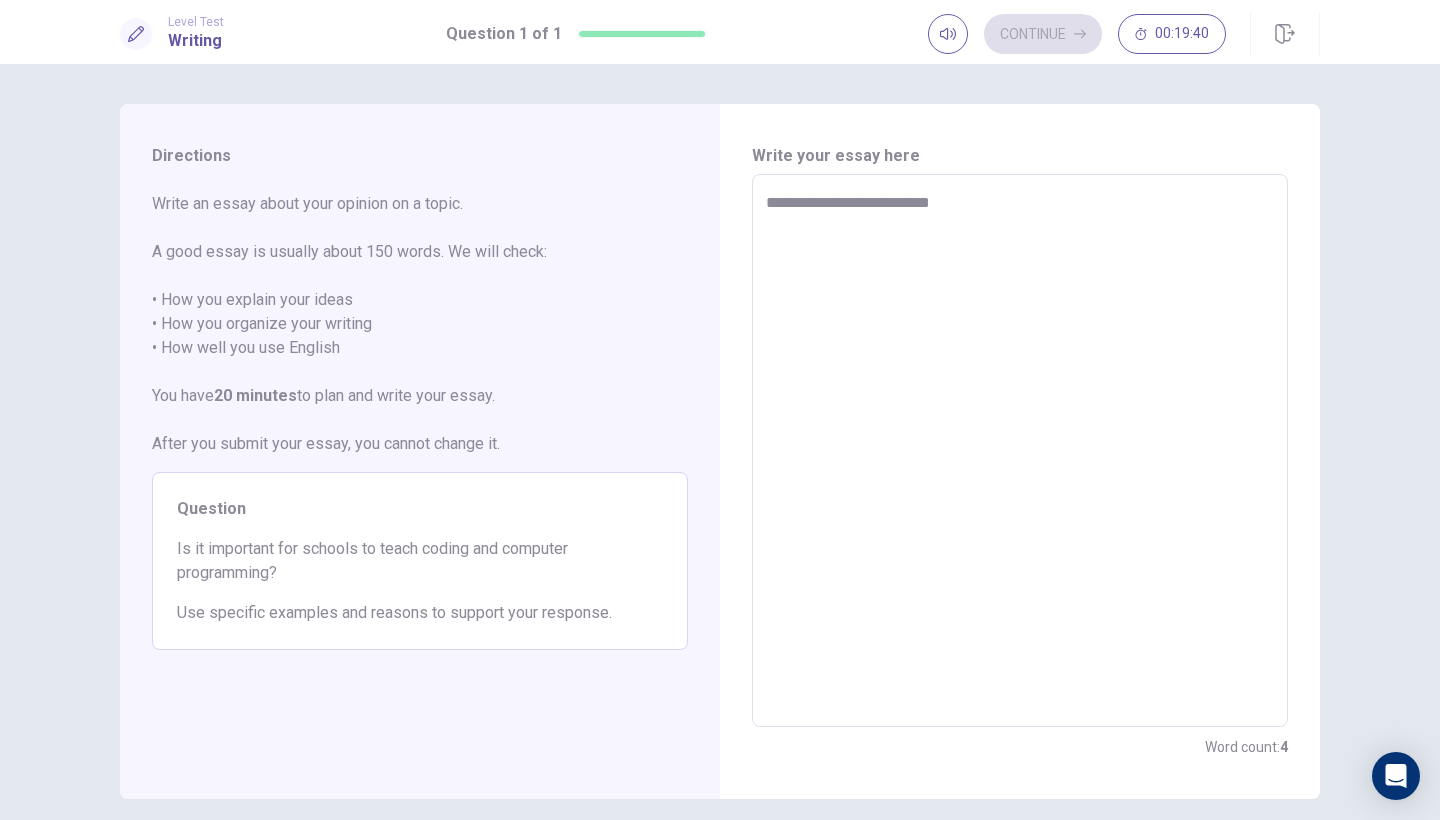 type on "*" 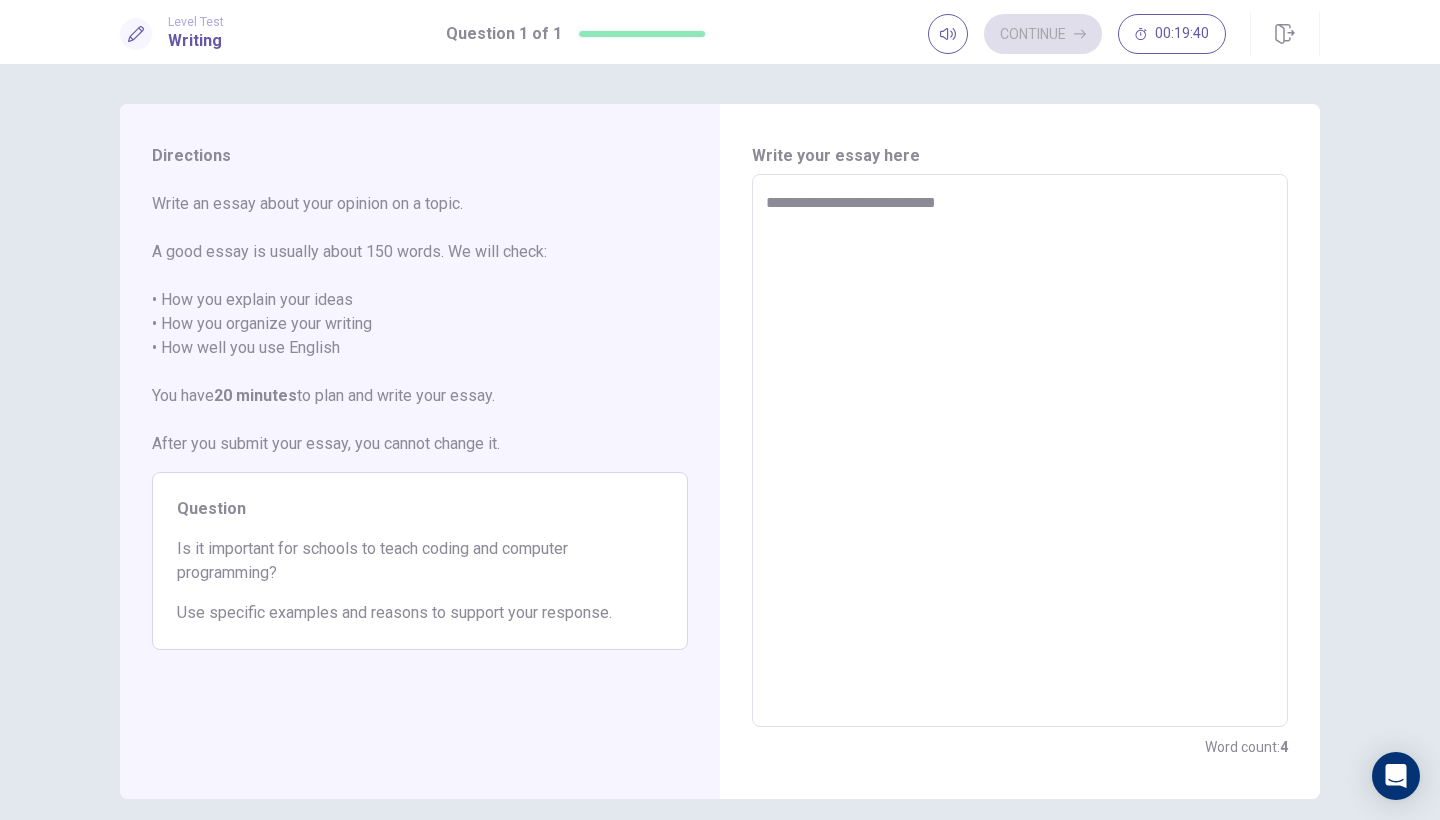 type on "*" 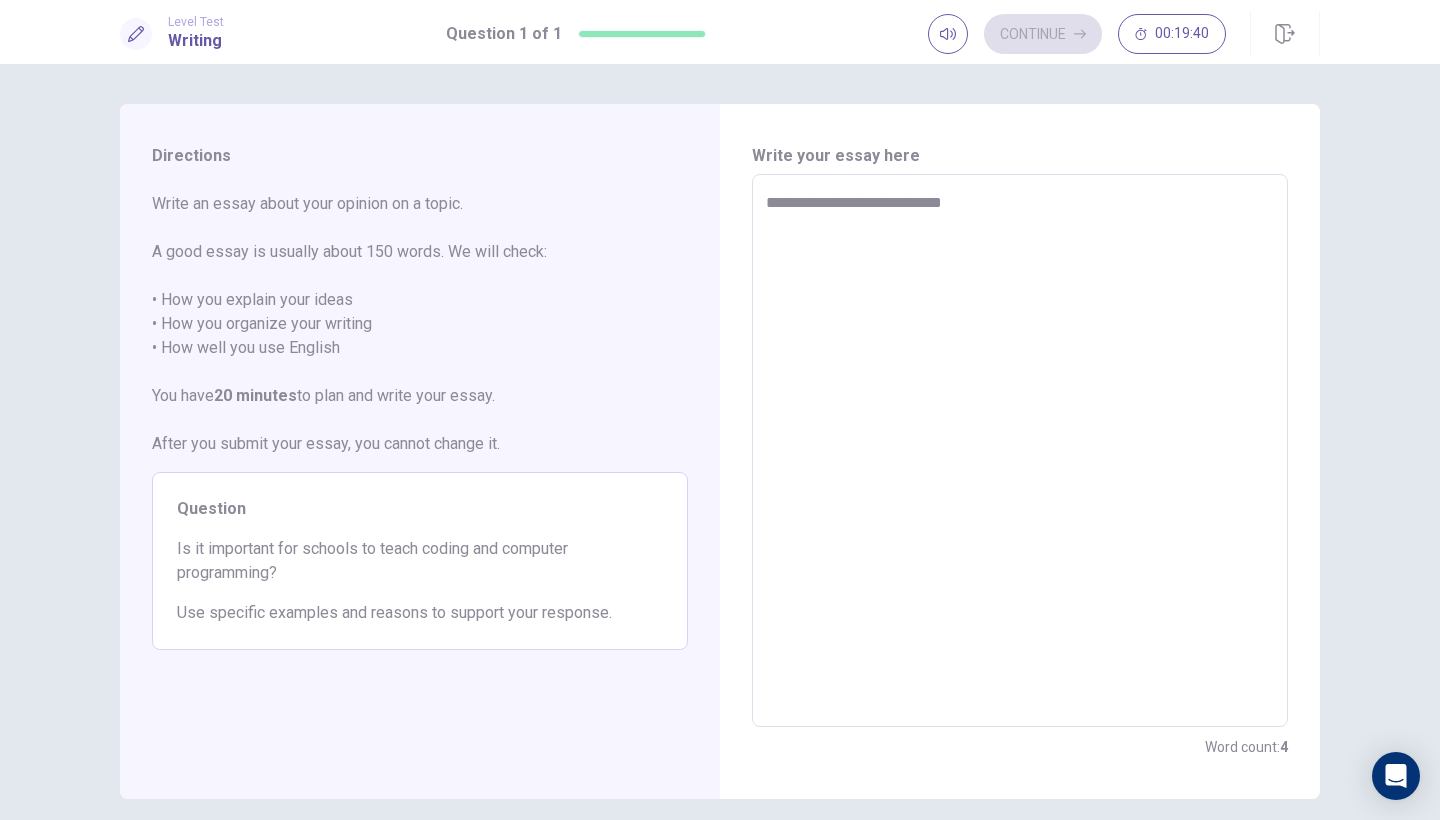 type on "*" 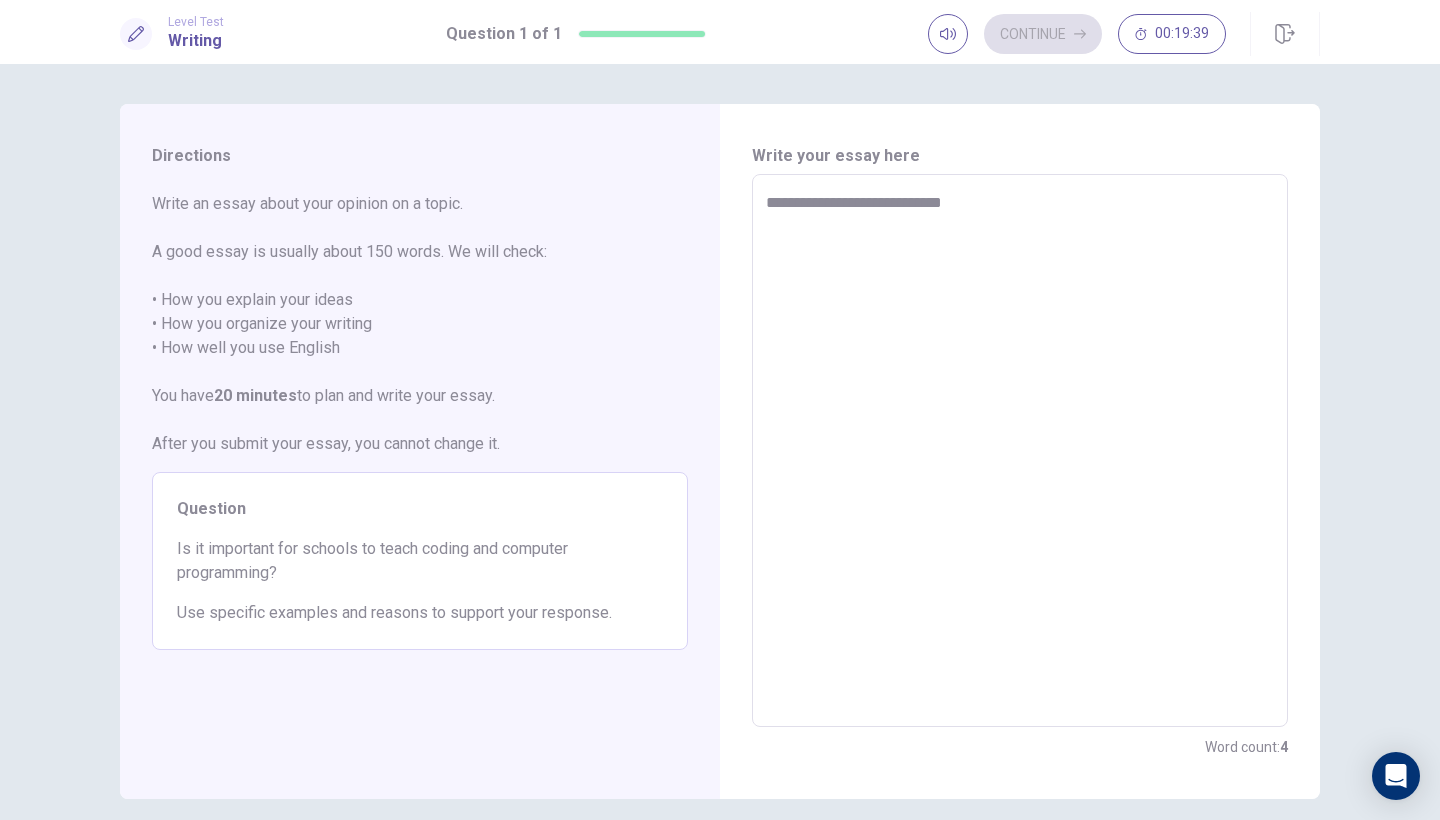 type on "**********" 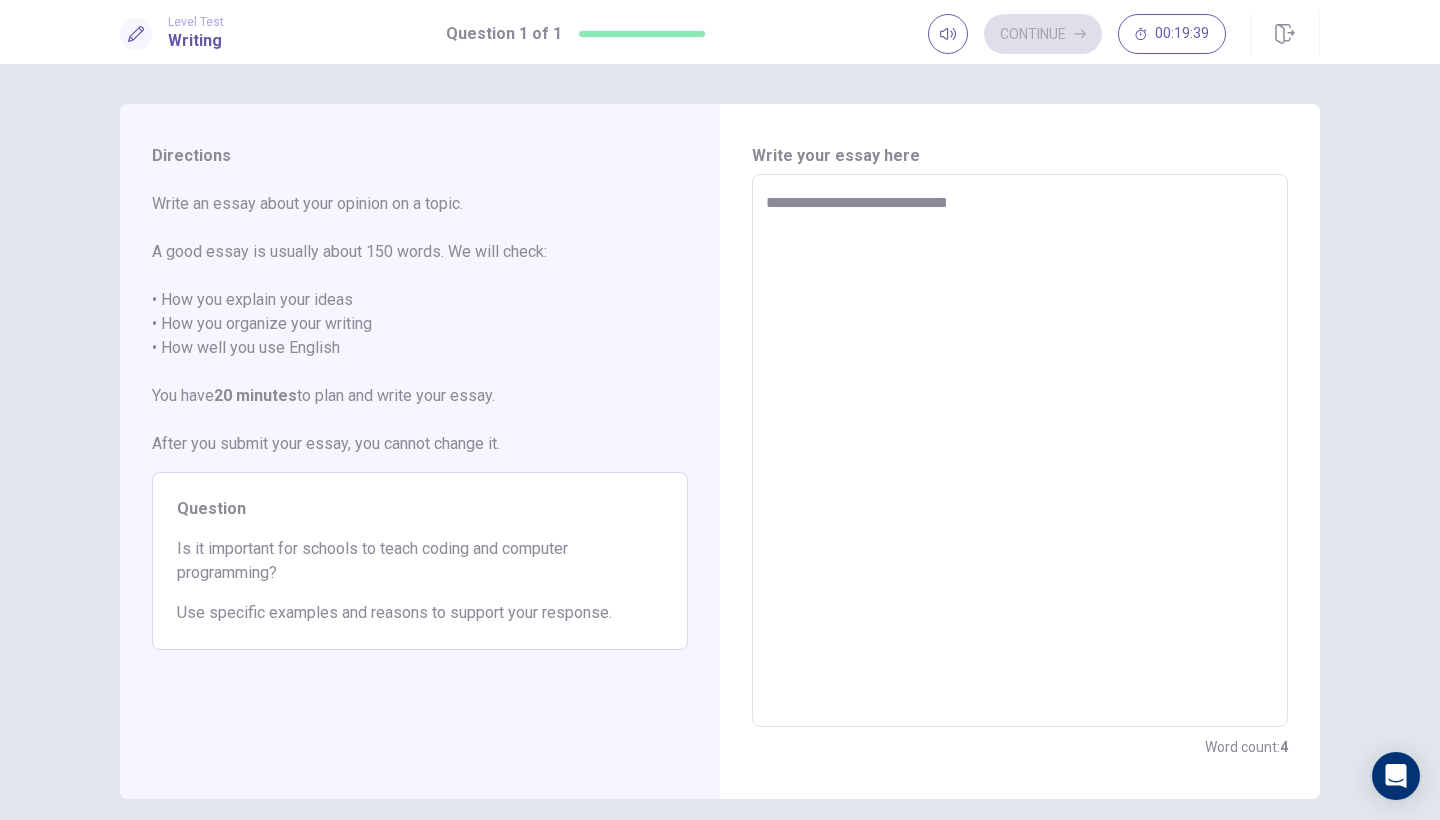 type on "*" 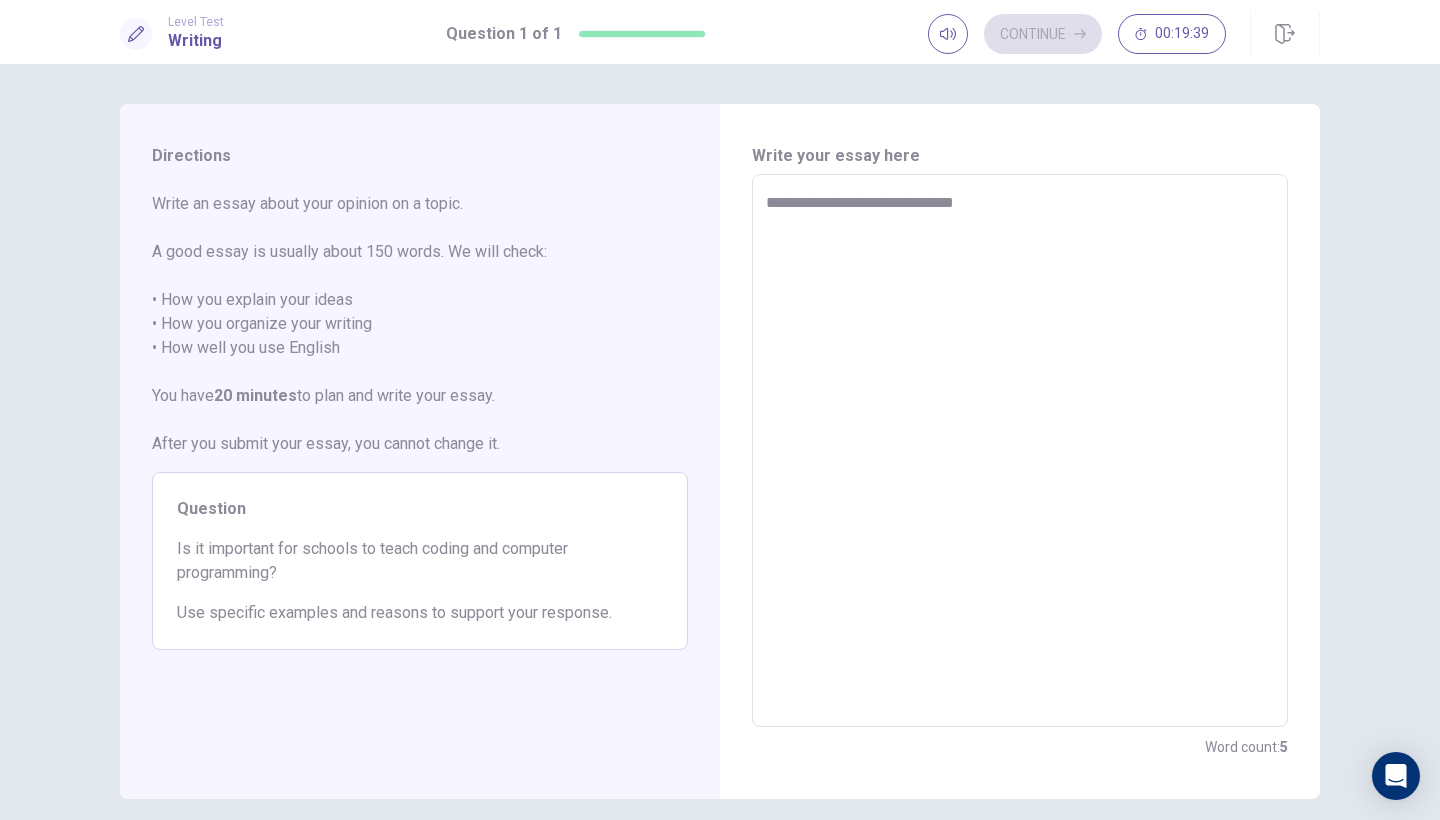 type on "*" 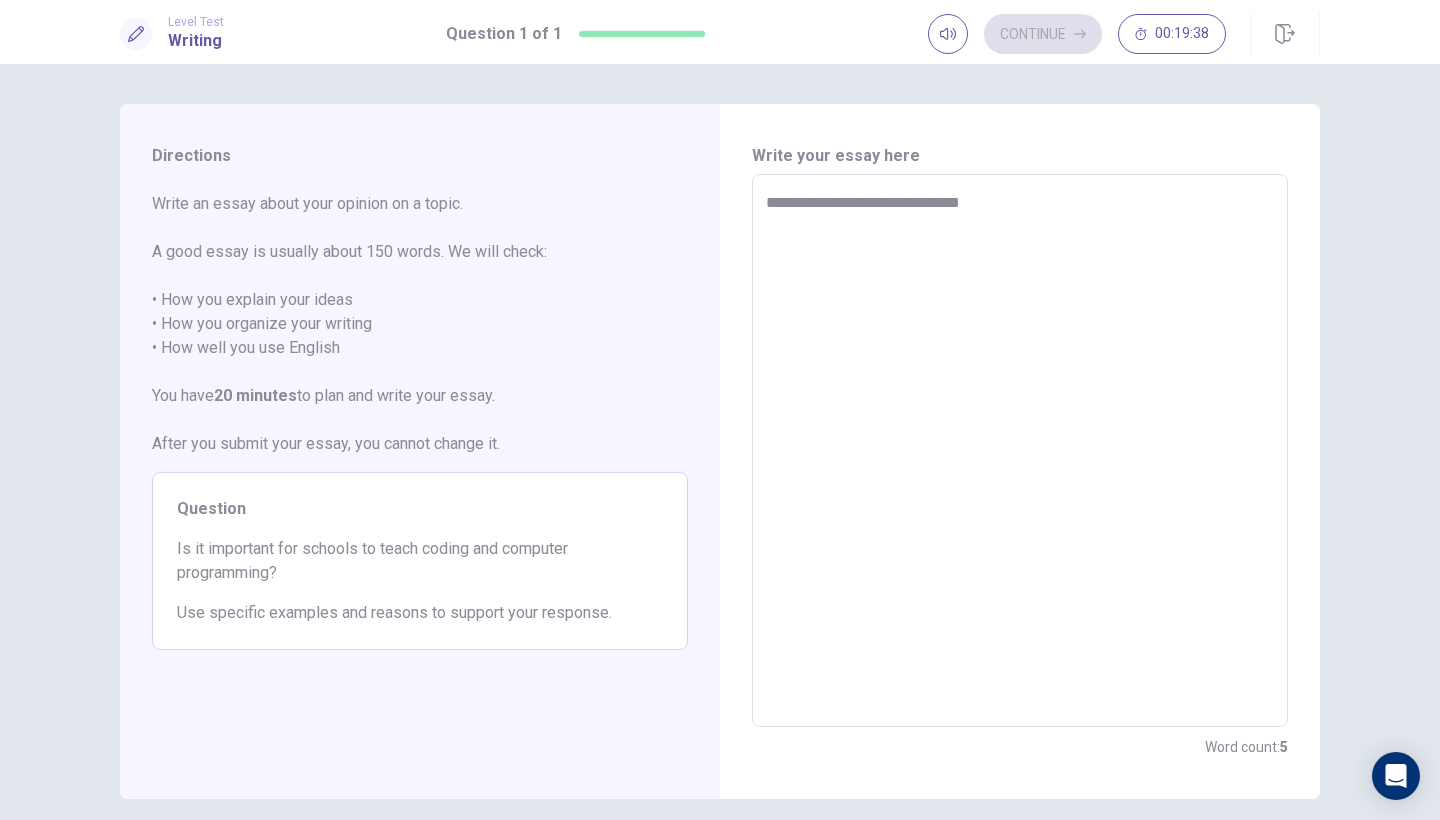 type on "*" 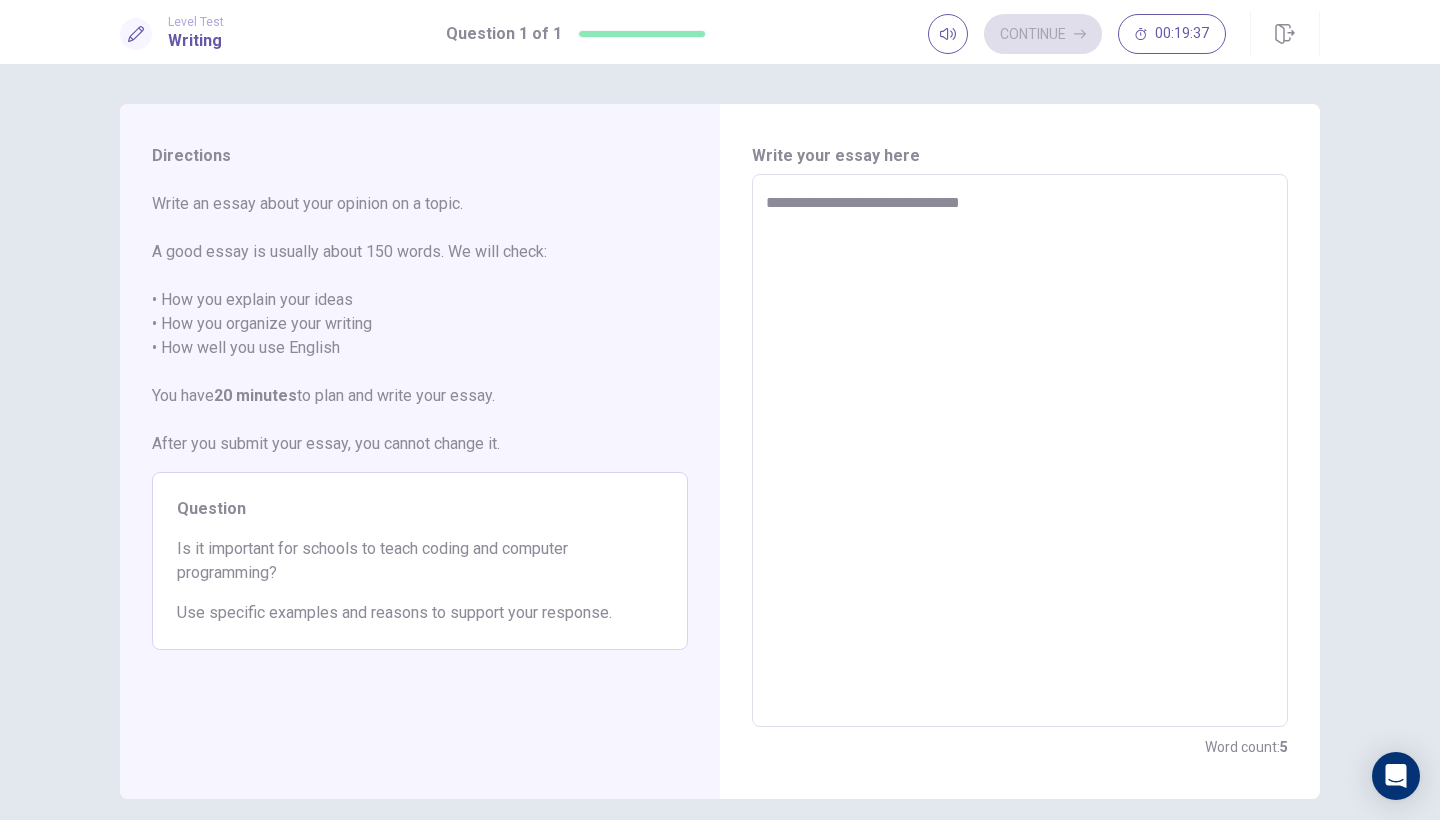 type on "**********" 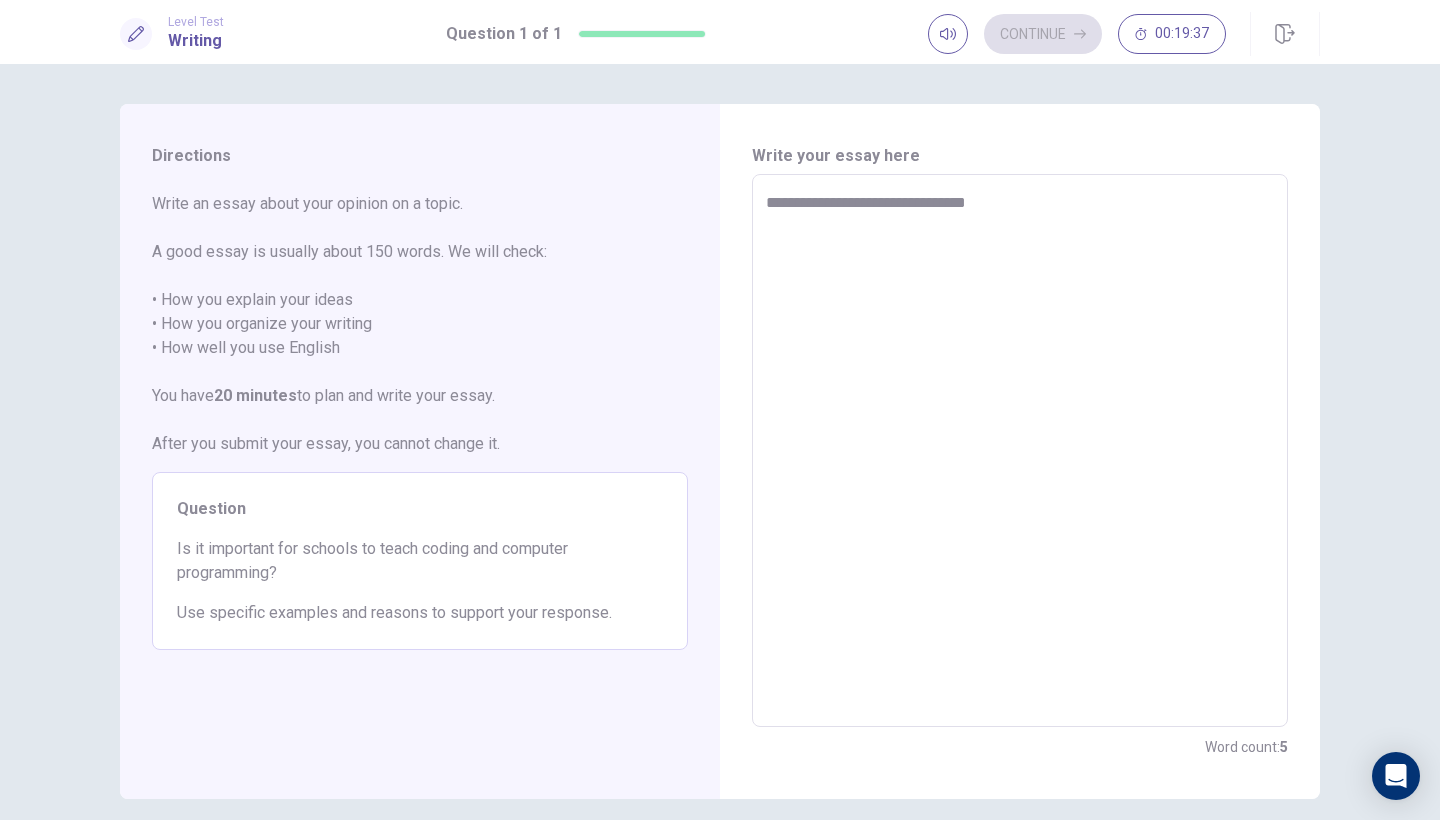 type on "*" 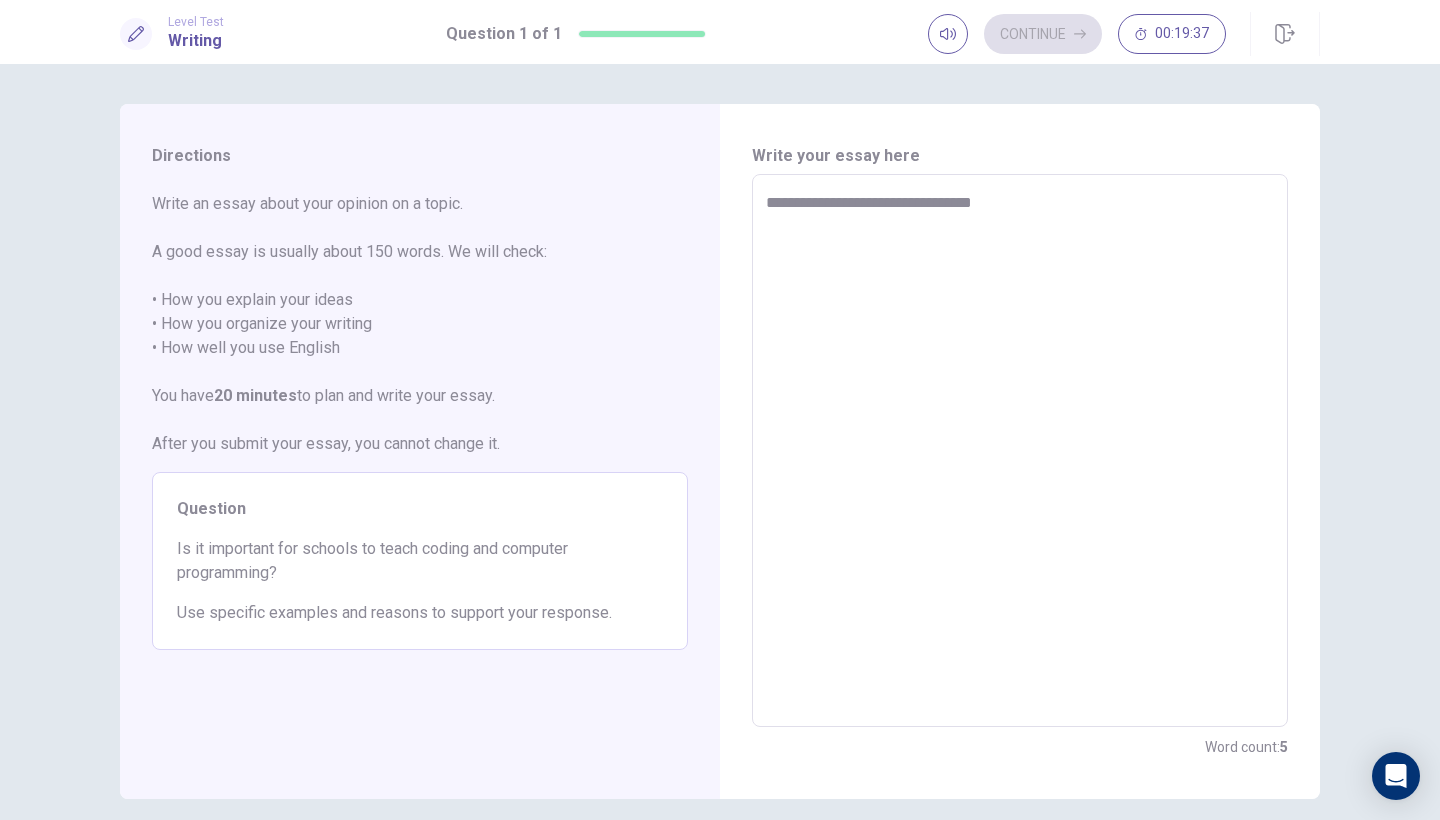 type on "*" 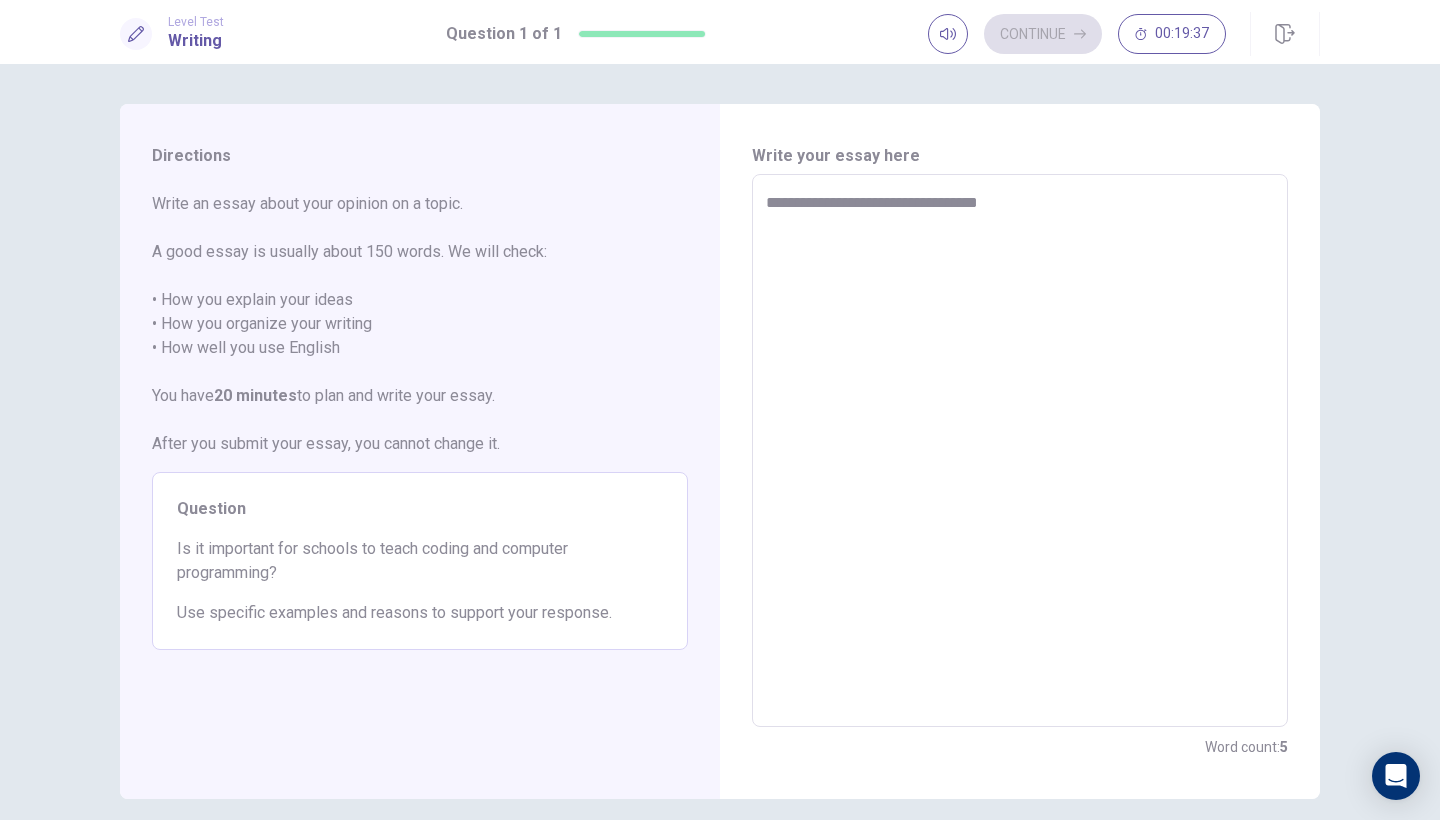 type on "*" 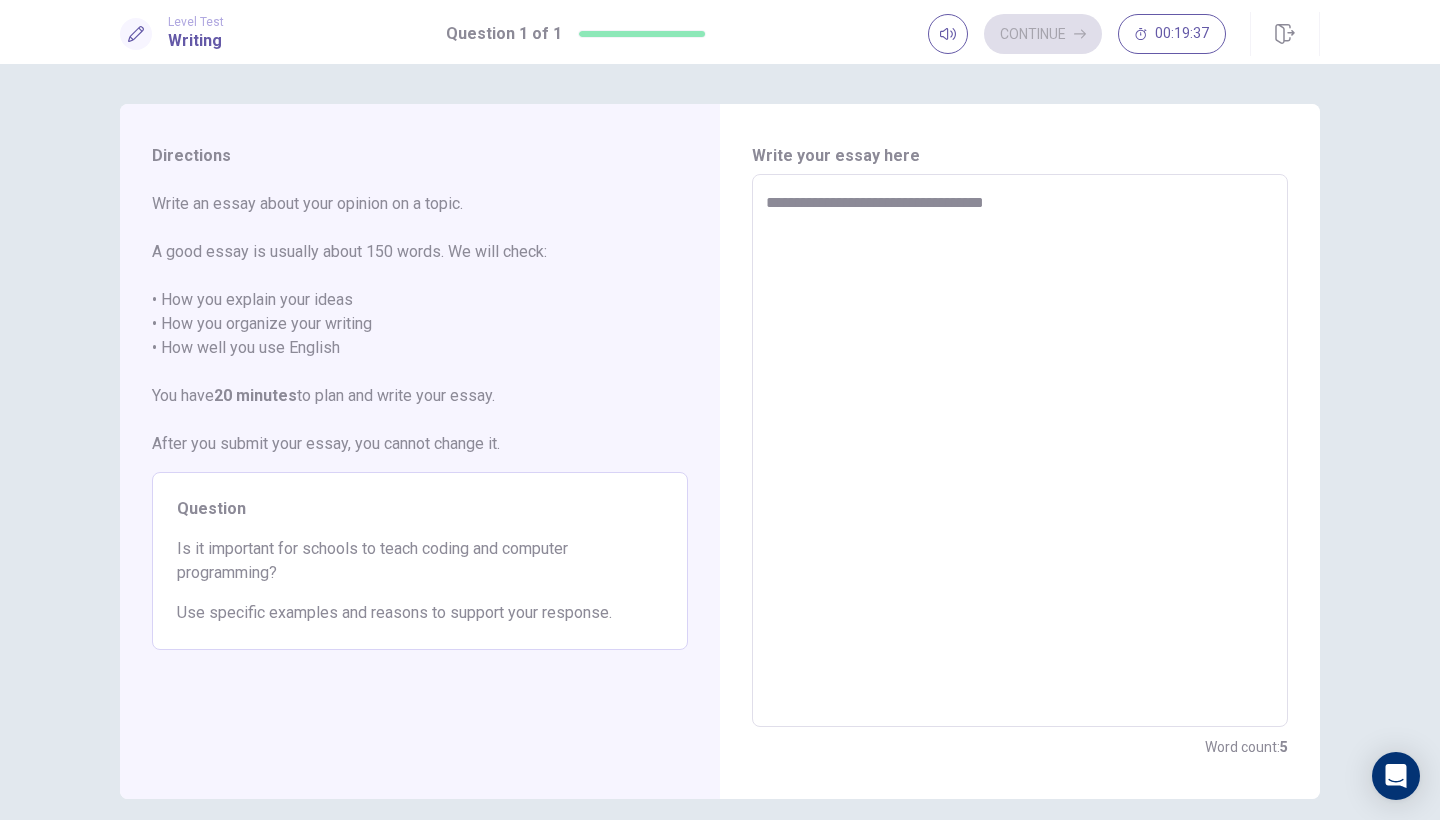 type on "*" 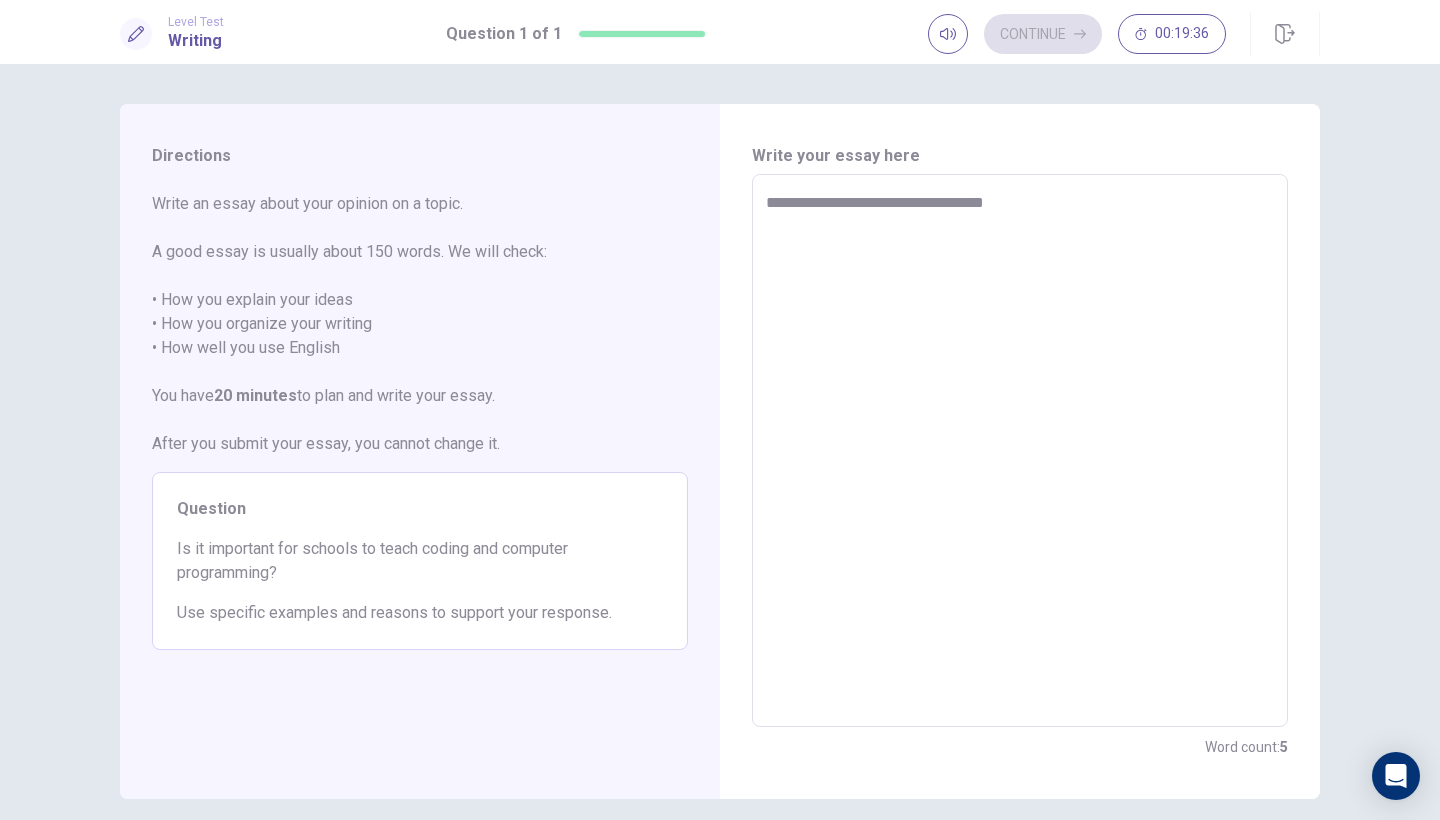 type on "**********" 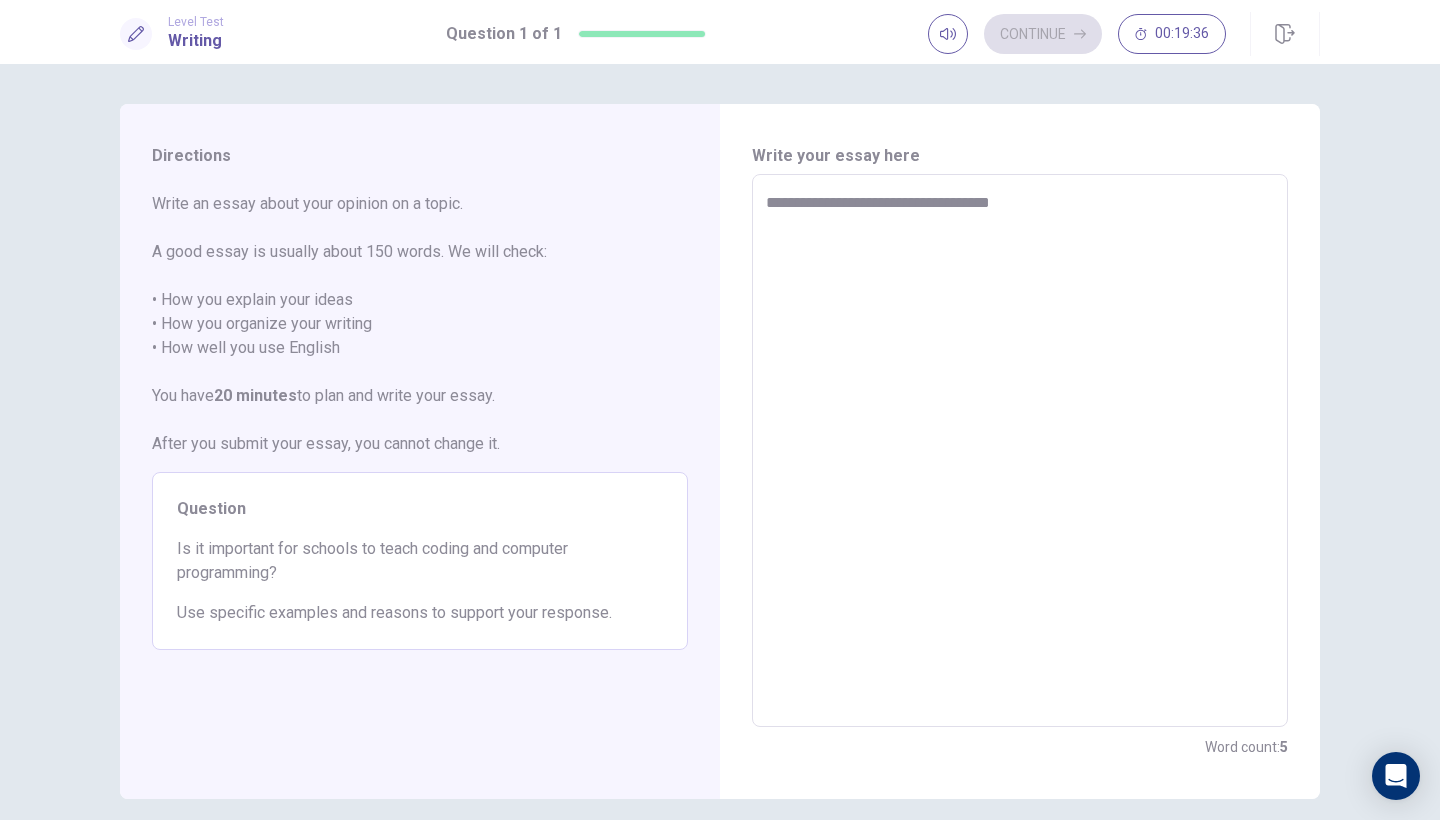 type on "*" 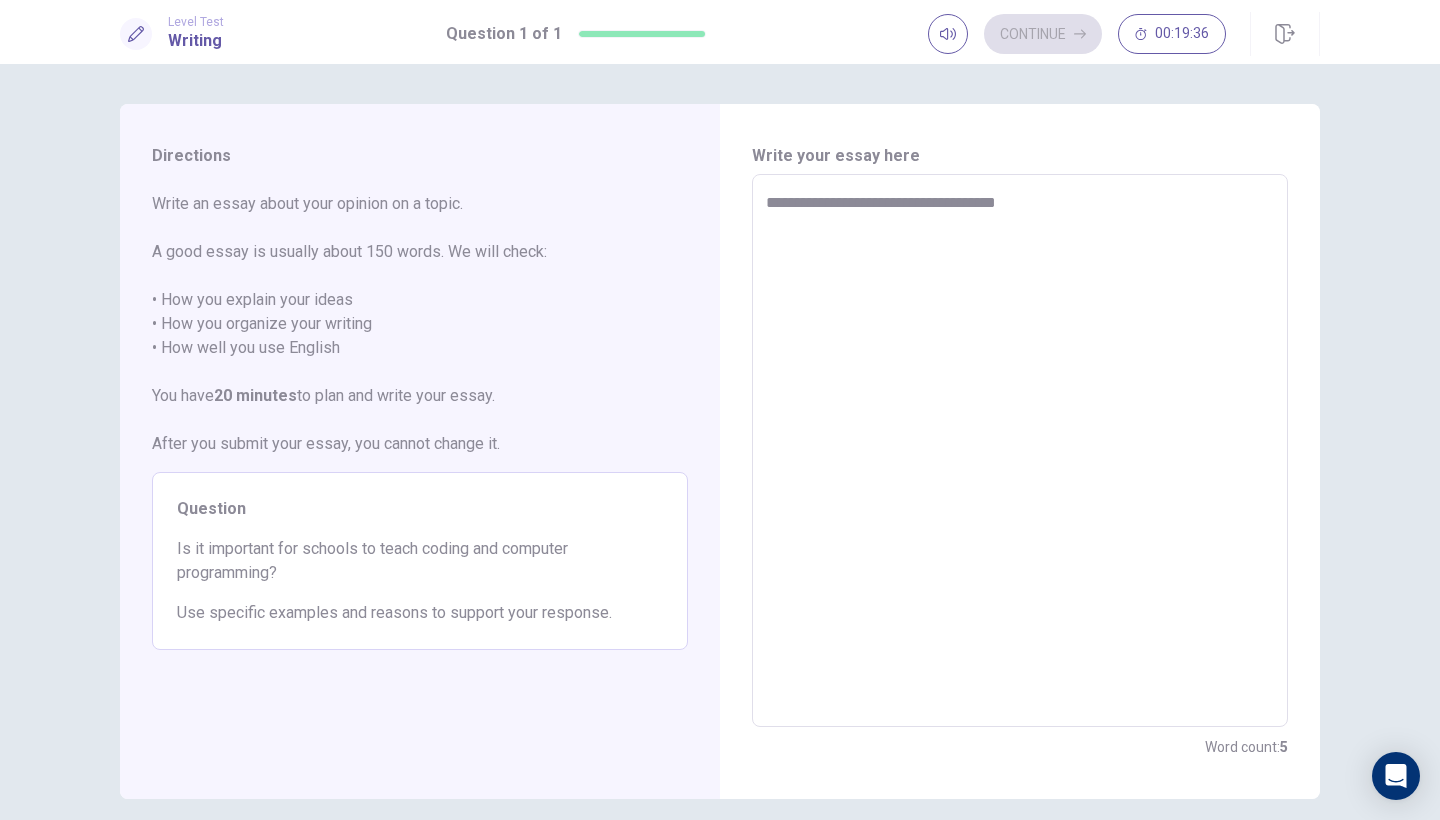 type on "*" 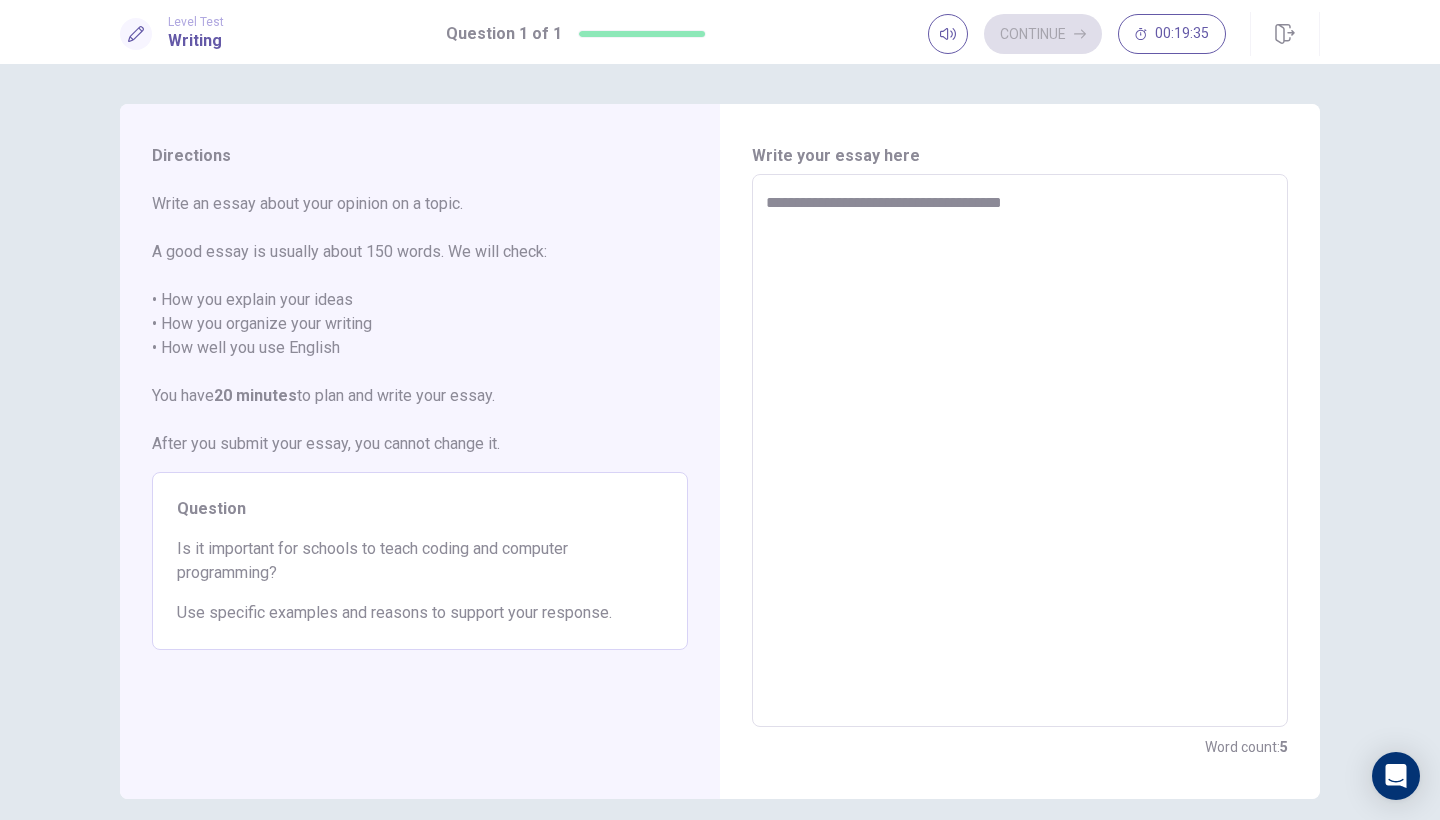 type on "**********" 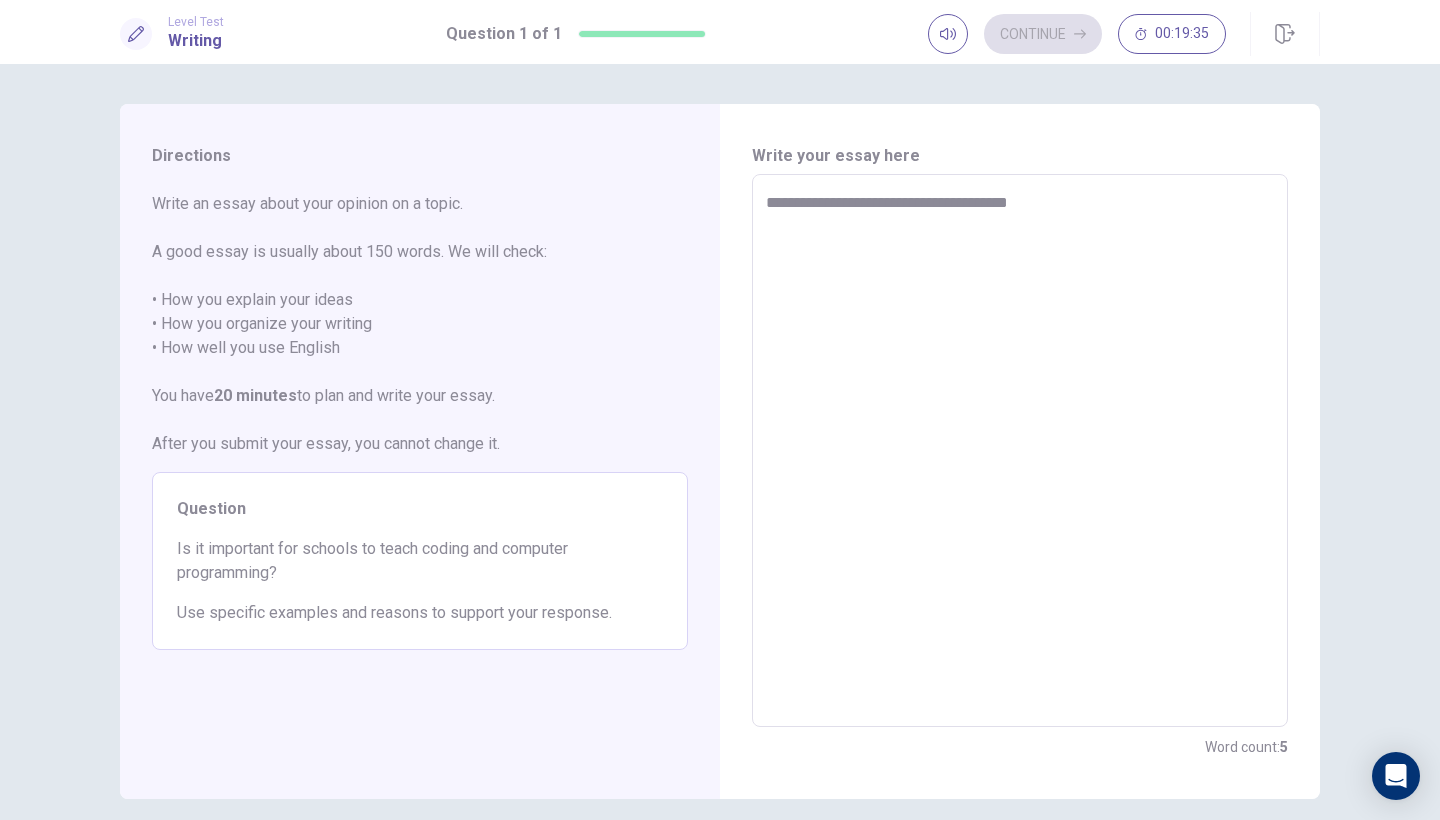 type on "*" 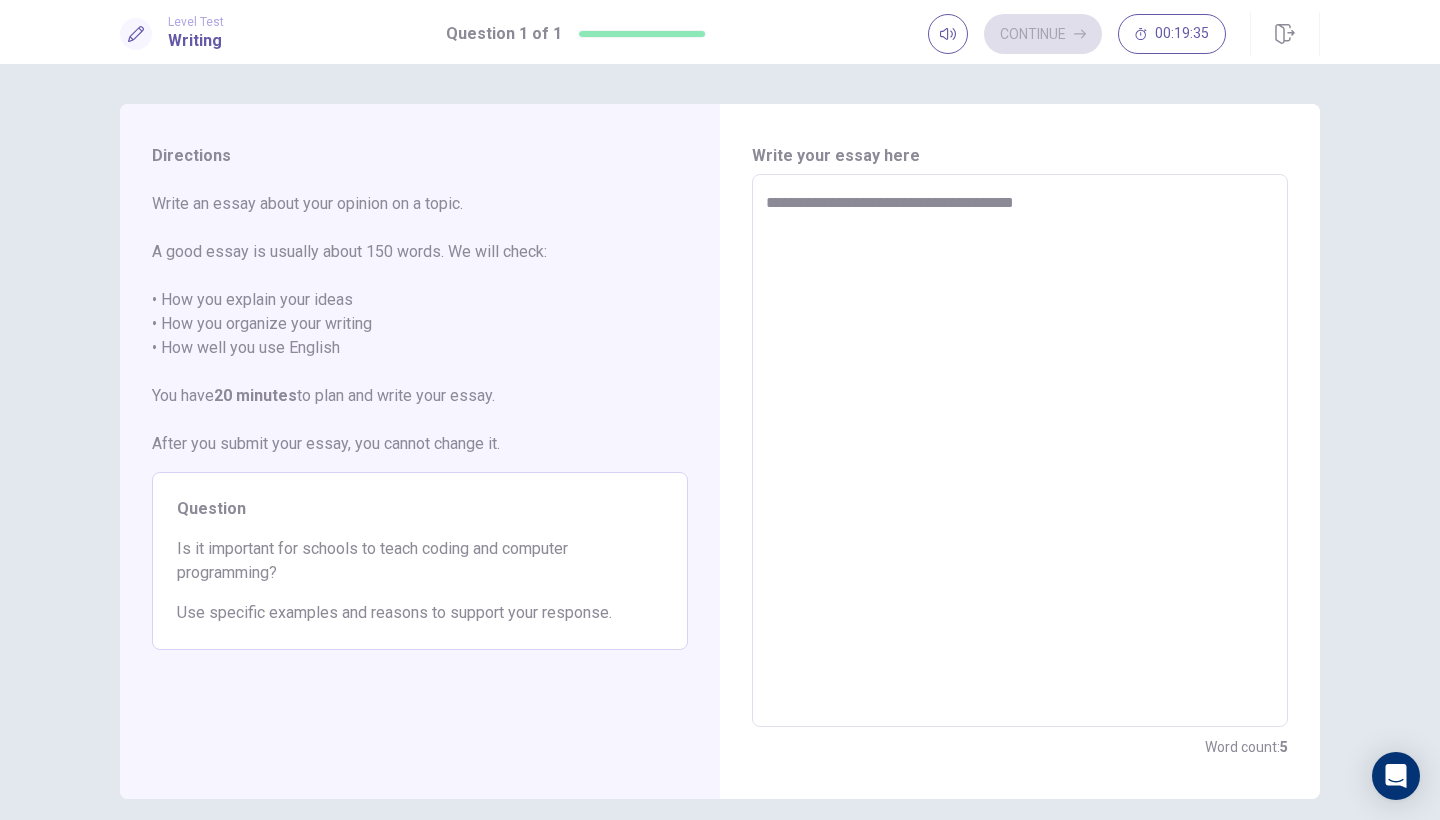 type on "*" 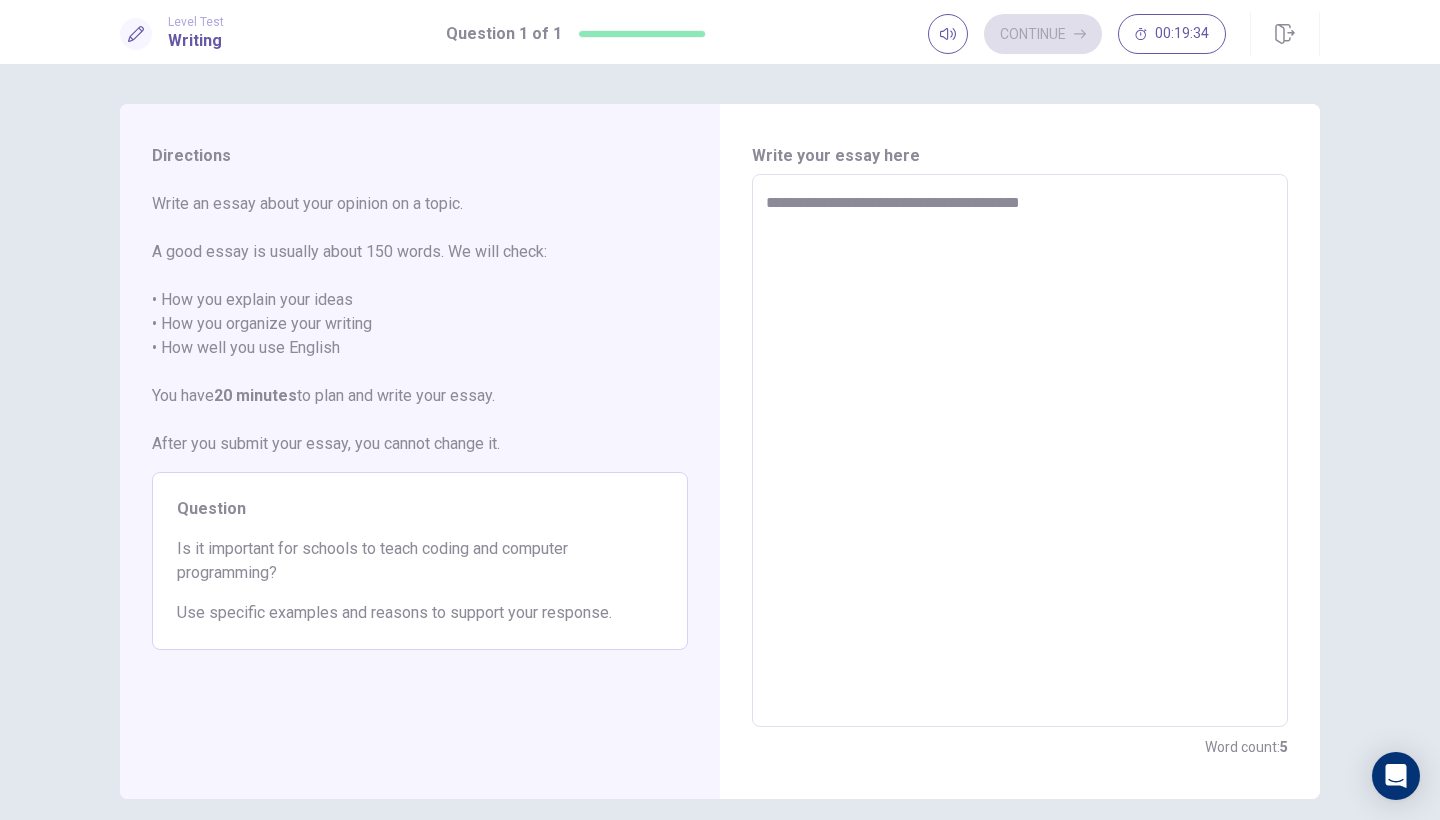 type on "*" 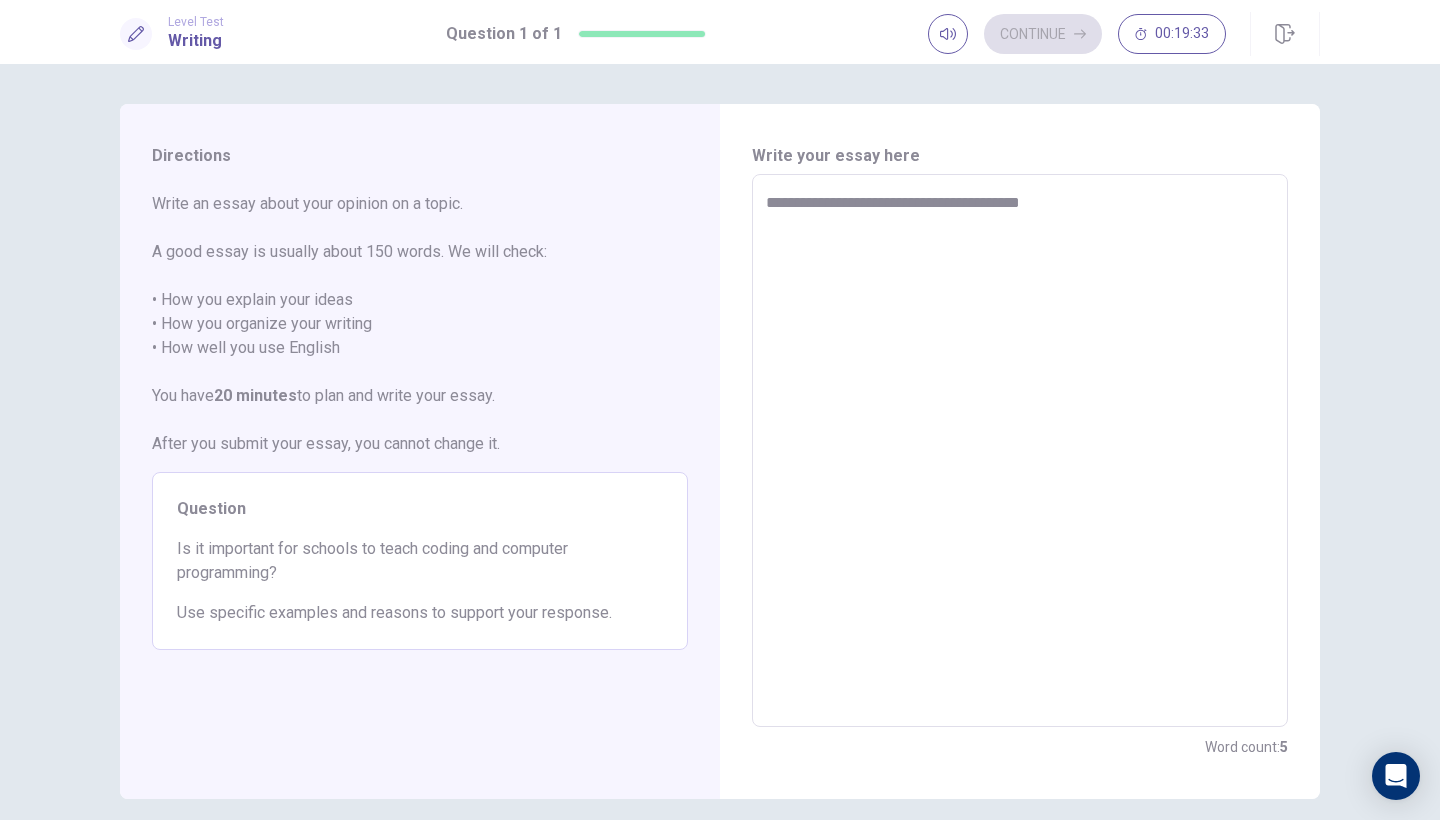 type on "**********" 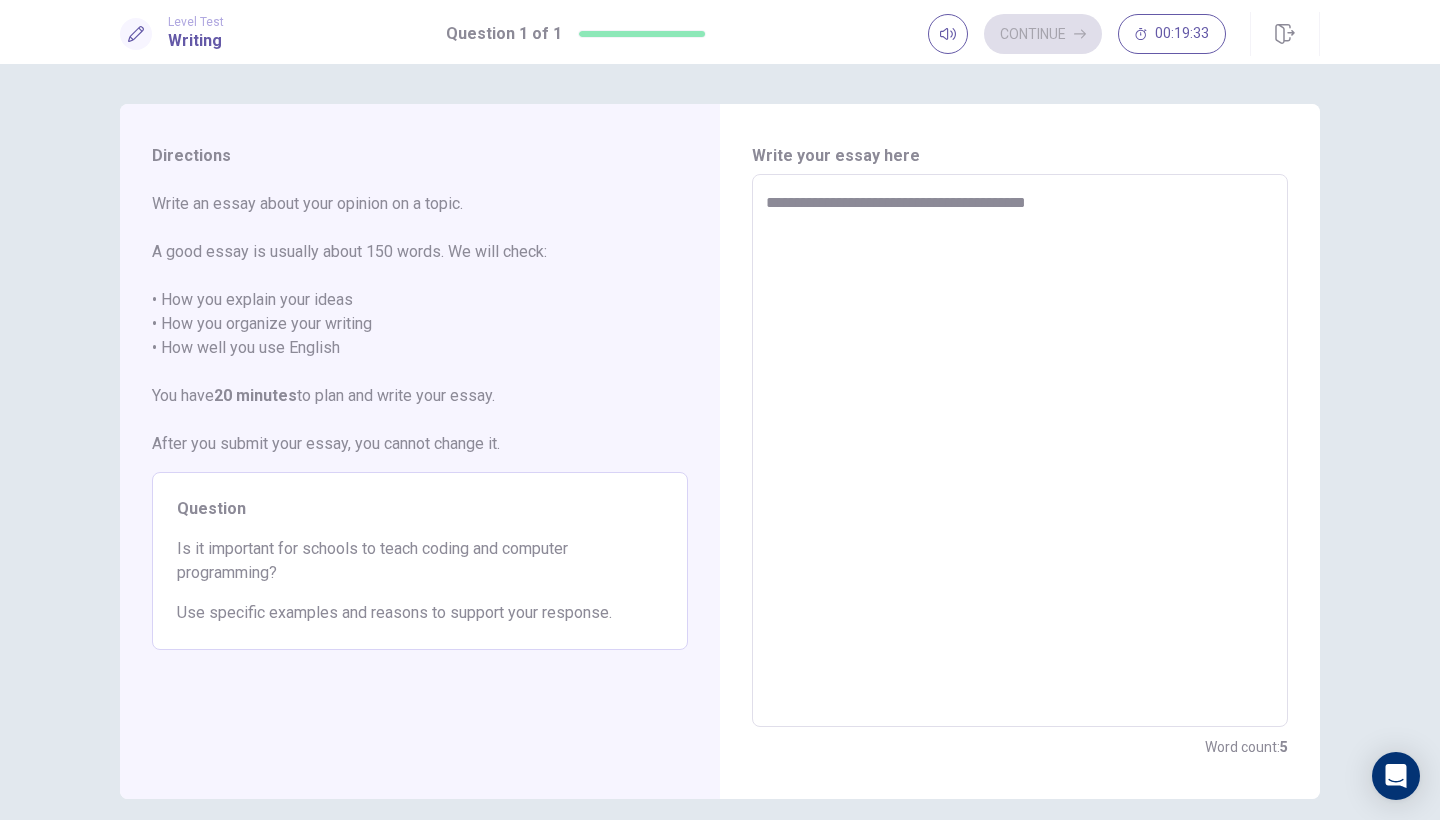 type on "*" 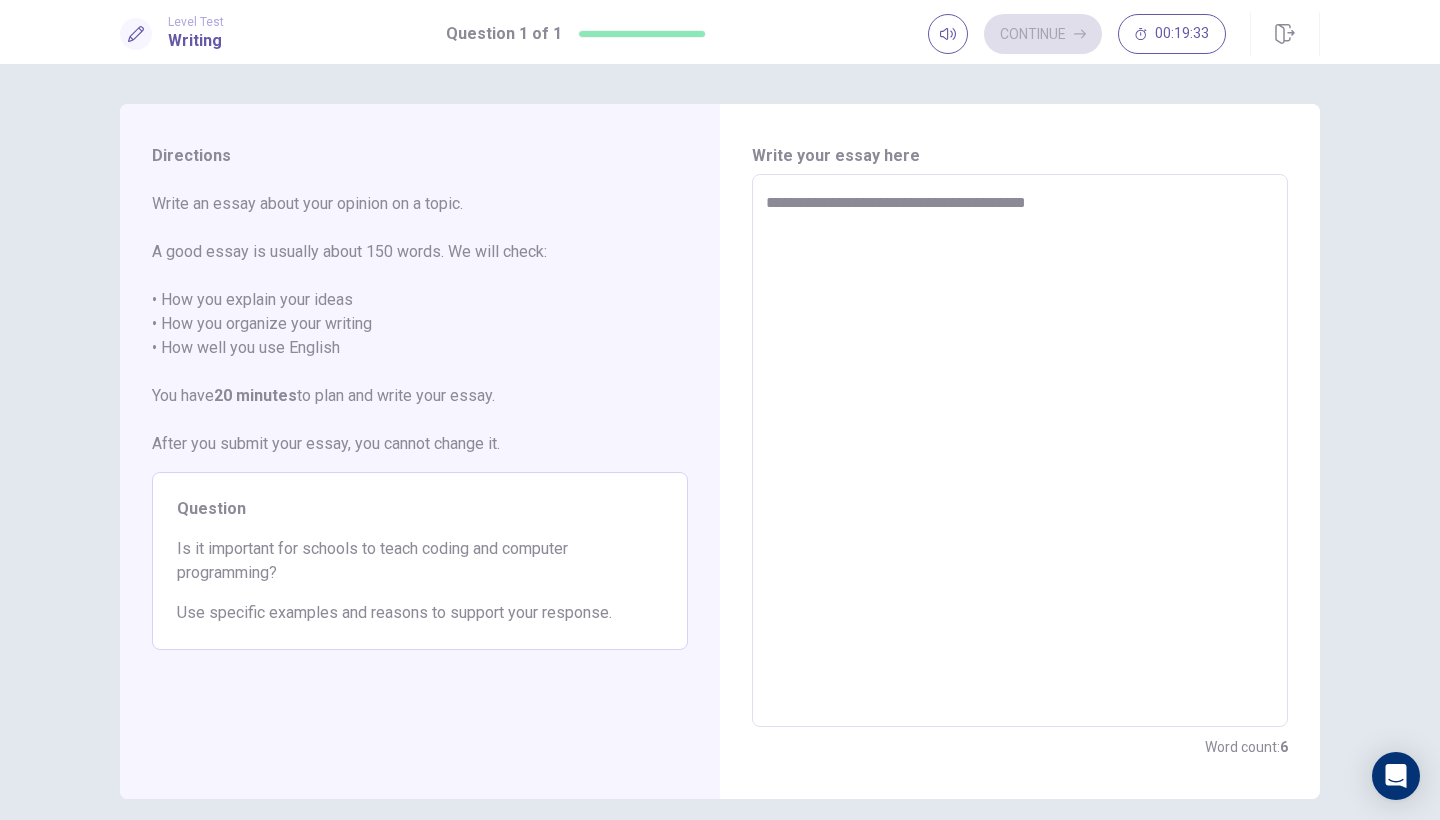 type on "**********" 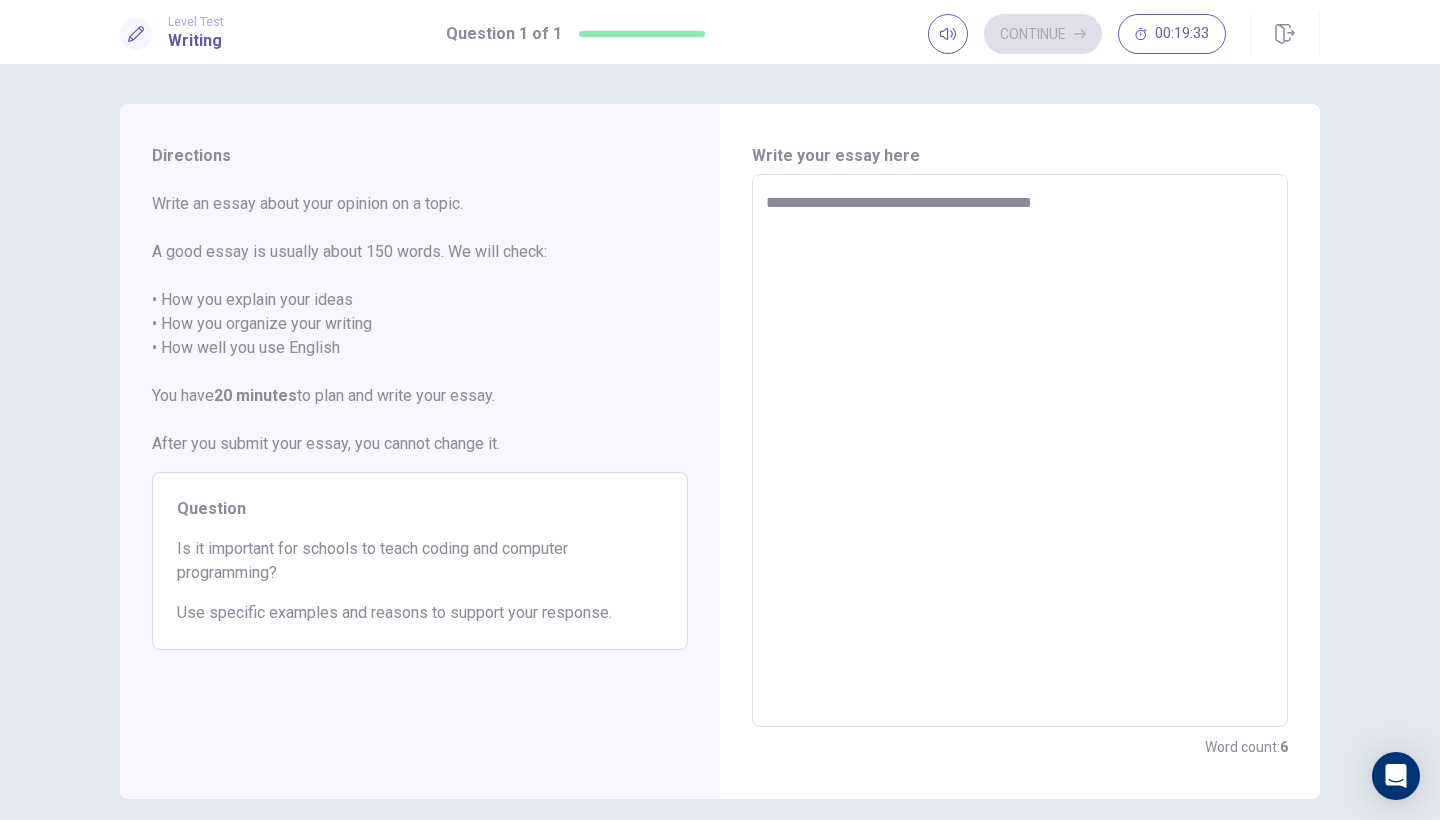 type on "*" 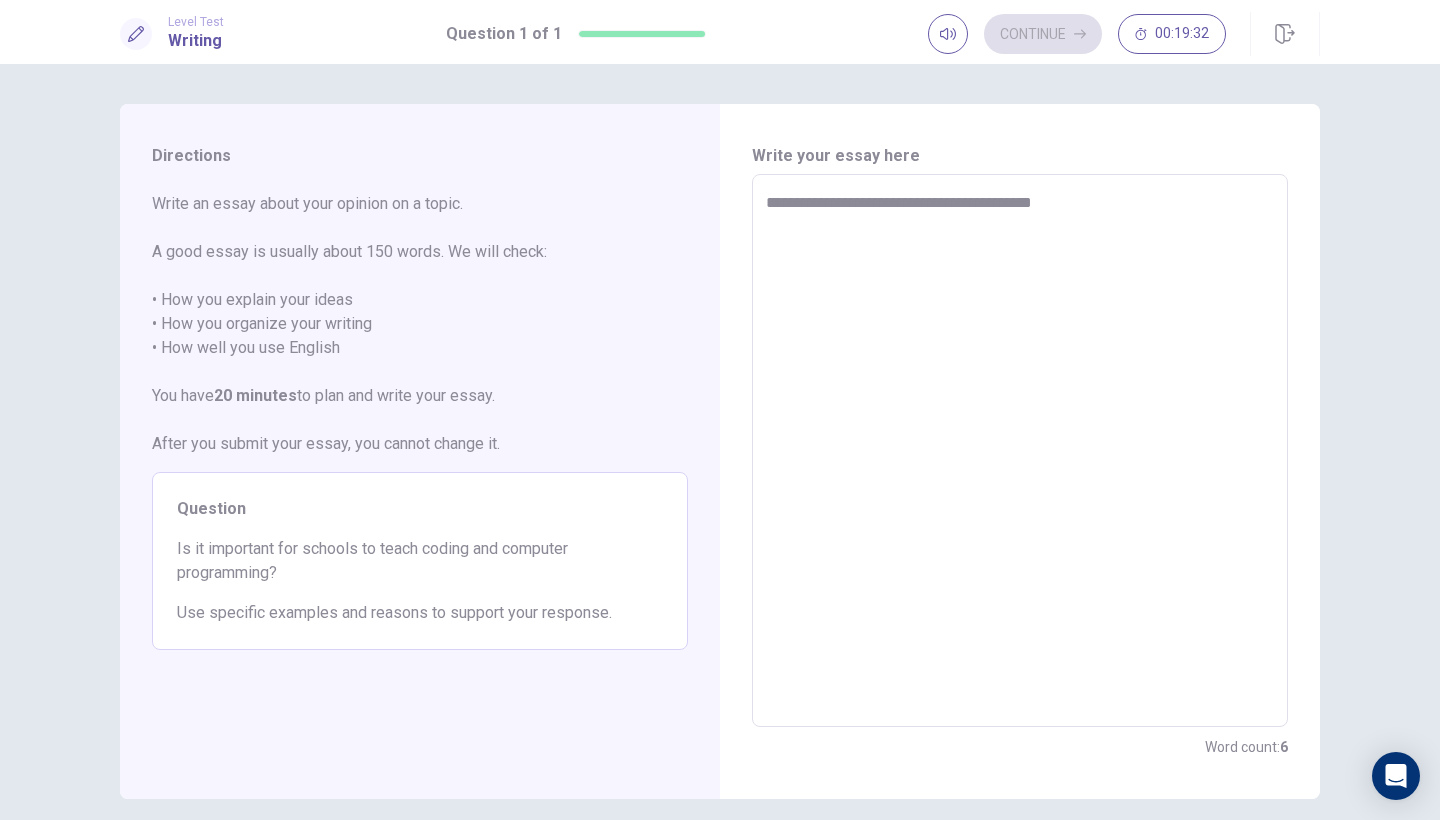 type on "**********" 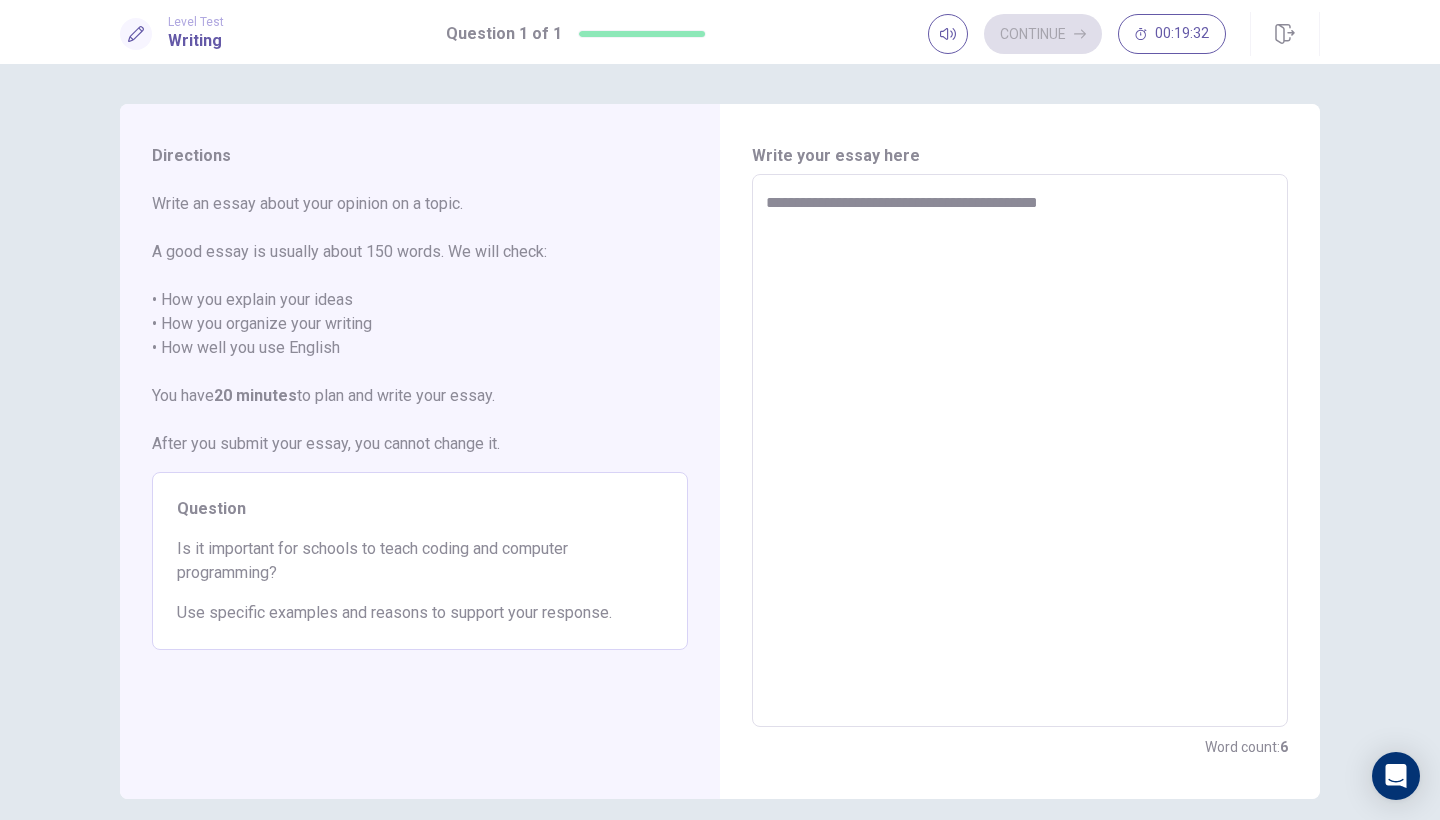 type on "*" 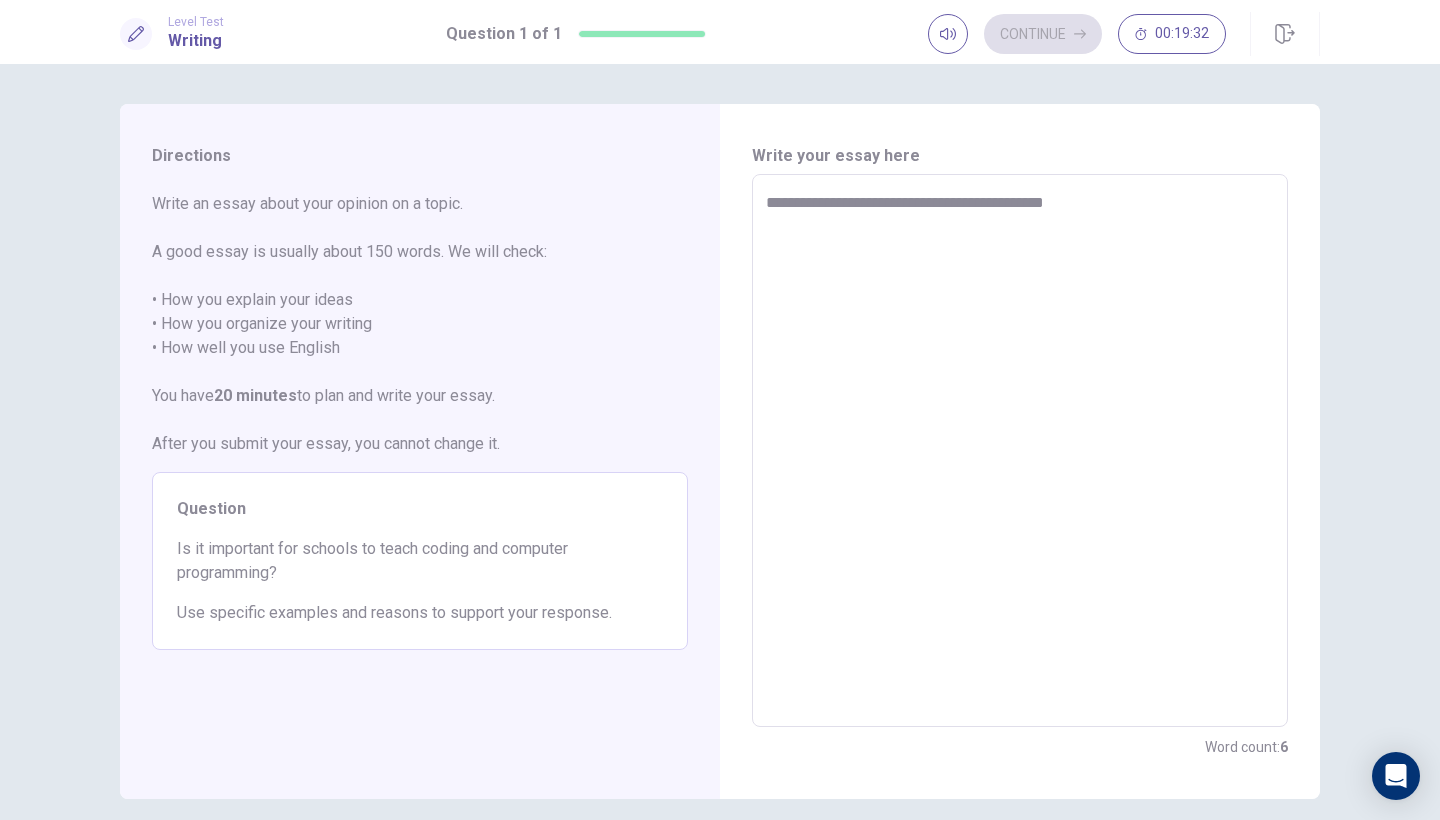 type on "*" 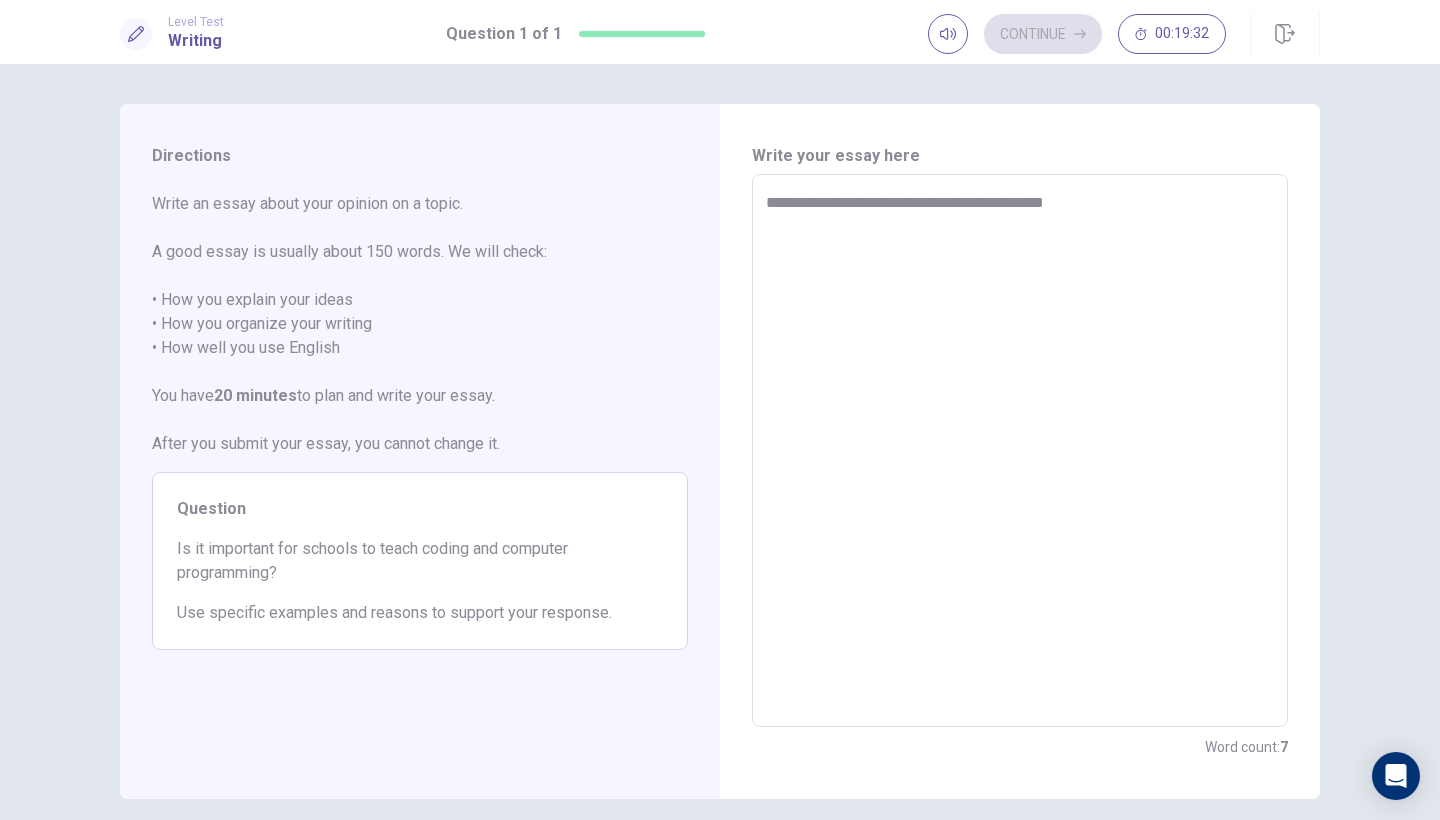 type on "**********" 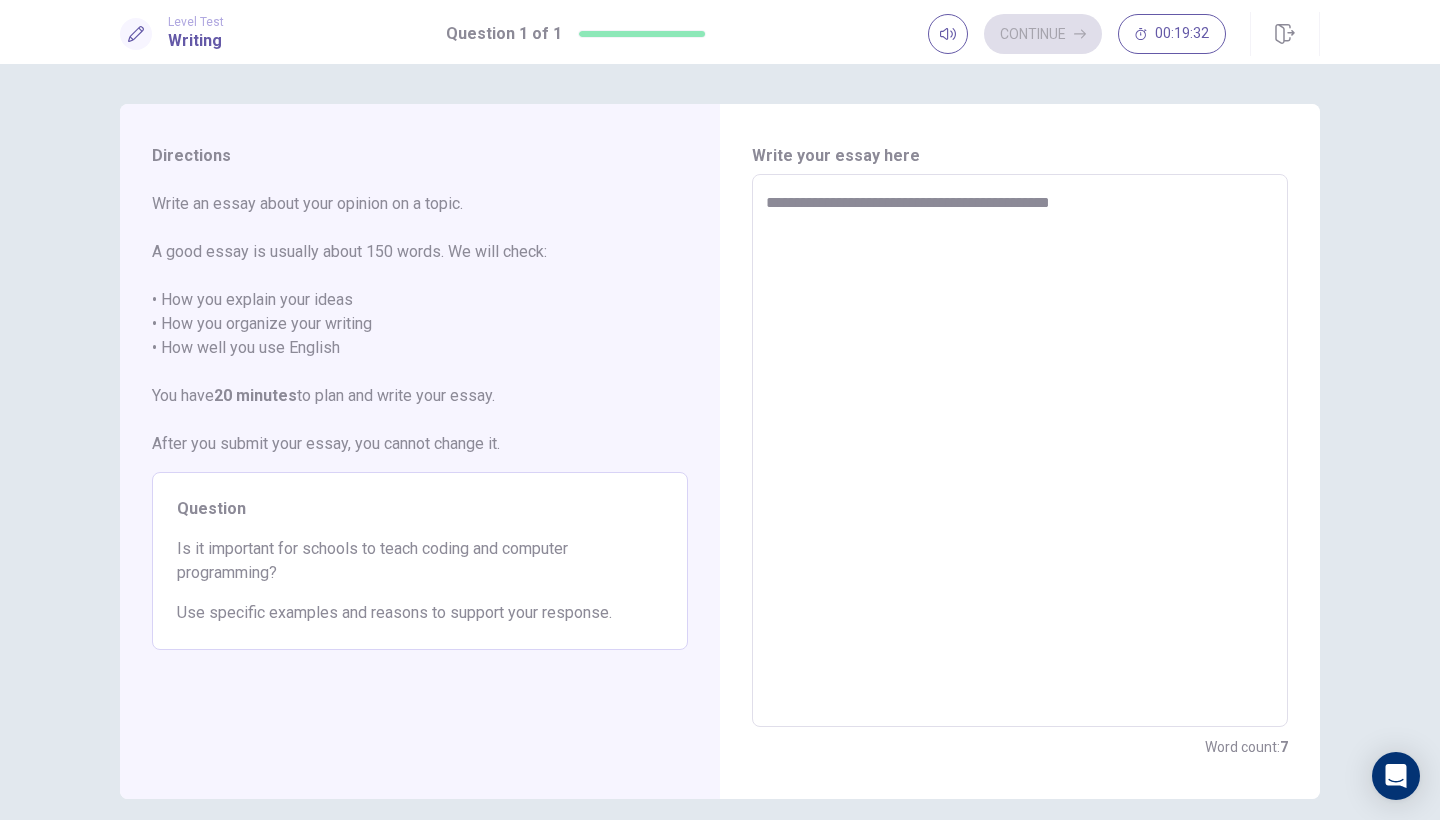 type on "*" 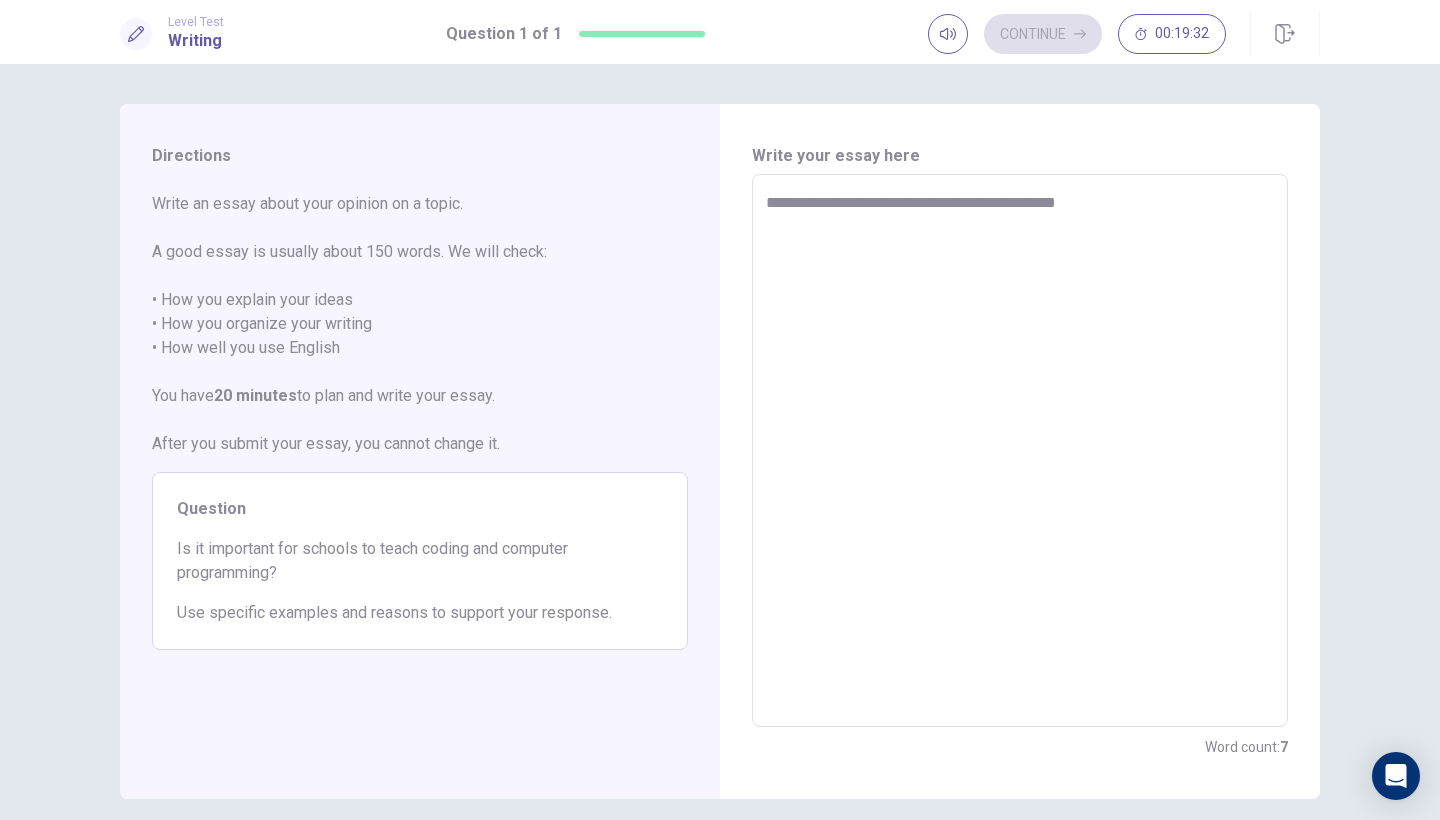 type on "*" 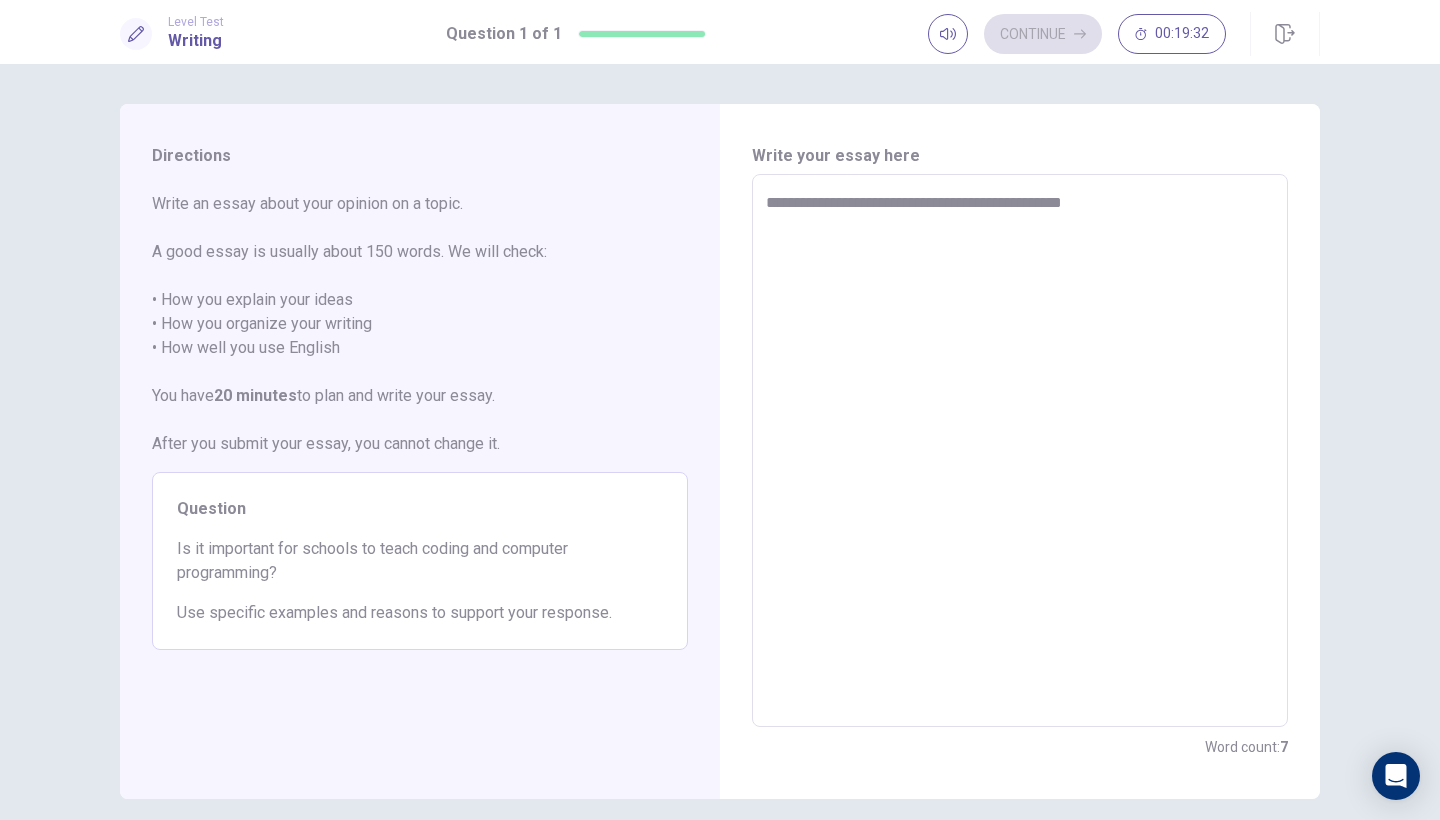type on "*" 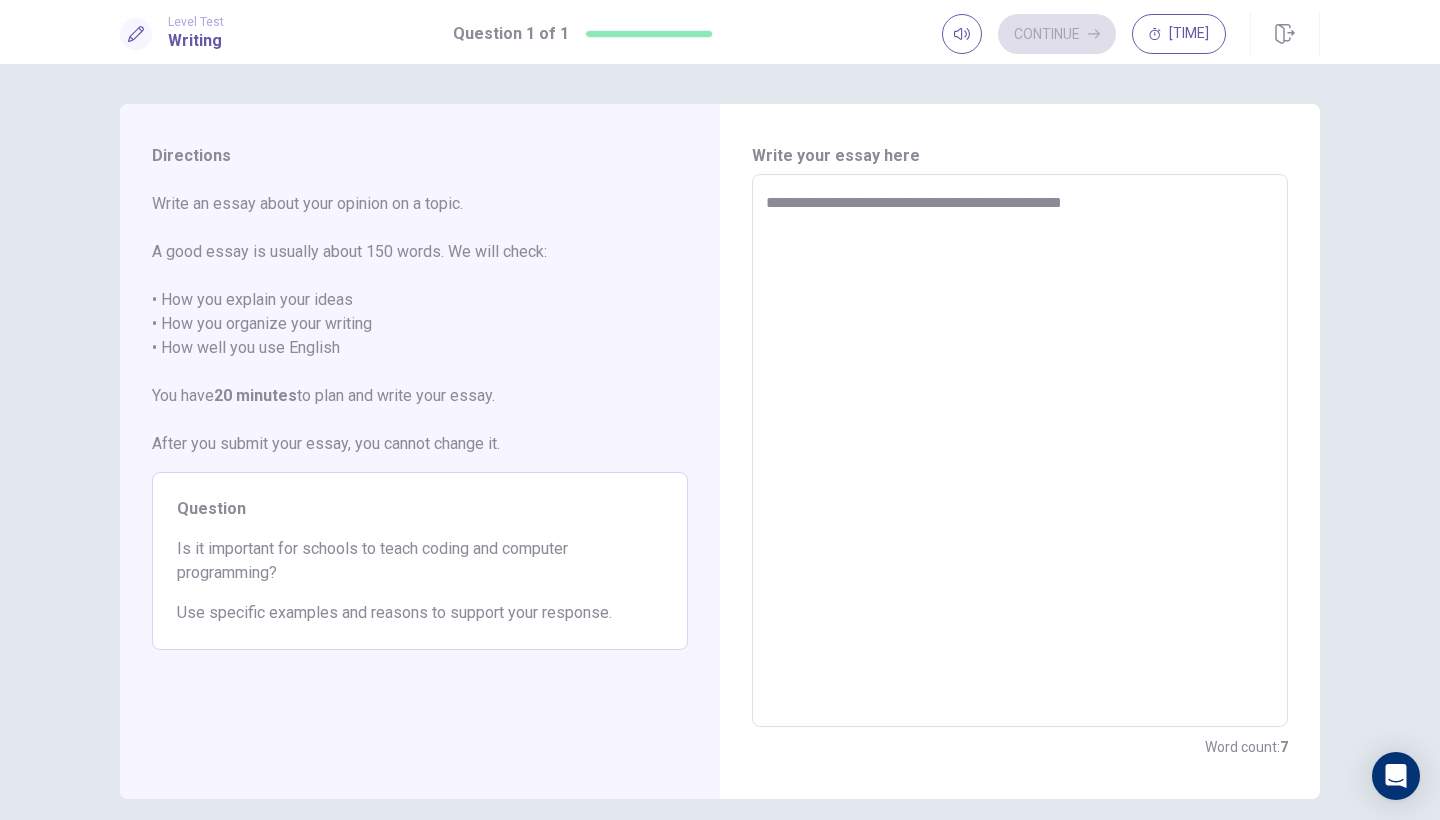 type on "**********" 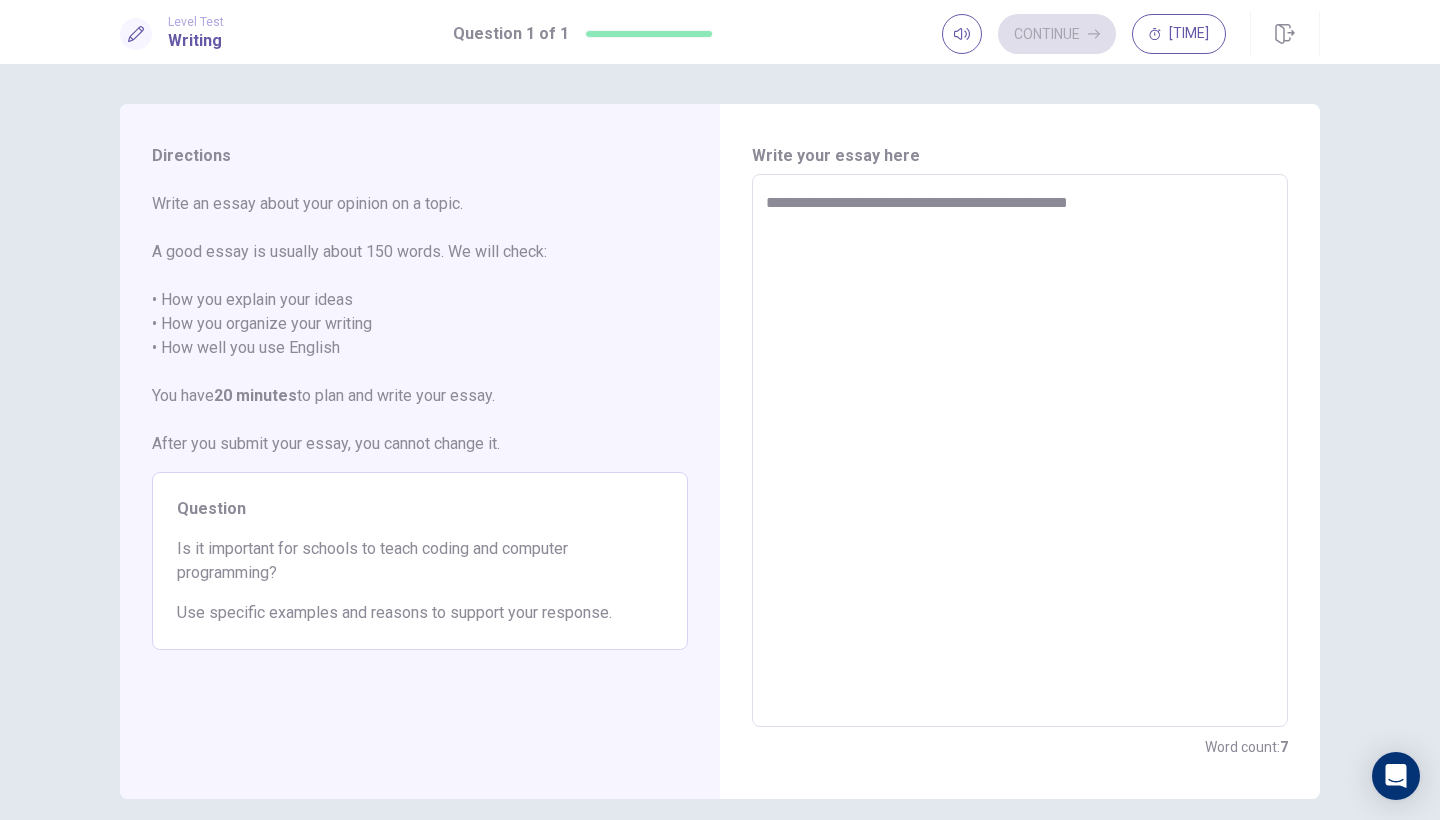 type on "*" 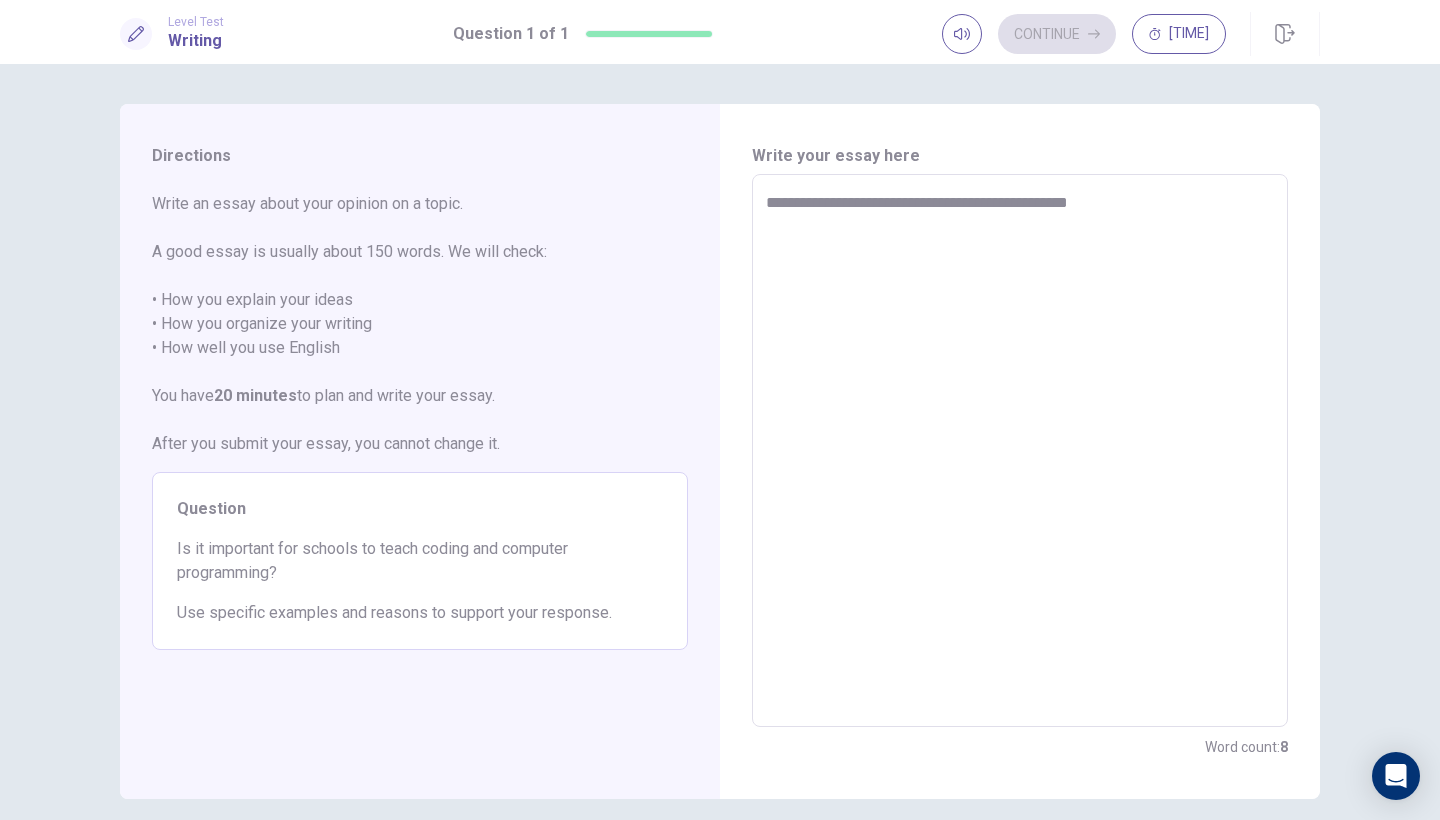 type on "**********" 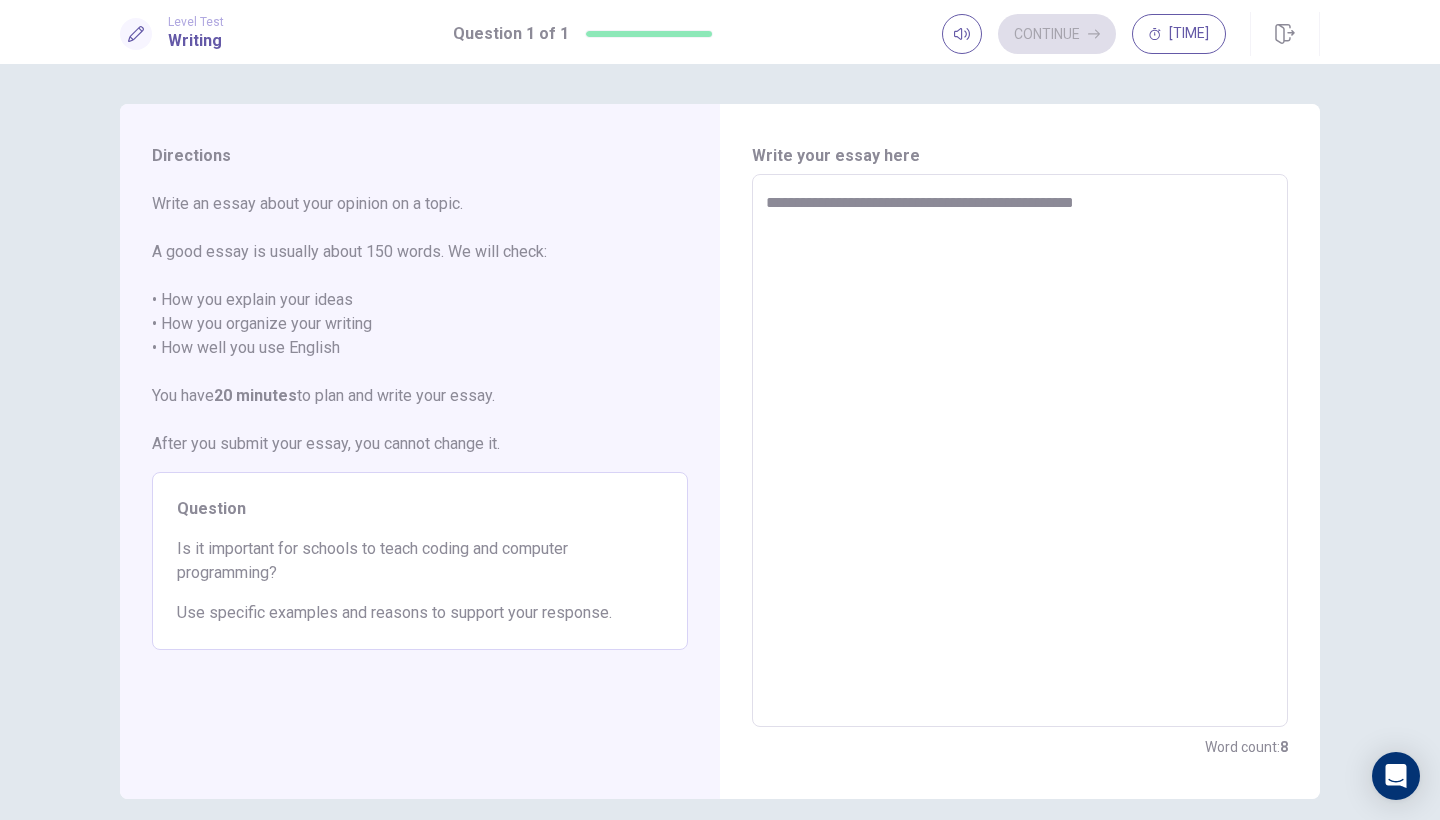 type on "*" 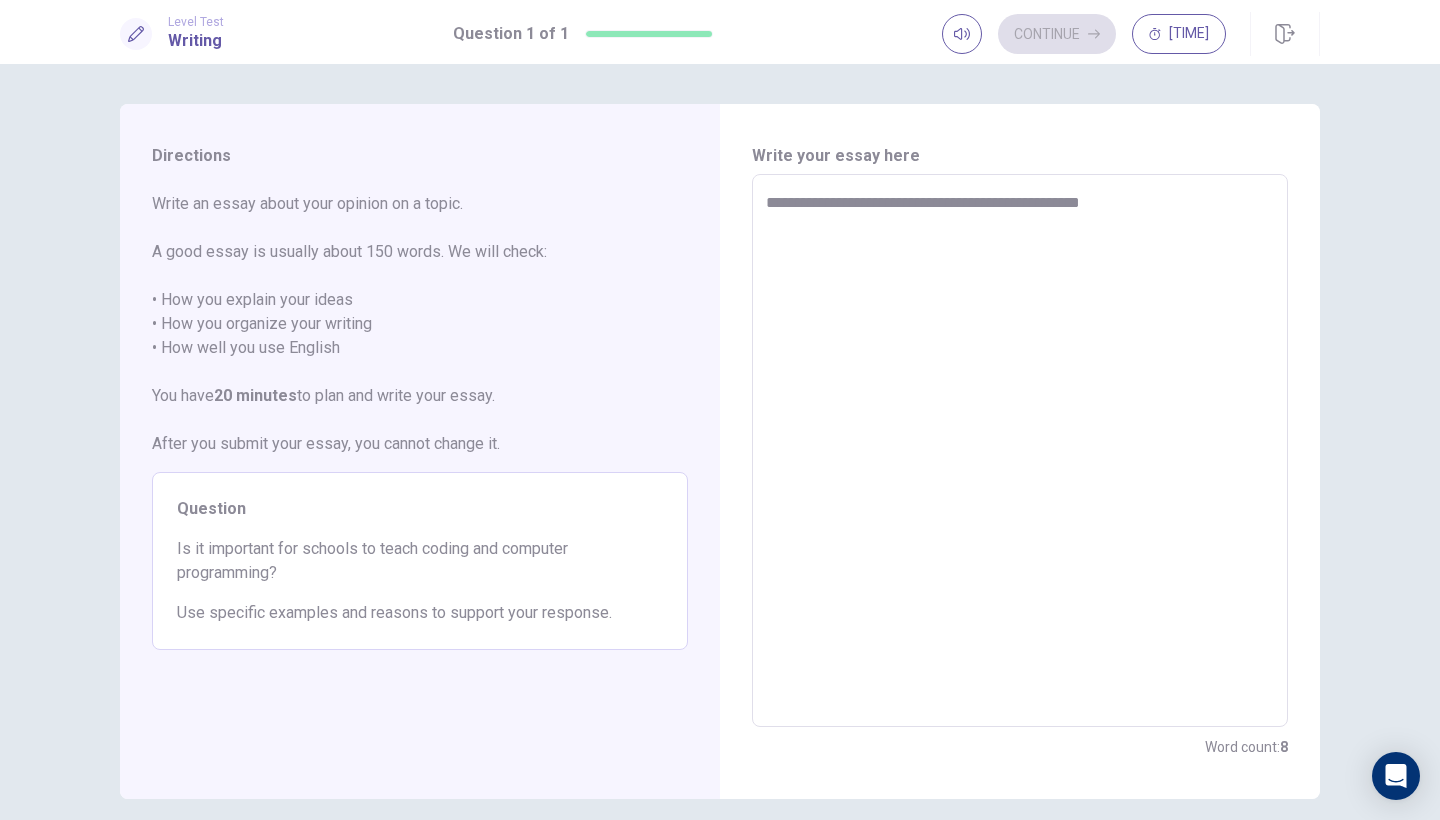 type on "*" 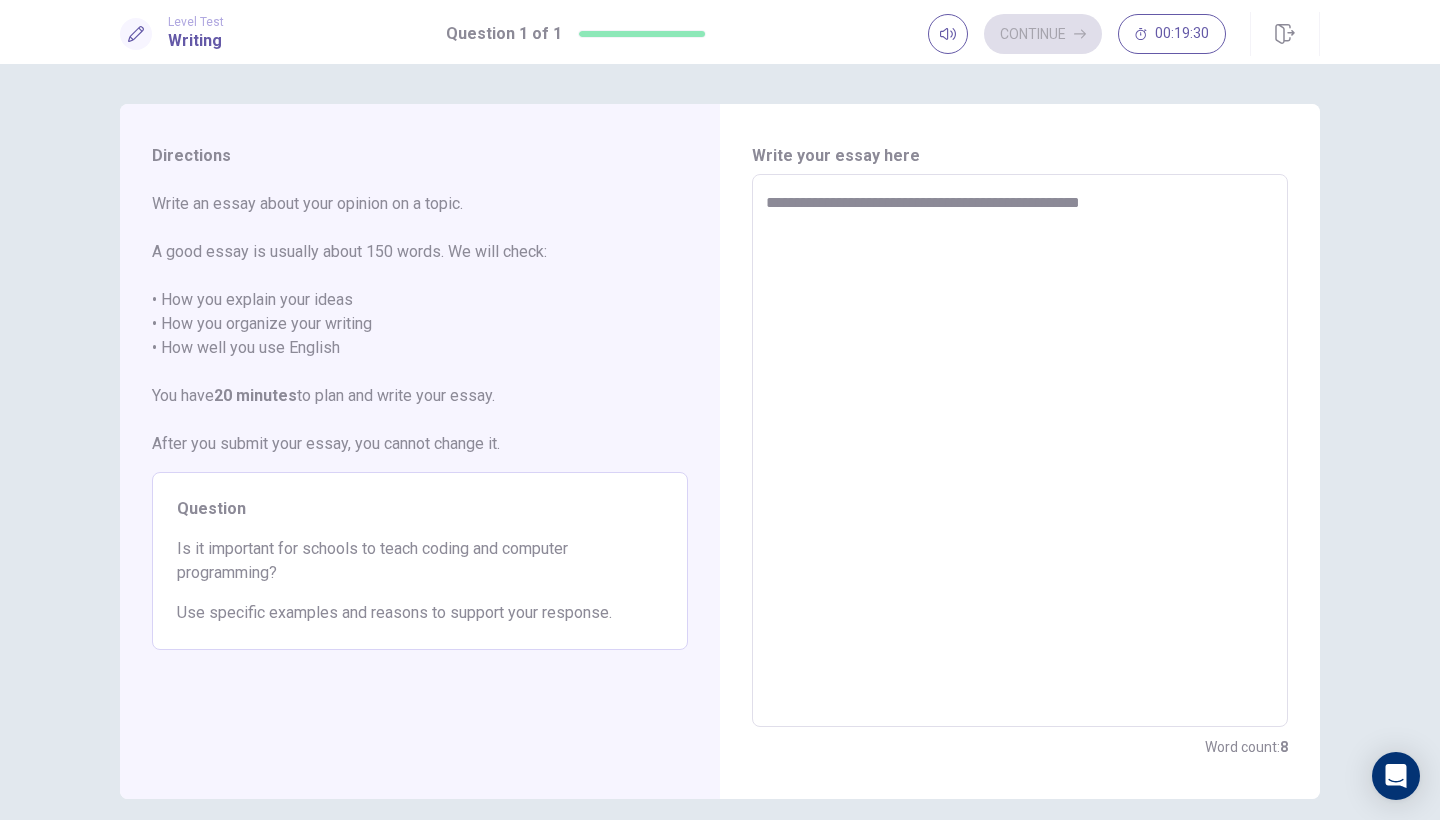 type on "**********" 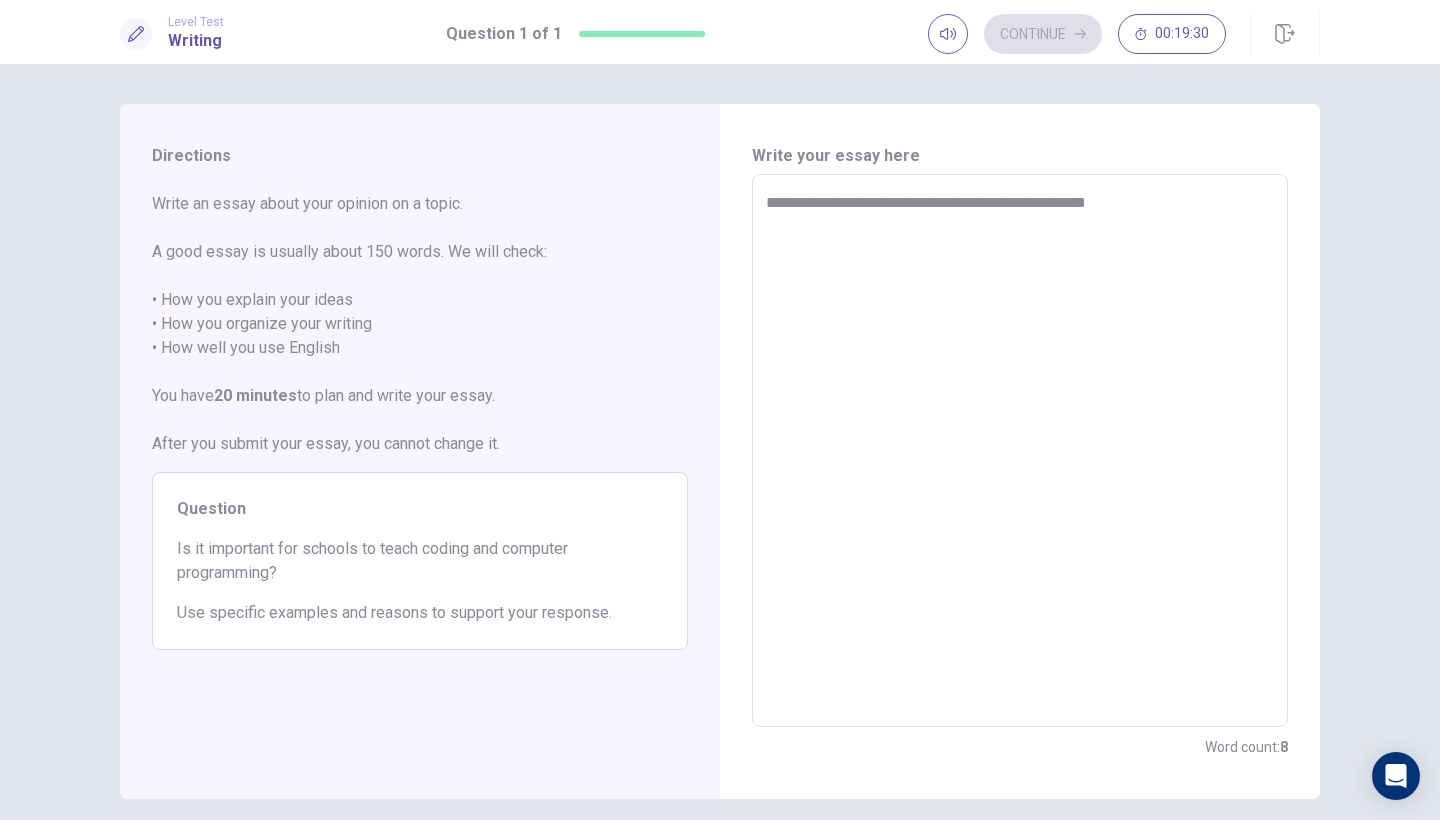 type on "*" 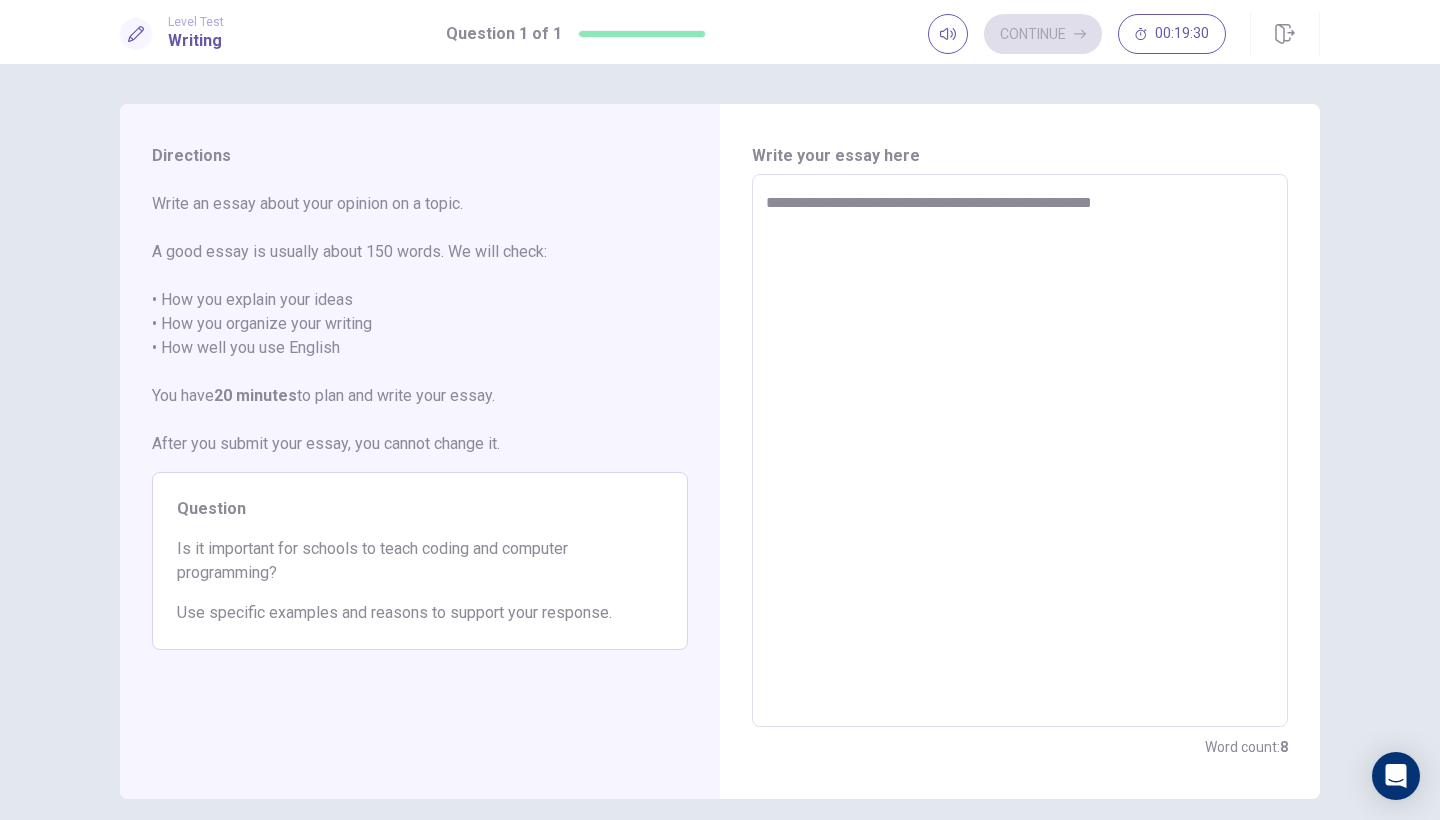 type on "*" 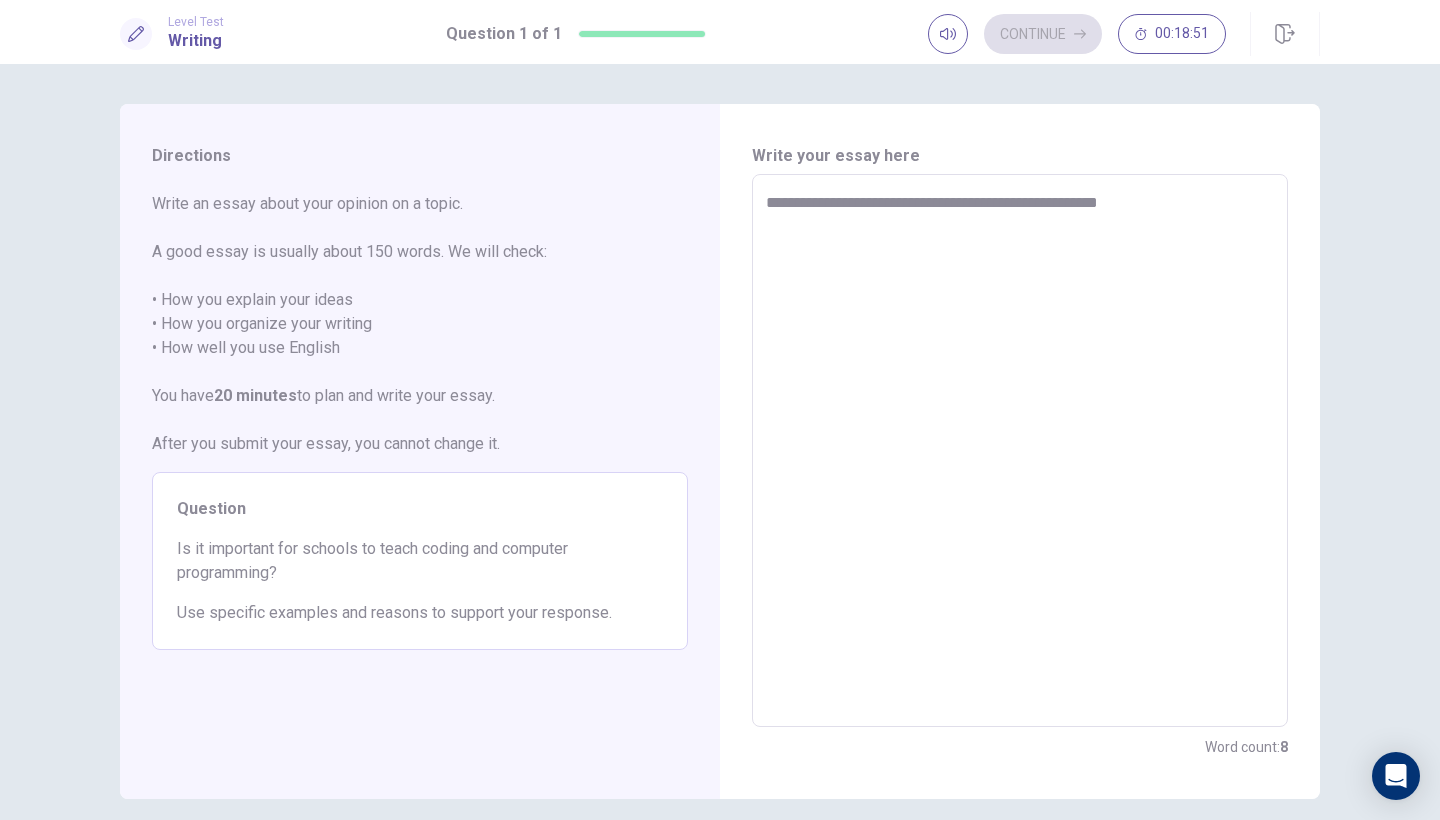 type on "*" 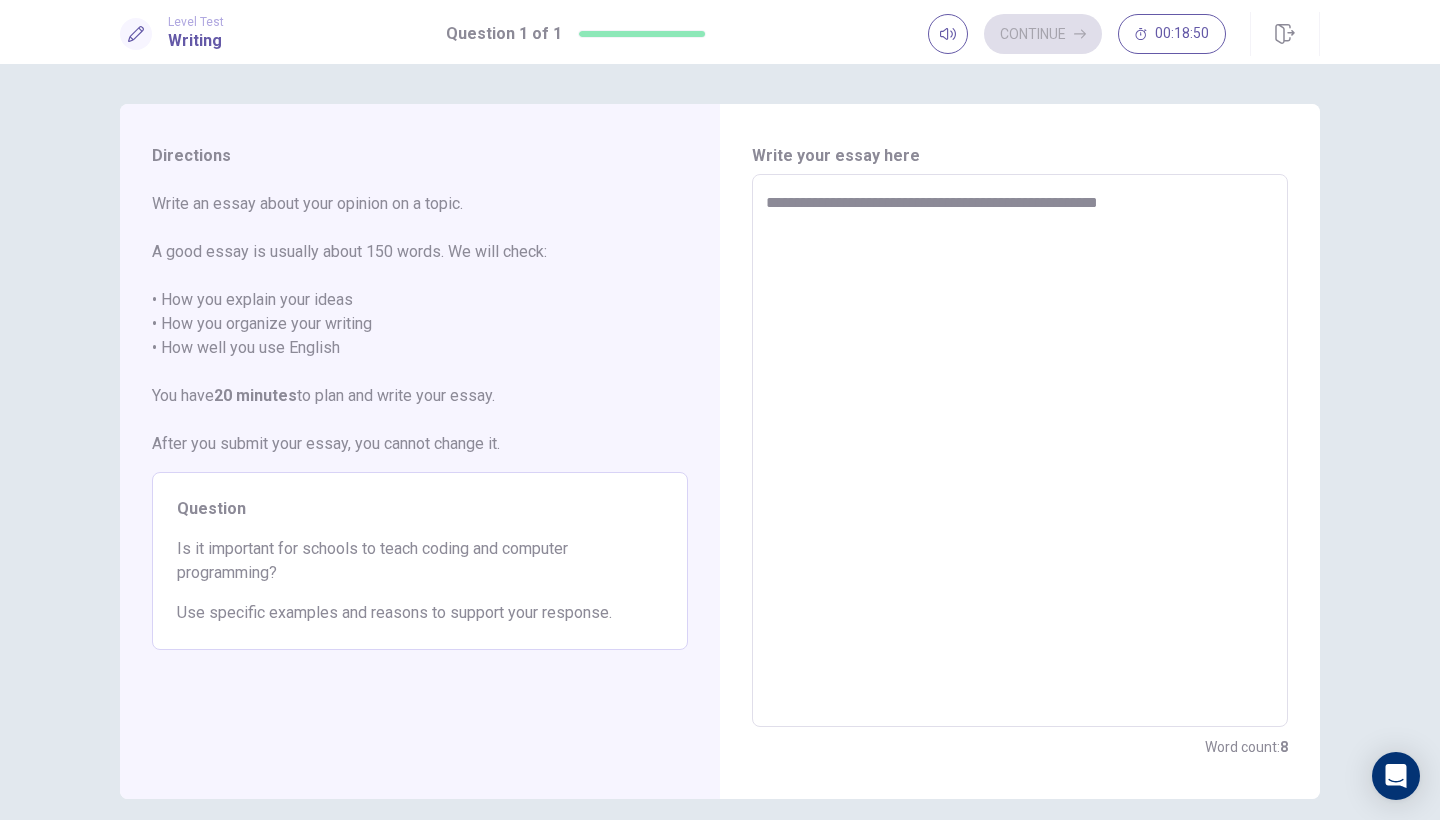 type on "**********" 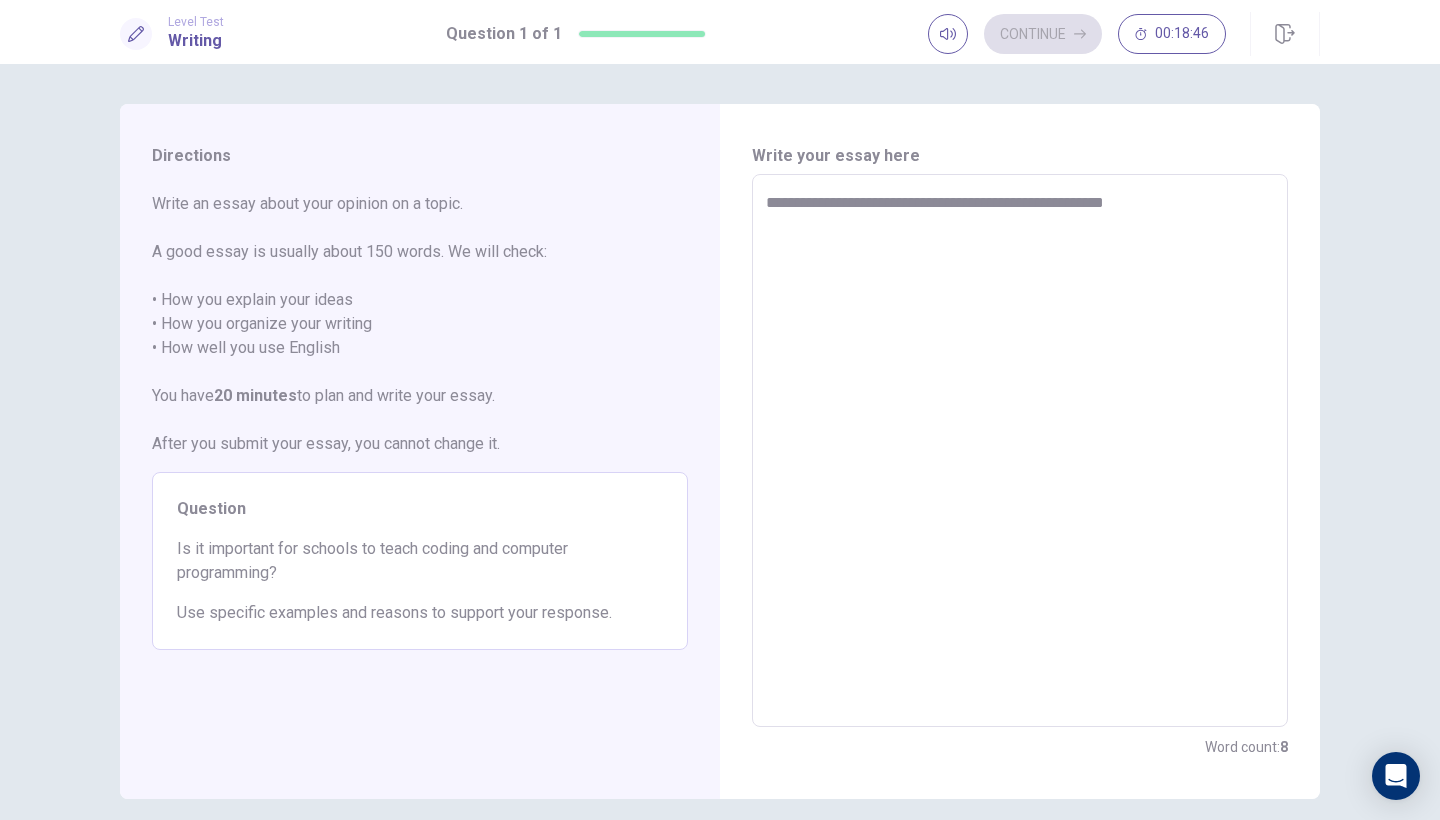 type on "*" 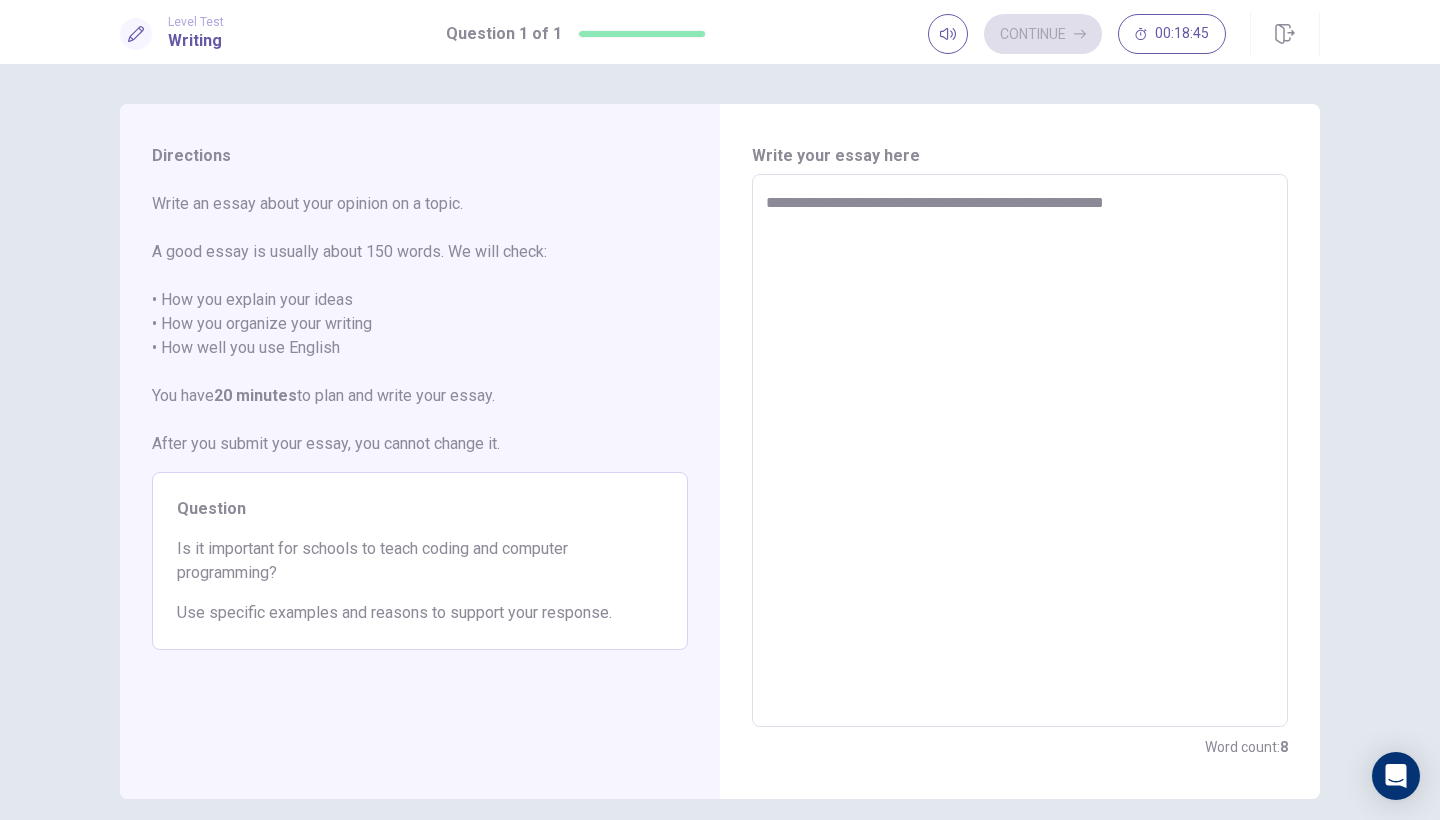 type on "**********" 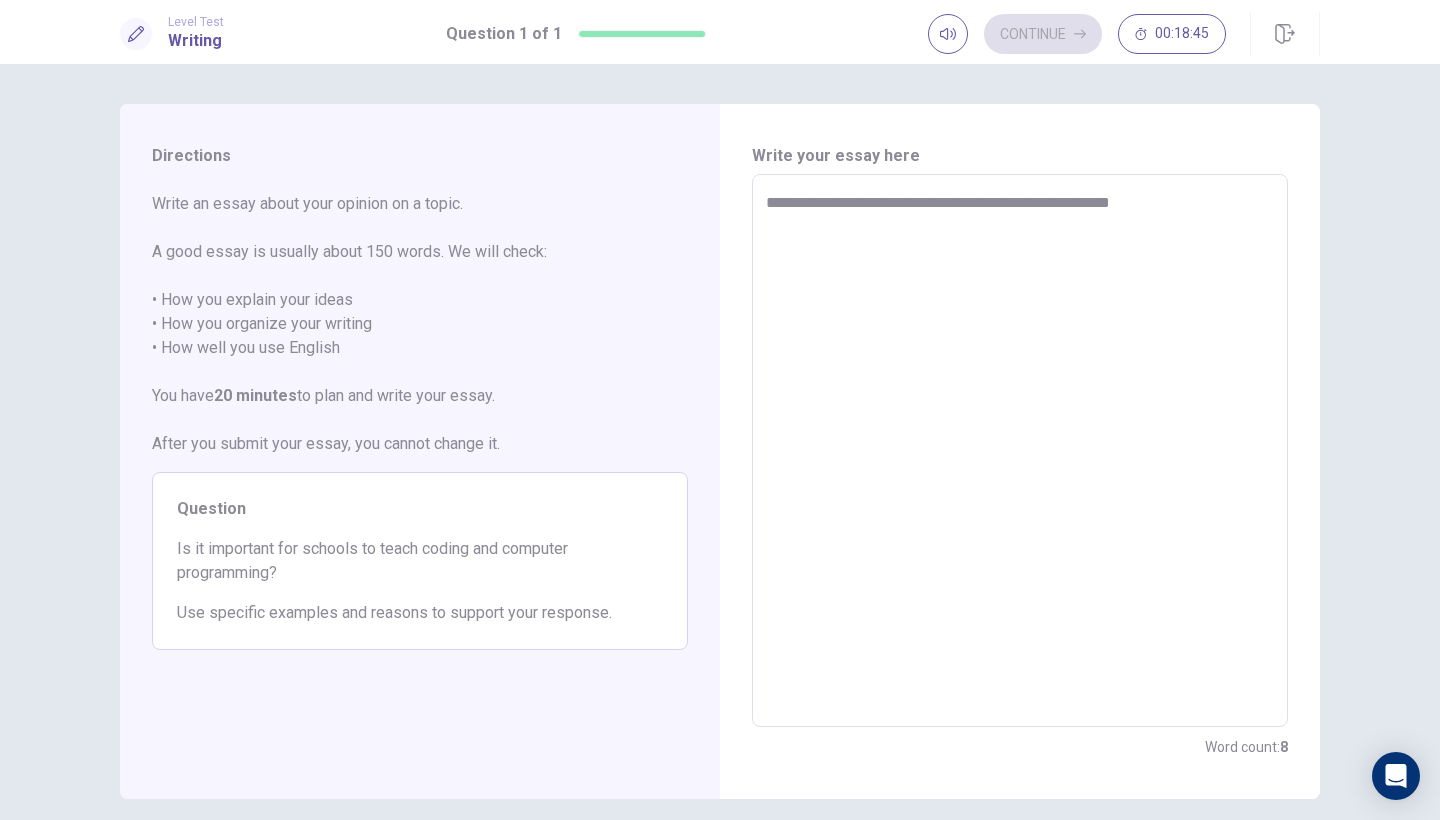 type on "*" 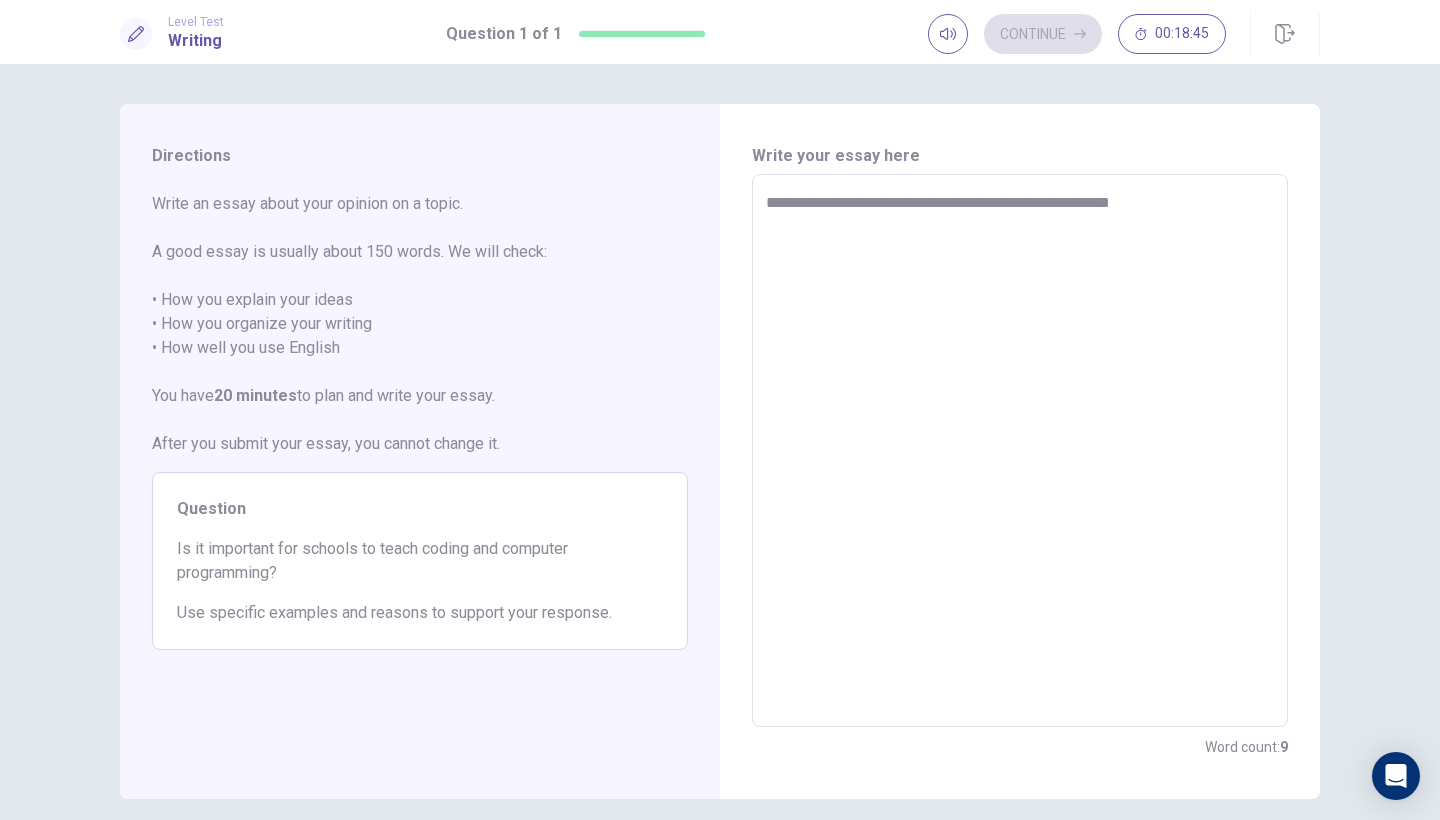 type on "**********" 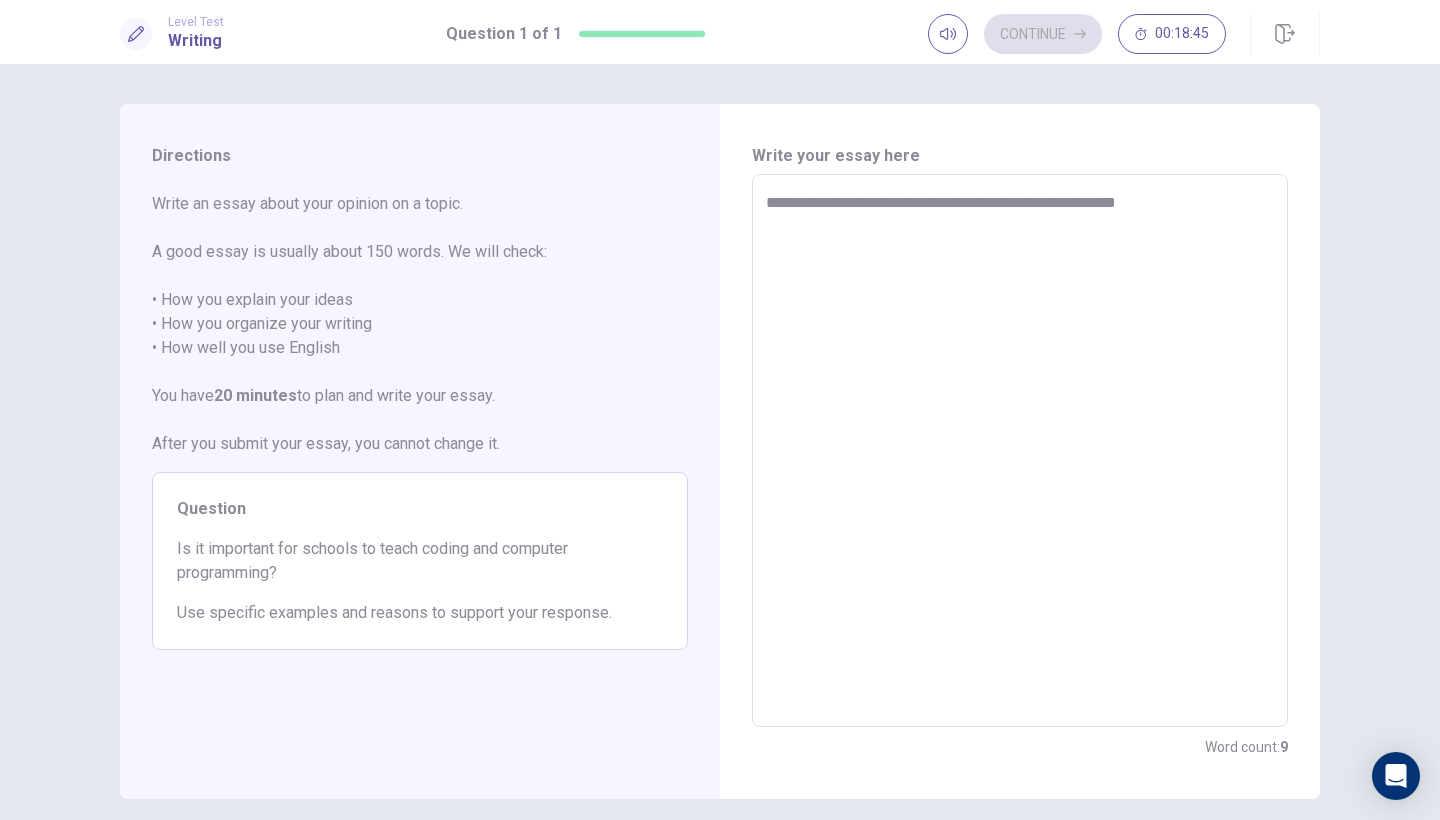 type on "*" 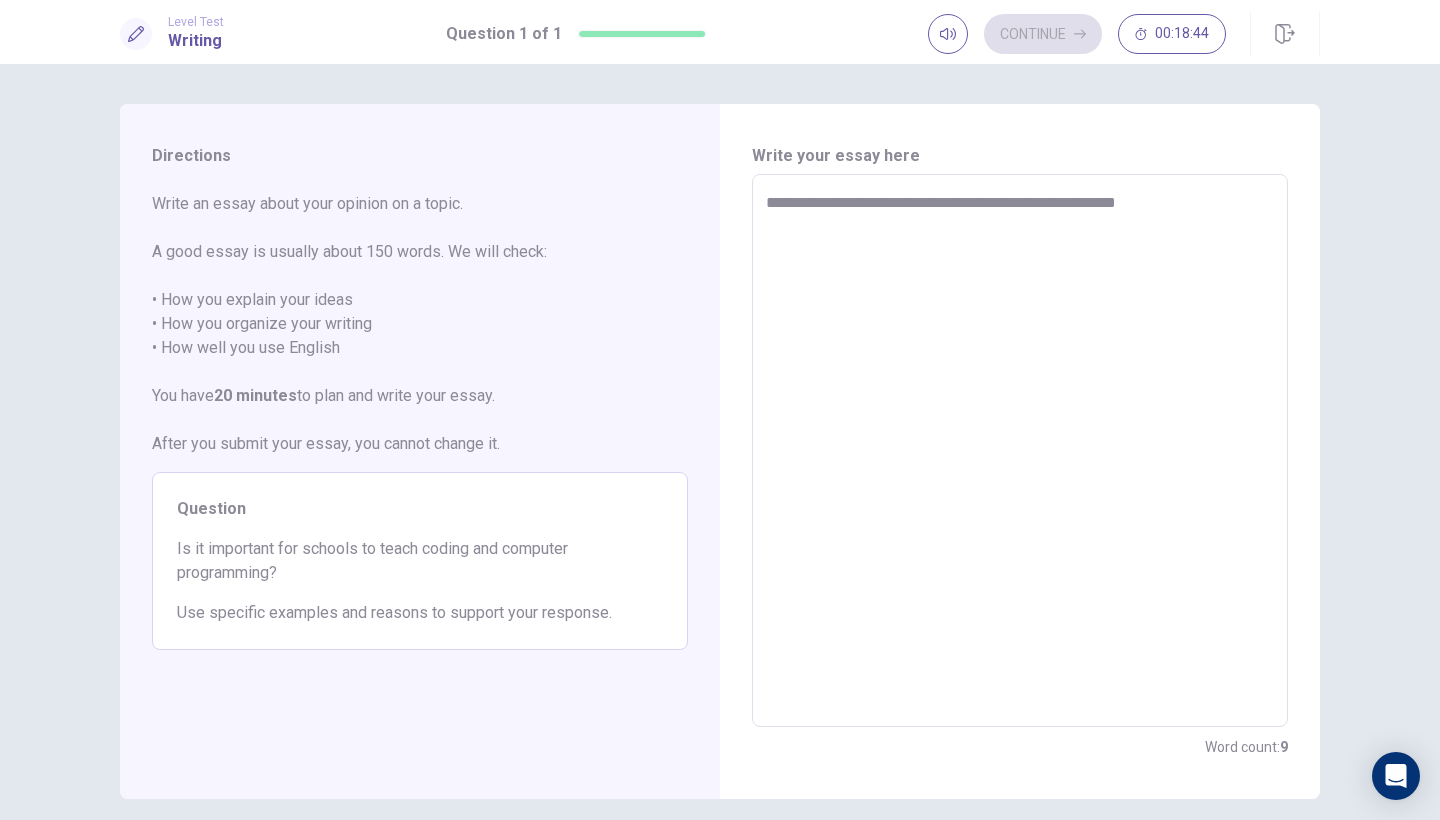type on "**********" 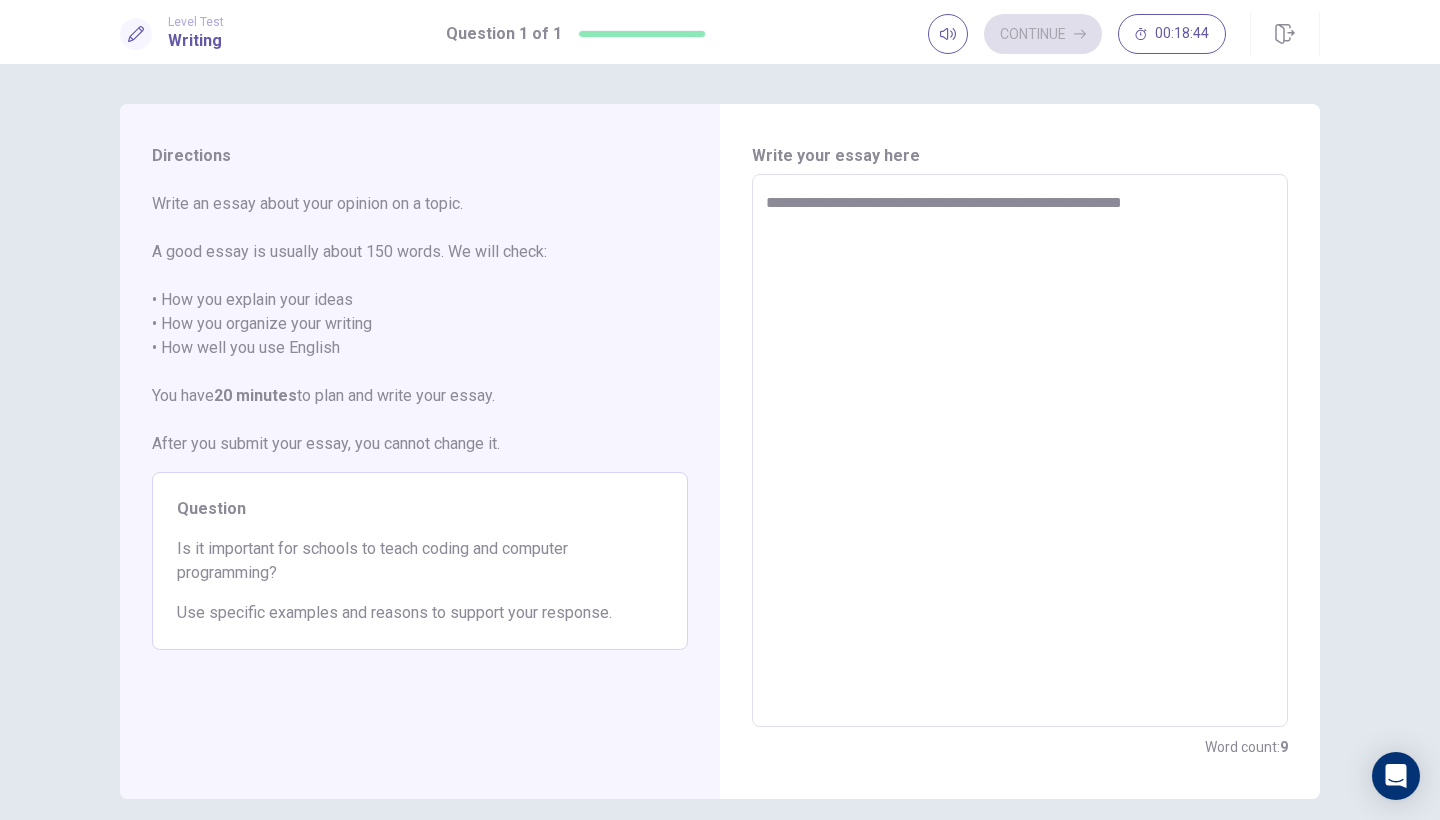 type on "*" 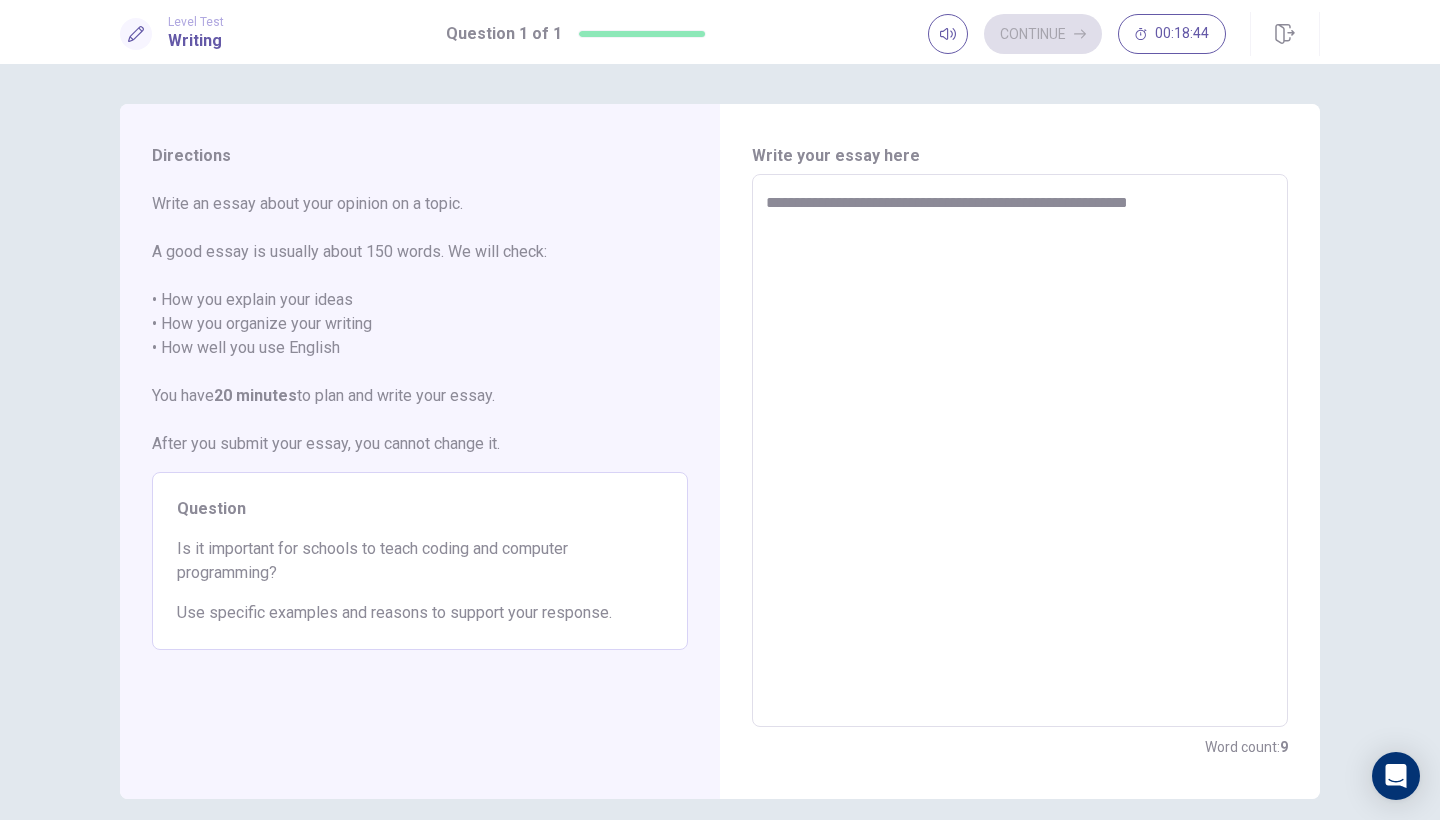 type on "*" 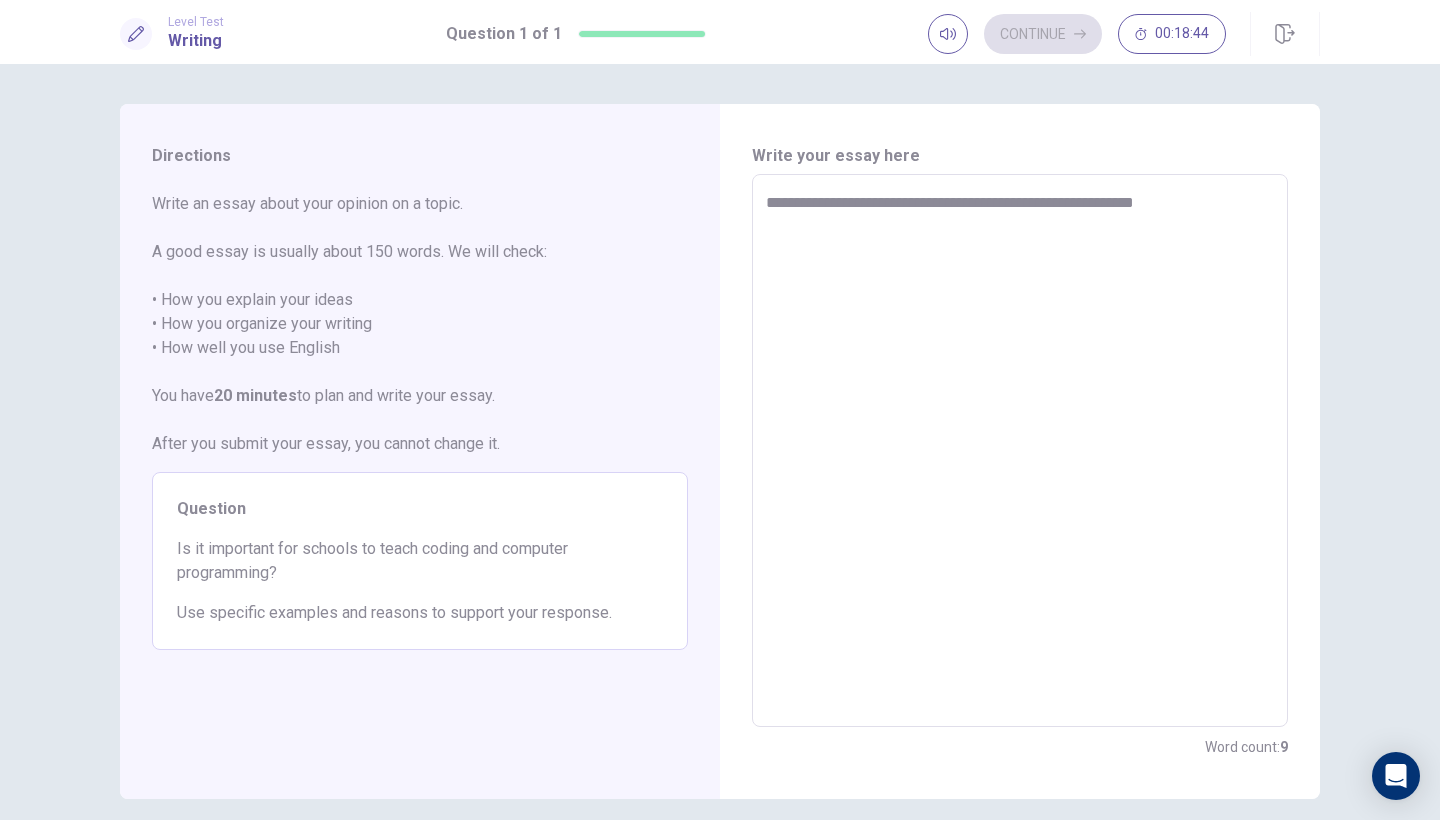 type on "*" 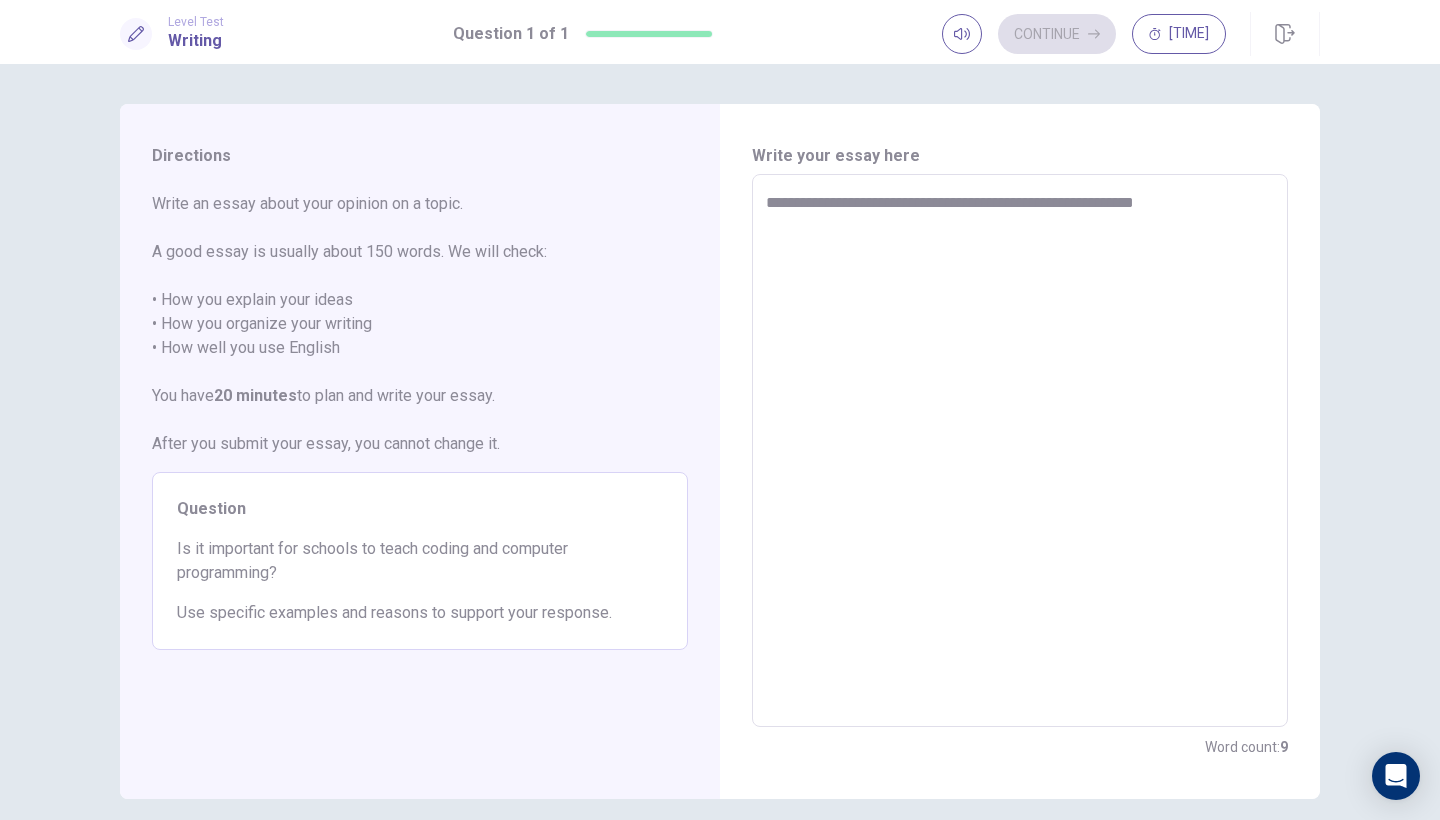 type on "**********" 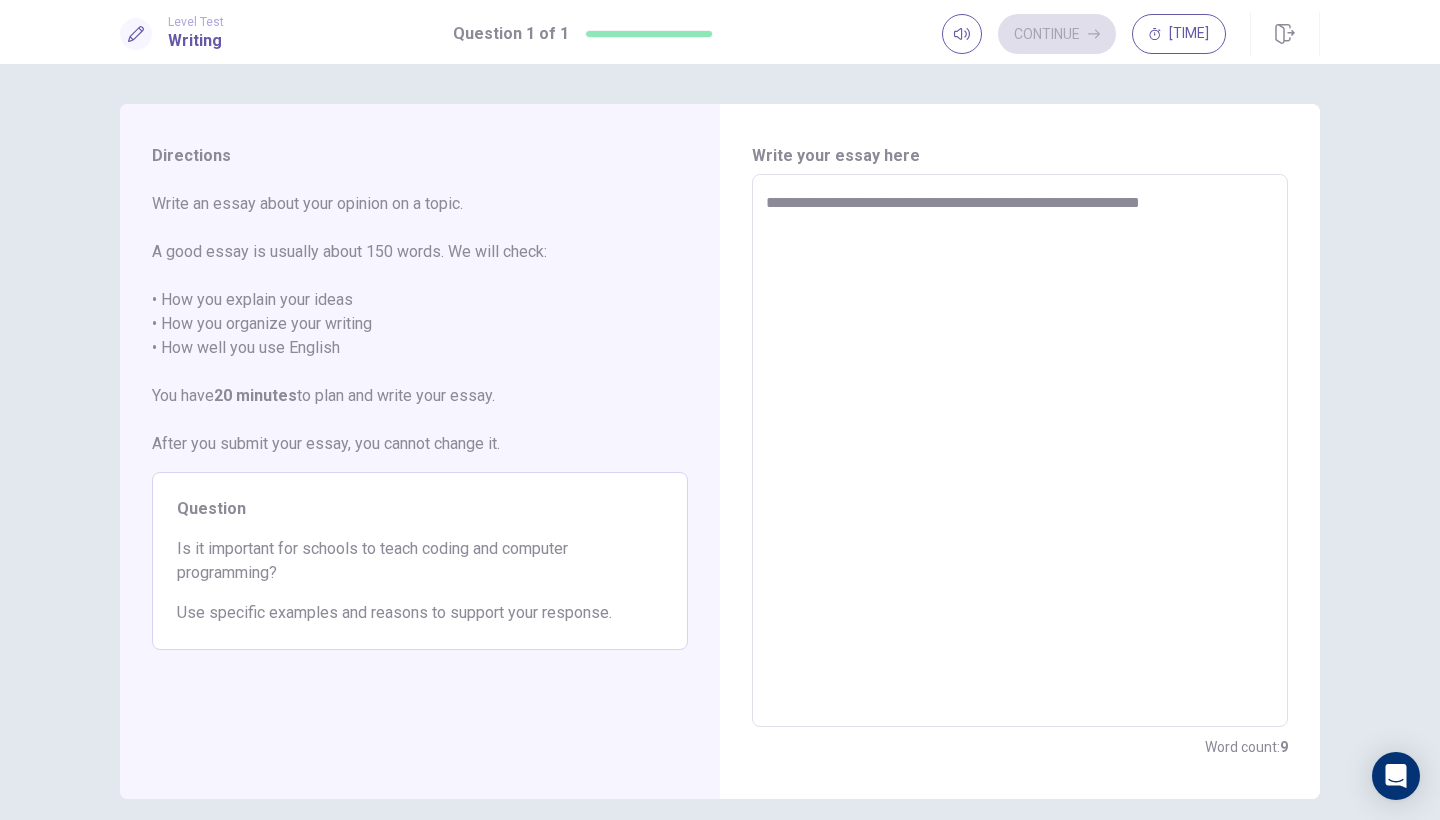 type on "*" 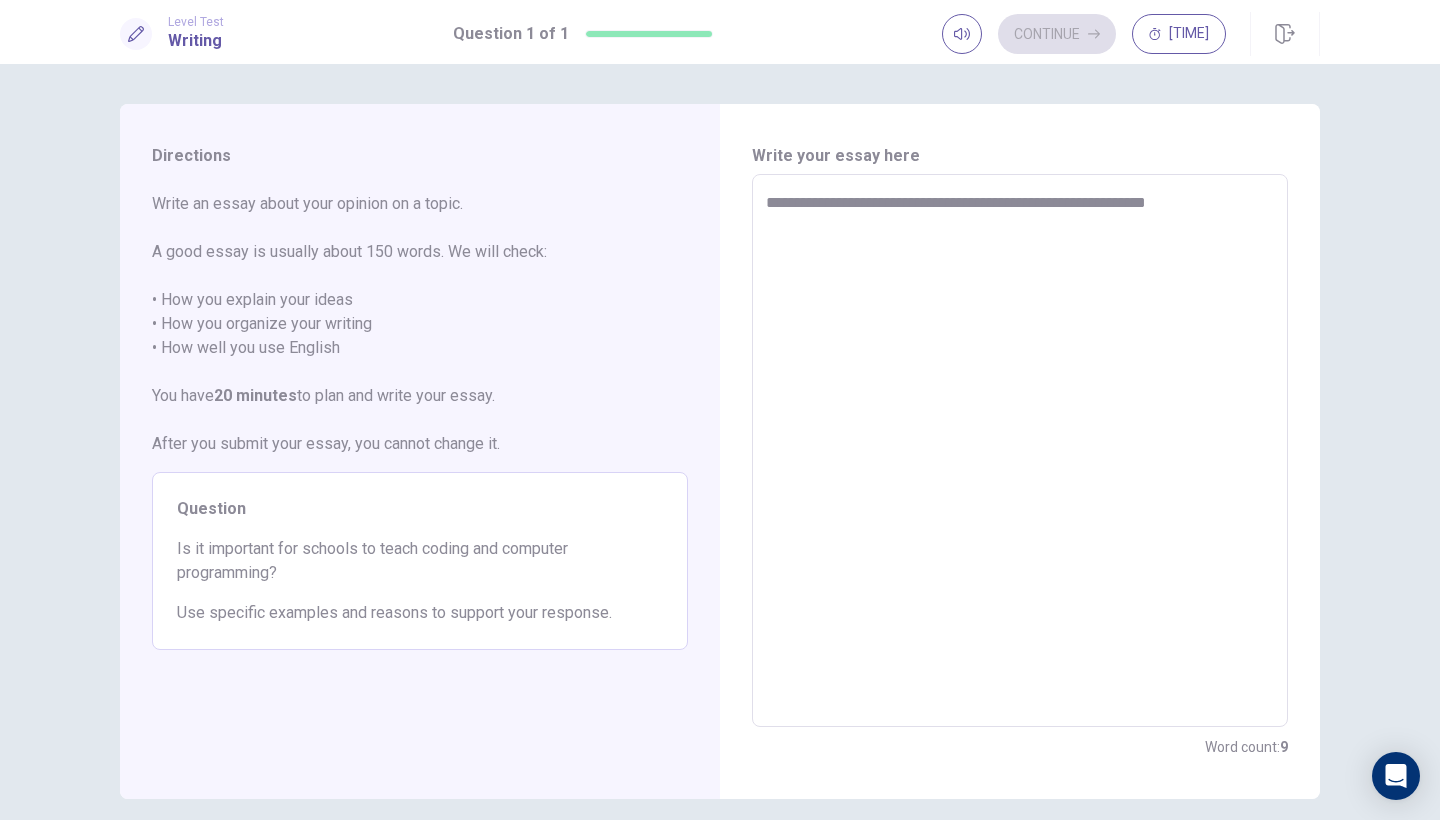 type on "*" 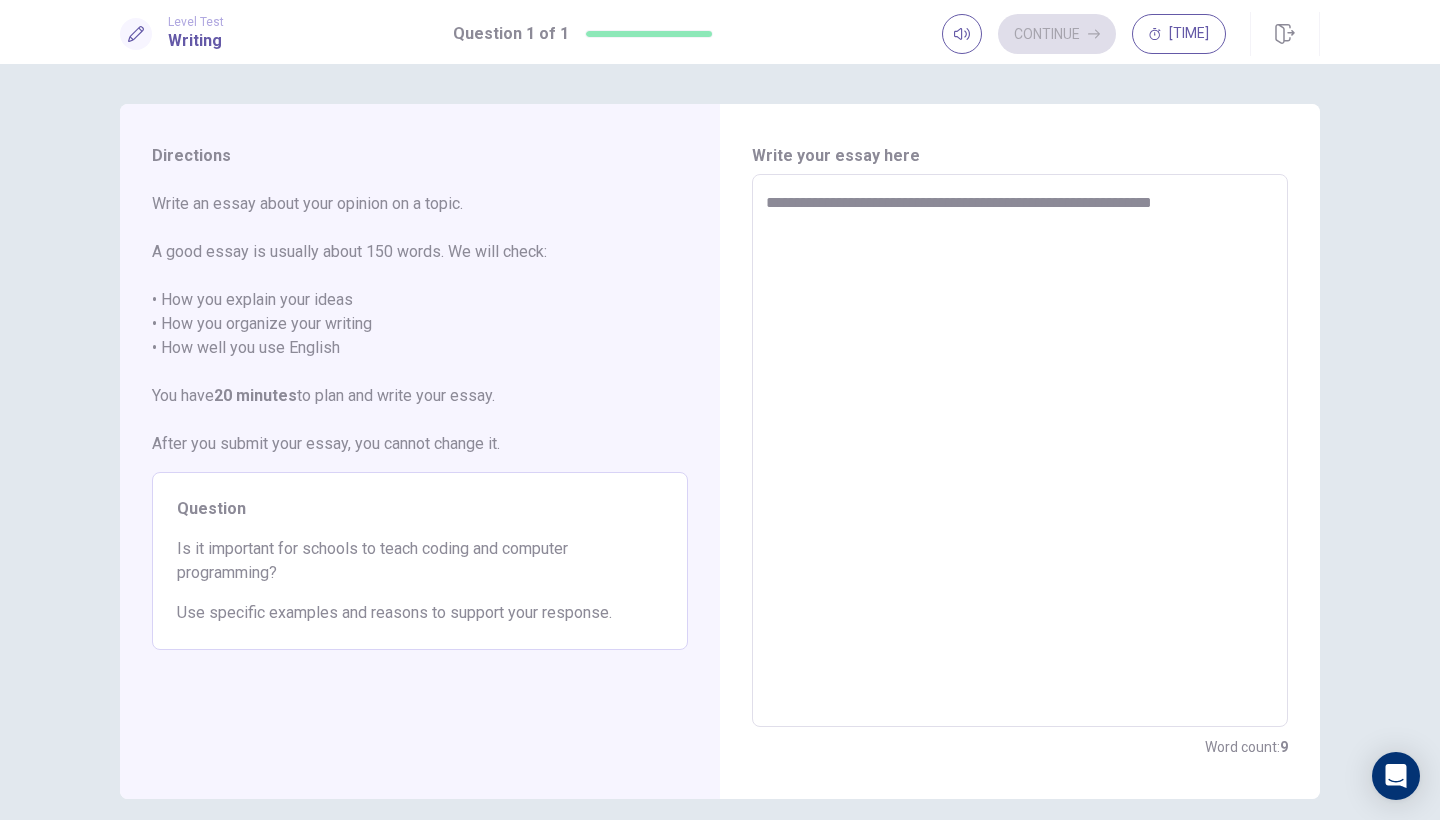 type on "*" 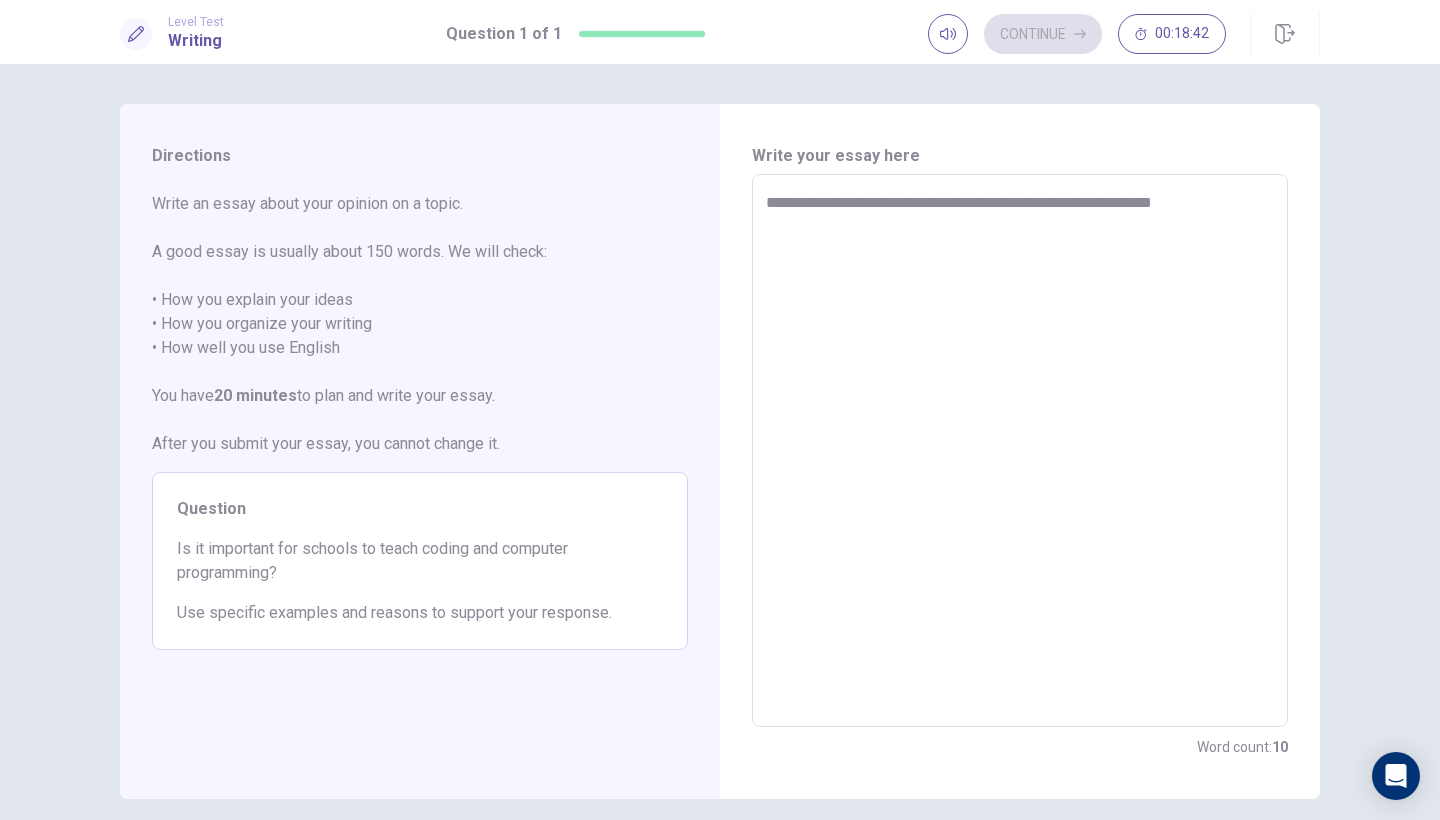 type on "**********" 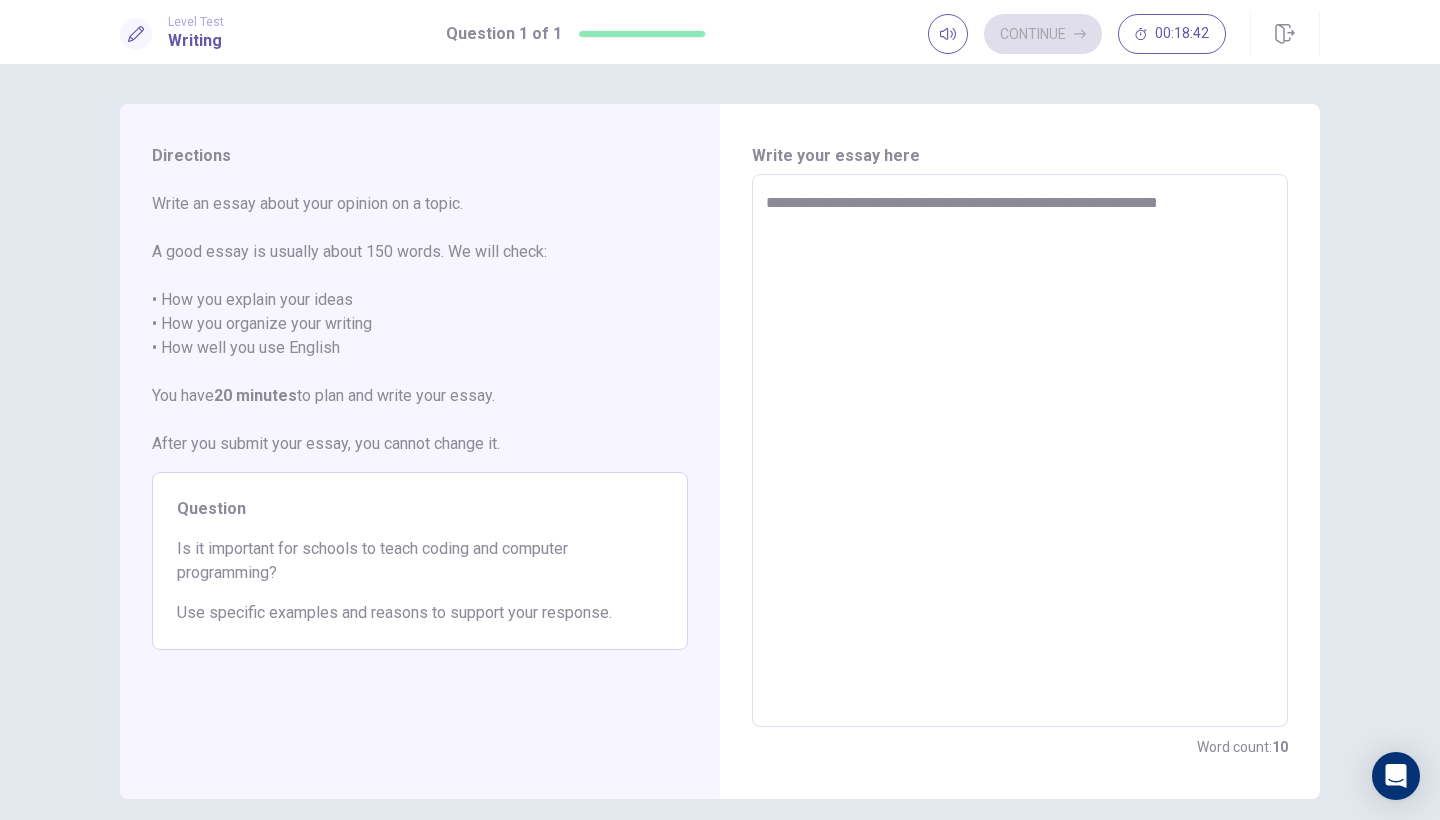type on "*" 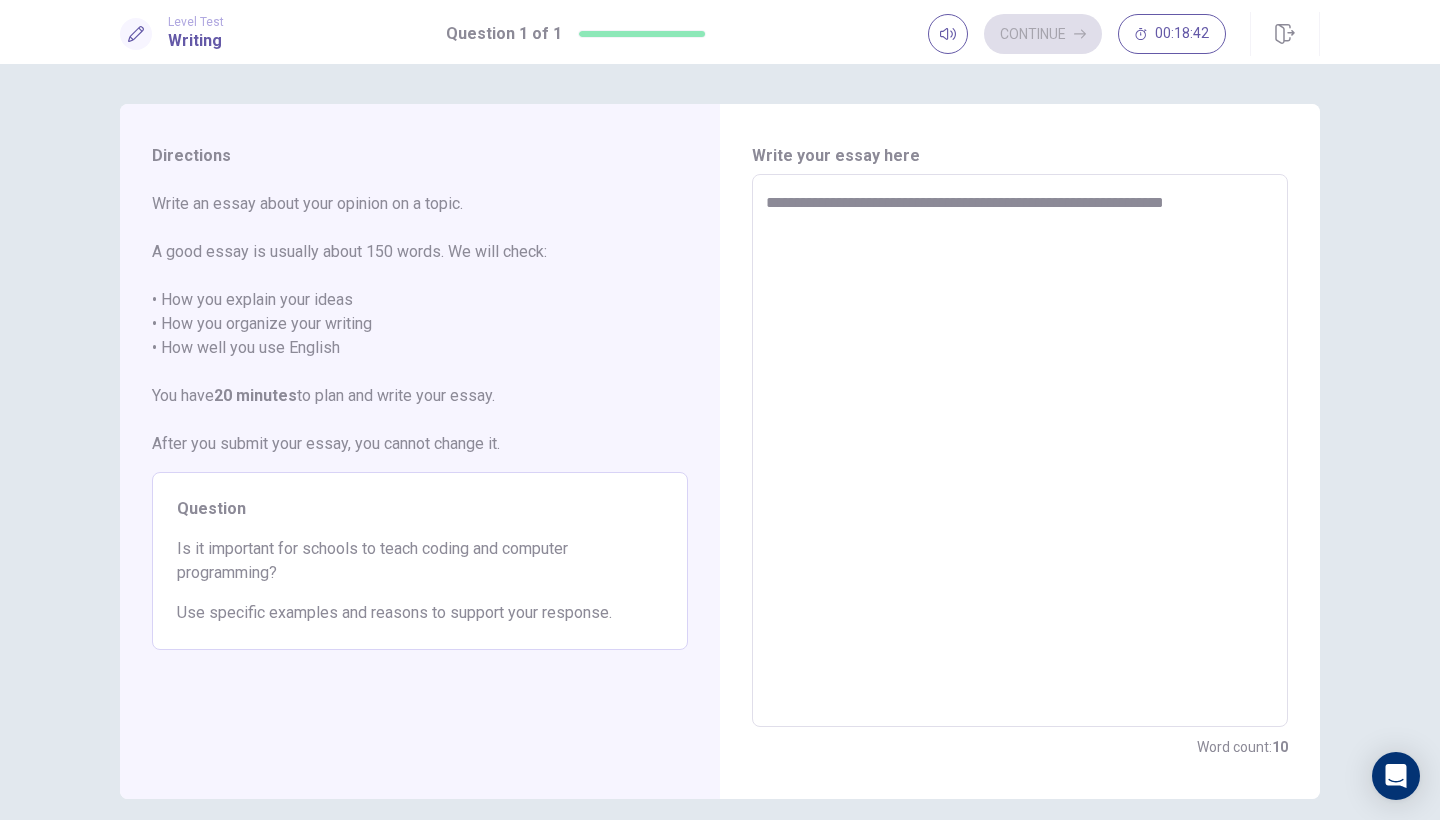 type on "*" 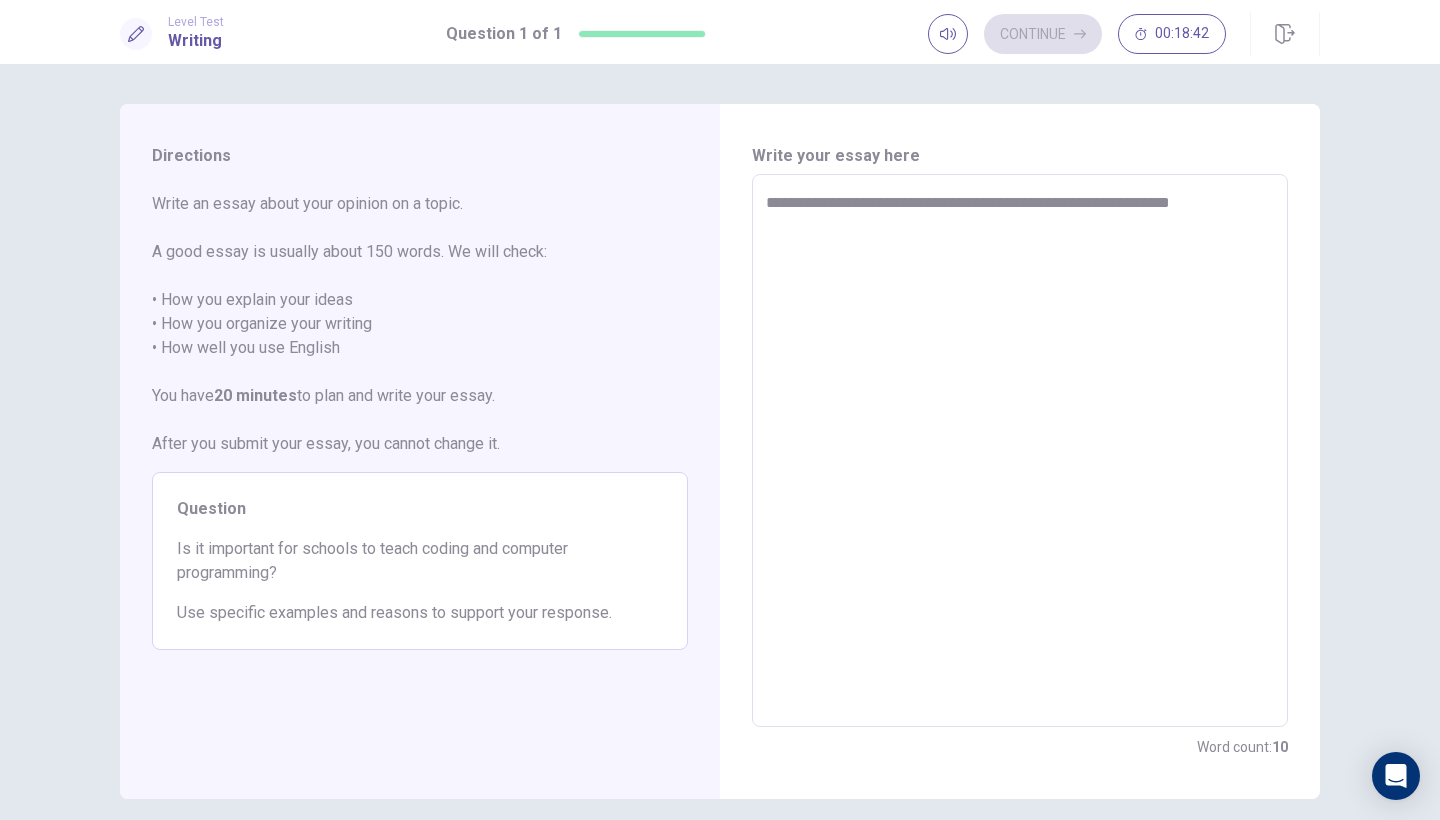 type on "*" 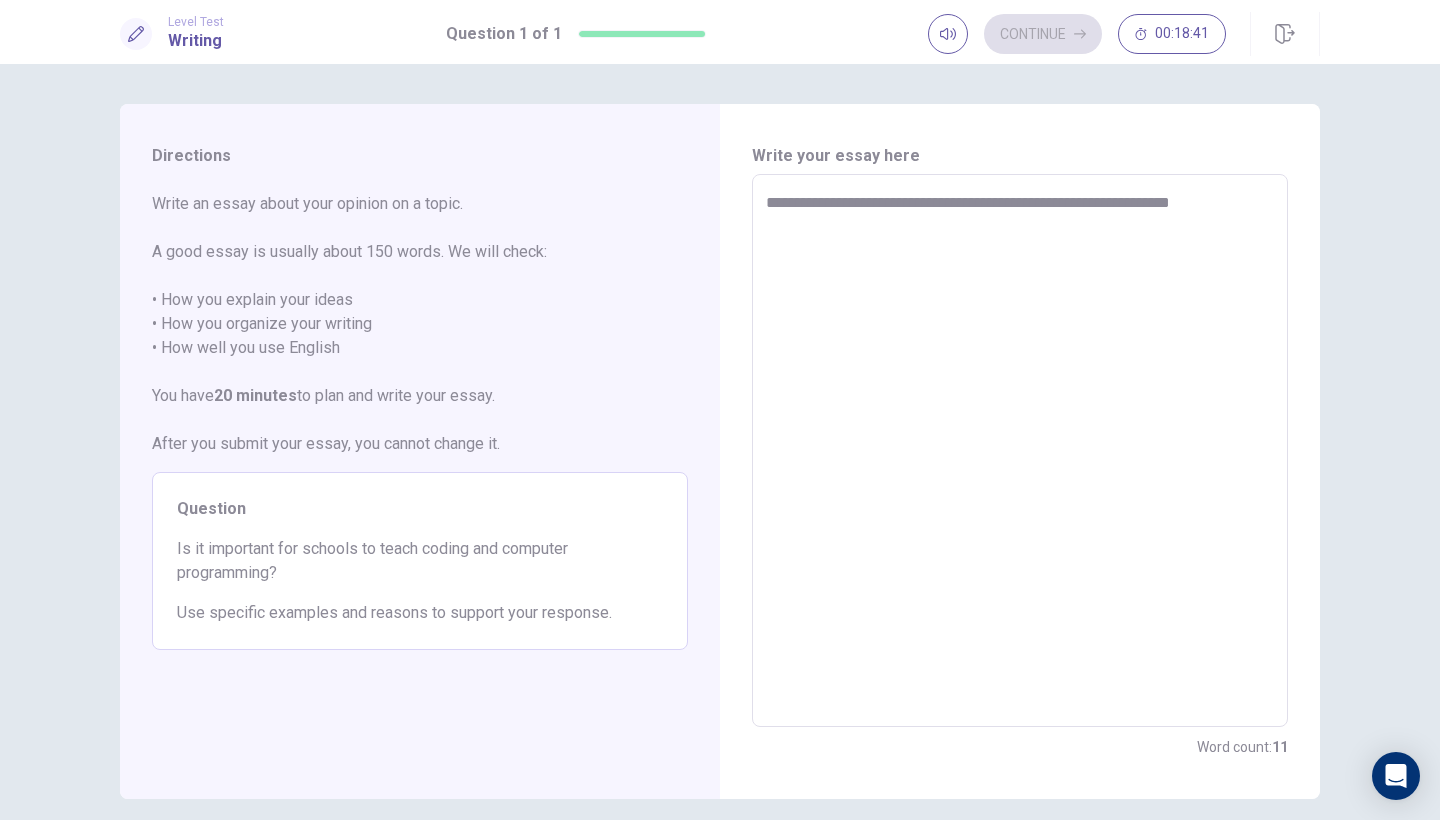 type on "**********" 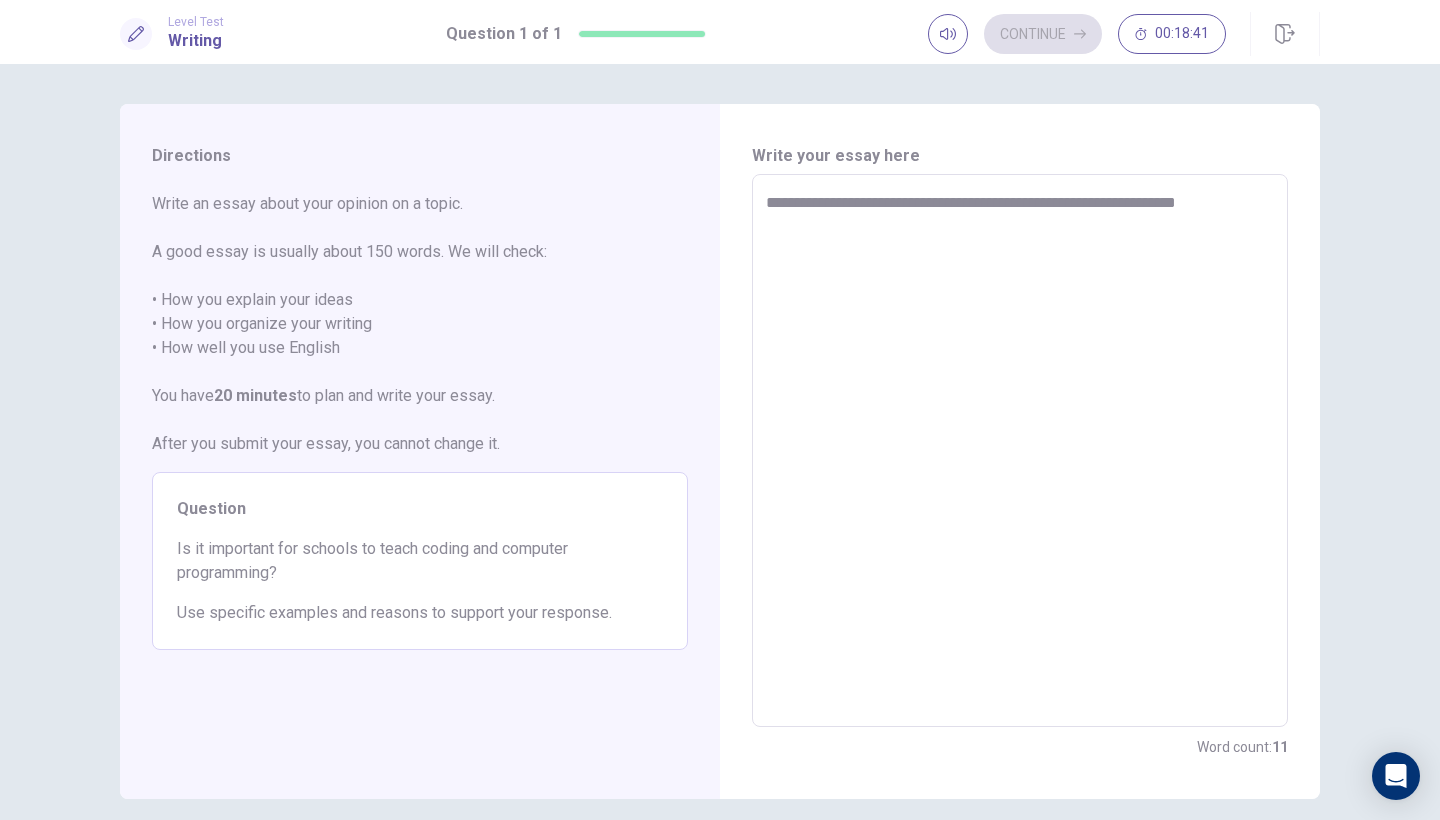 type on "*" 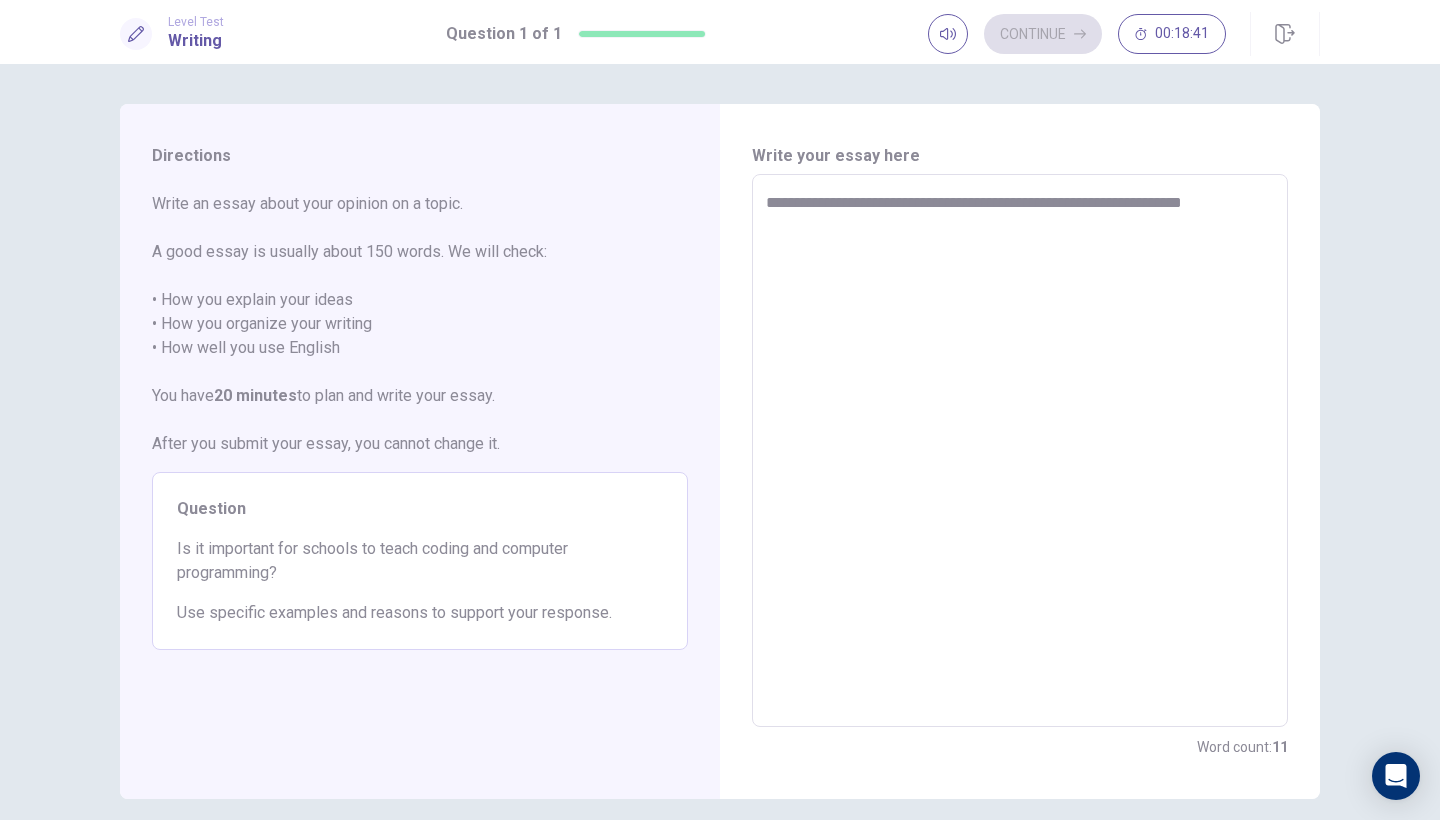 type on "*" 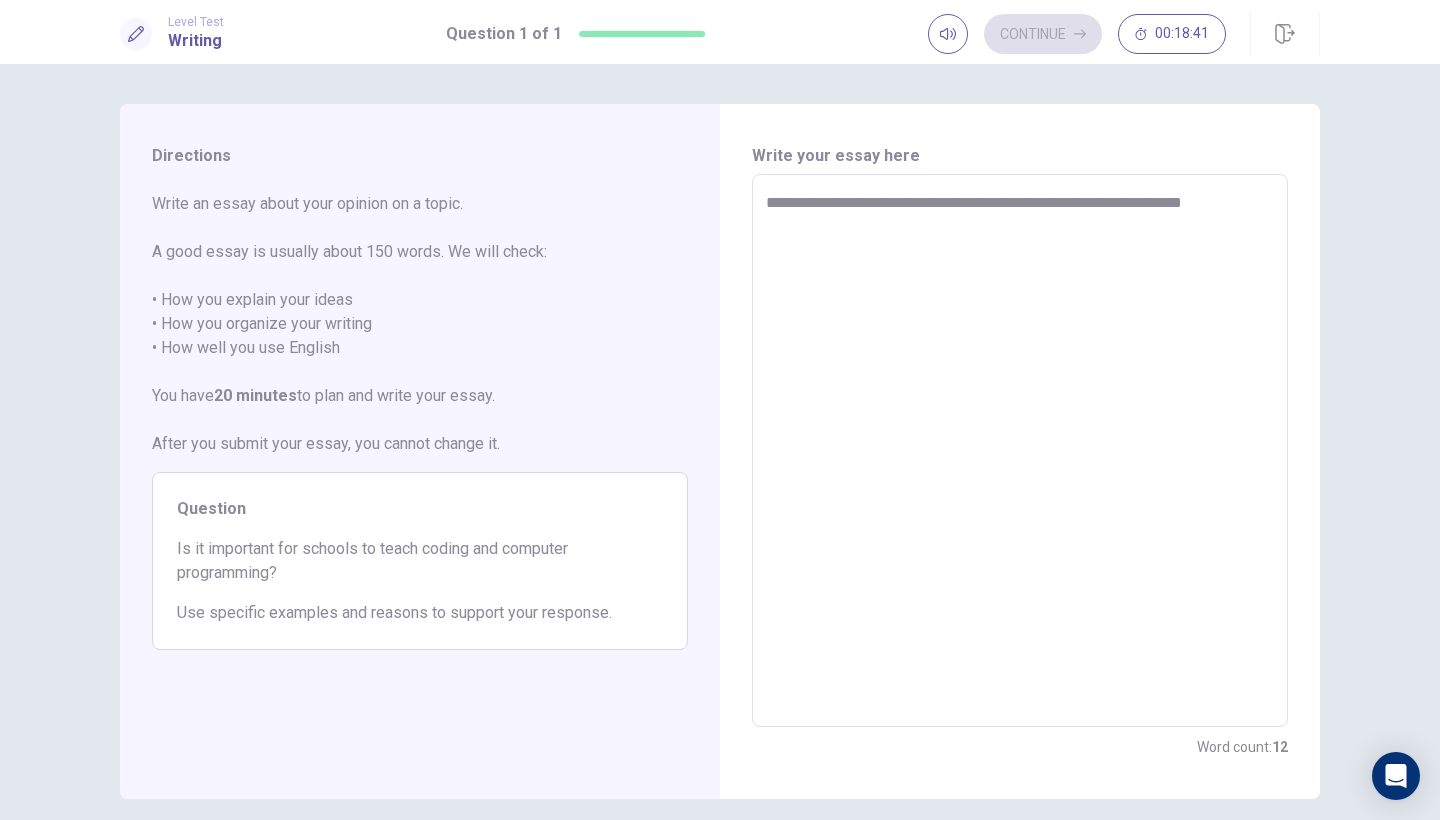 type on "**********" 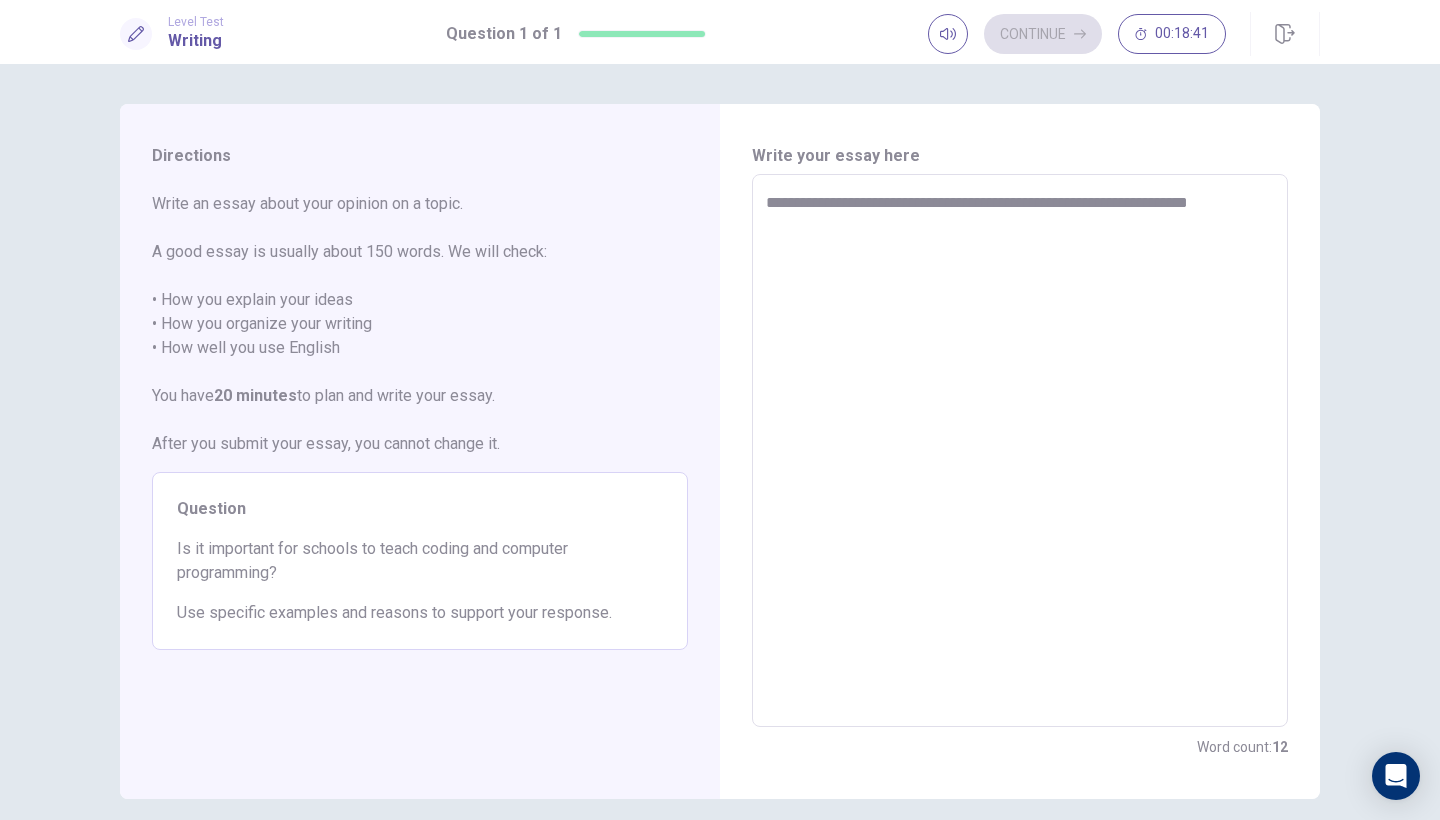 type on "*" 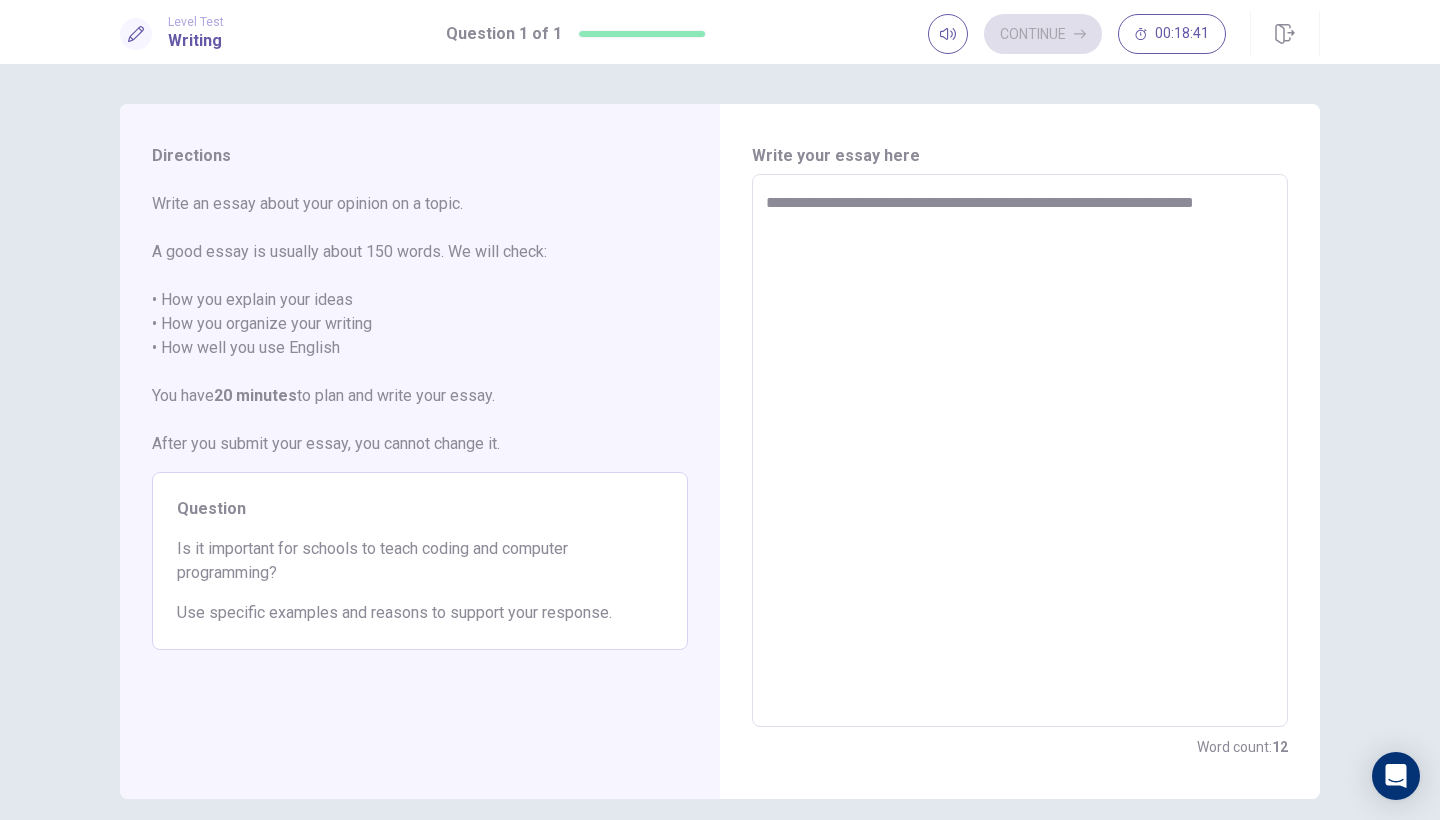 type on "*" 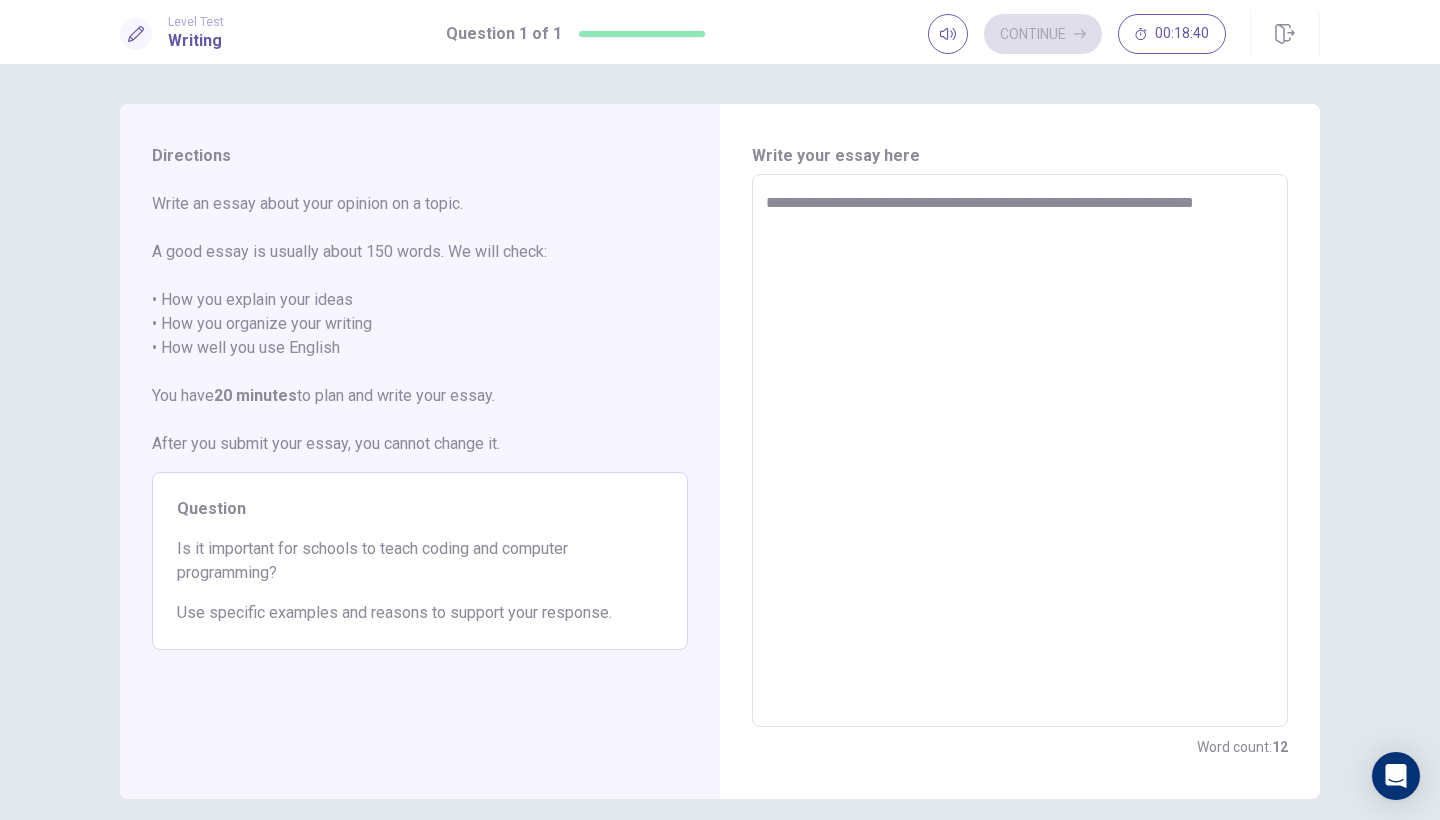 type on "**********" 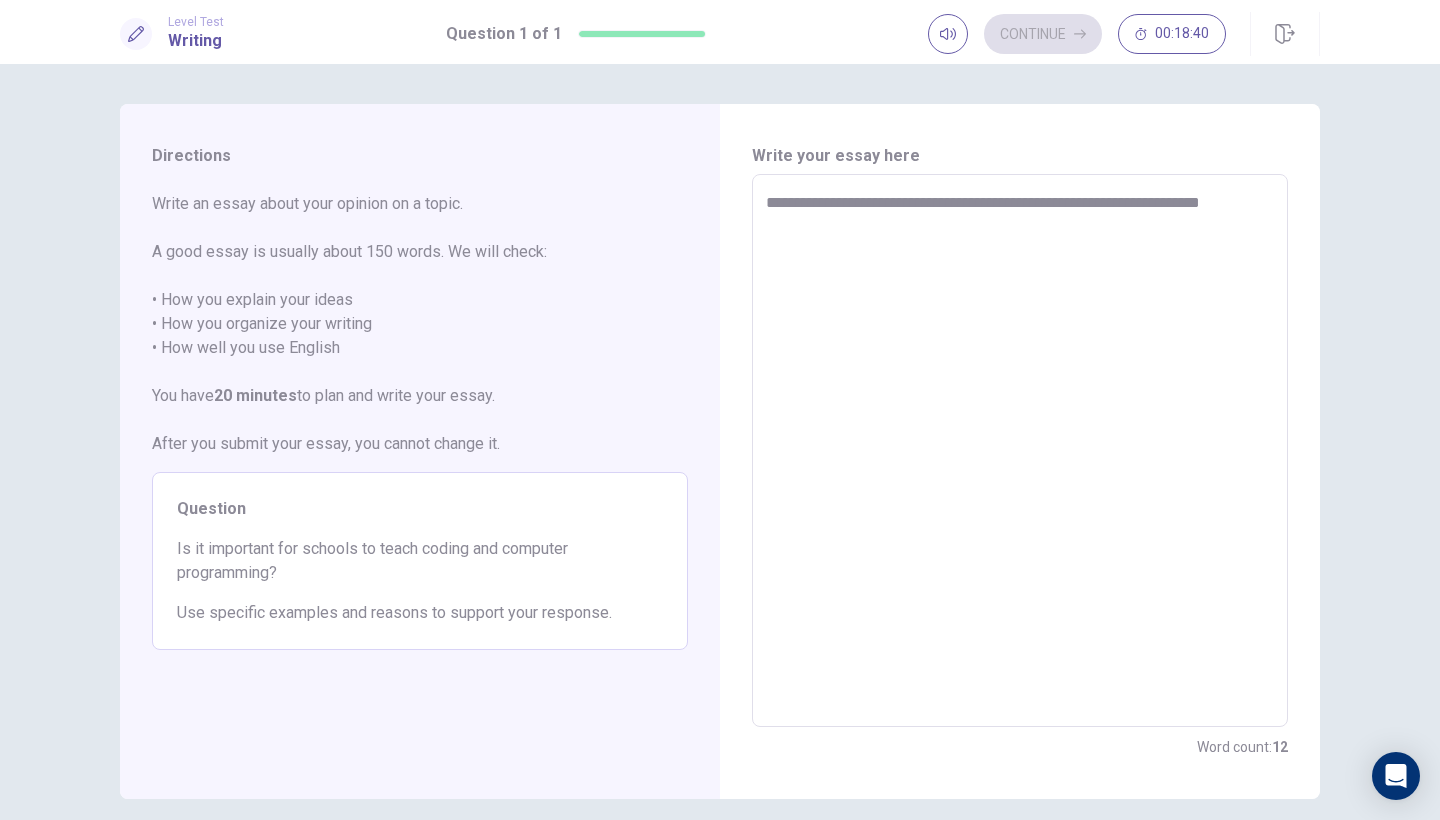type on "*" 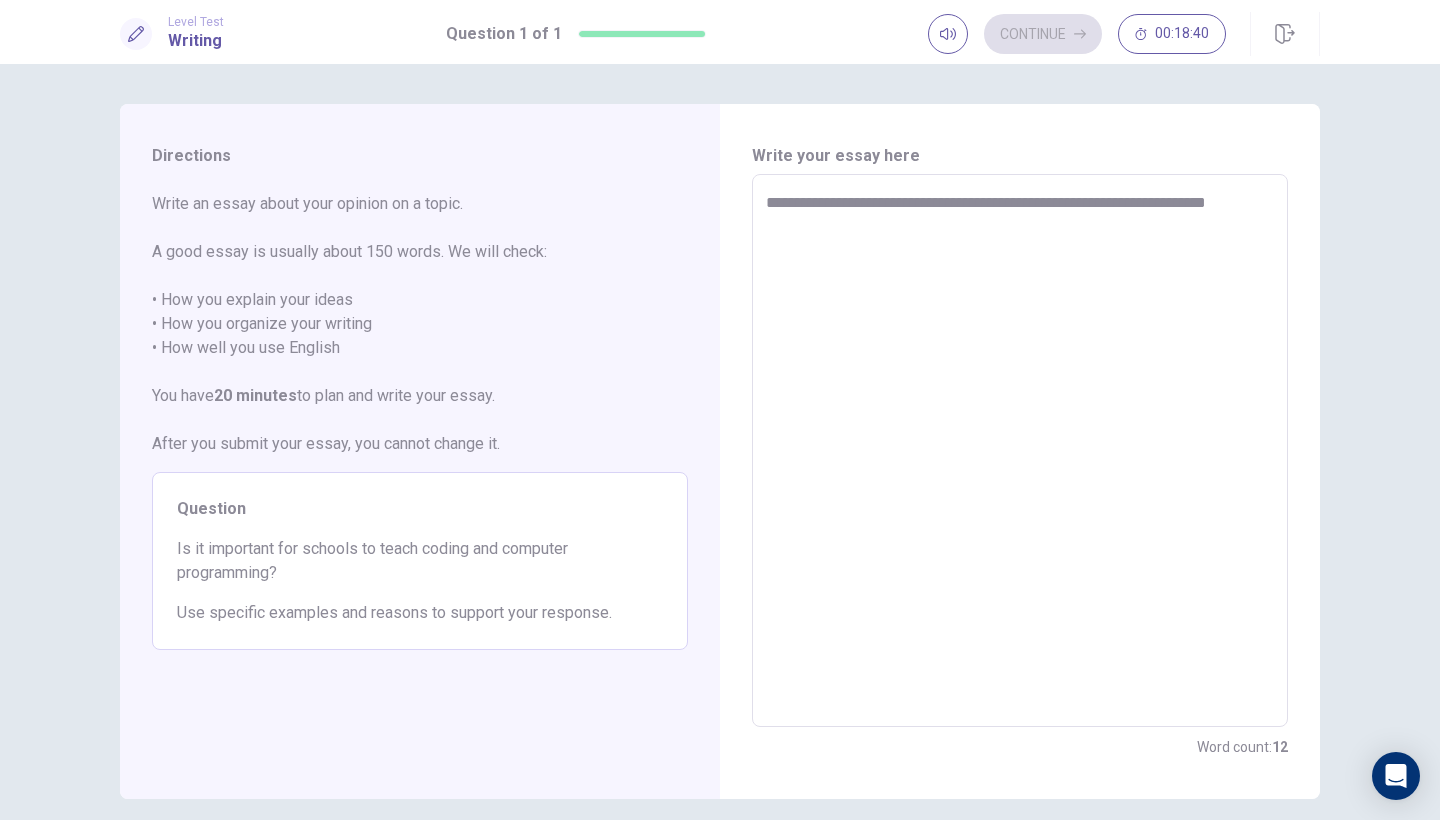 type on "*" 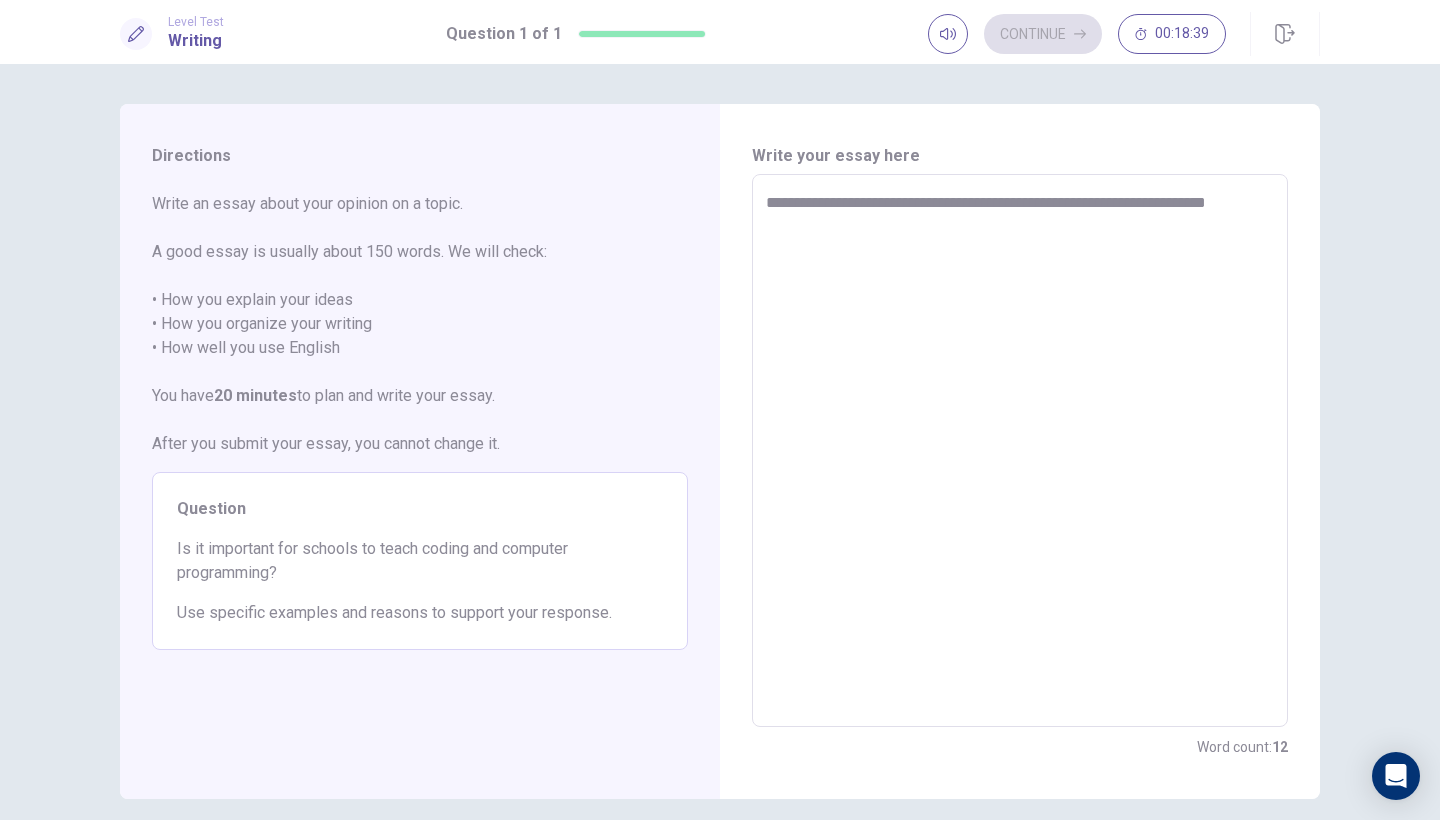 type on "**********" 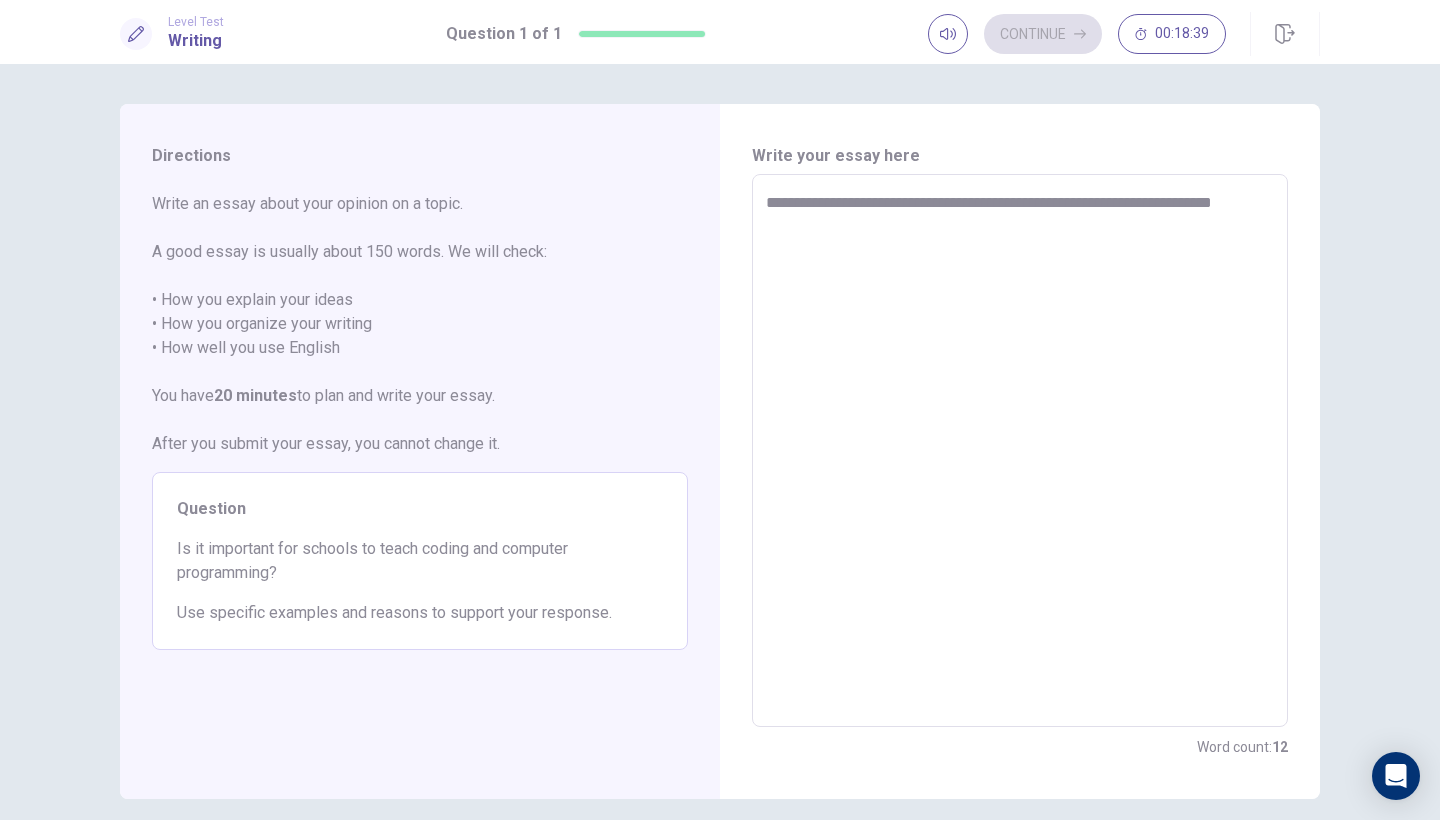 type on "*" 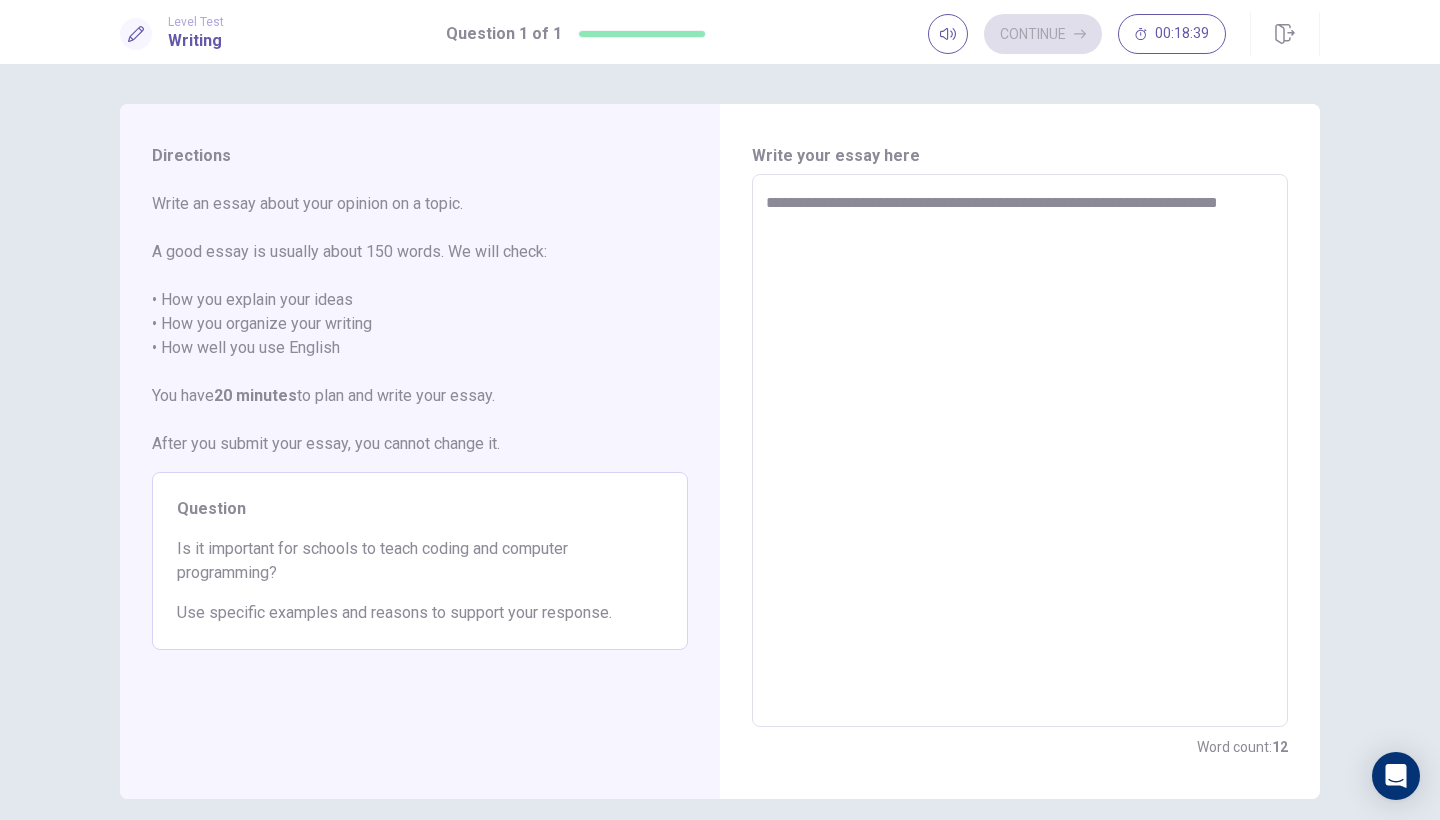 type on "*" 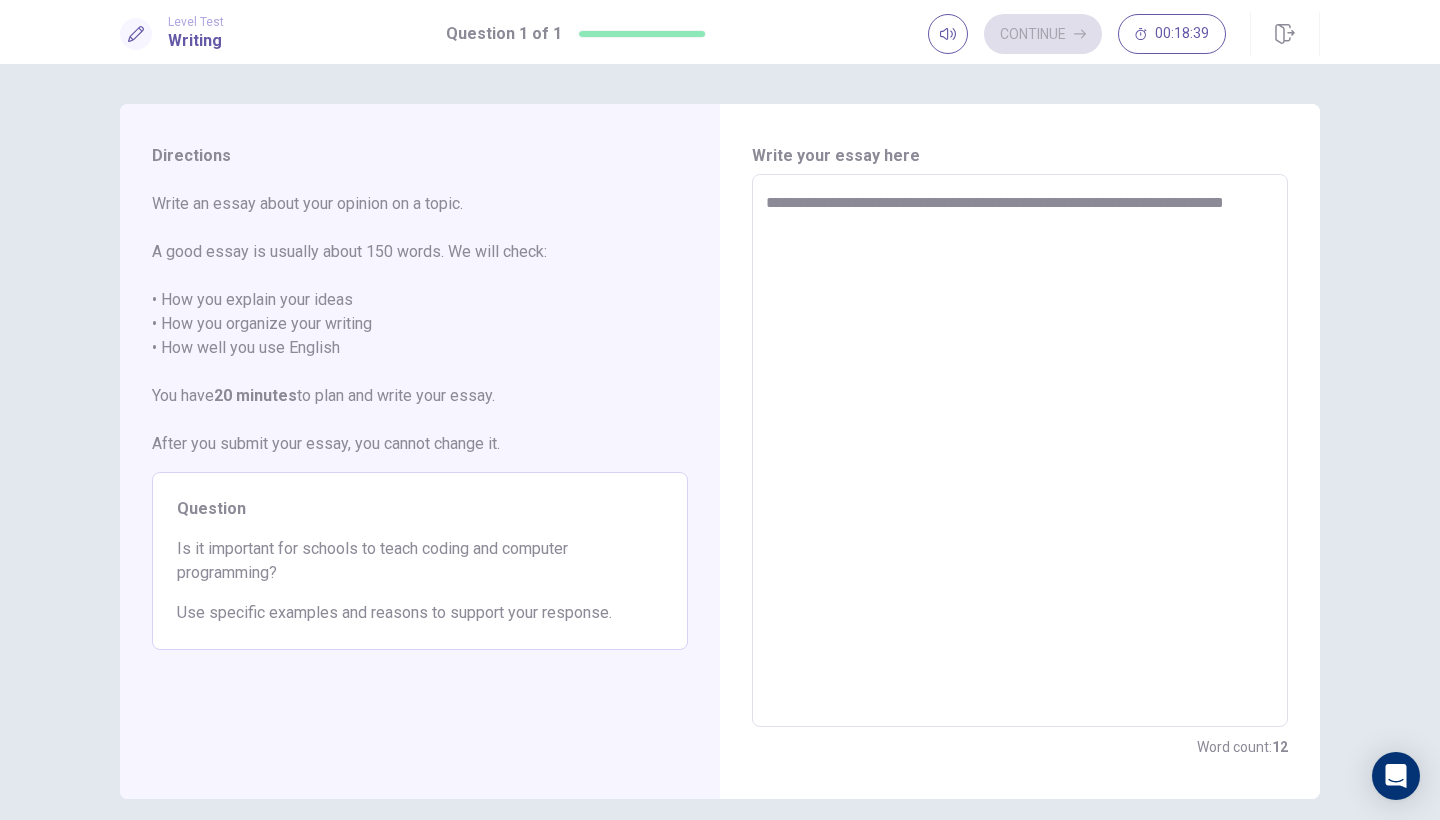 type on "*" 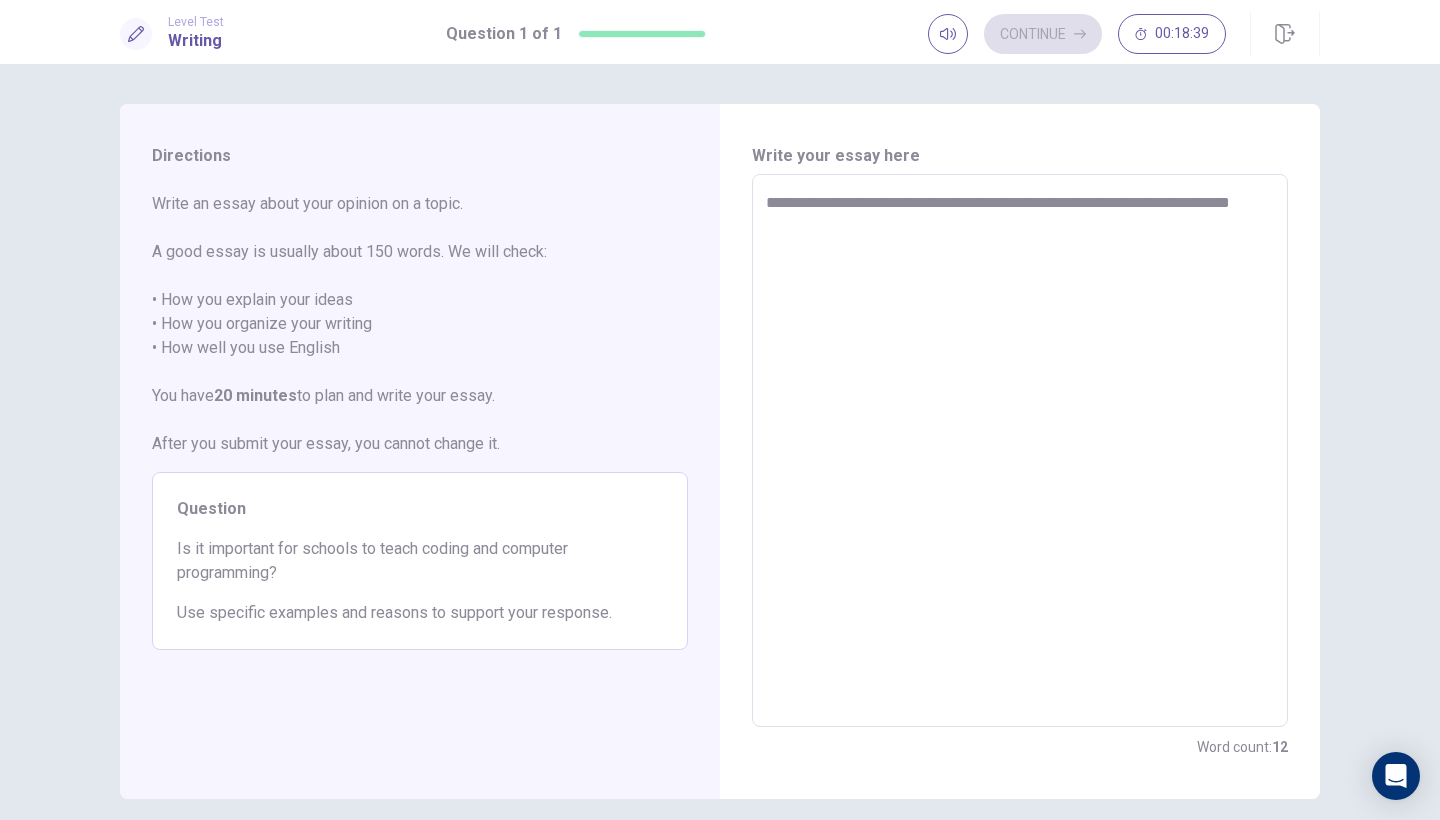 type on "*" 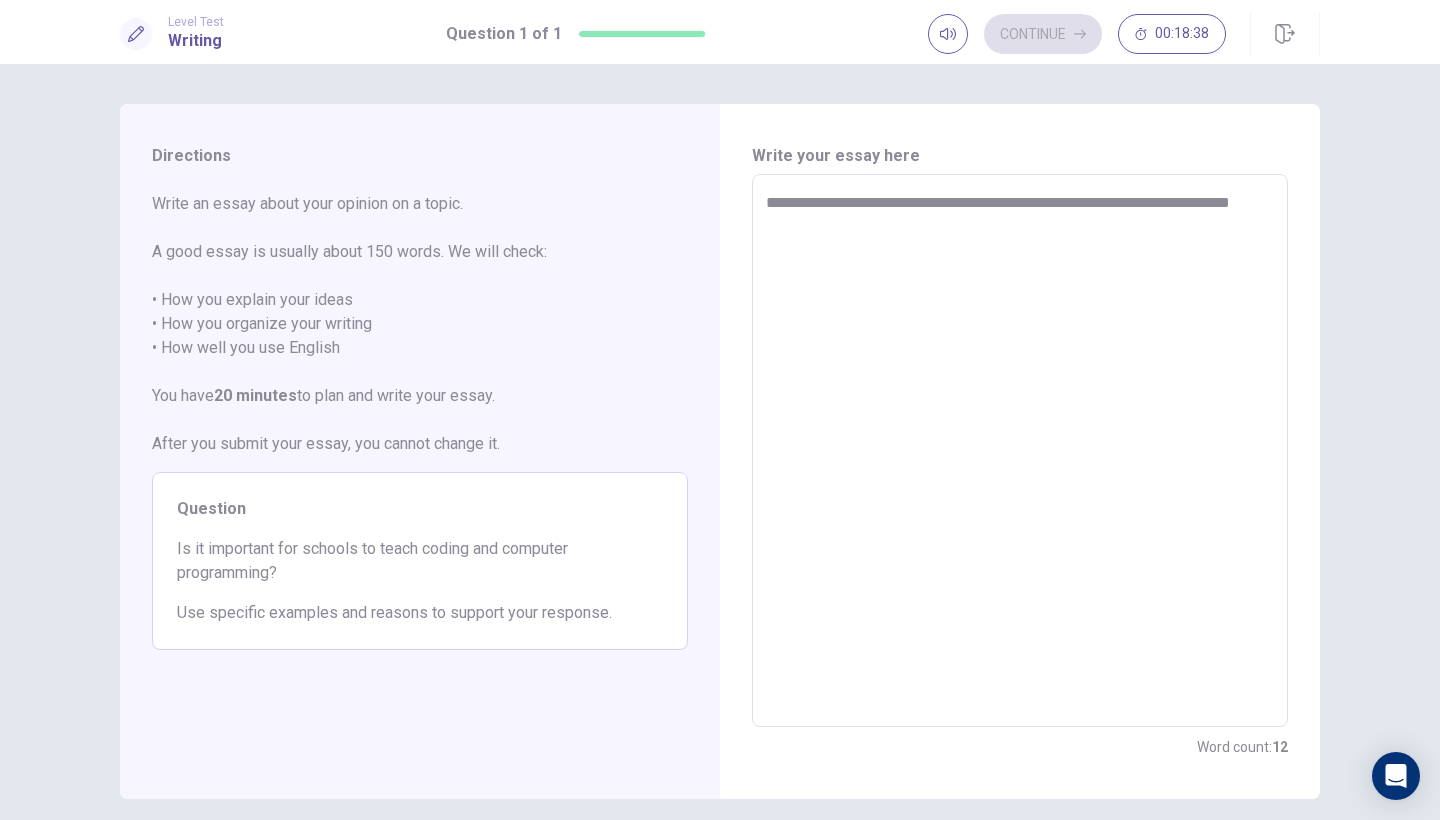 type on "**********" 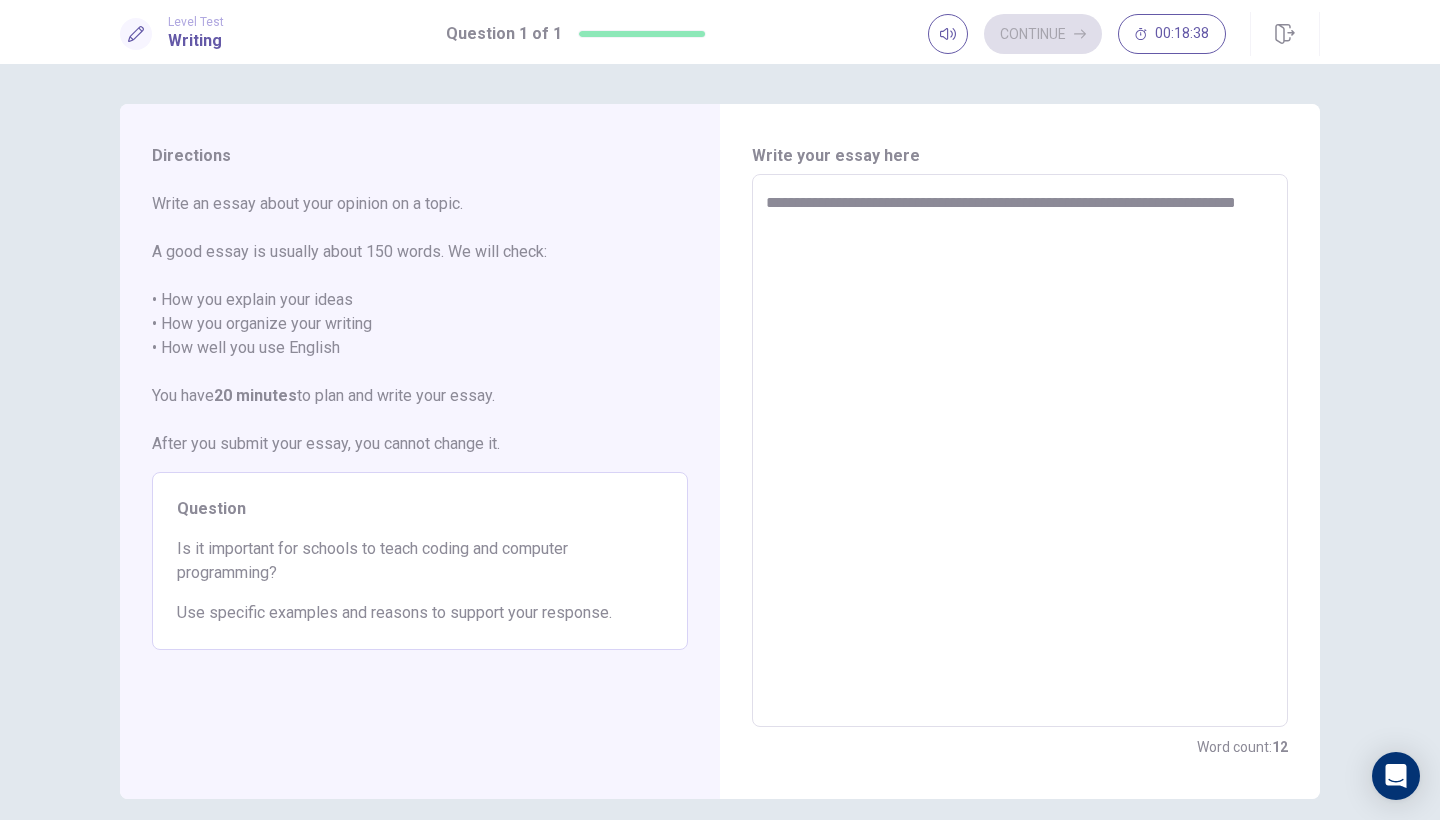 type on "*" 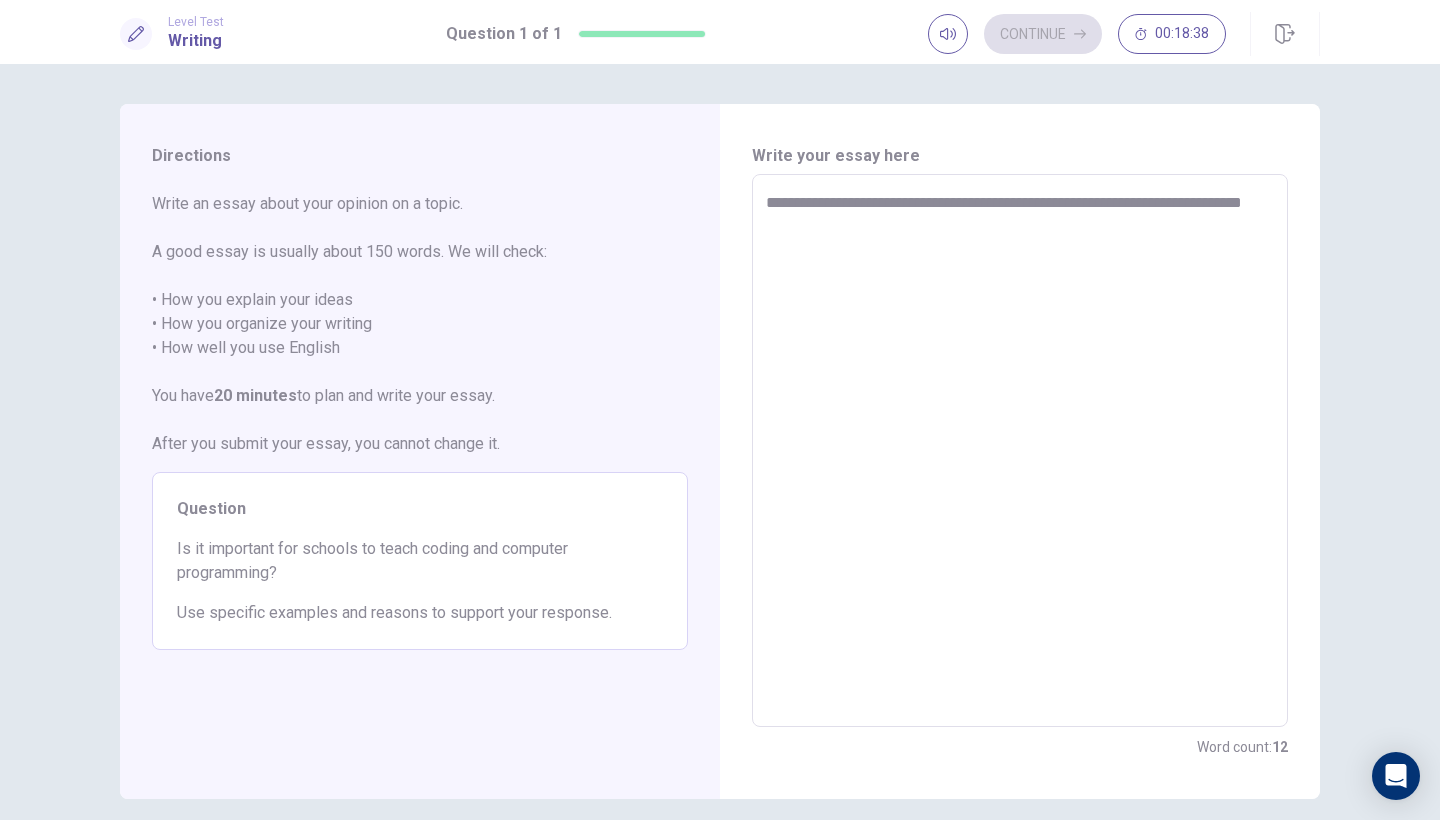 type on "*" 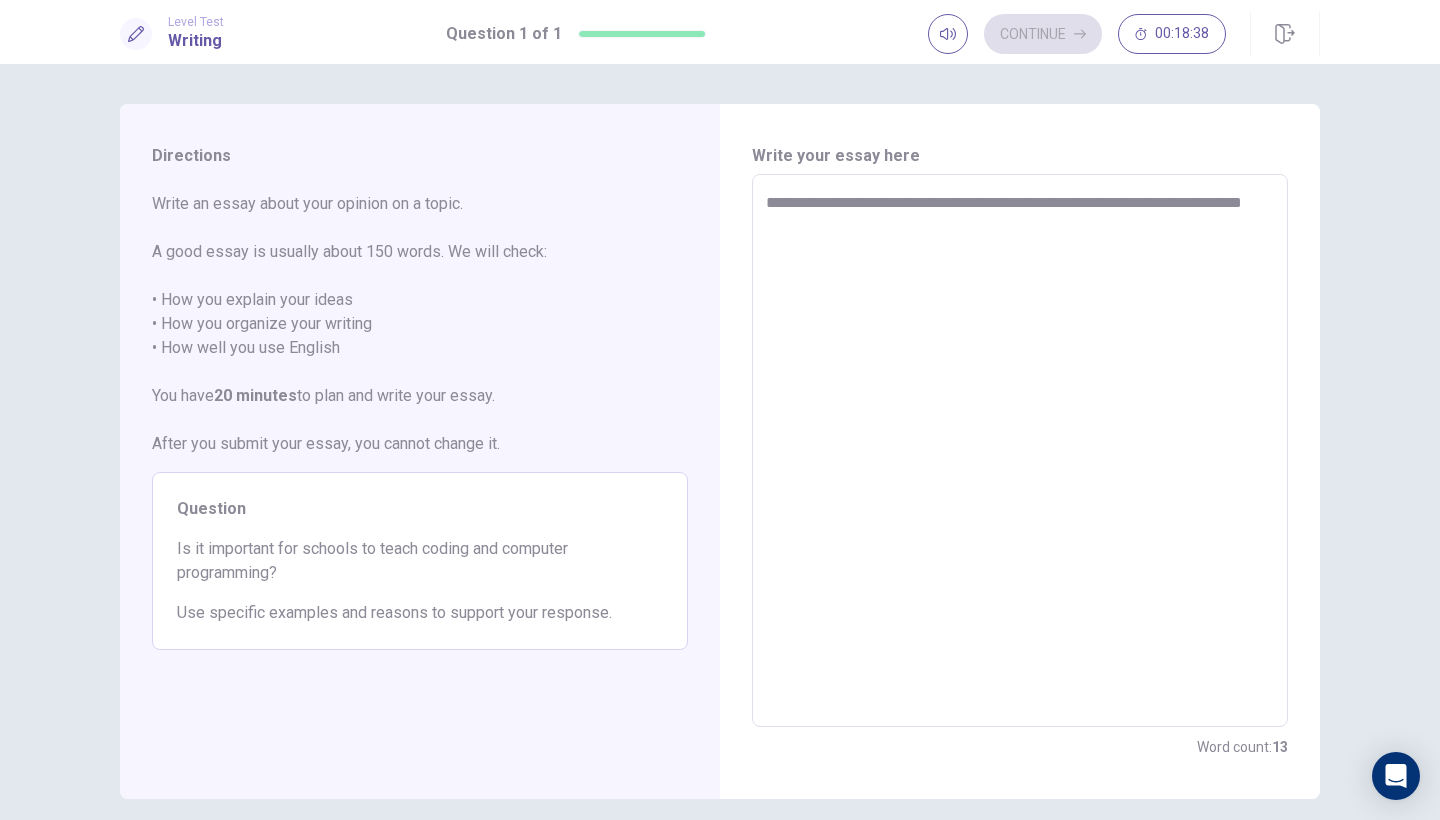 type on "**********" 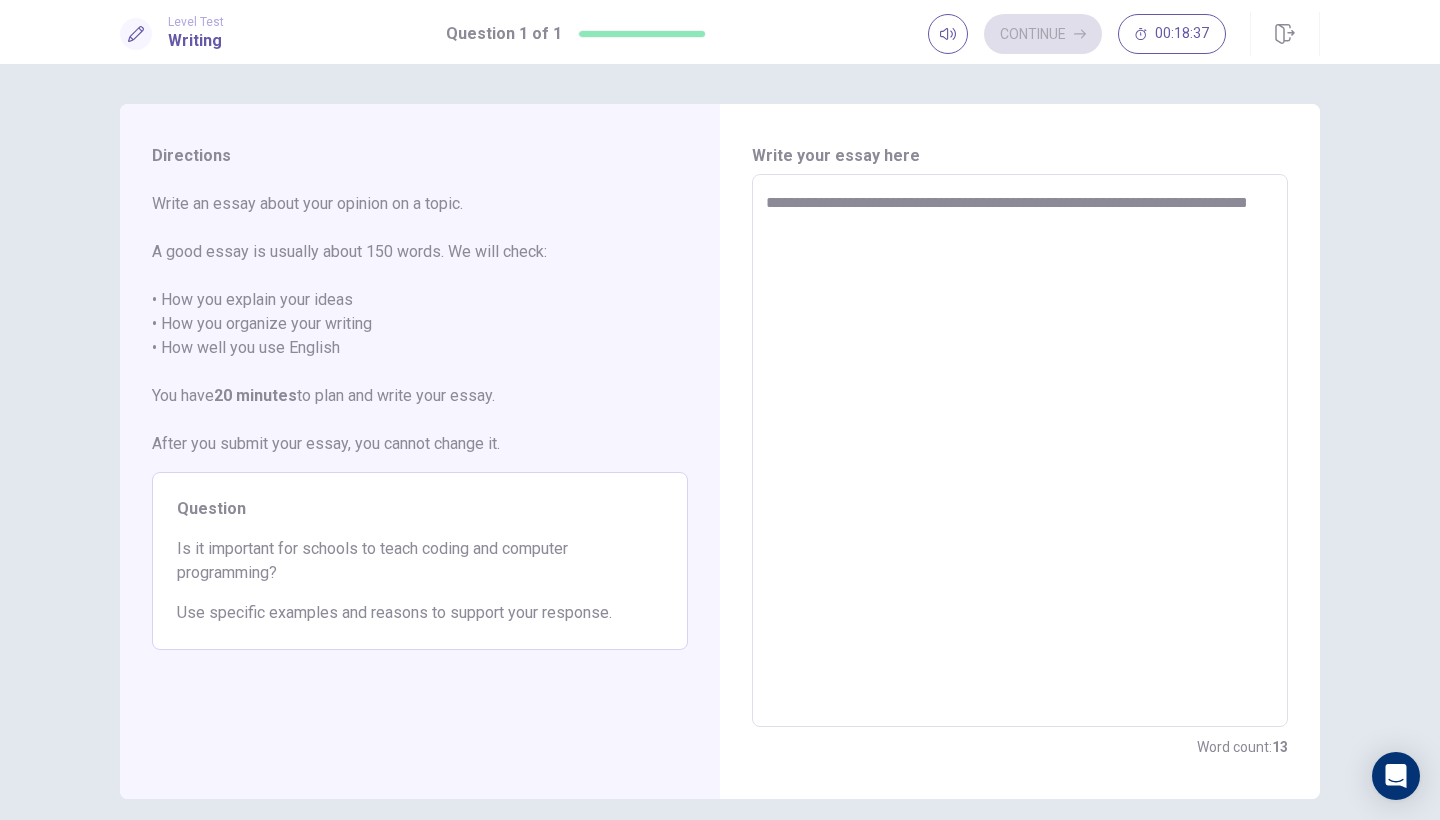 type on "*" 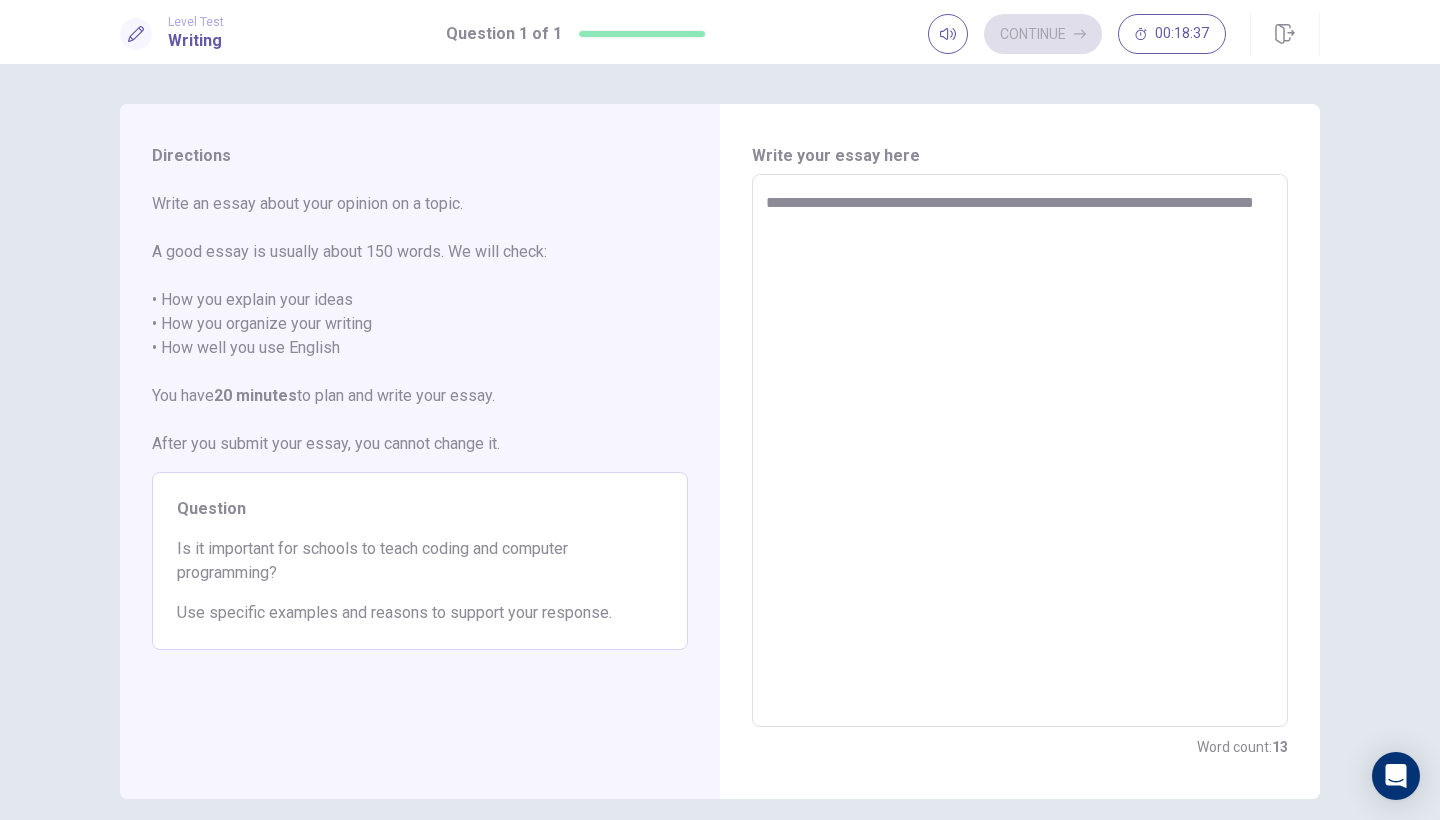 type on "*" 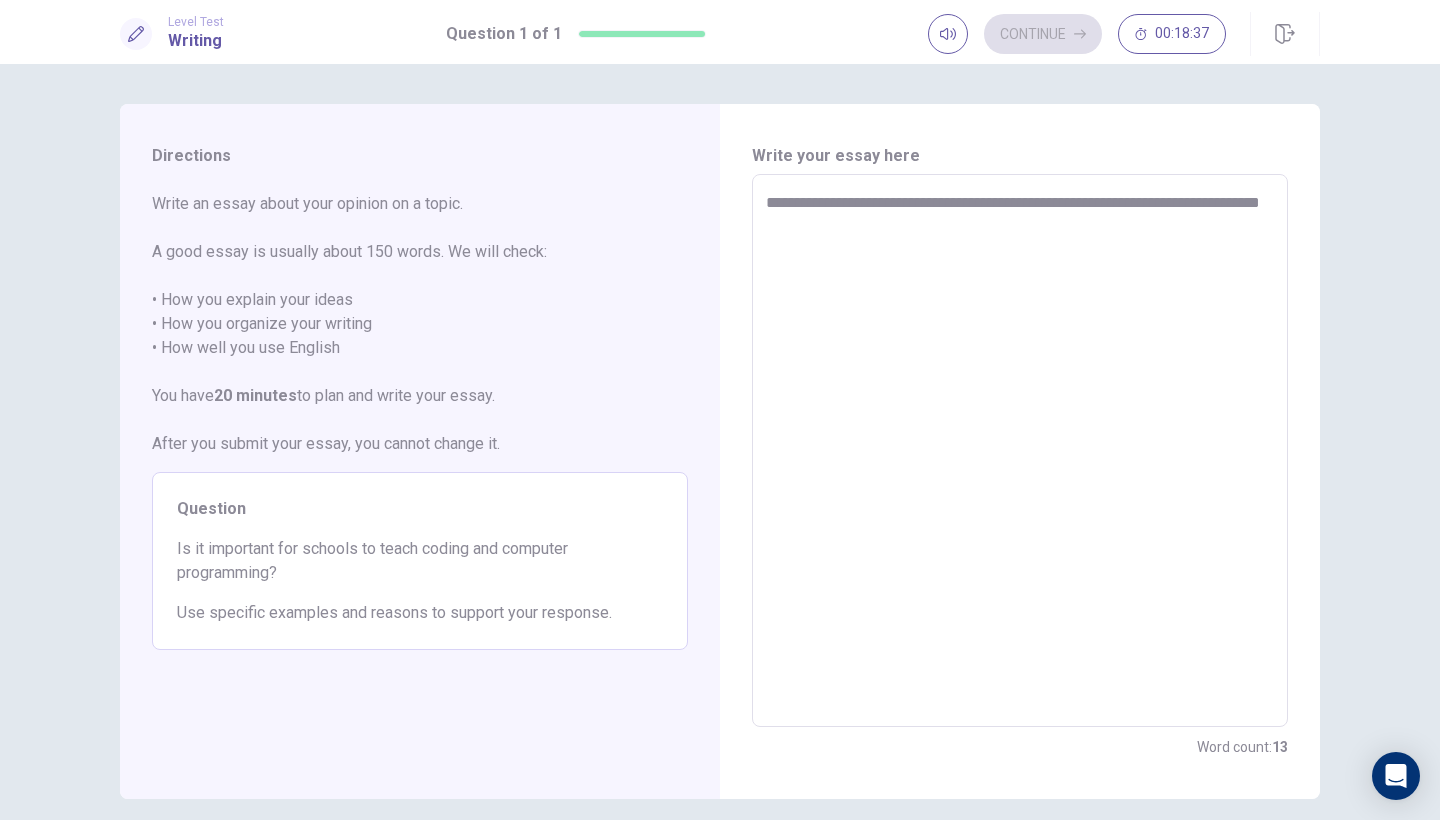 type on "*" 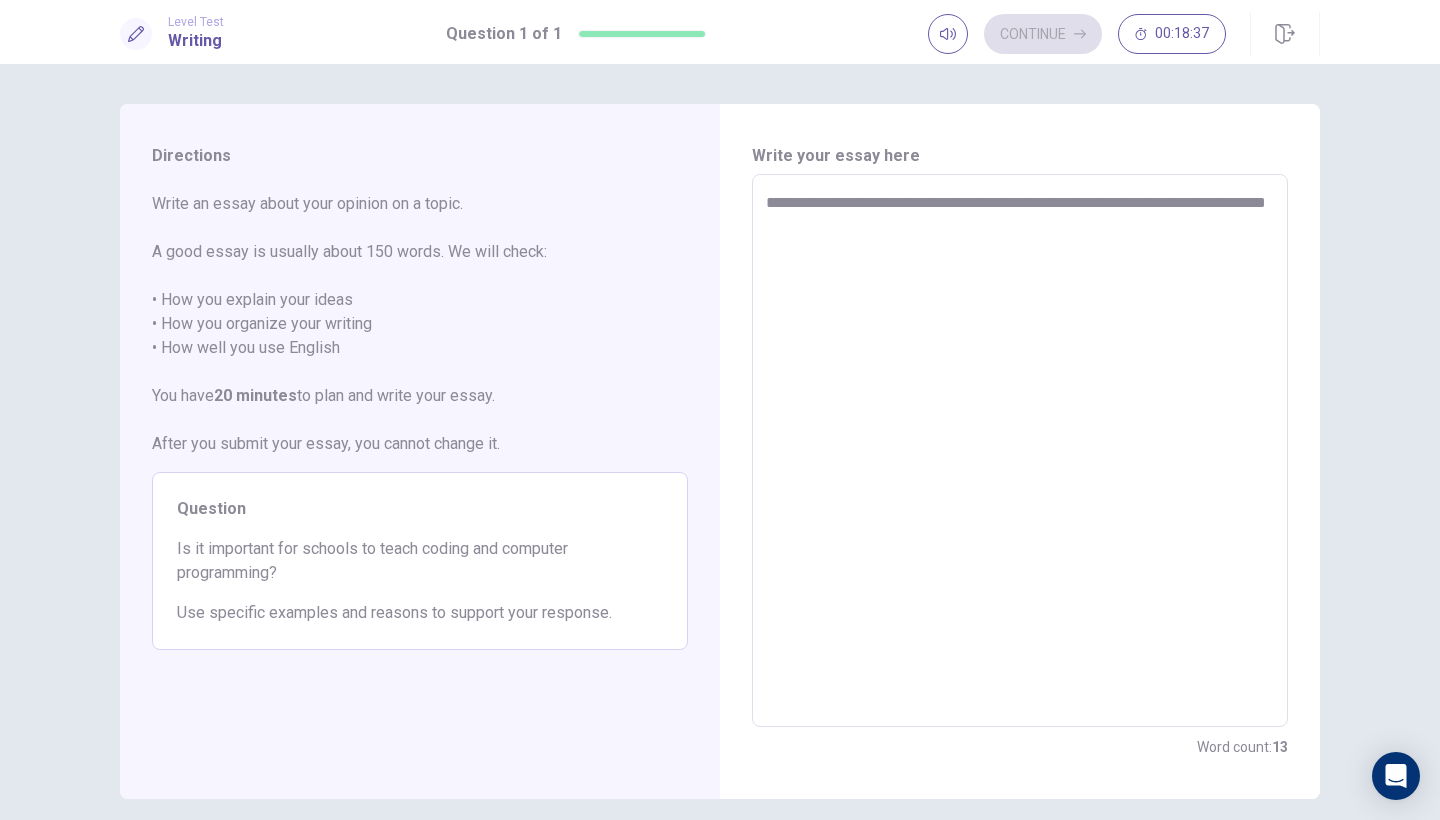 type on "**********" 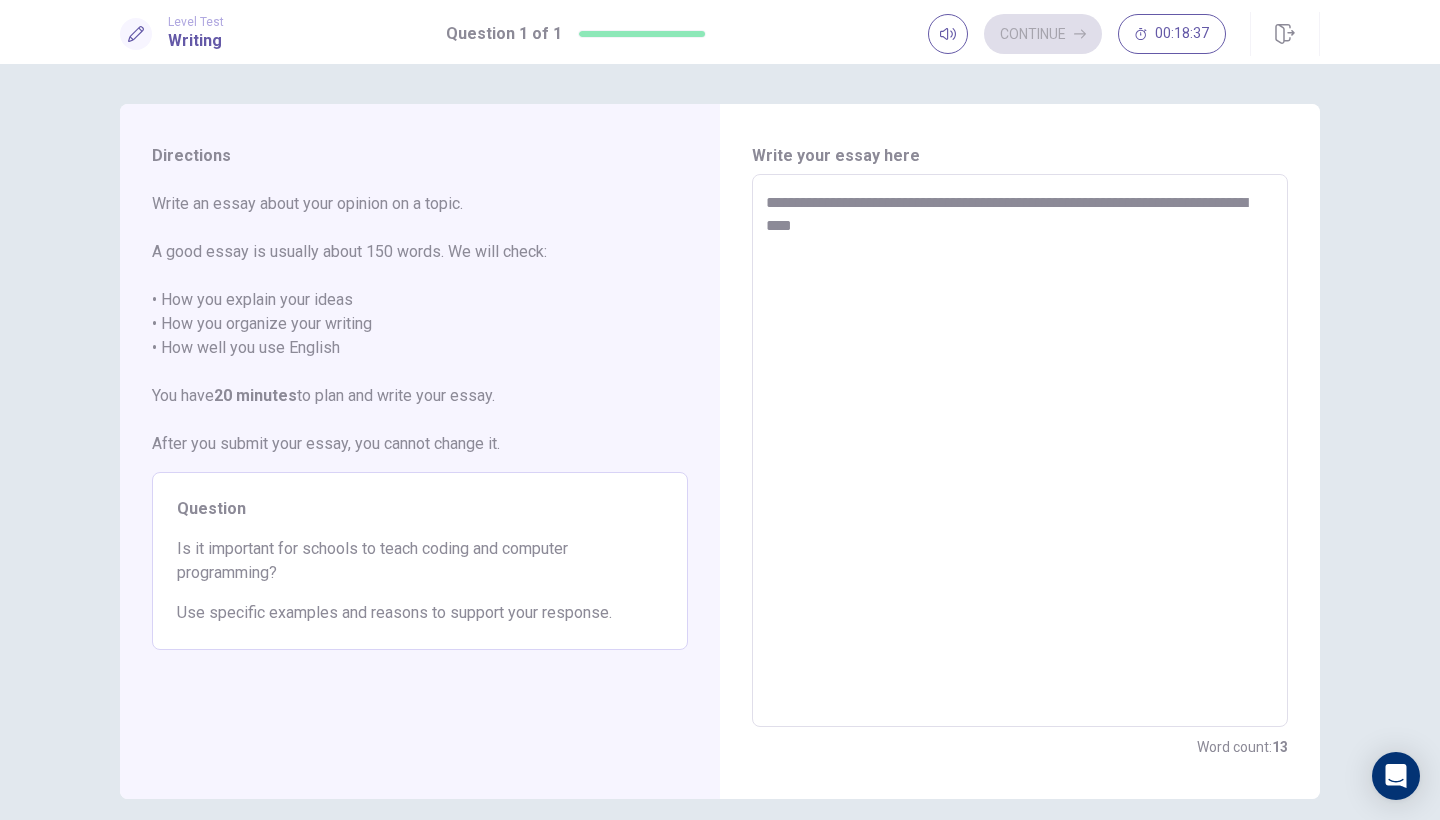 type on "*" 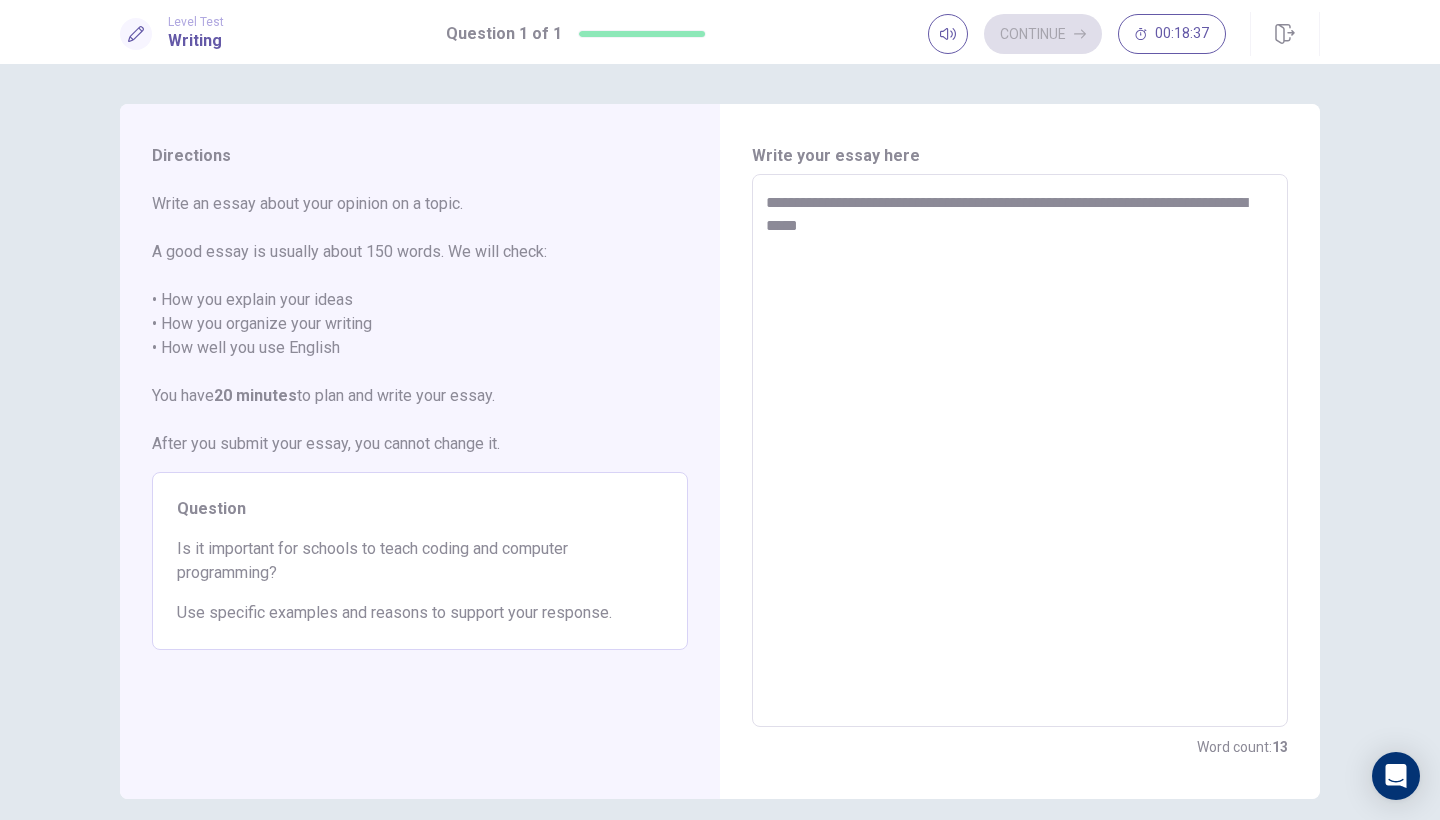 type on "*" 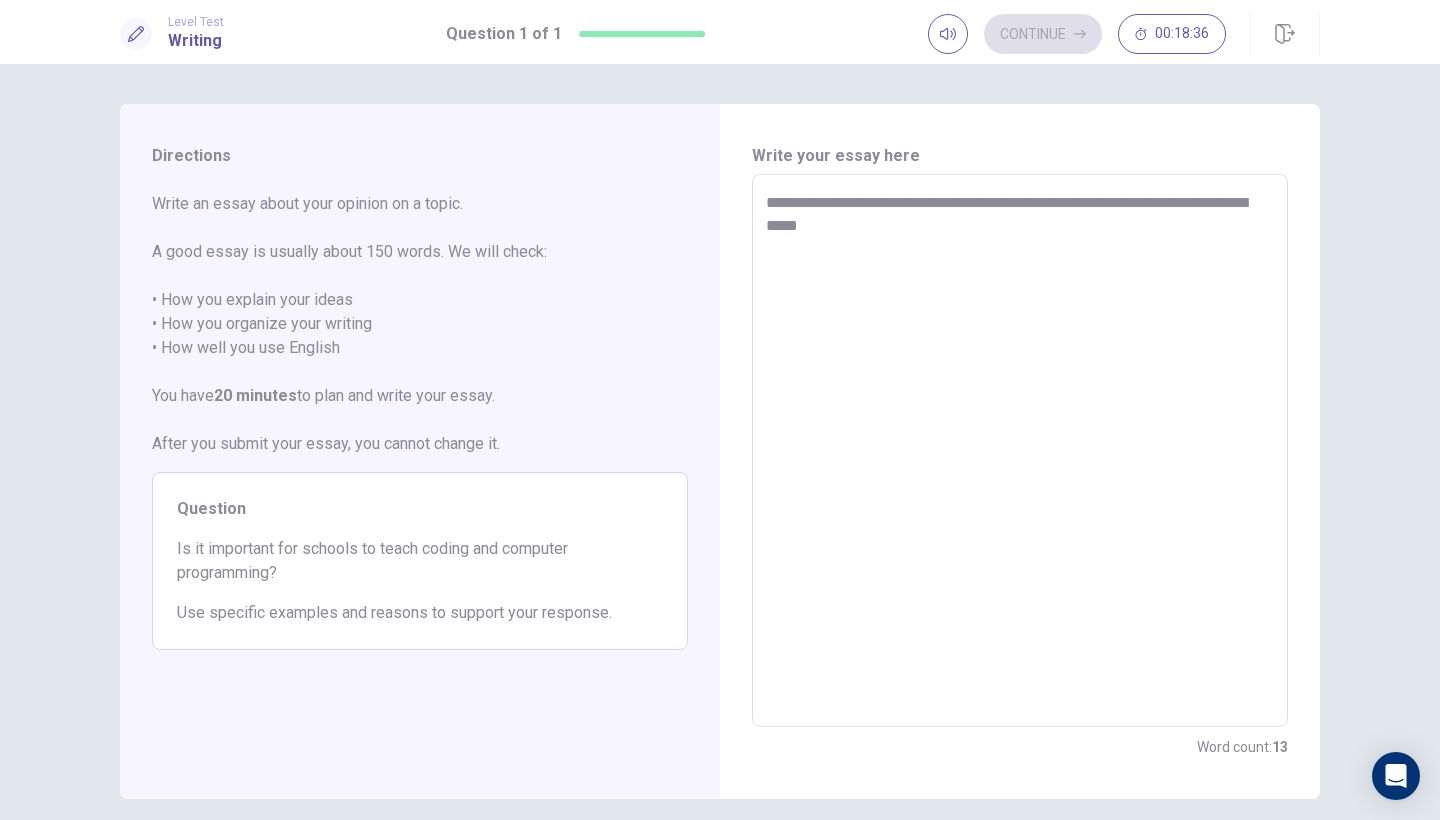 type on "**********" 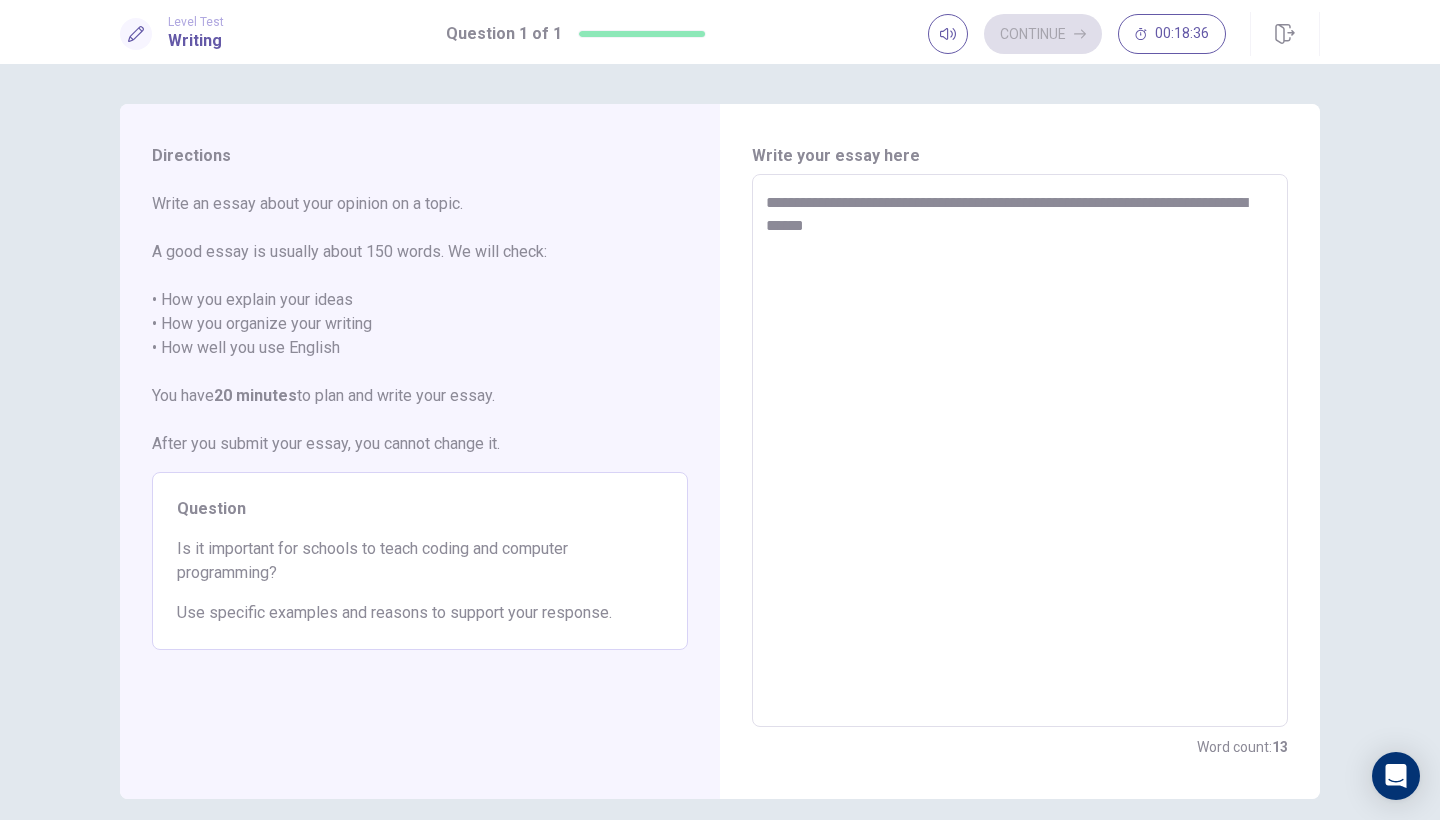 type on "*" 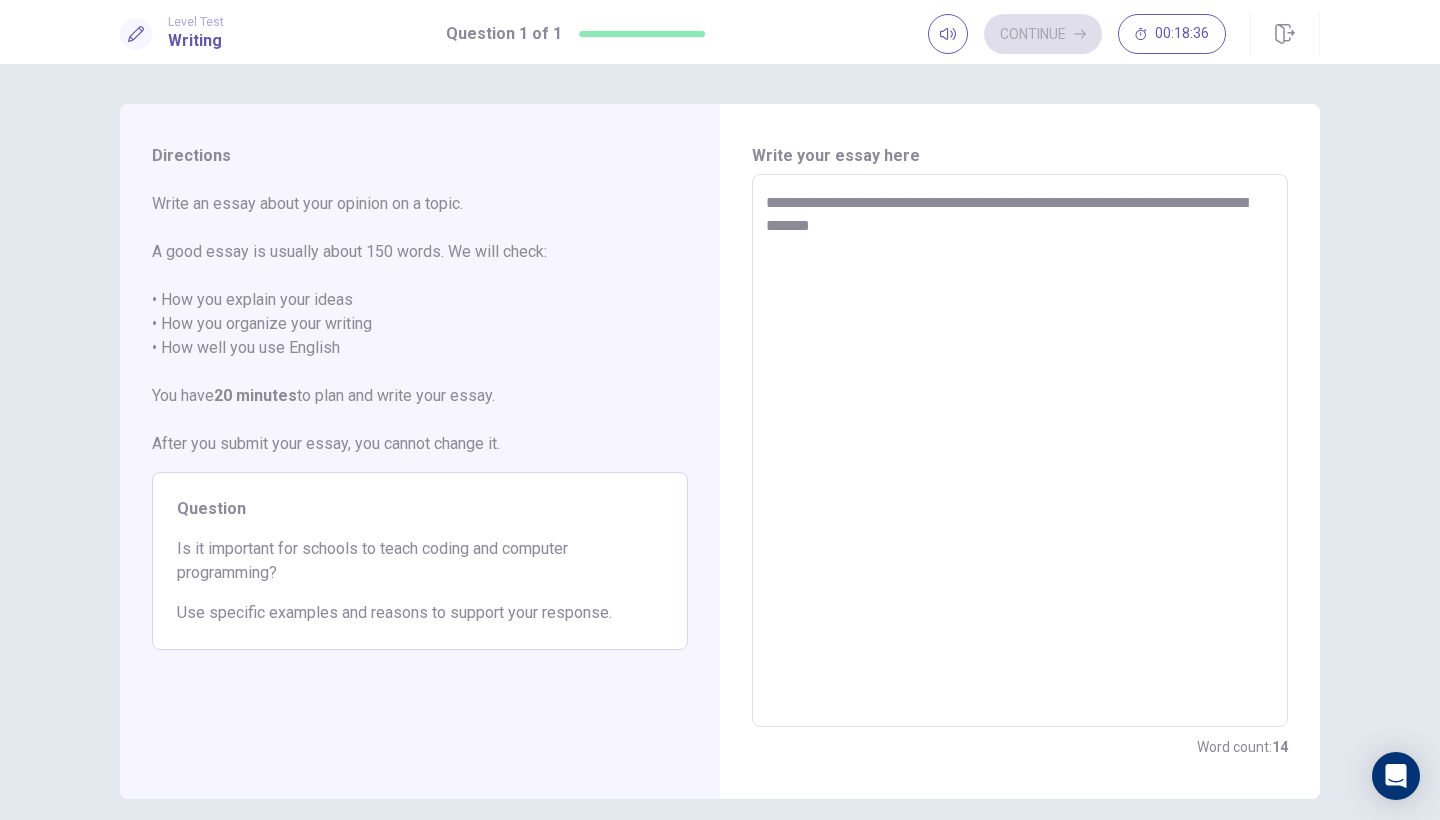 type on "*" 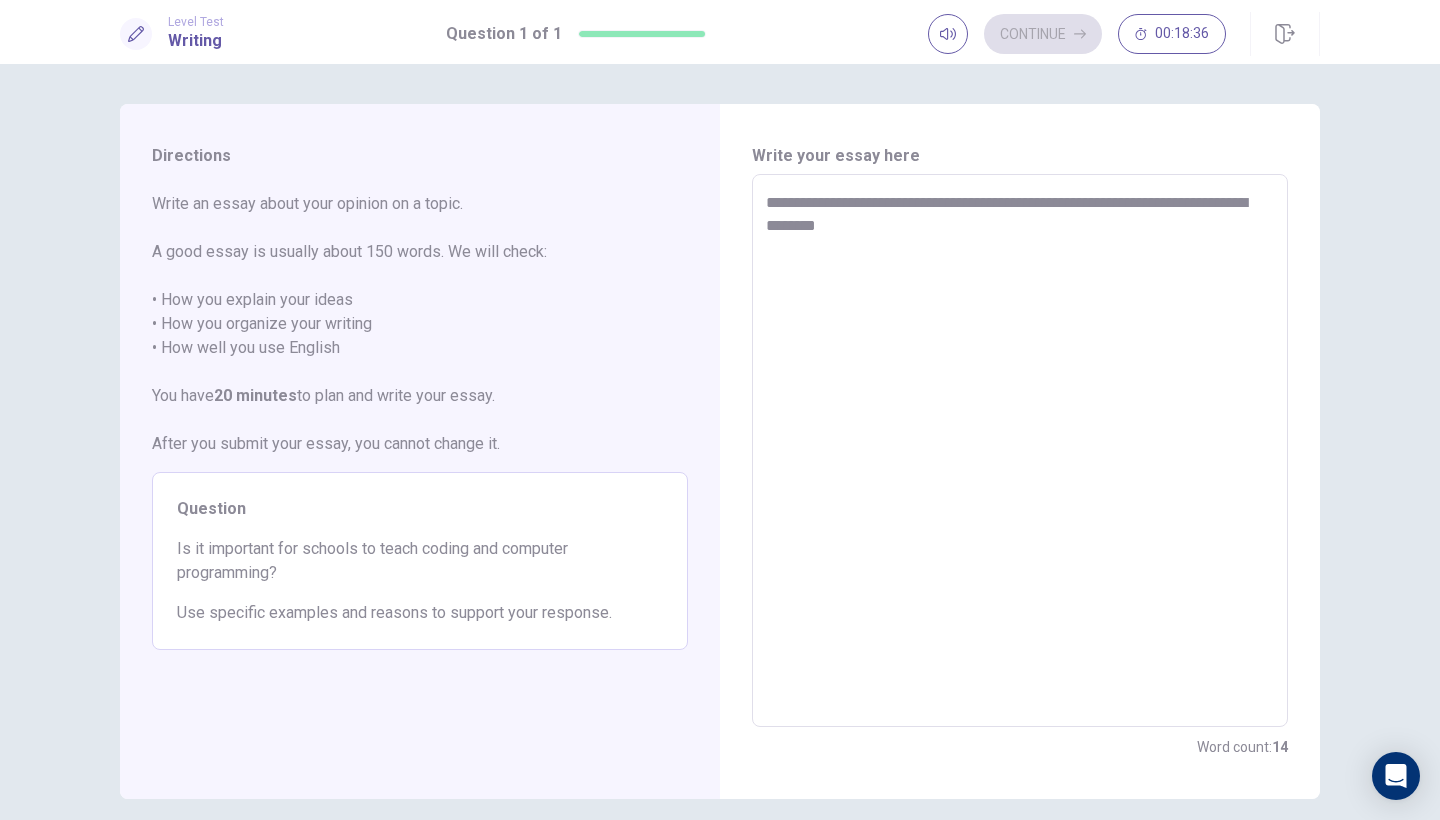 type on "*" 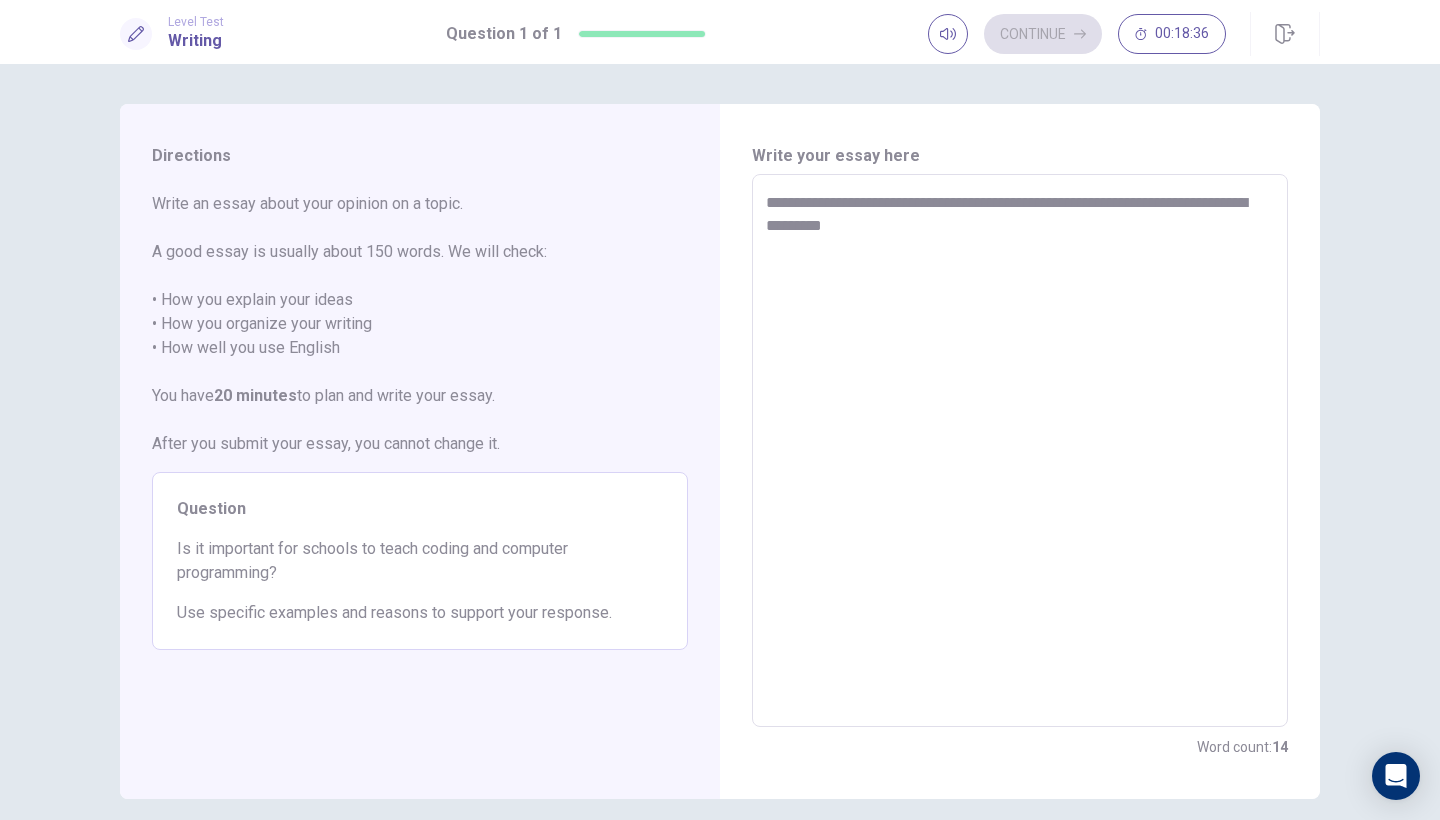 type on "*" 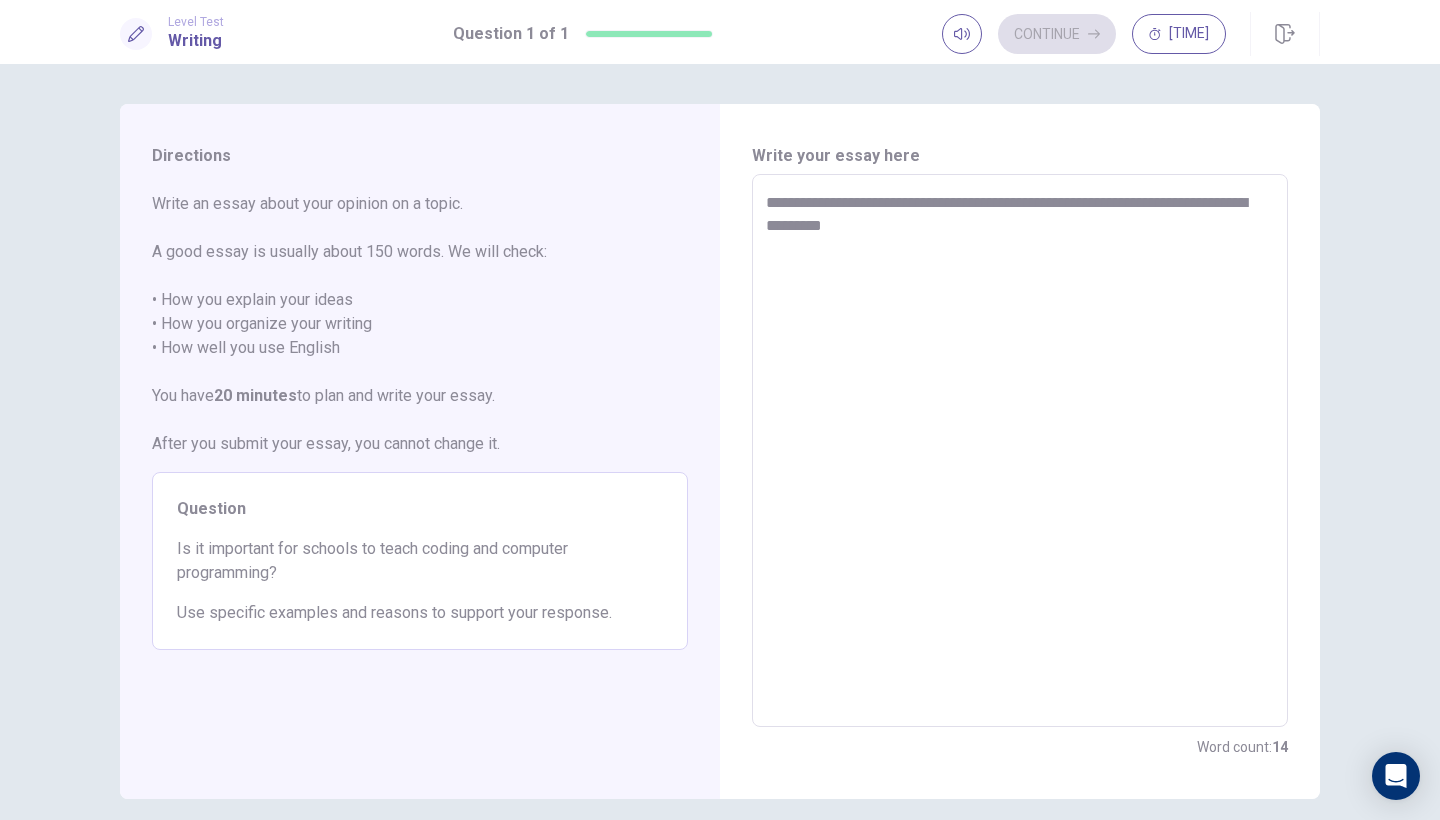 type on "**********" 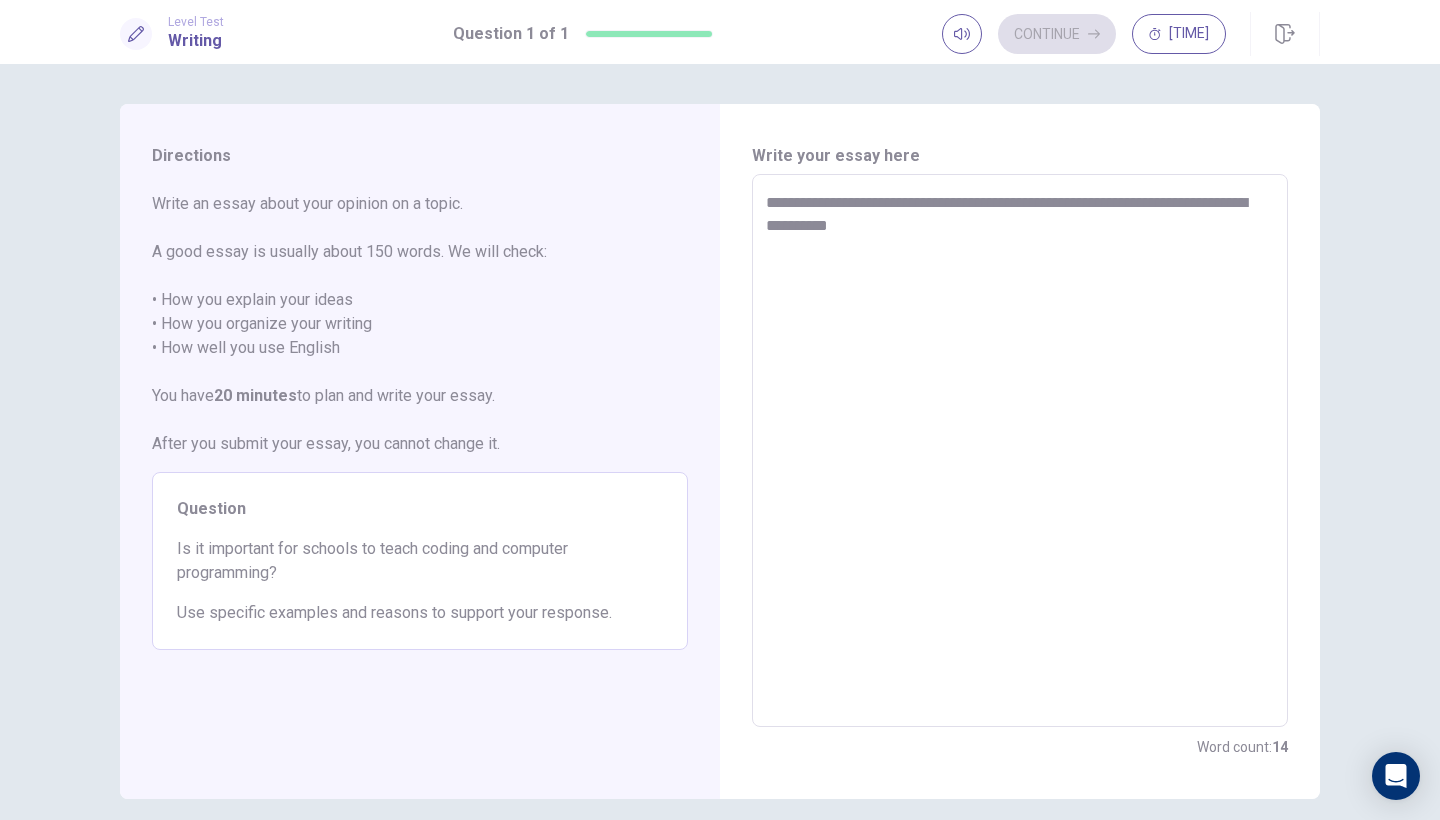 type on "*" 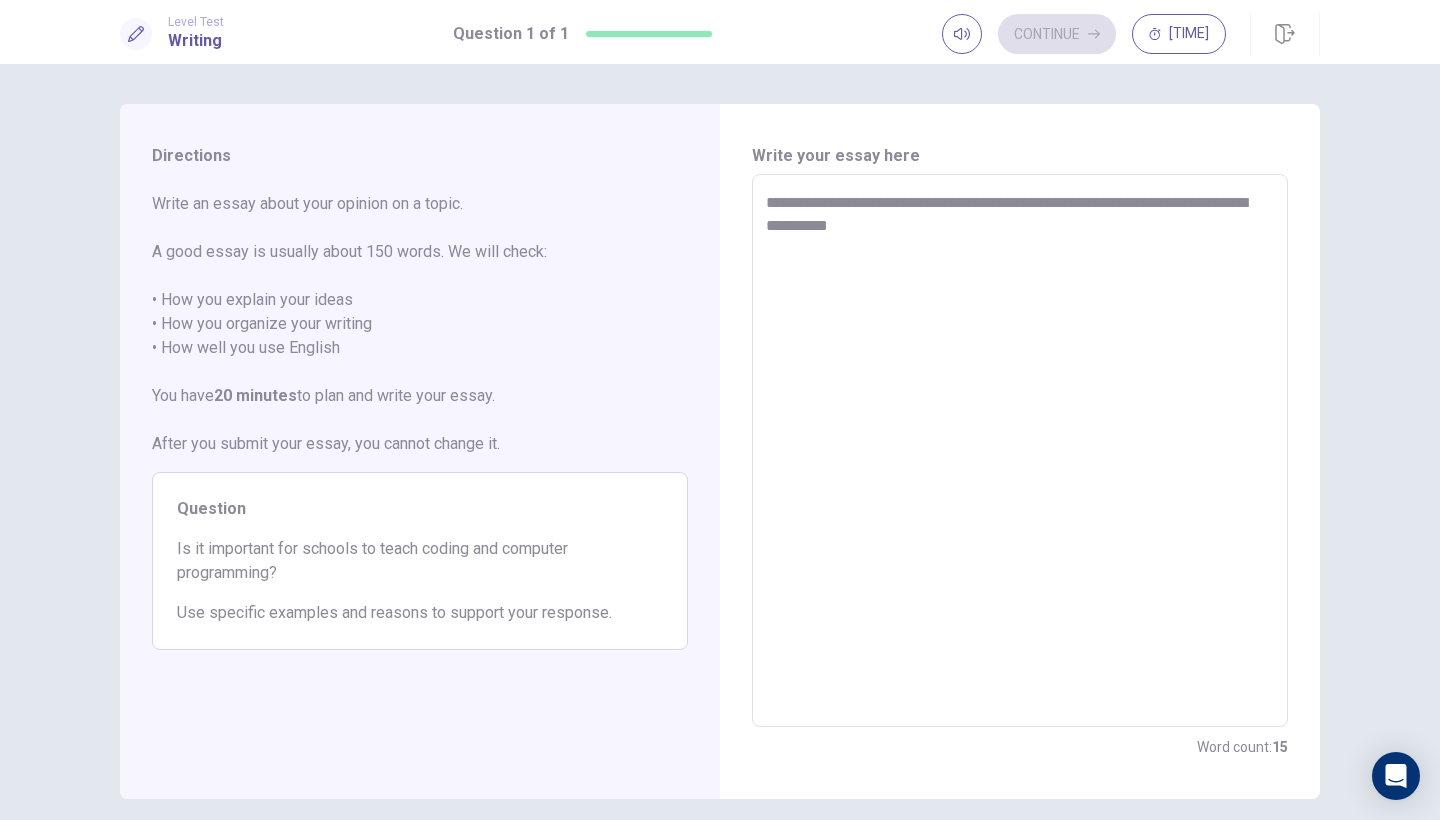 type on "**********" 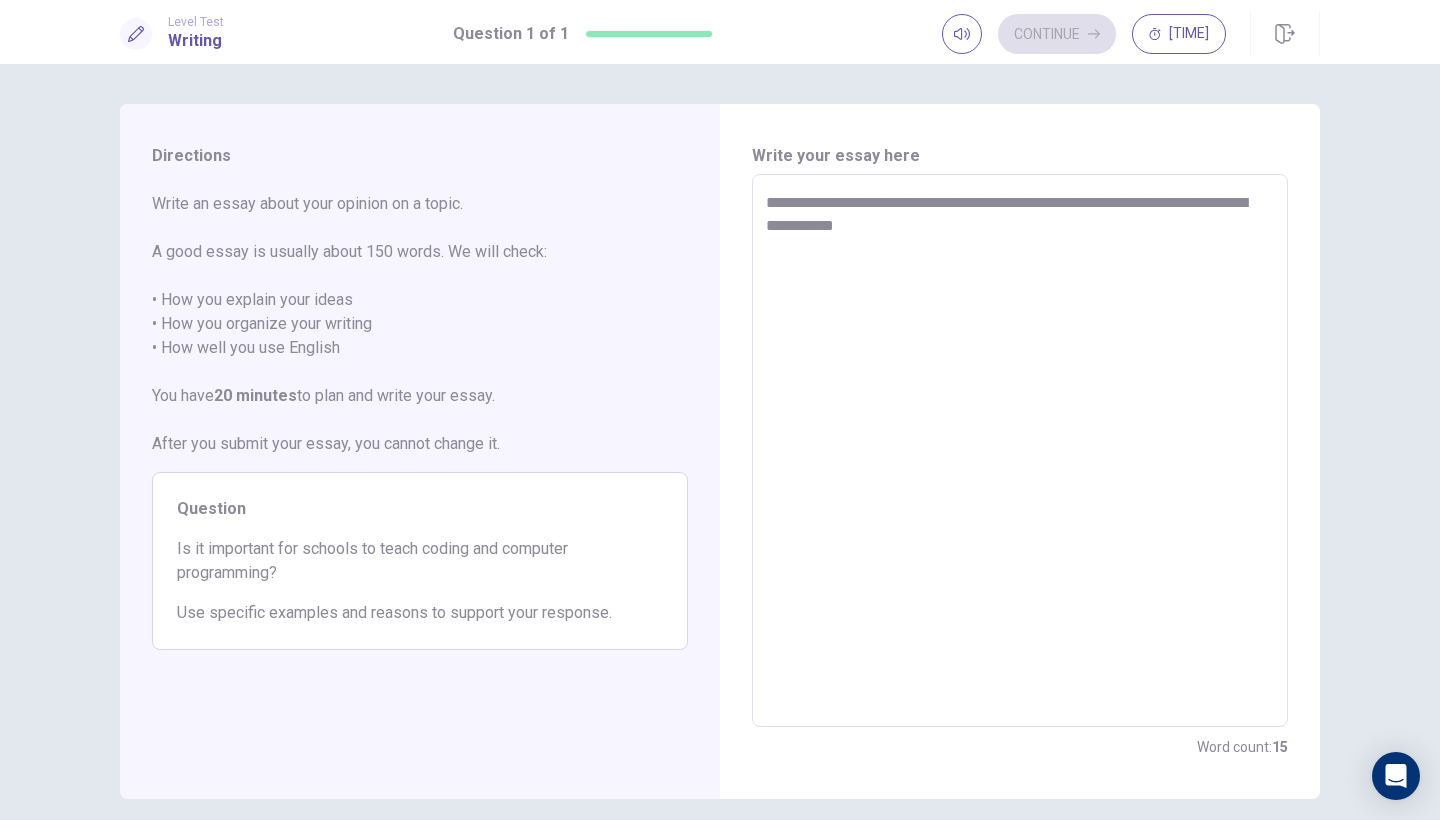 type on "*" 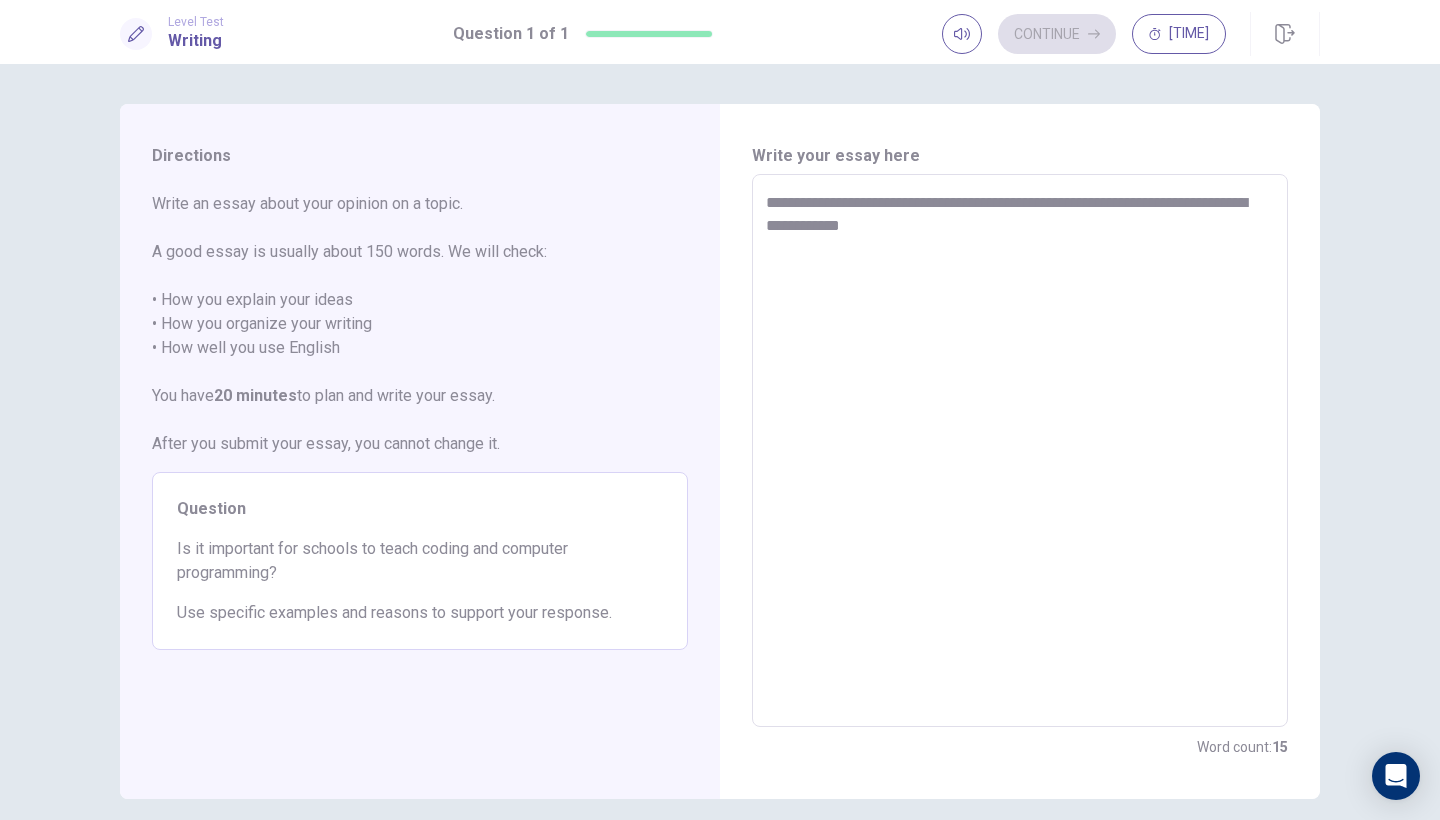 type on "*" 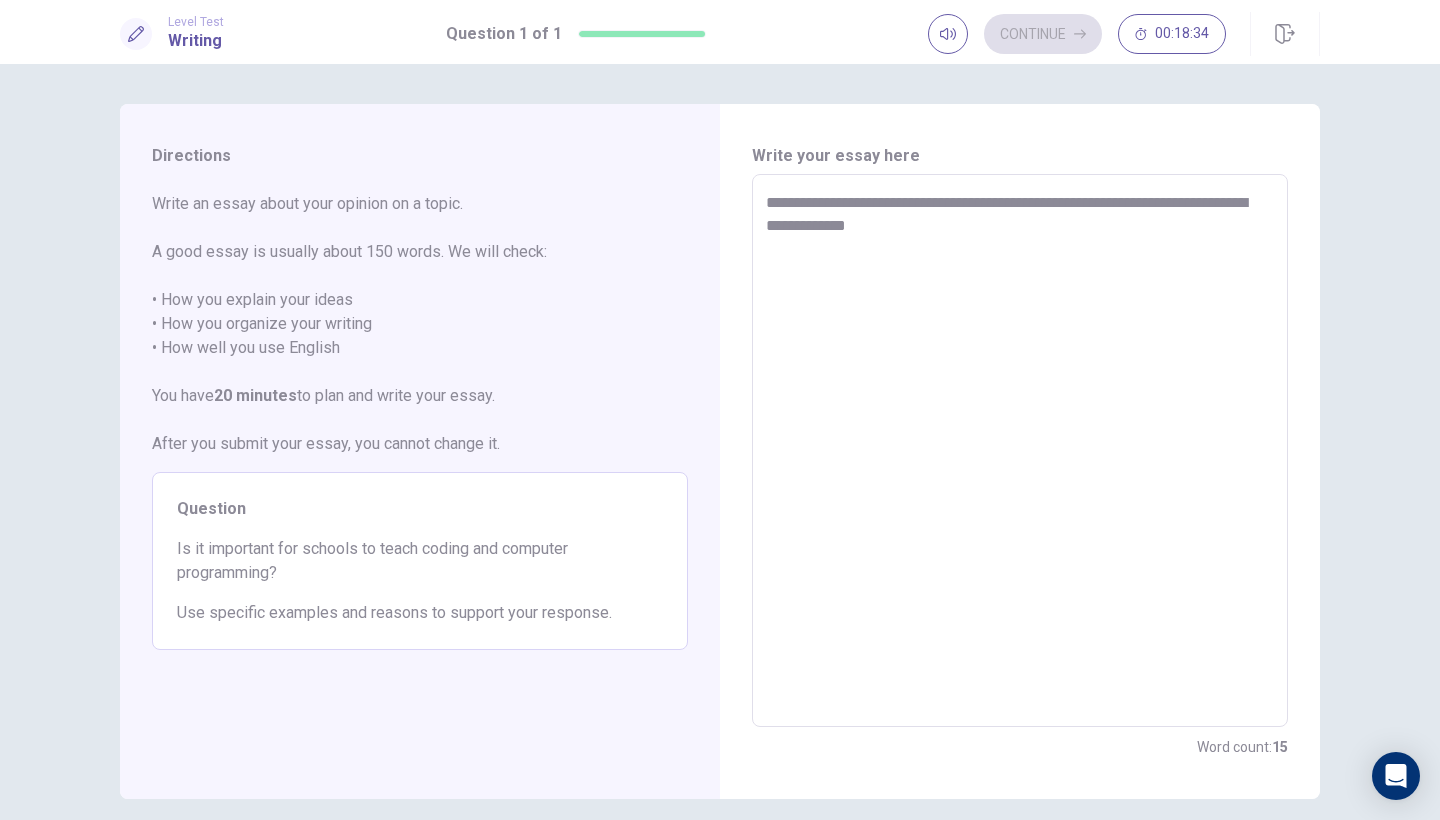 type on "*" 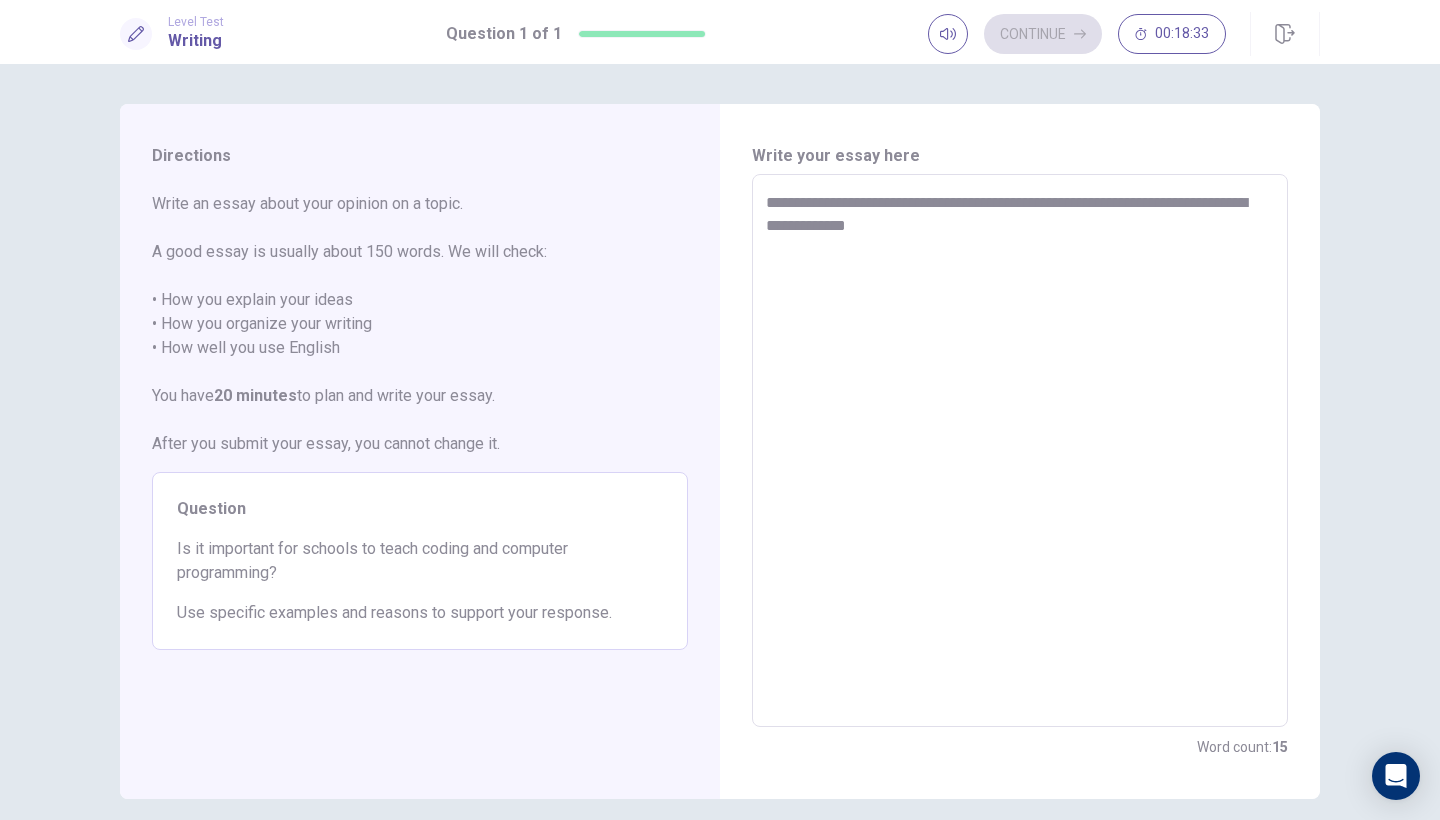 type on "**********" 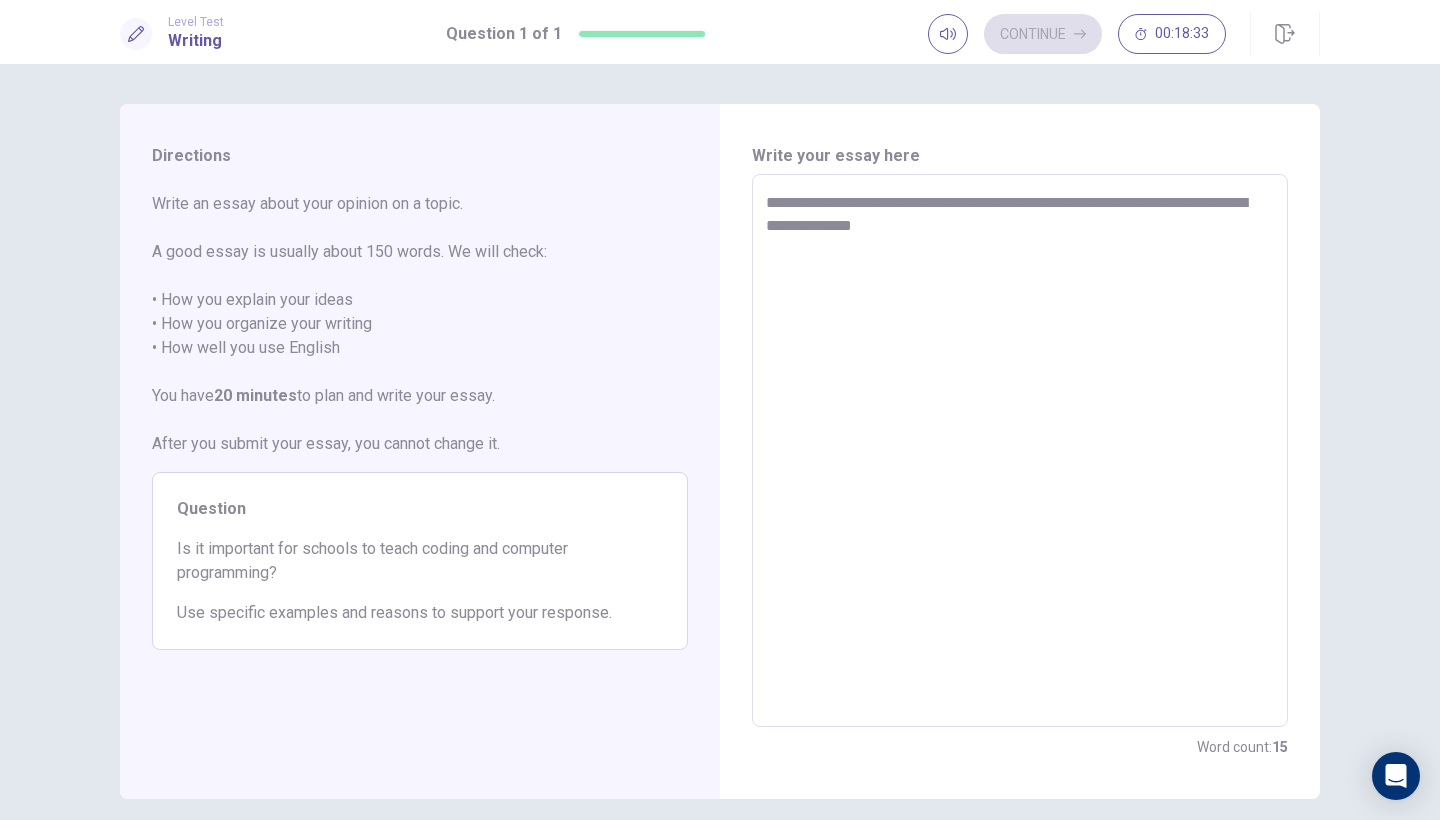 type on "*" 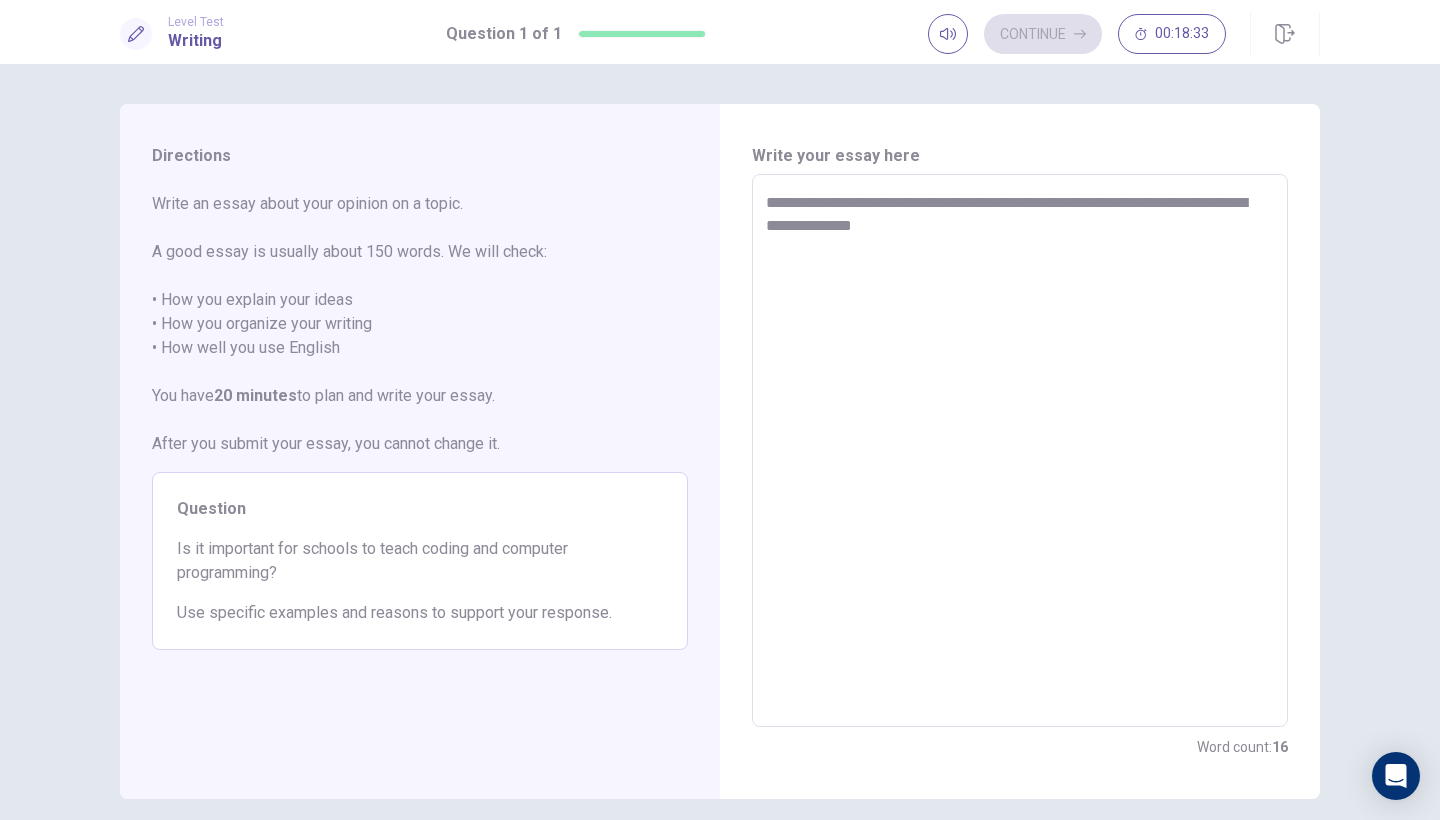 type on "**********" 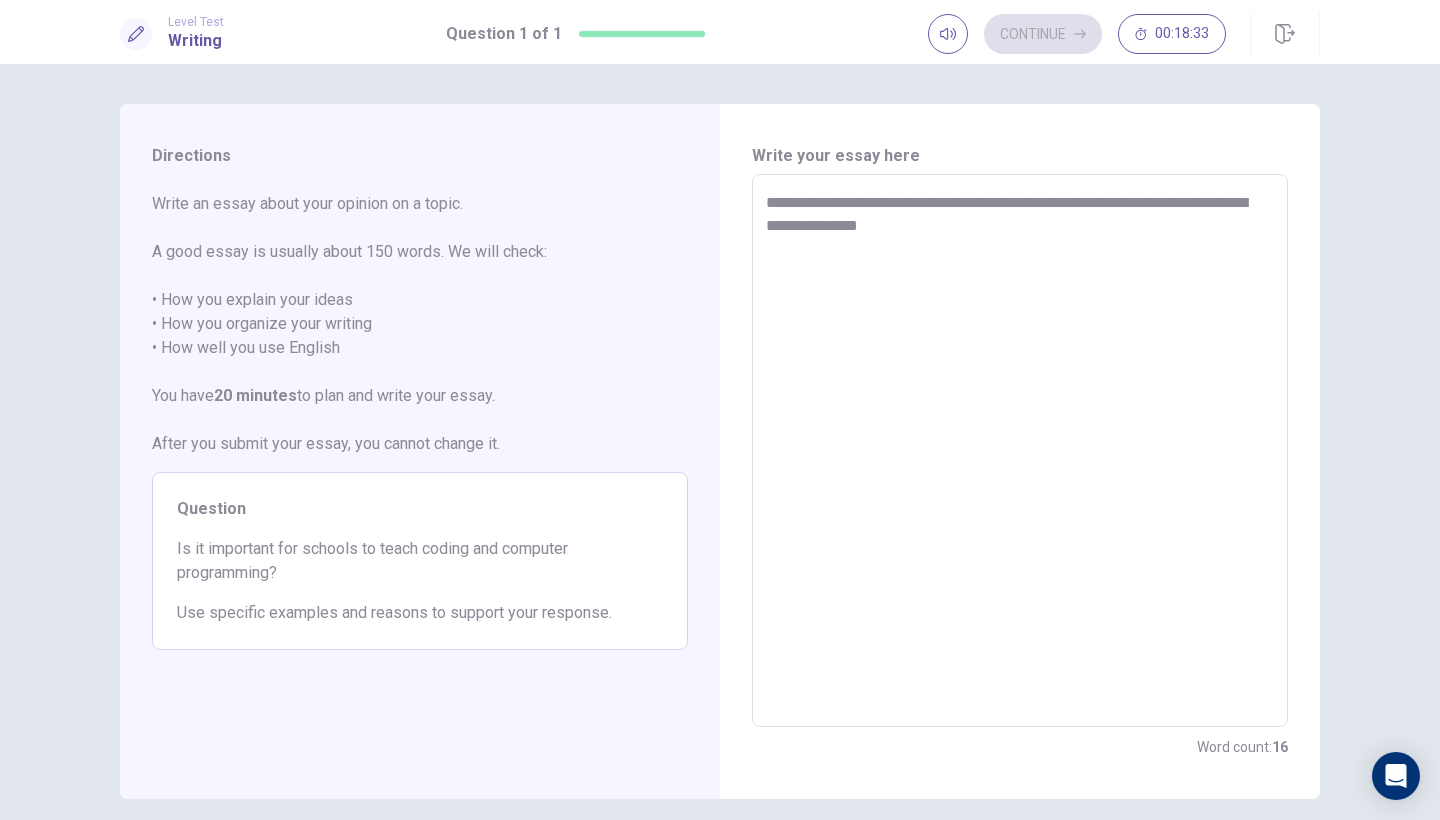 type on "*" 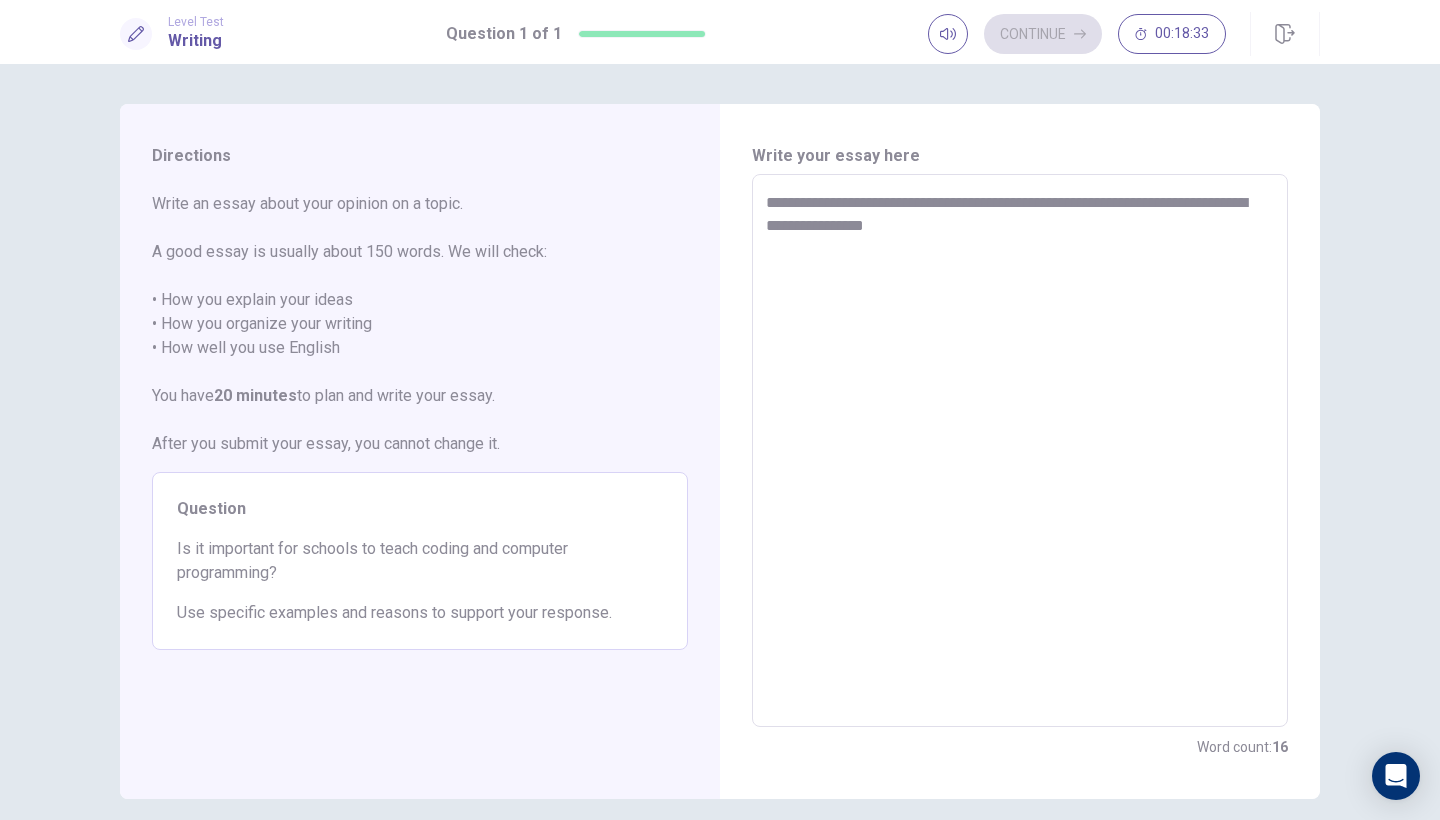 type on "*" 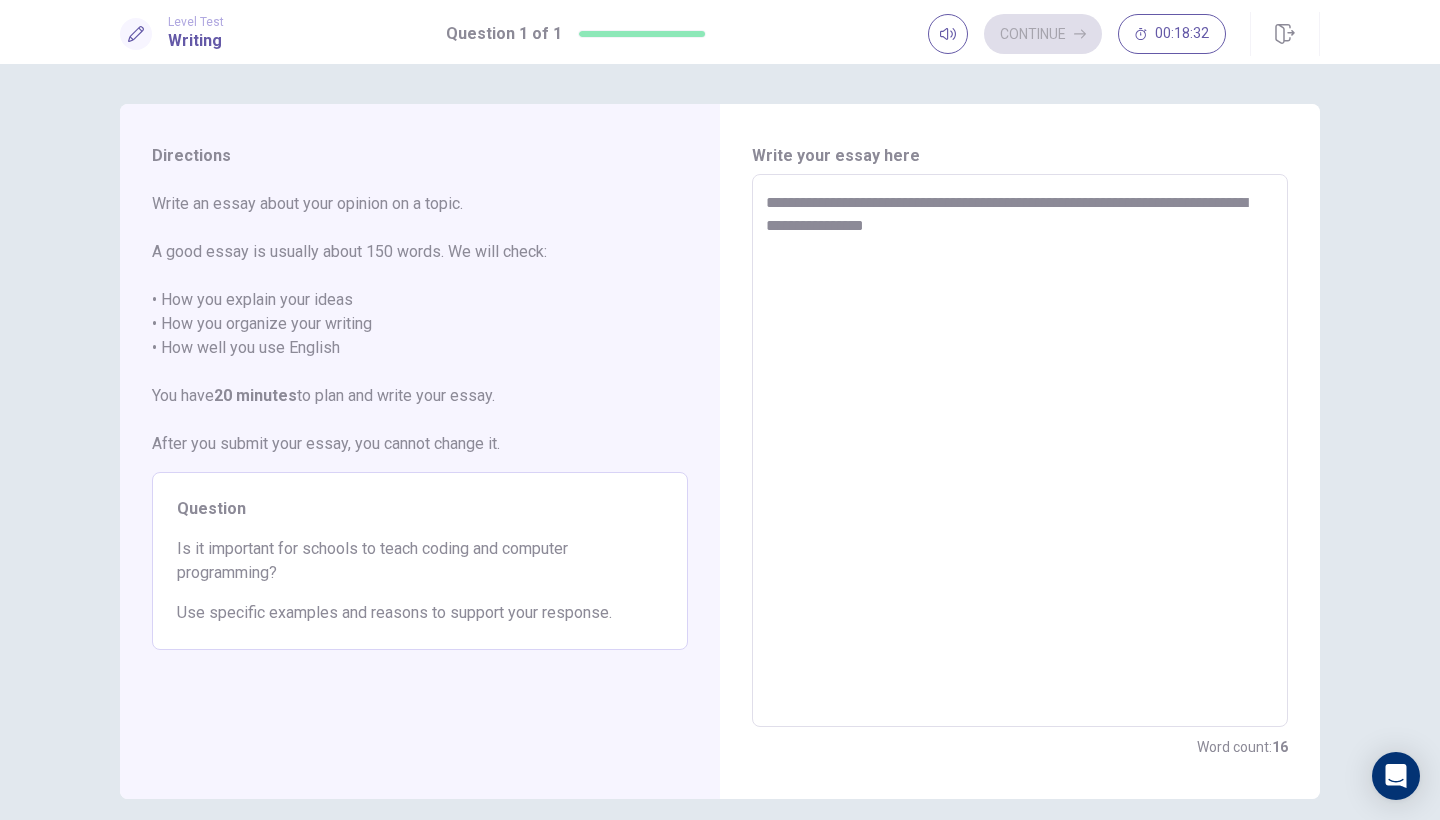 type on "**********" 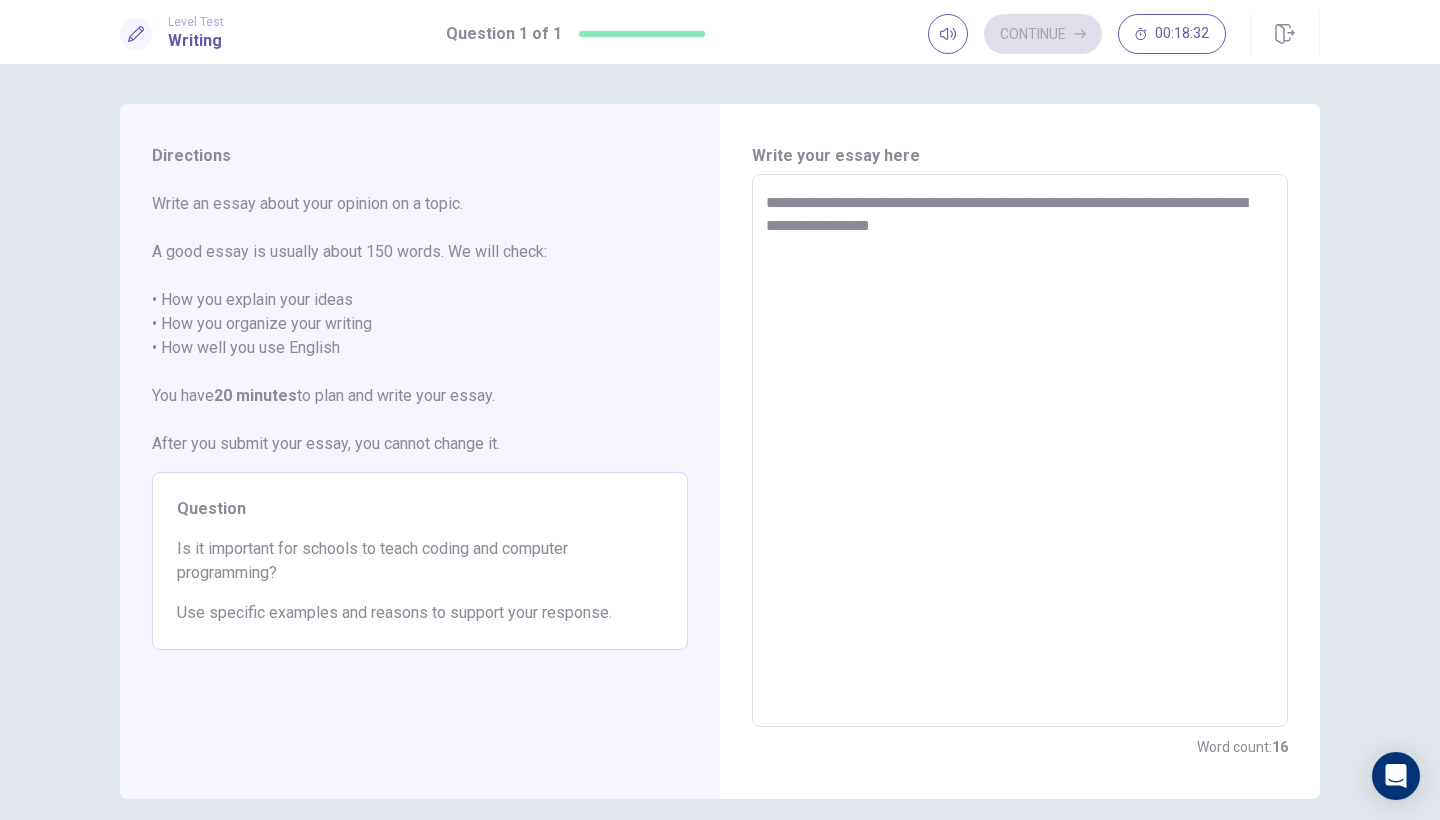 type on "*" 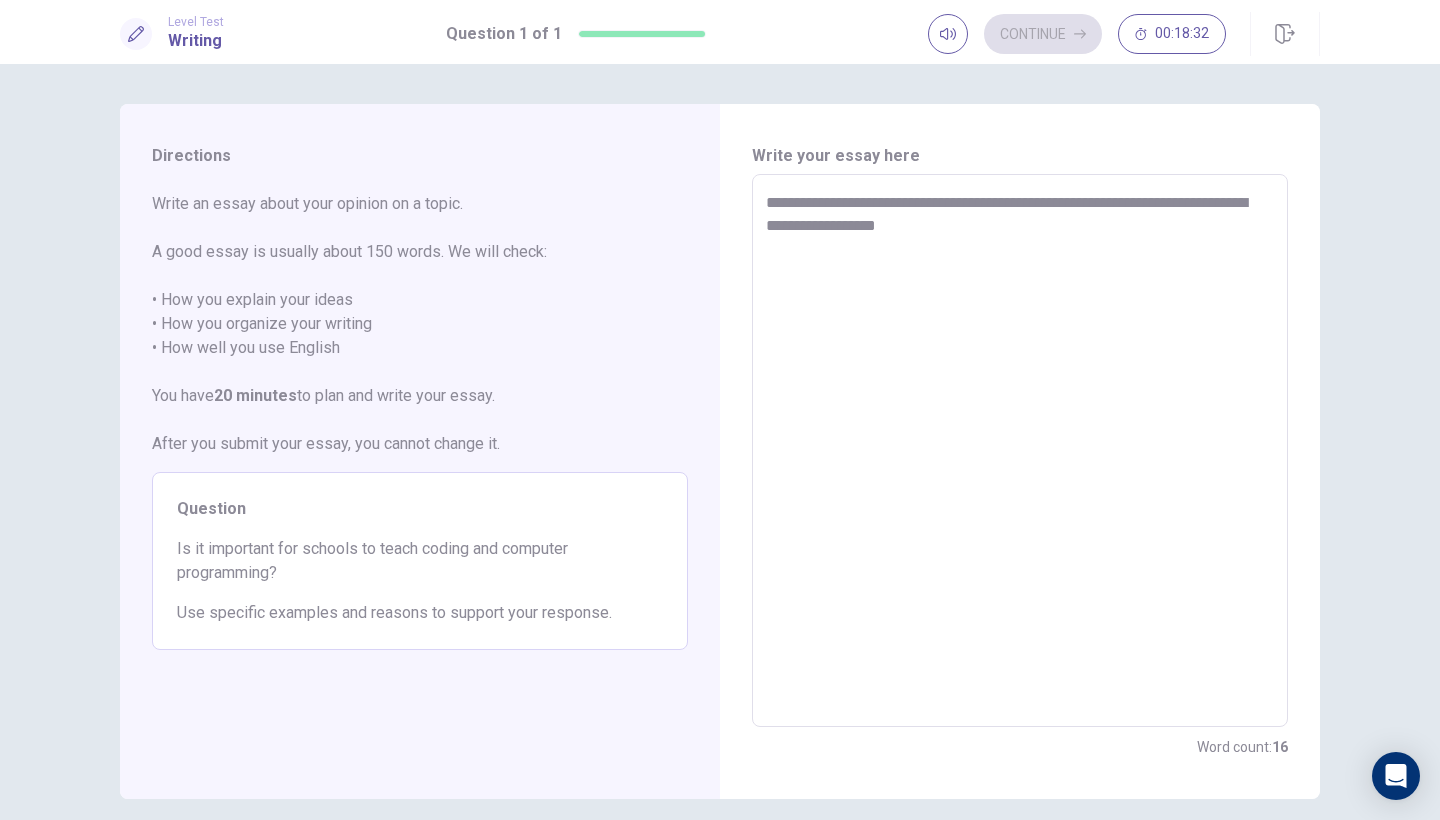 type on "*" 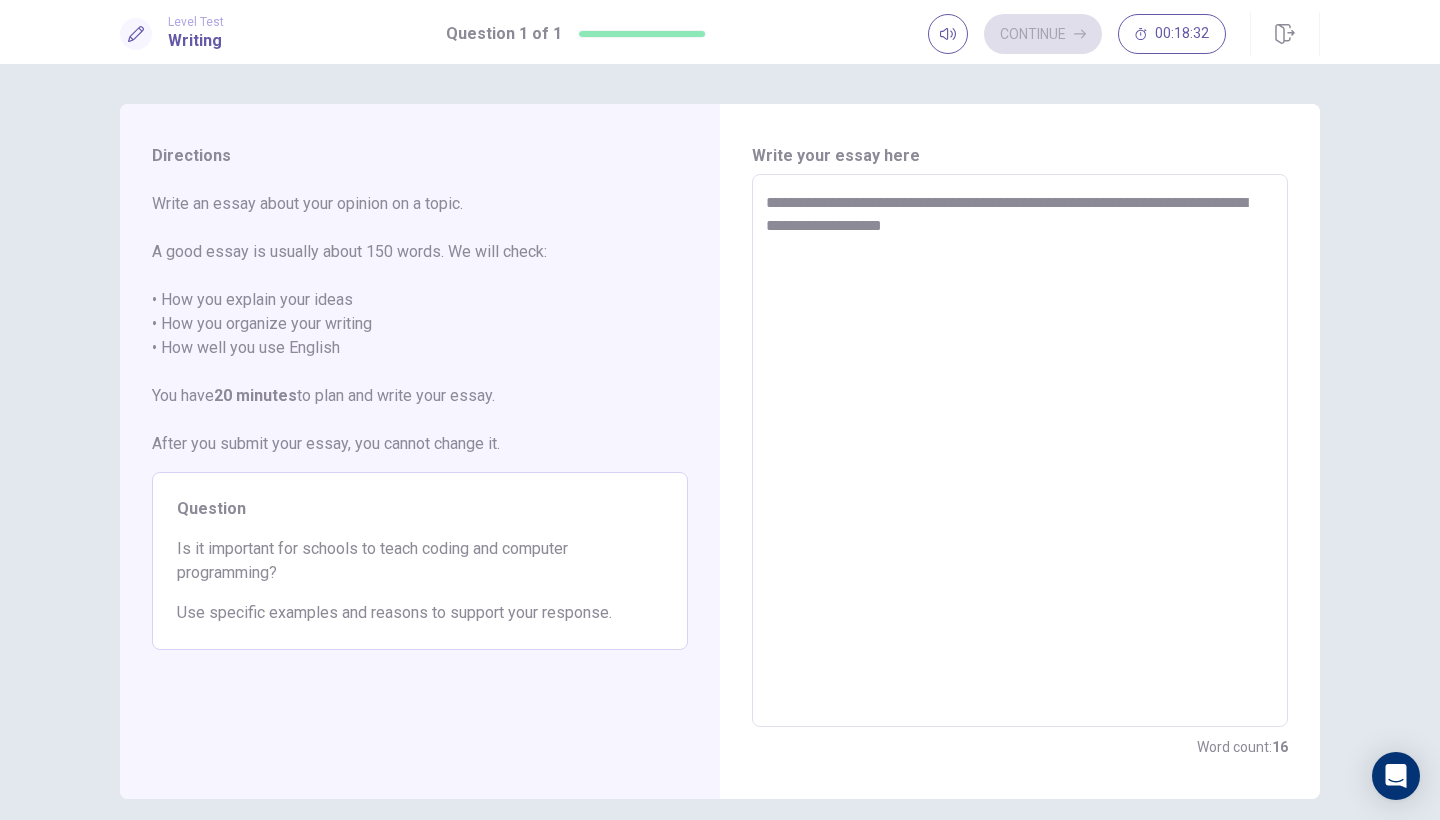 type on "*" 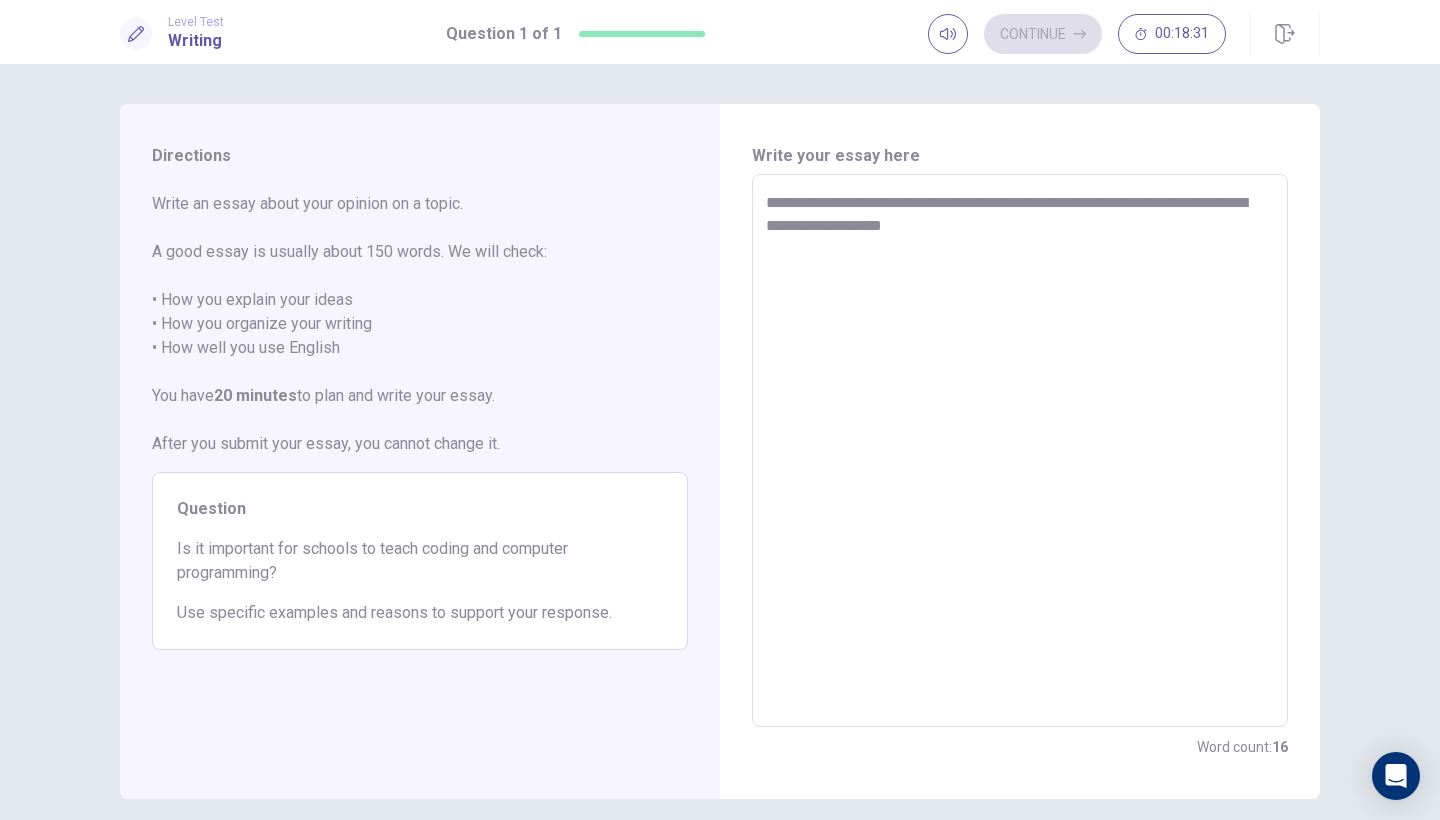 type on "**********" 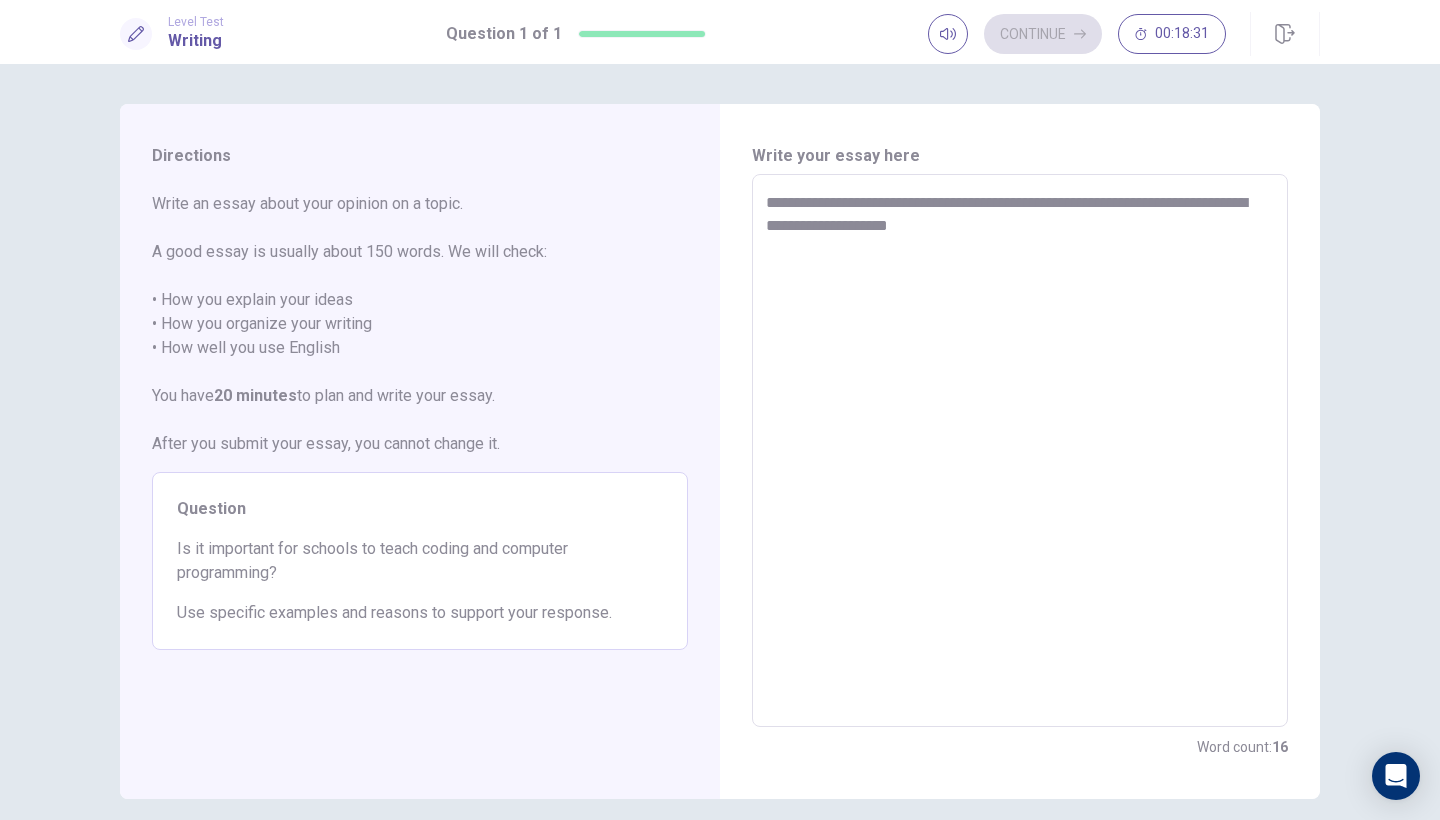 type on "*" 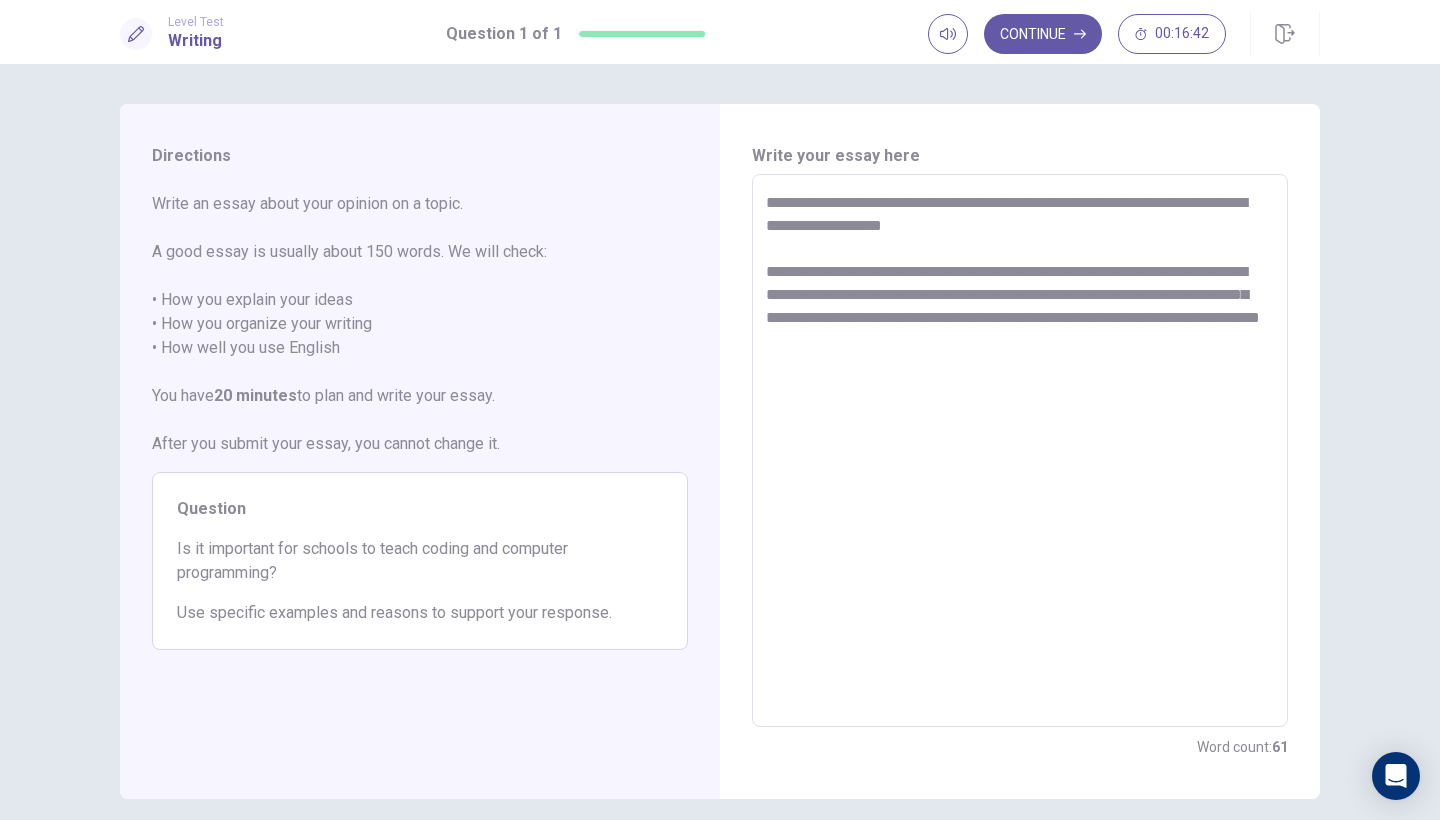 click on "**********" at bounding box center (1020, 451) 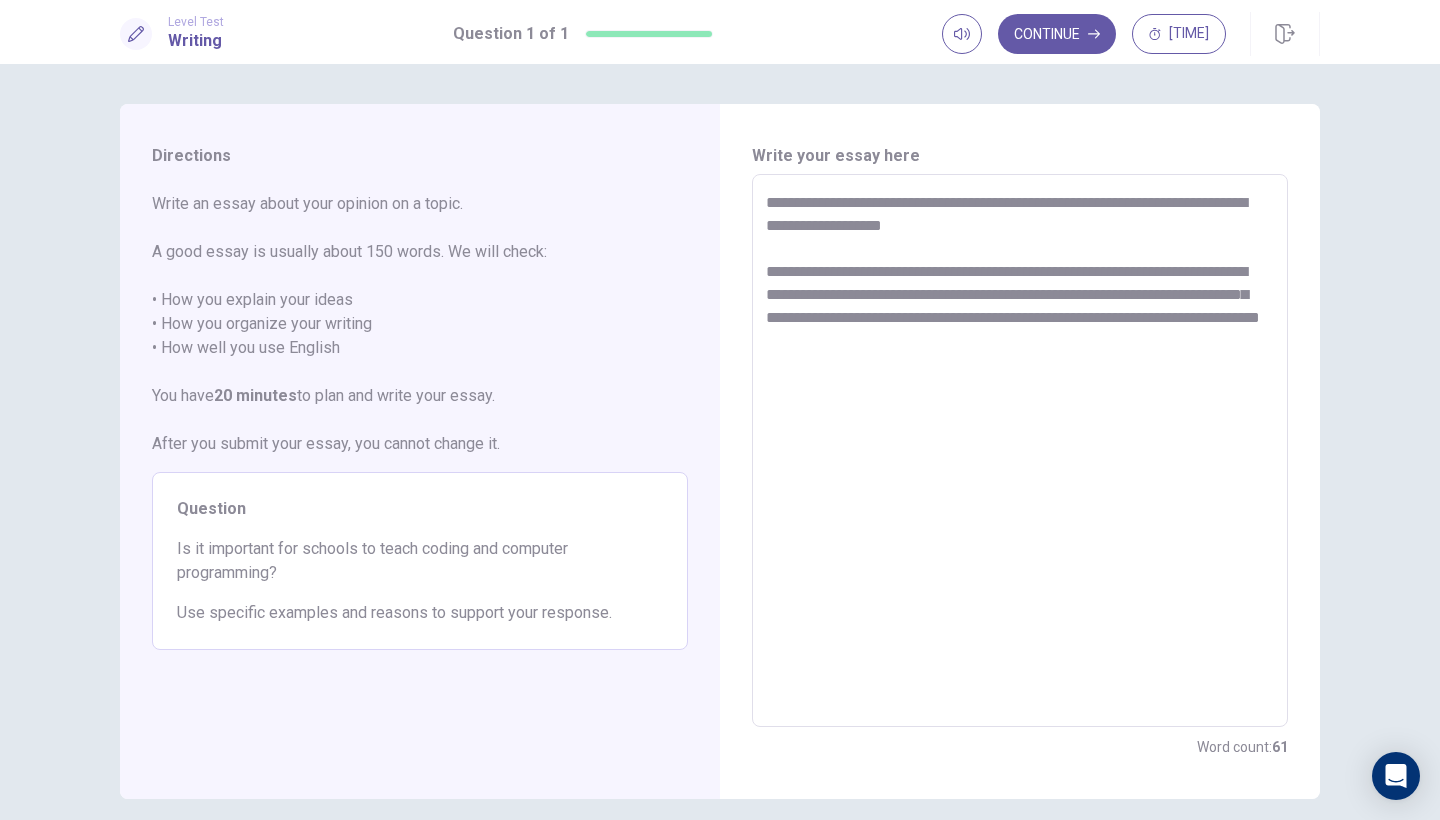 click on "**********" at bounding box center (1020, 451) 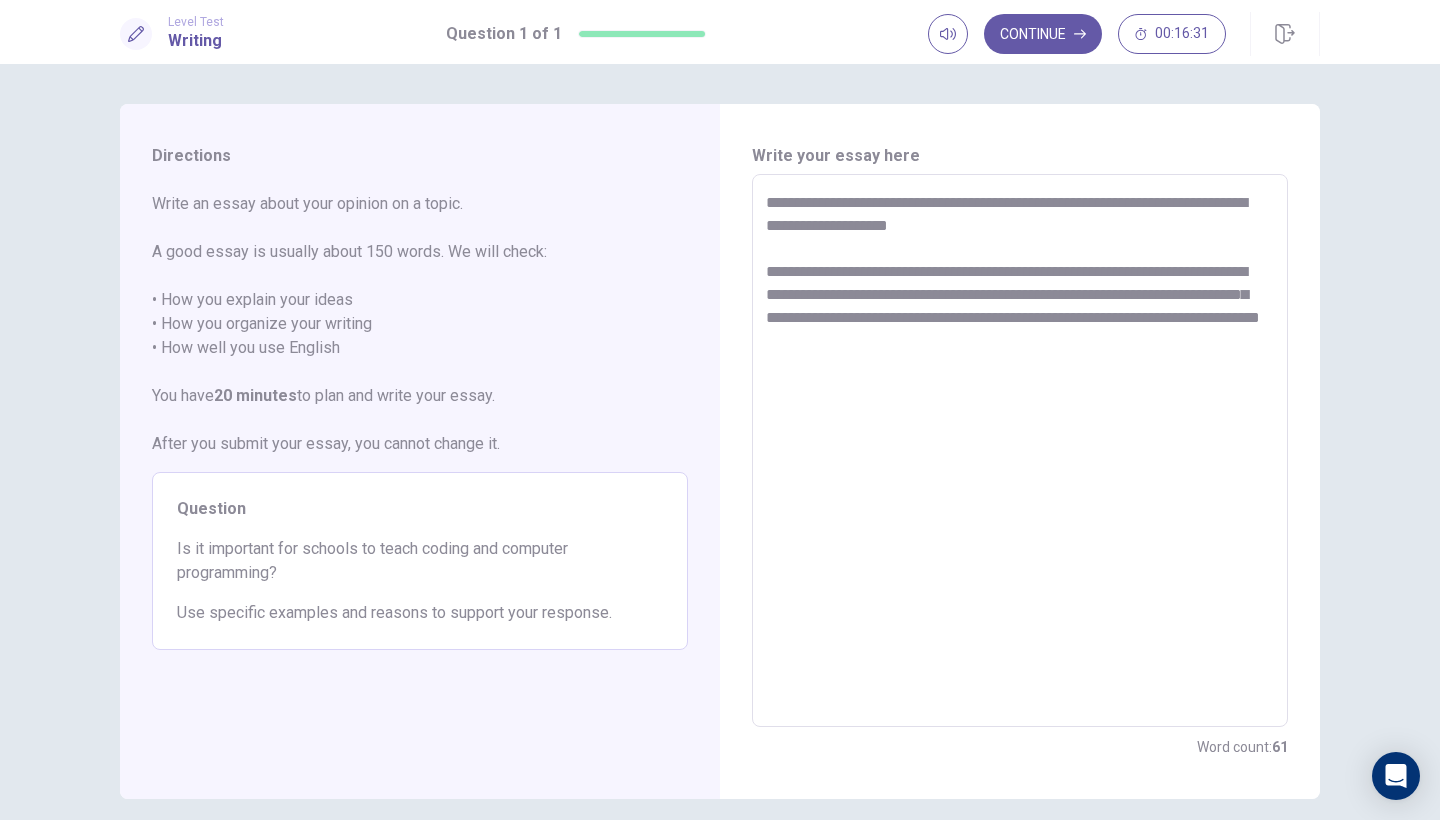 click on "**********" at bounding box center [1020, 451] 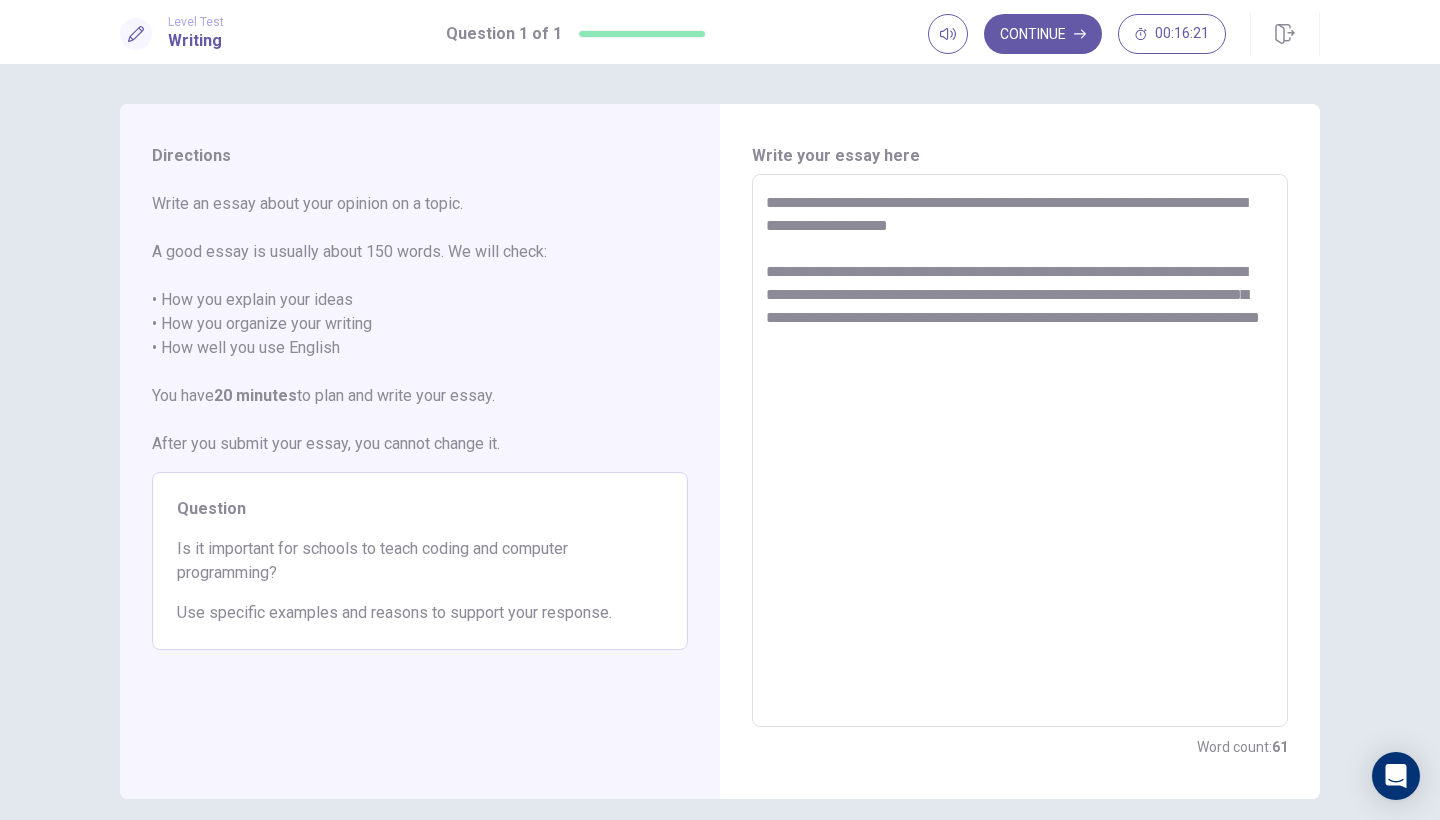 click on "**********" at bounding box center (1020, 451) 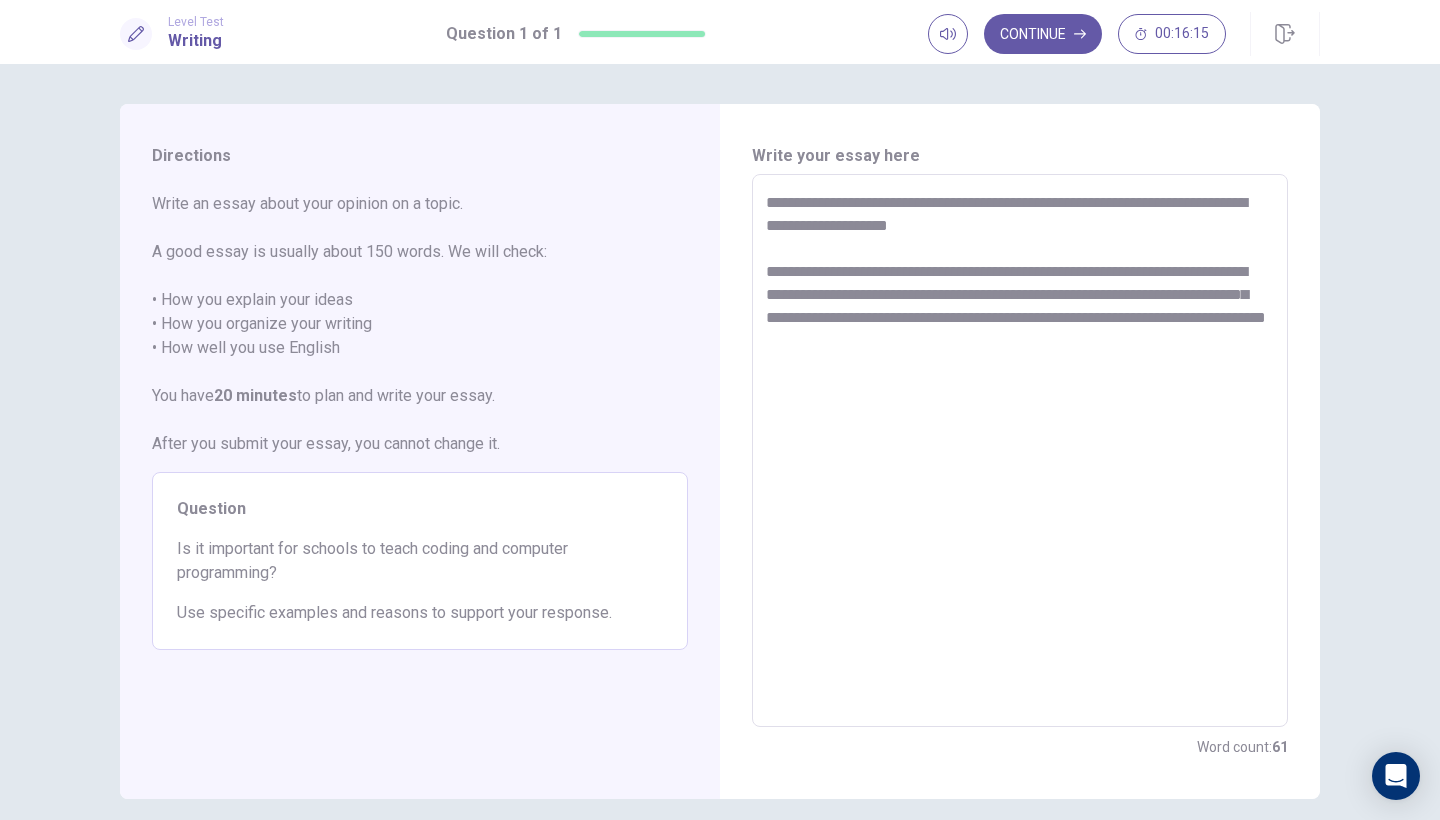 click on "**********" at bounding box center (1020, 451) 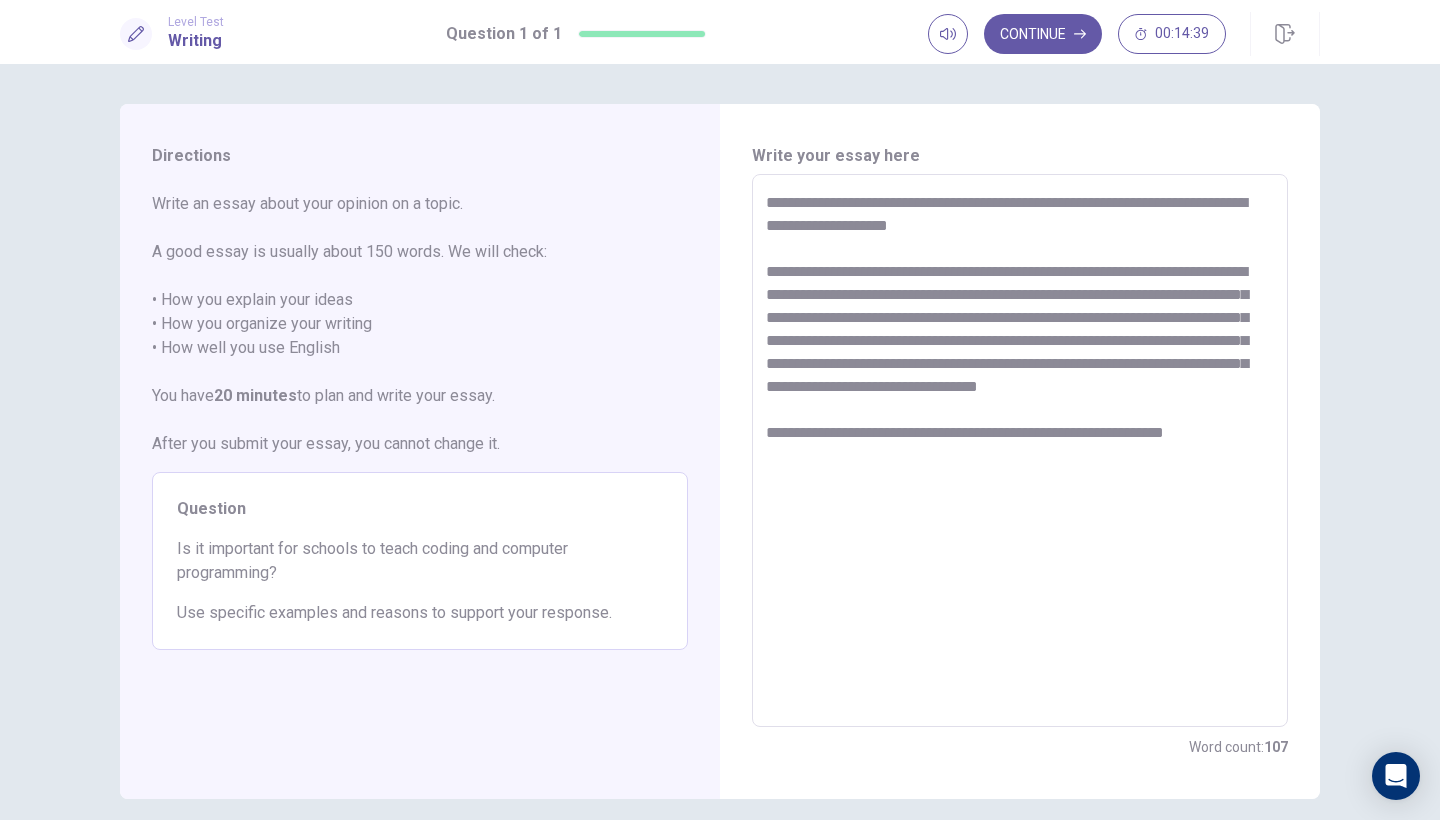 click on "**********" at bounding box center (1020, 451) 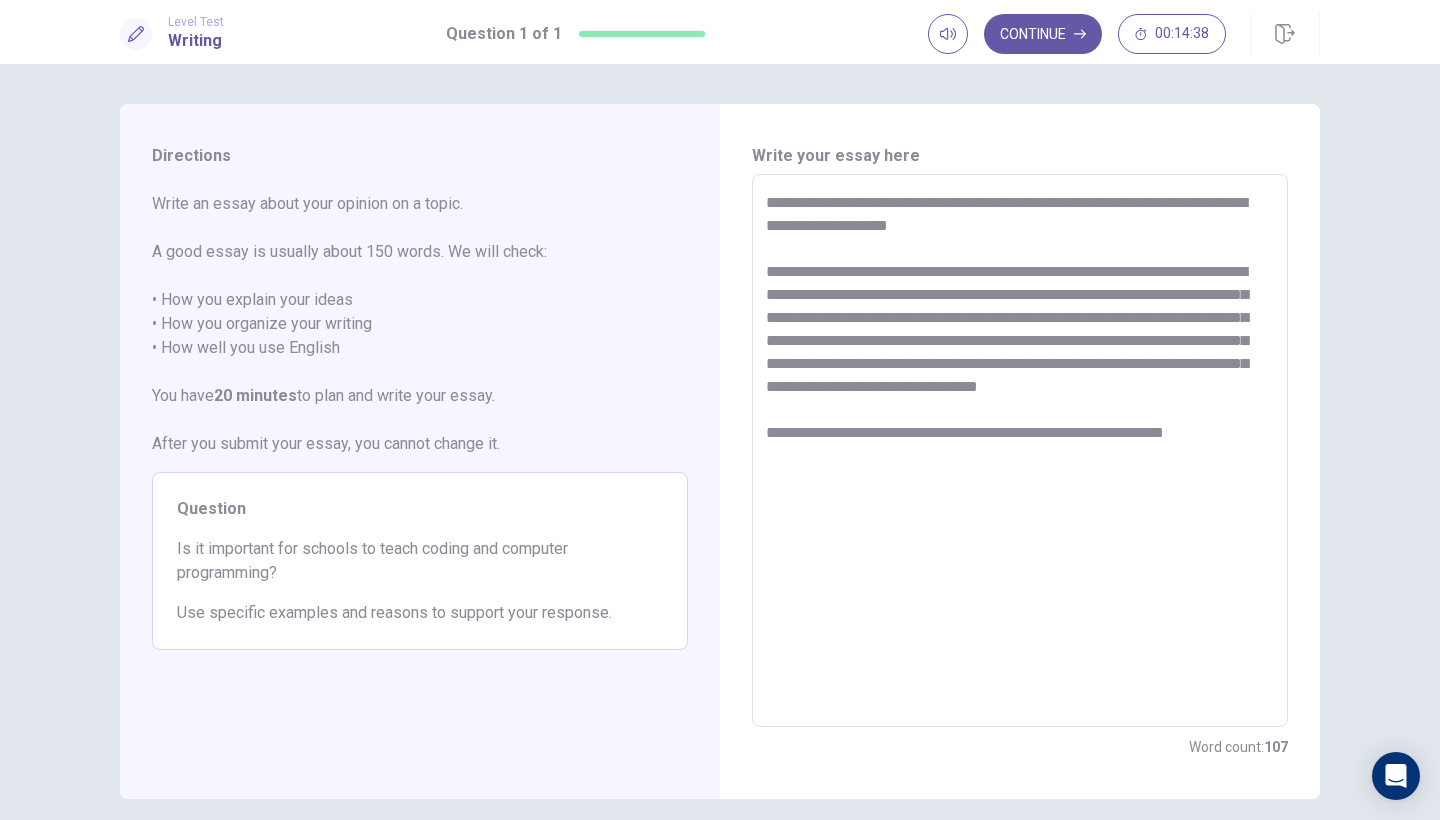 click on "**********" at bounding box center (1020, 451) 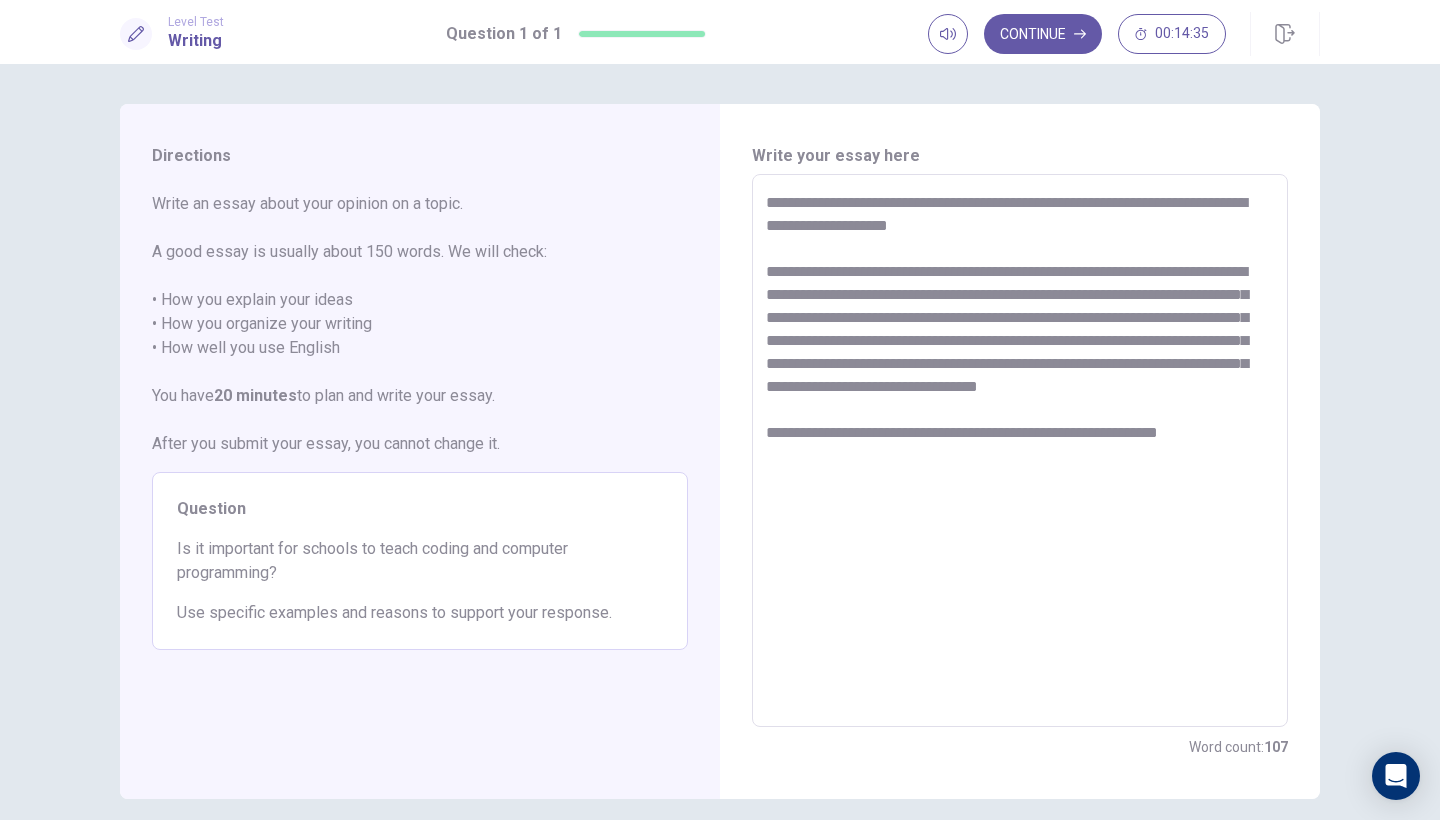 click on "**********" at bounding box center (1020, 451) 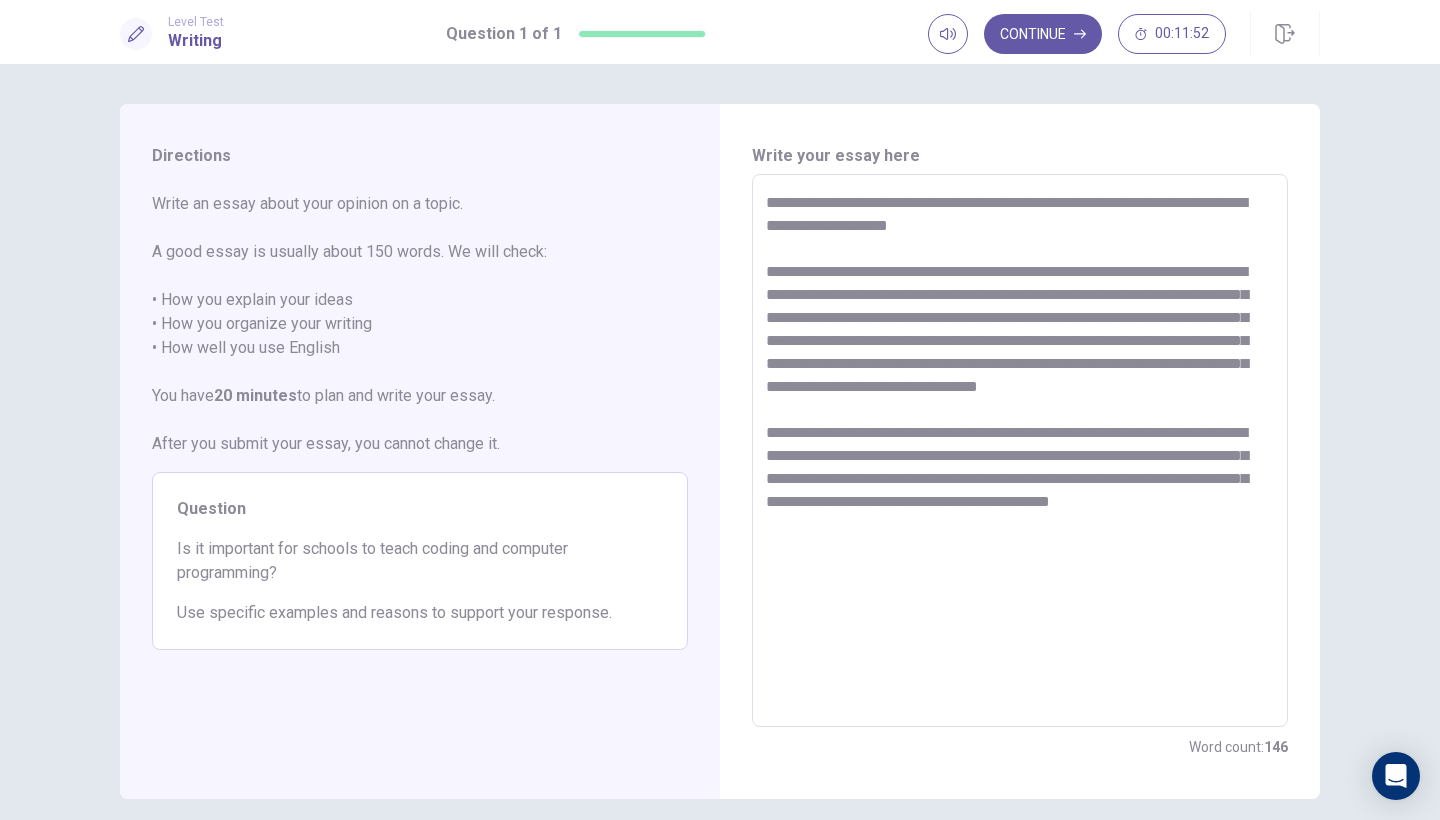 click on "**********" at bounding box center [1020, 451] 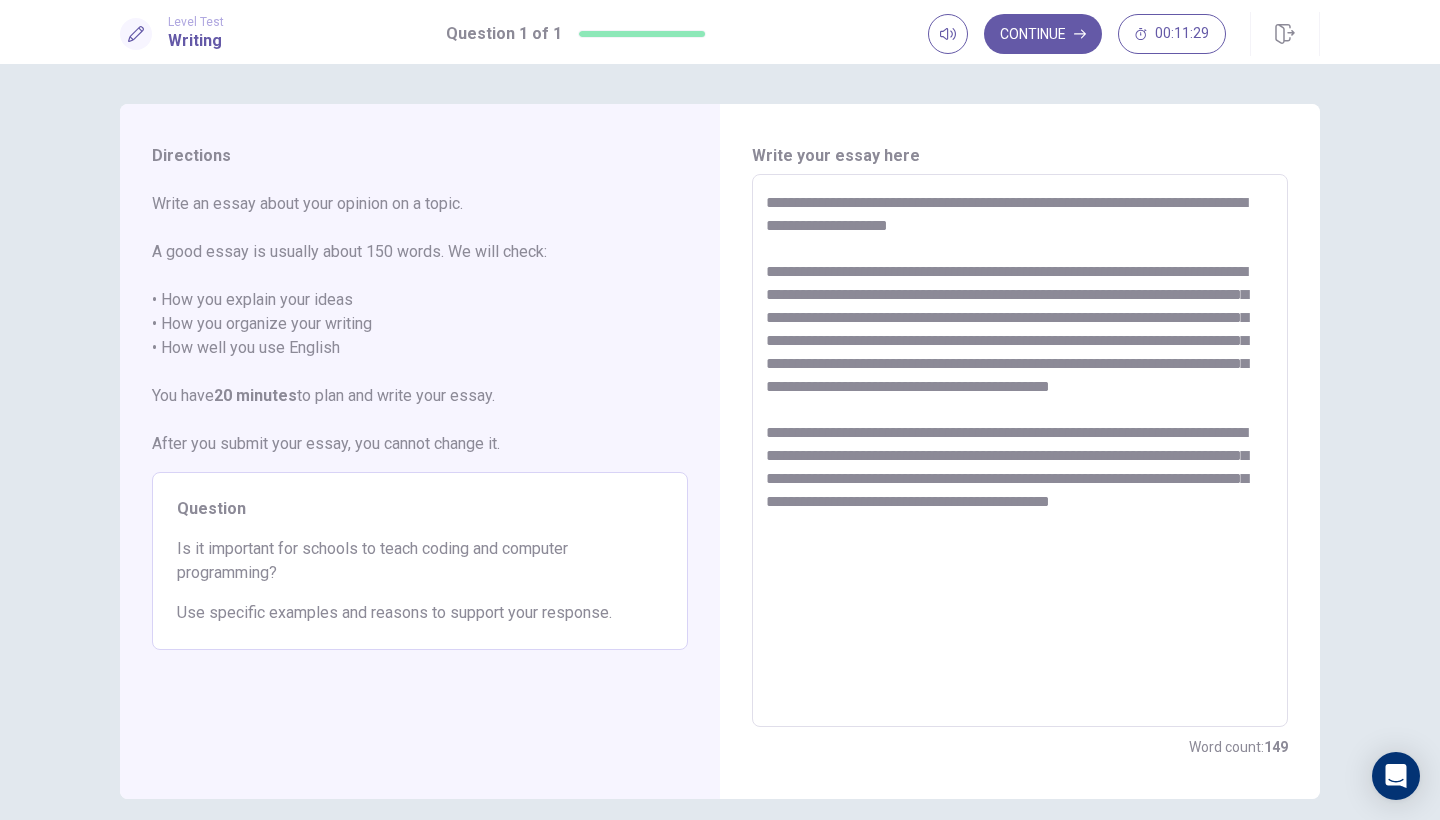 click on "**********" at bounding box center (1020, 451) 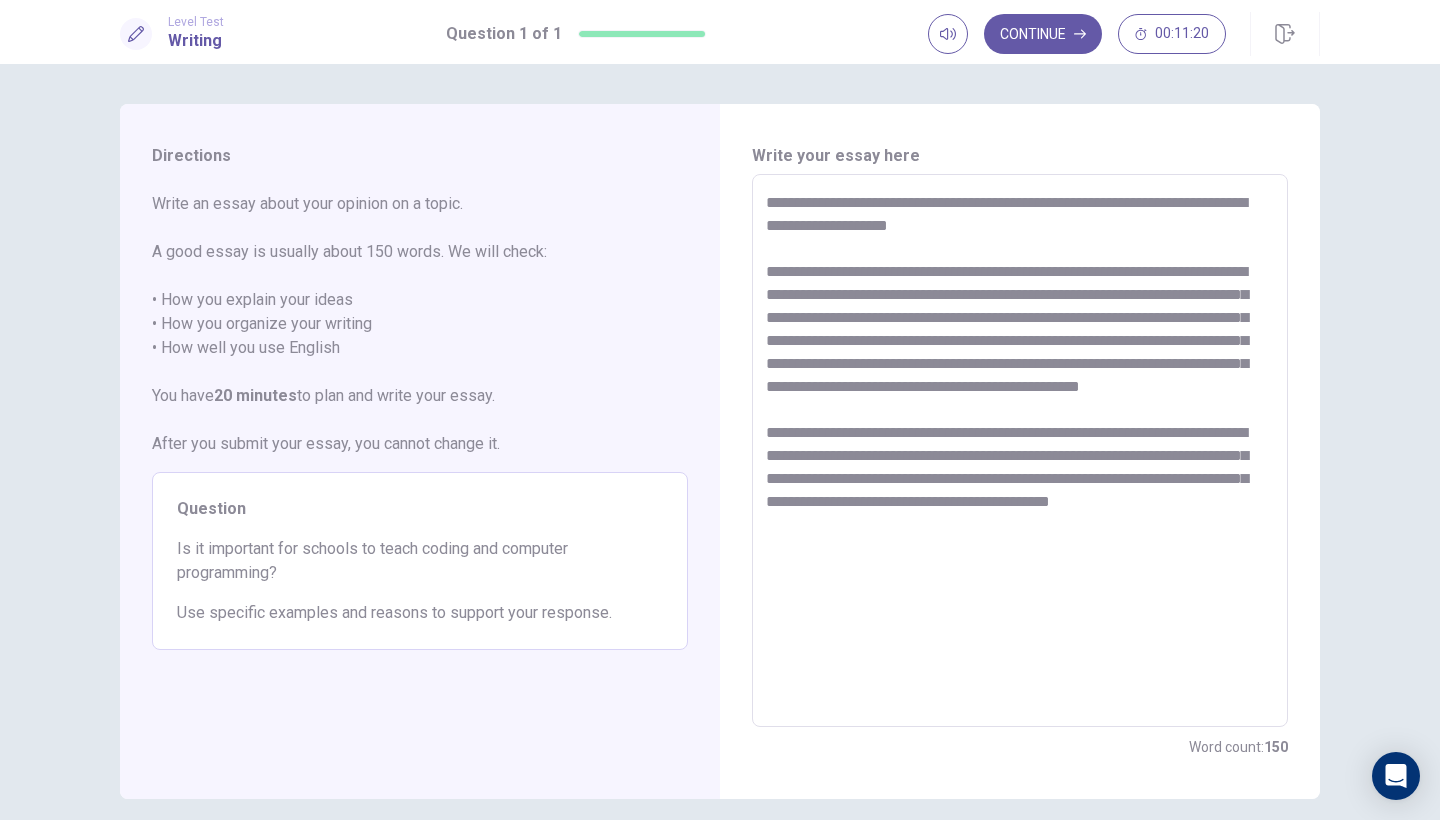 click on "**********" at bounding box center [1020, 451] 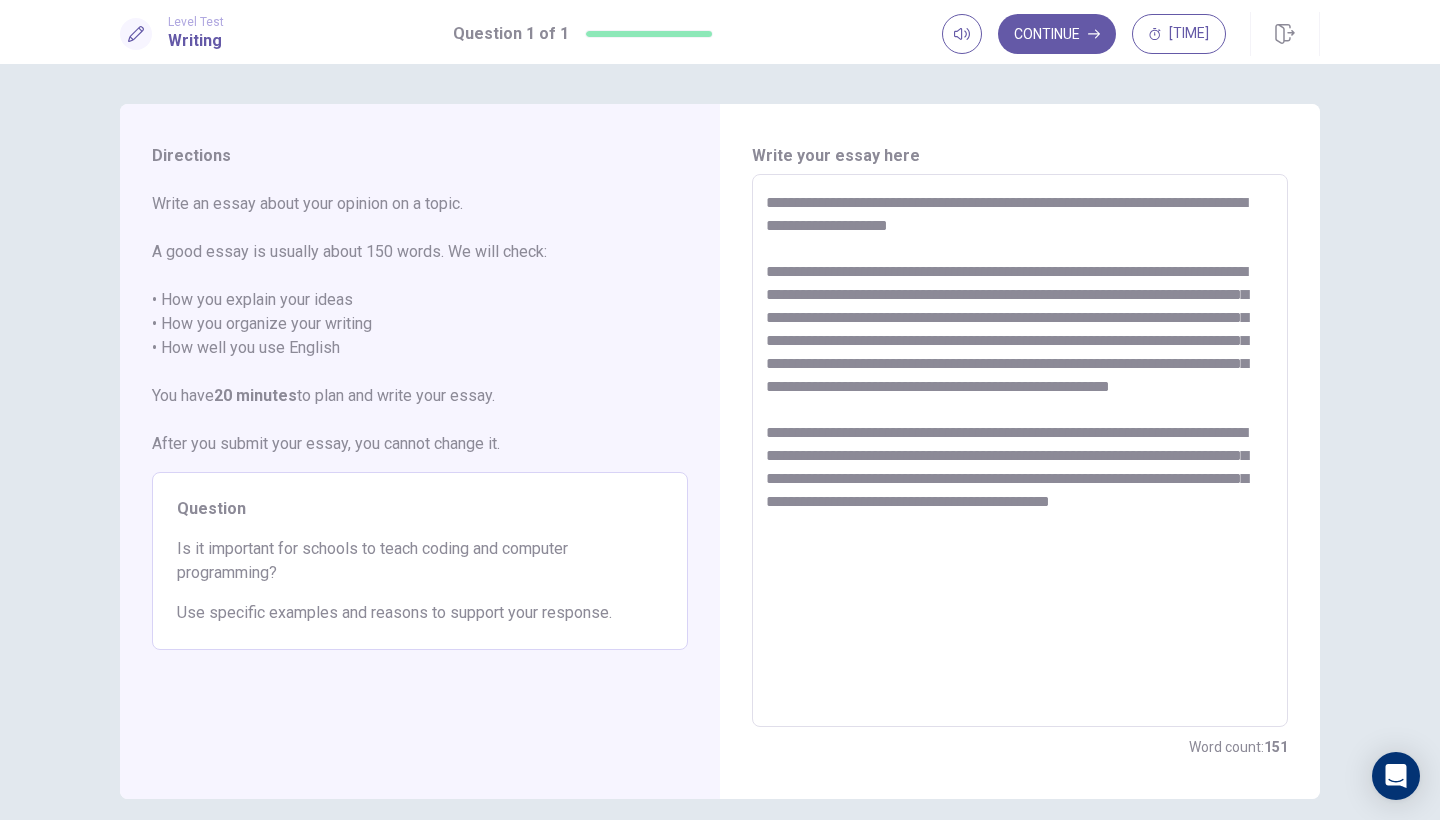 click on "**********" at bounding box center [1020, 451] 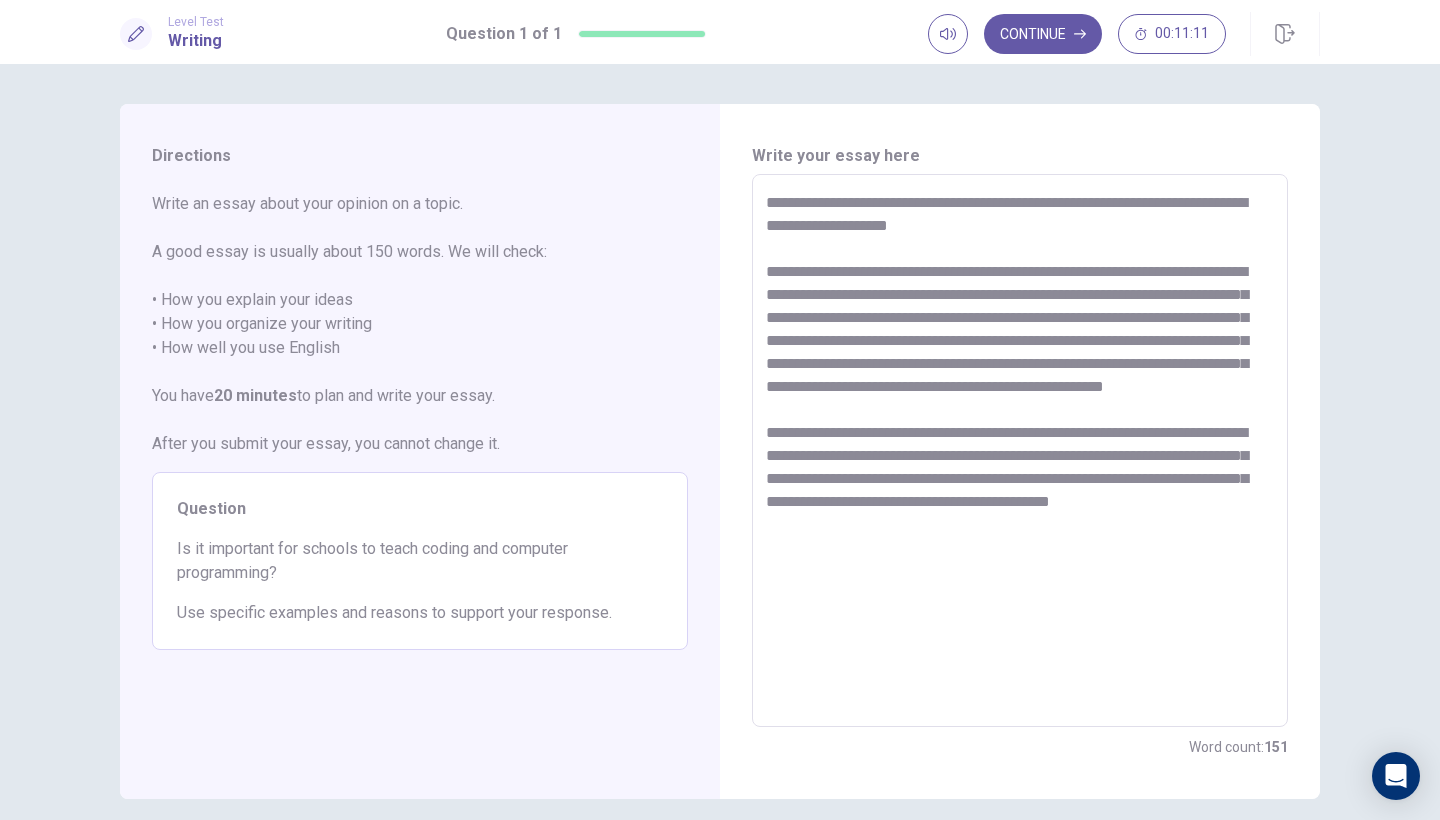 click on "**********" at bounding box center (1020, 451) 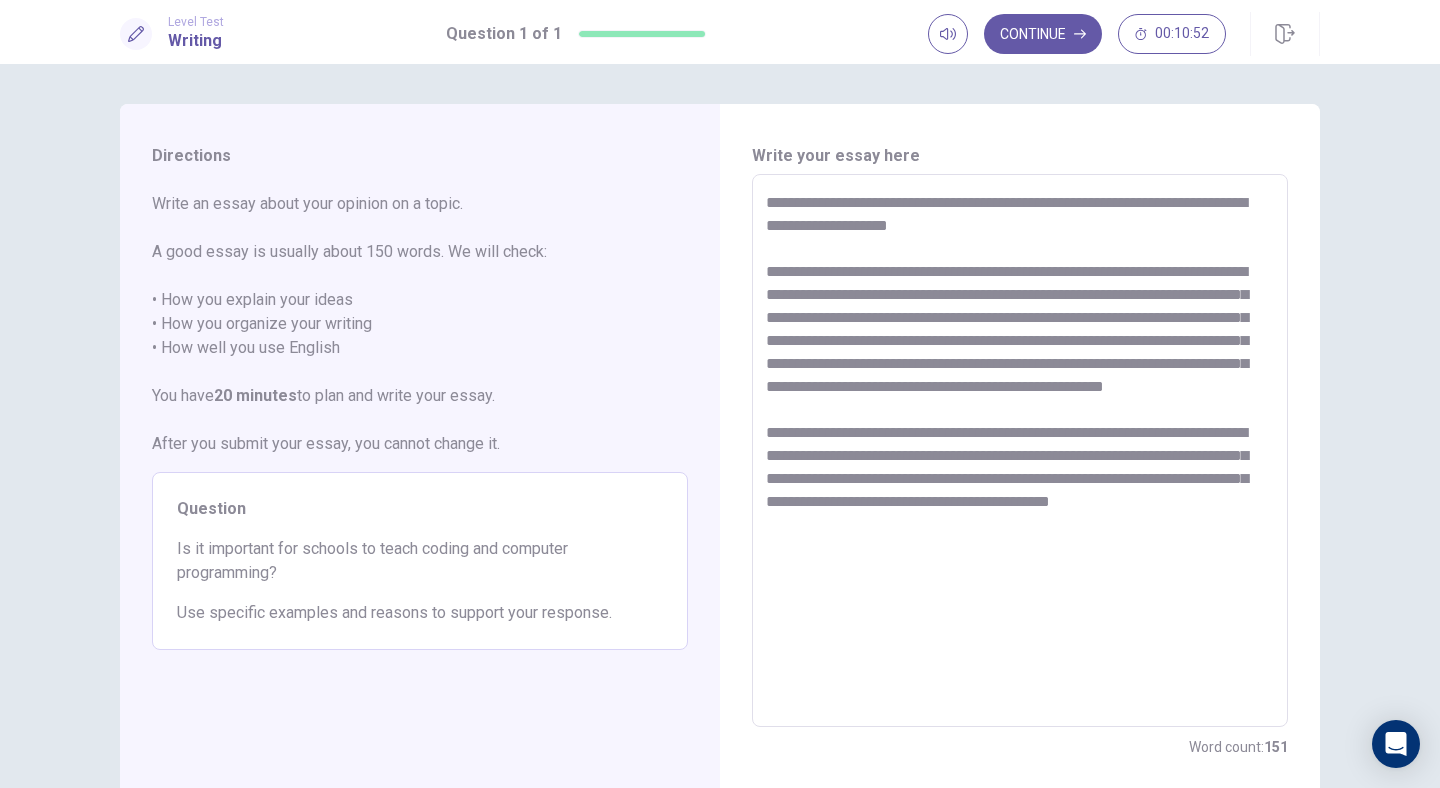 click on "**********" at bounding box center (1020, 451) 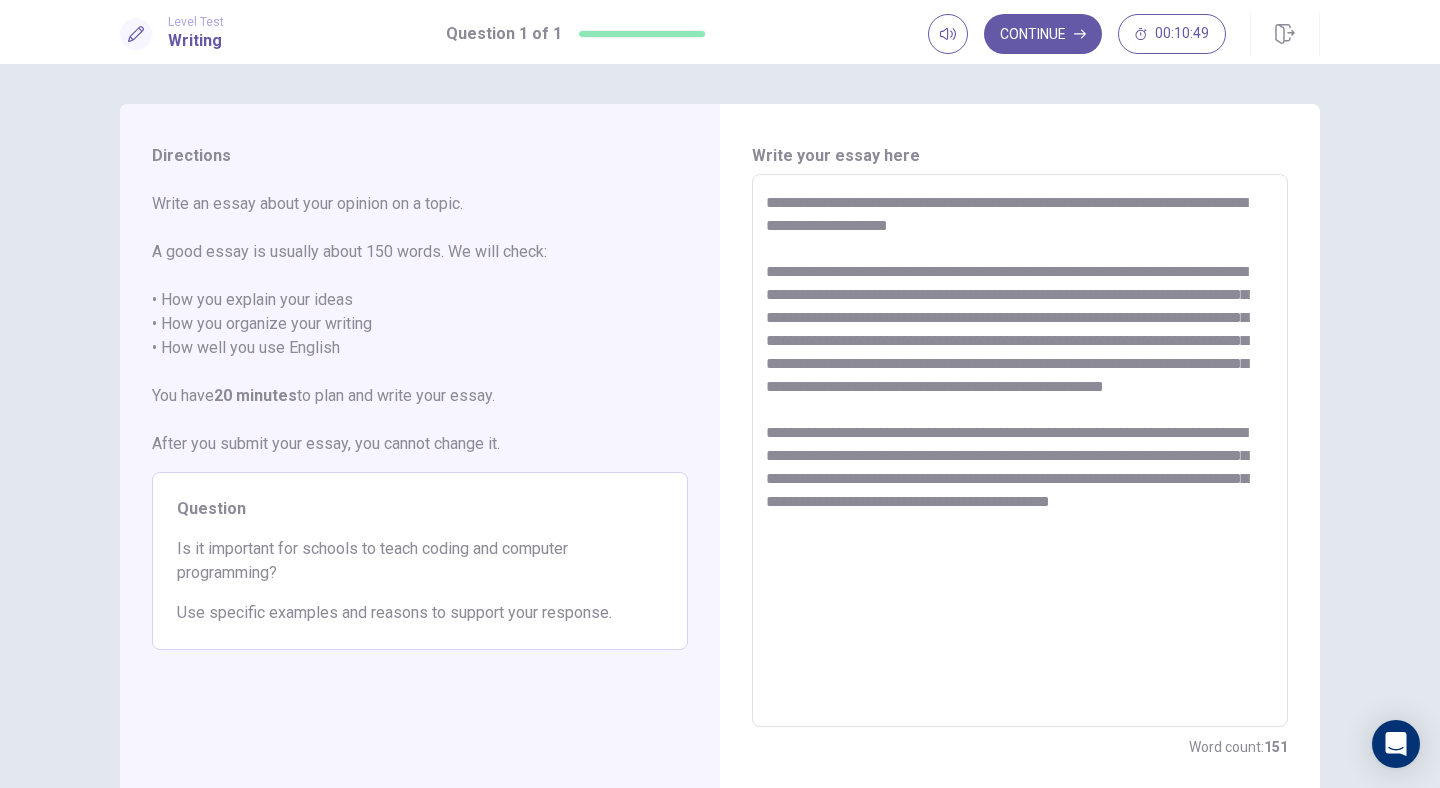 click on "Directions Write an essay about your opinion on a topic.
A good essay is usually about 150 words. We will check:
• How you explain your ideas
• How you organize your writing
• How well you use English
You have  20 minutes  to plan and write your essay.
After you submit your essay, you cannot change it. Question Is it important for schools to teach coding and computer programming? Use specific examples and reasons to support your response. Write your essay here * ​ Word count :  151 © Copyright  [YEAR]" at bounding box center (720, 426) 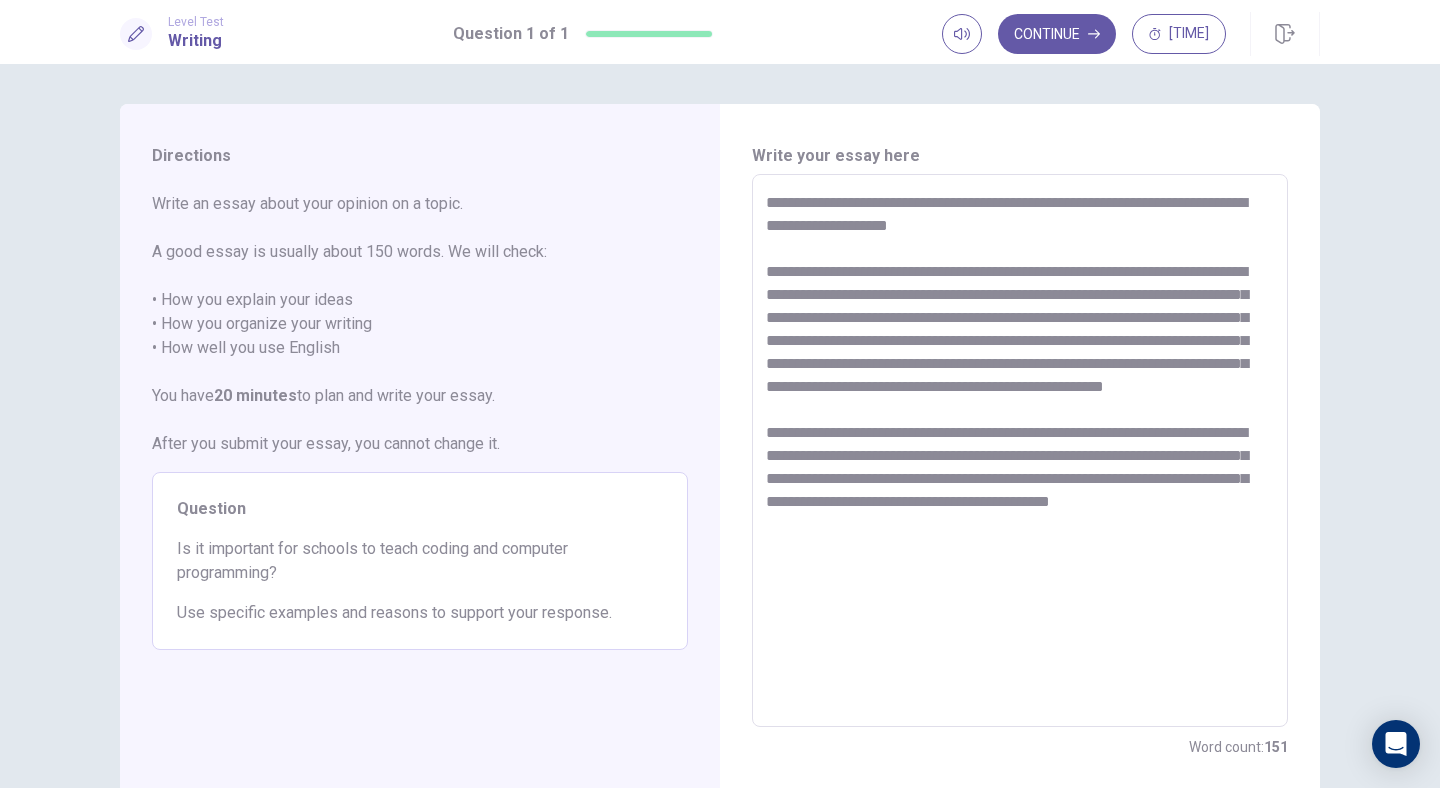 scroll, scrollTop: 40, scrollLeft: 0, axis: vertical 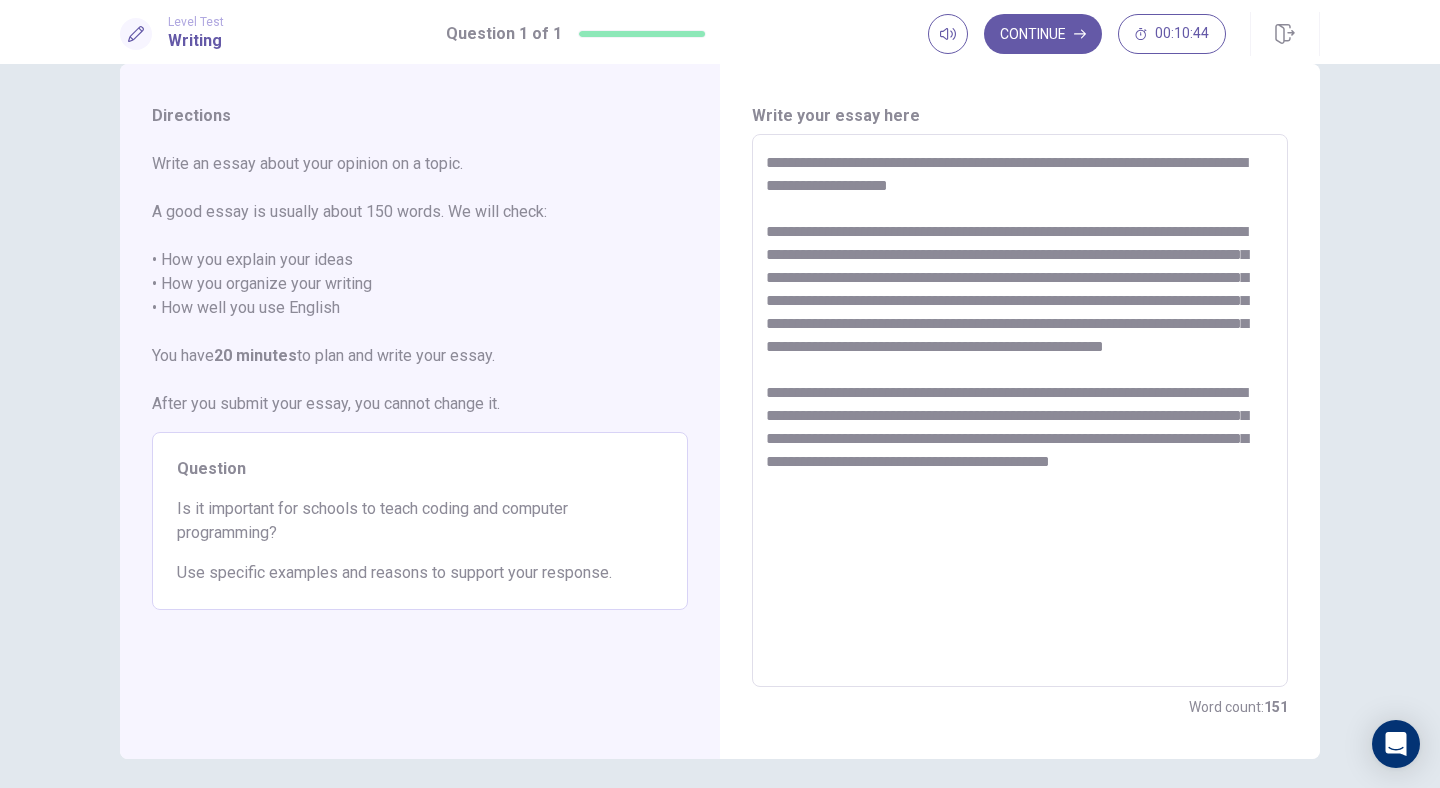 click on "**********" at bounding box center [1020, 411] 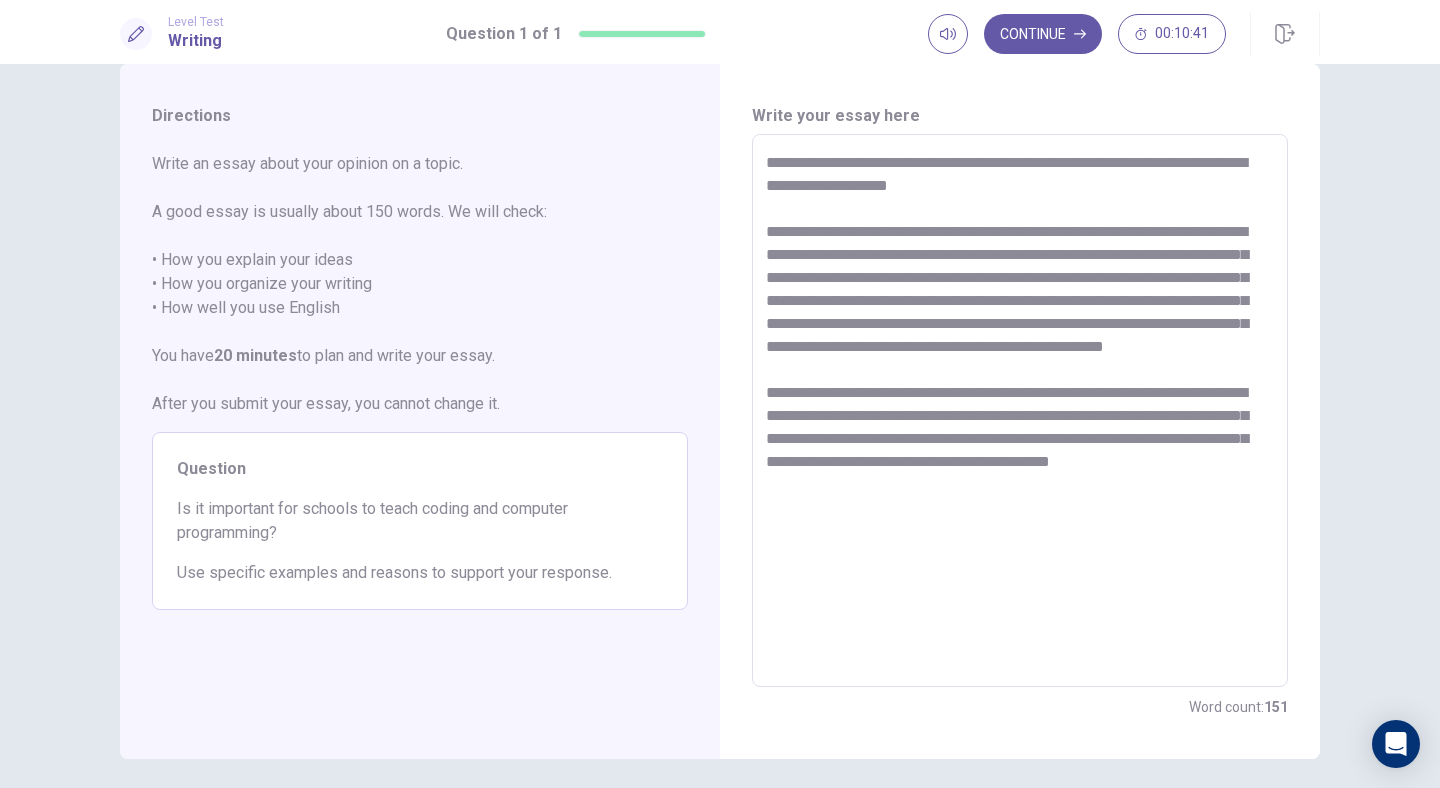 click on "**********" at bounding box center (1020, 411) 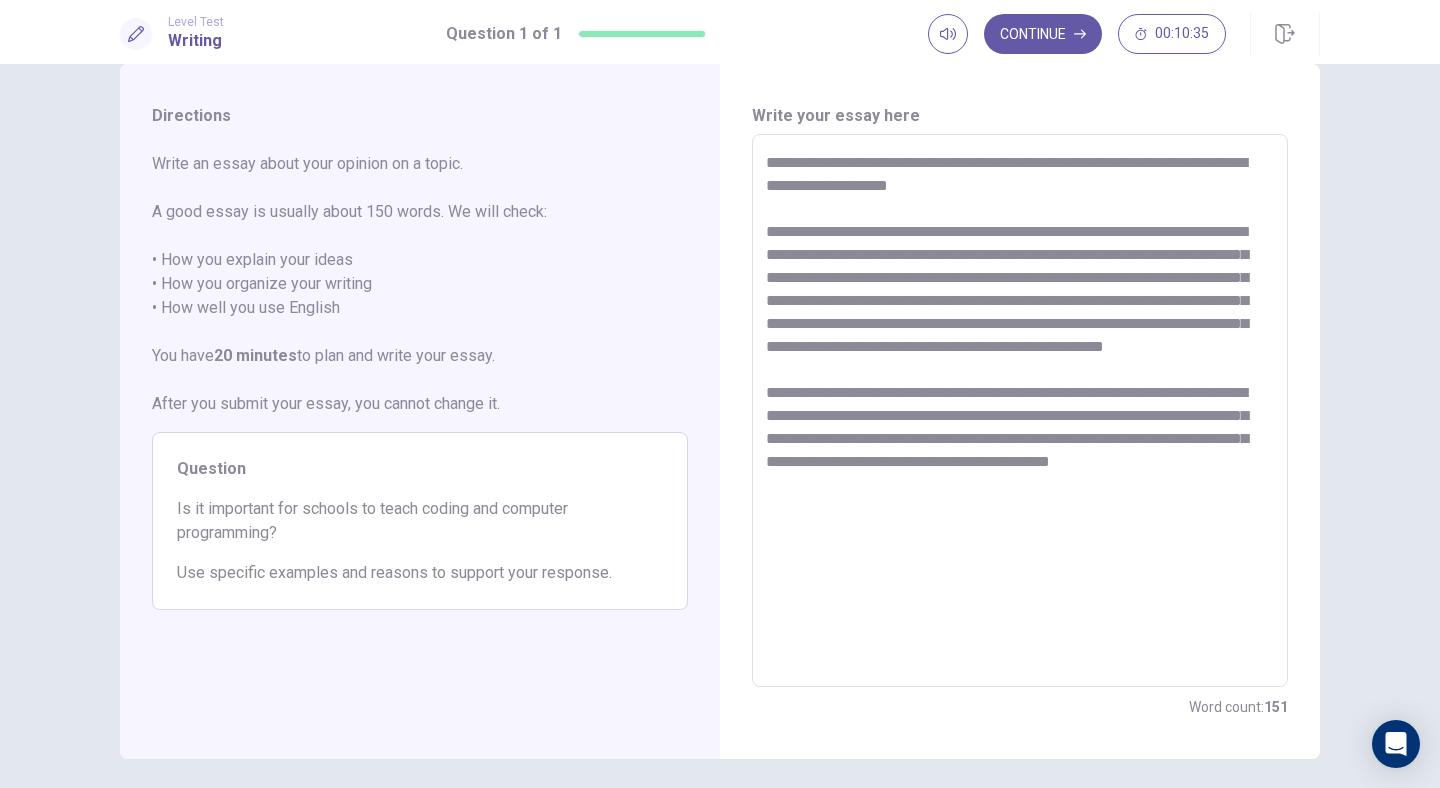 click on "**********" at bounding box center [1020, 411] 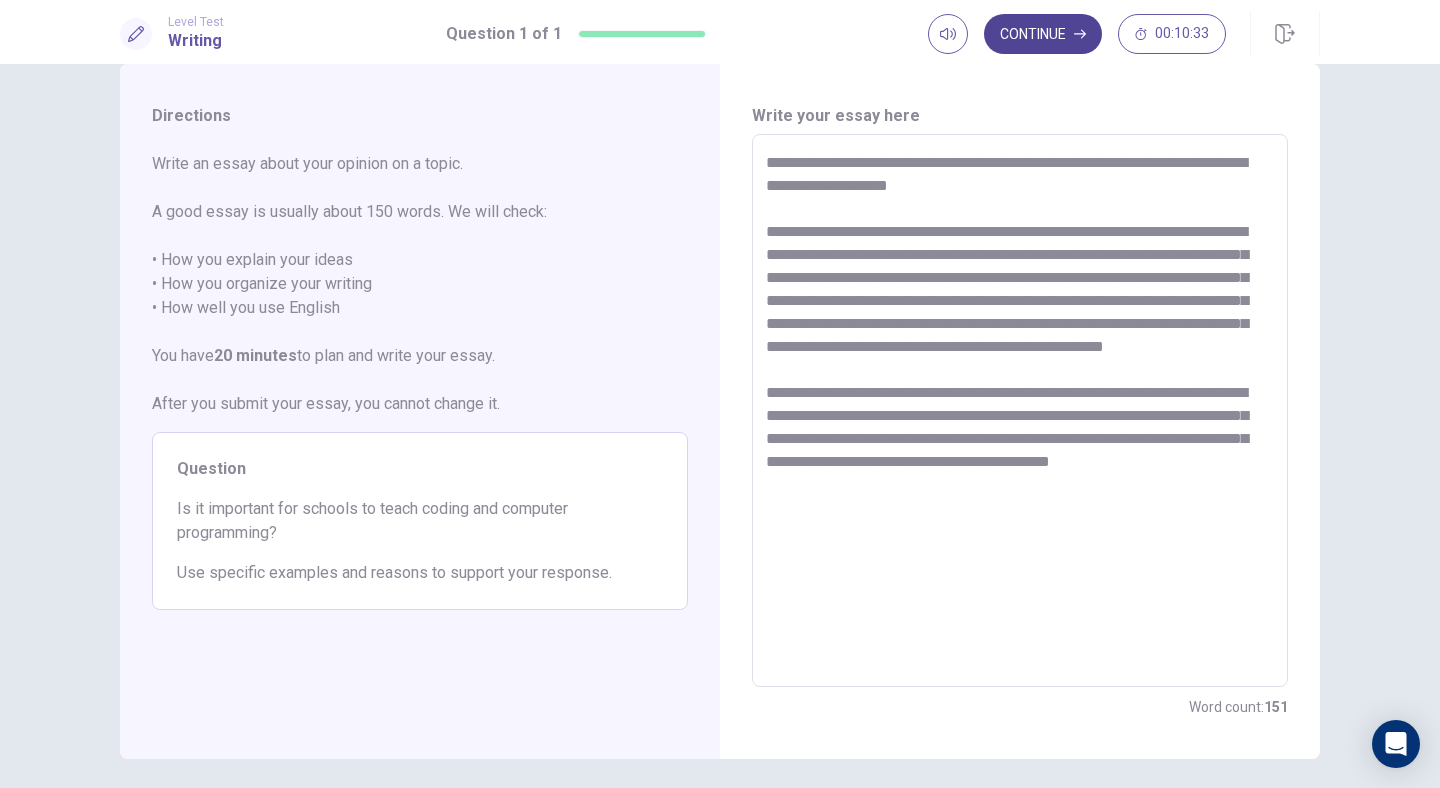 click on "Continue" at bounding box center (1043, 34) 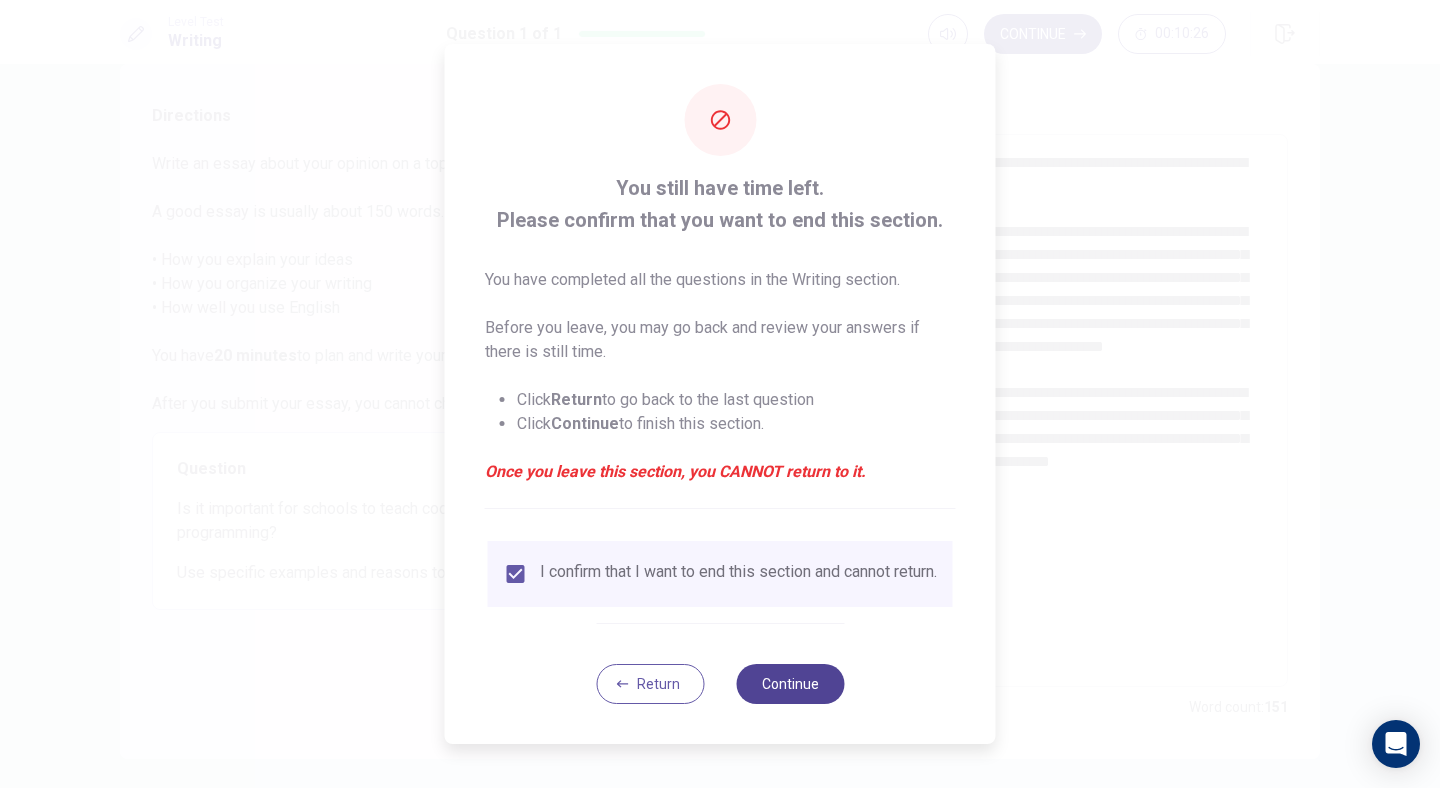 click on "Continue" at bounding box center (790, 684) 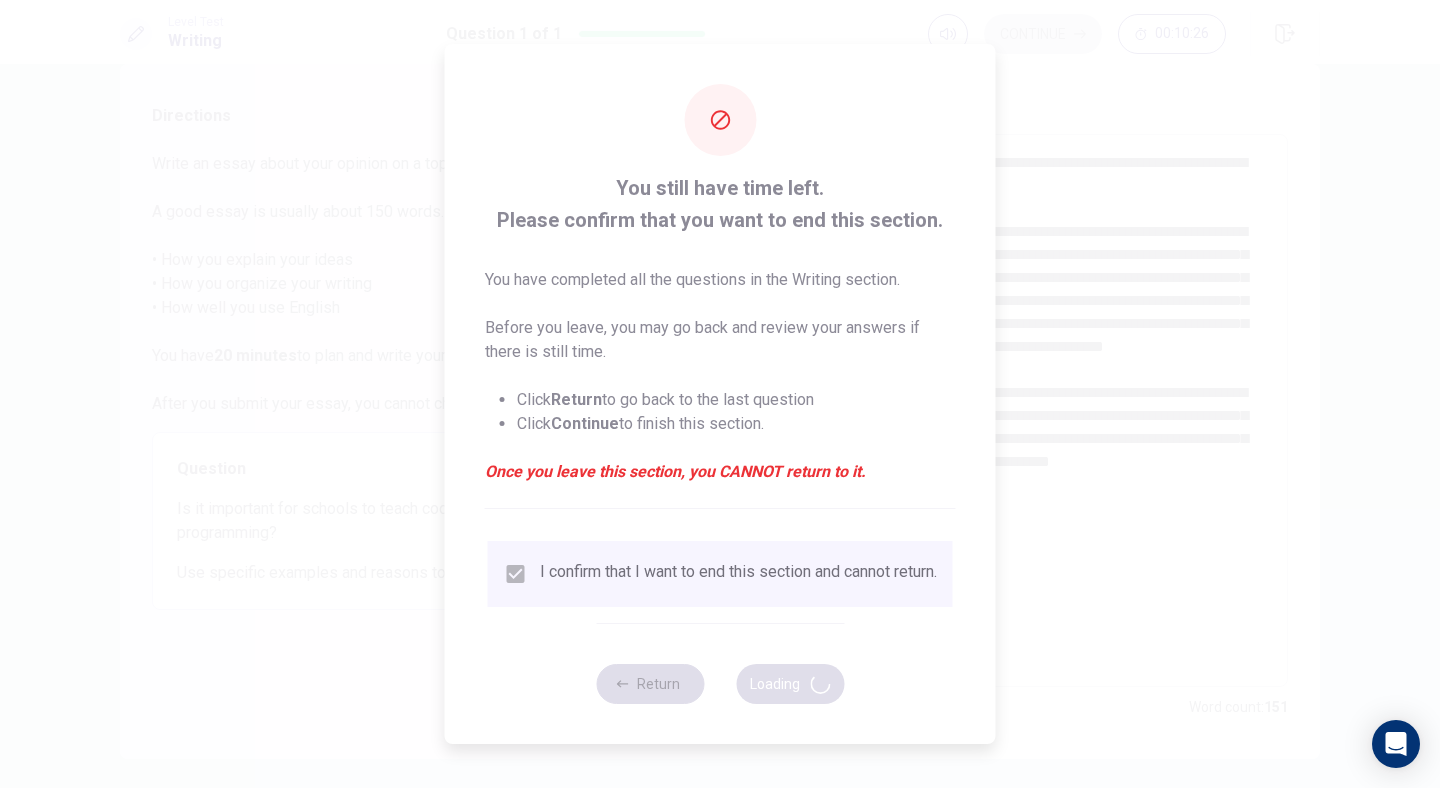 scroll, scrollTop: 0, scrollLeft: 0, axis: both 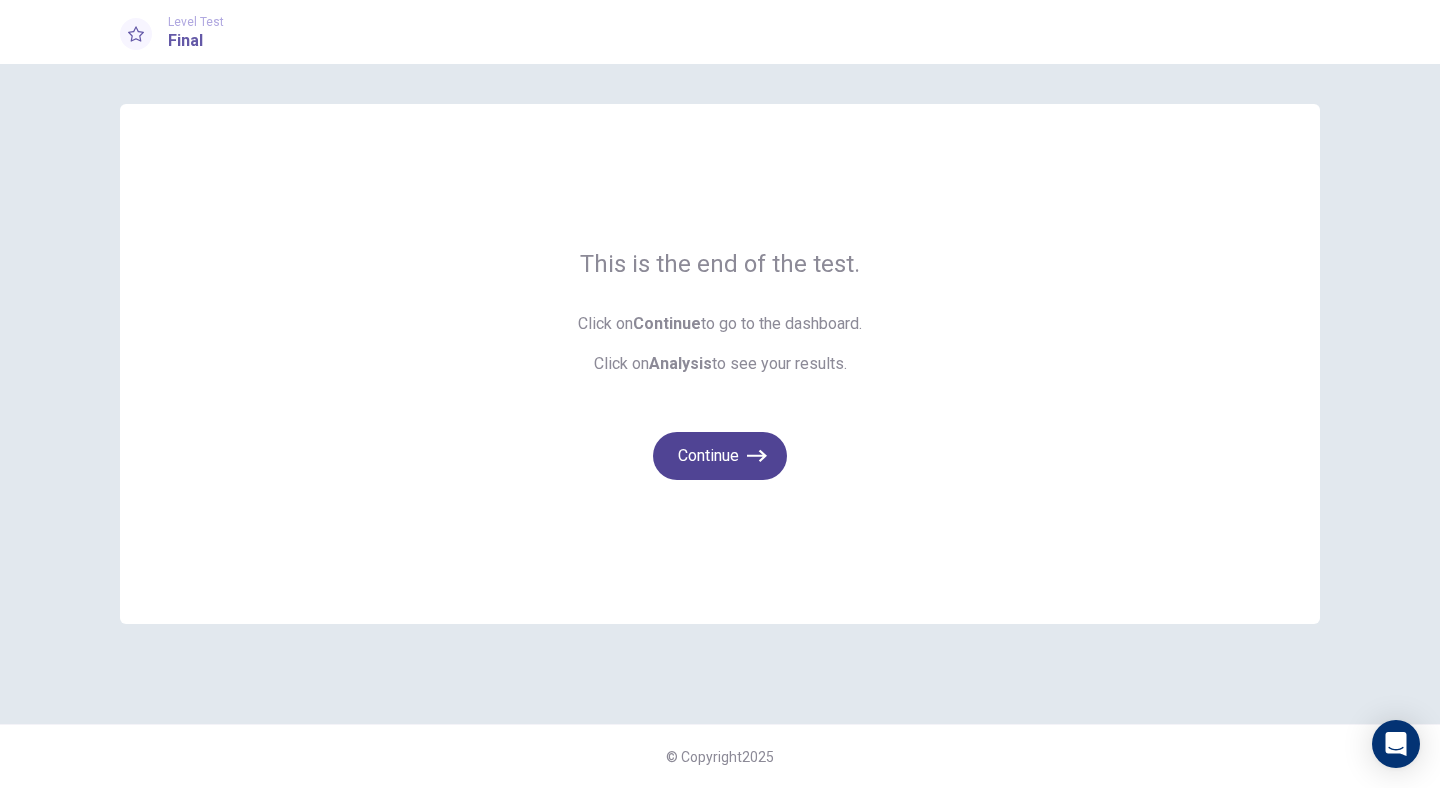 click on "Continue" at bounding box center (720, 456) 